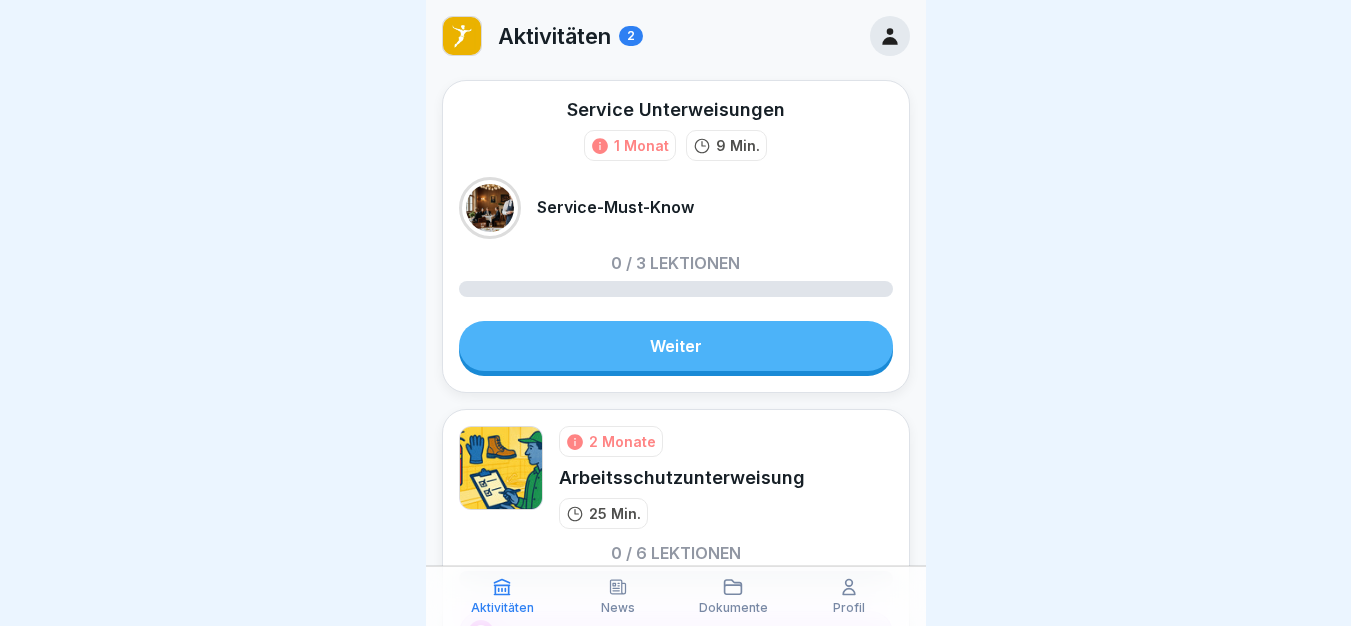scroll, scrollTop: 0, scrollLeft: 0, axis: both 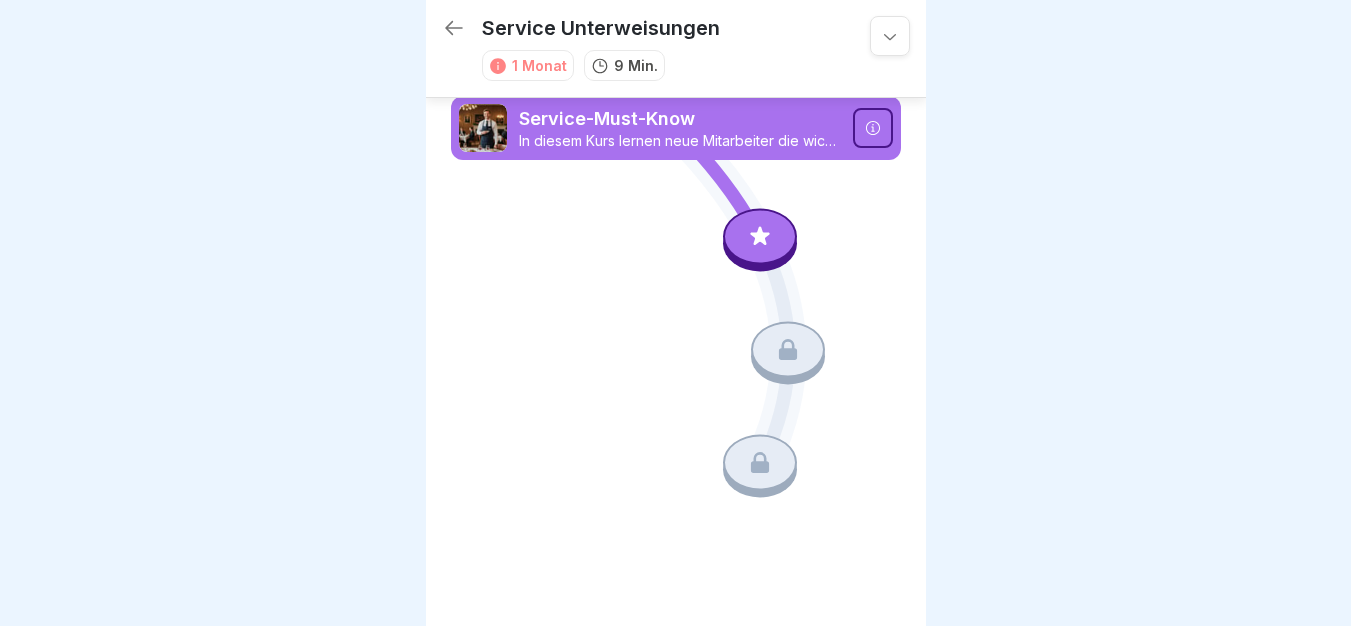 click 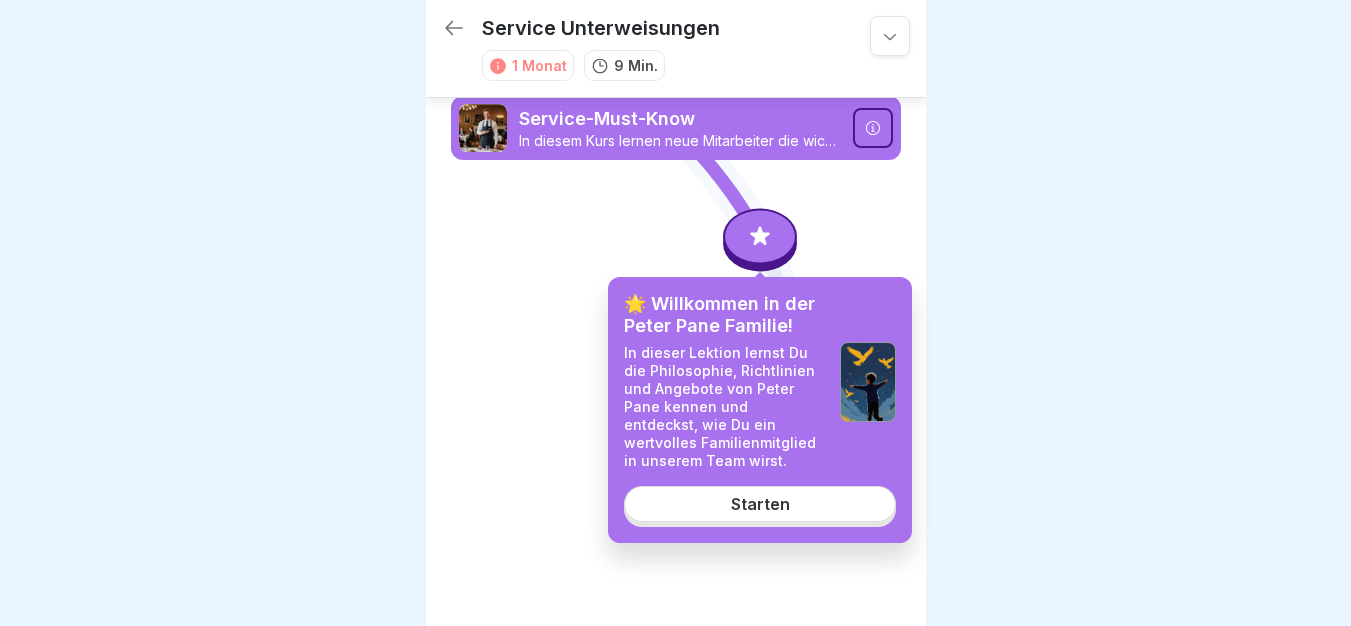 click on "Starten" at bounding box center (760, 504) 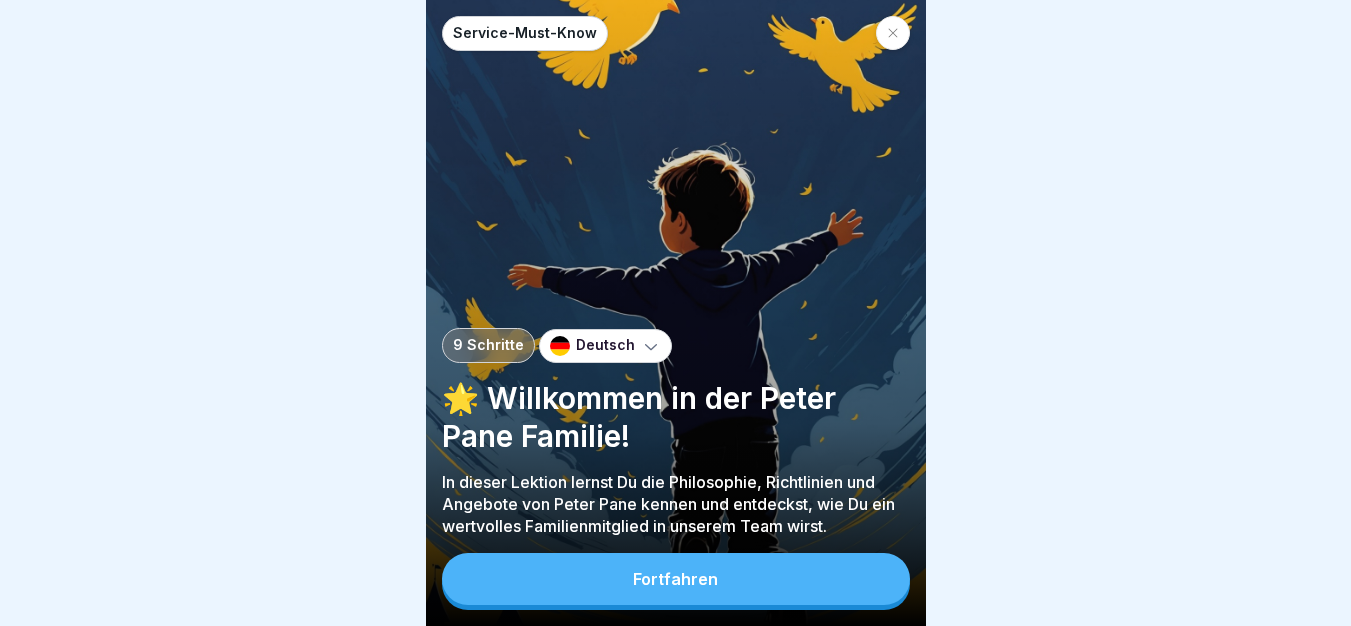 click on "Fortfahren" at bounding box center (676, 579) 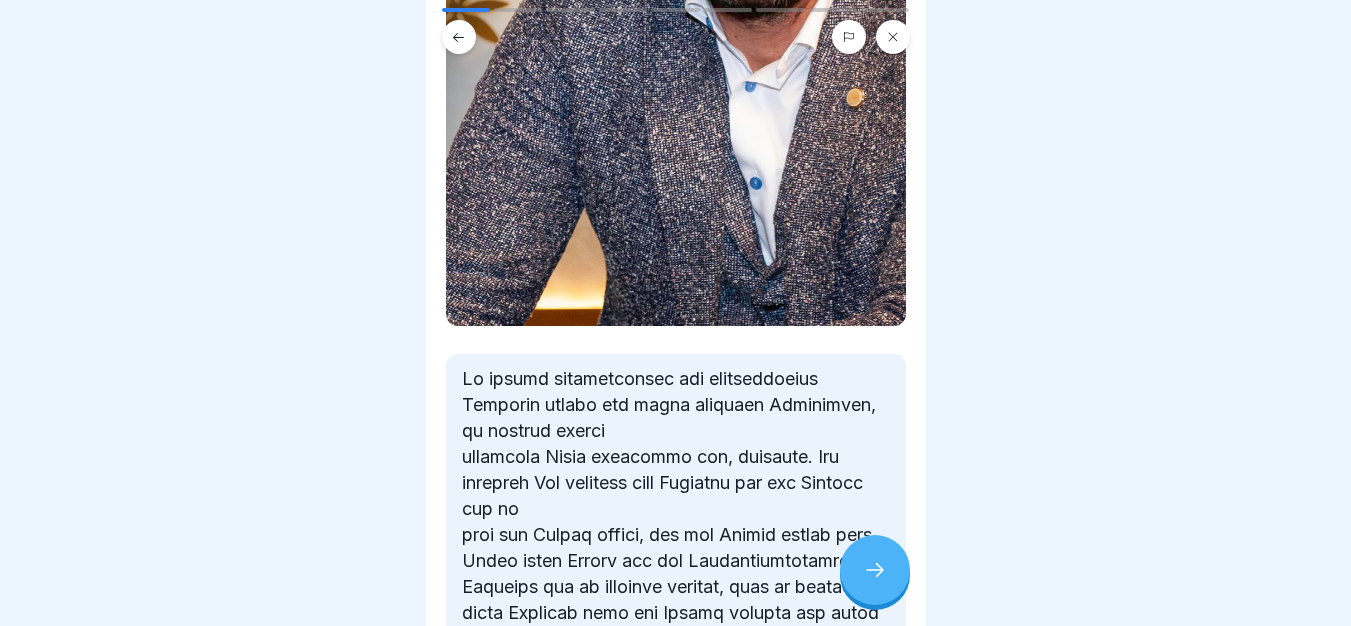 scroll, scrollTop: 840, scrollLeft: 0, axis: vertical 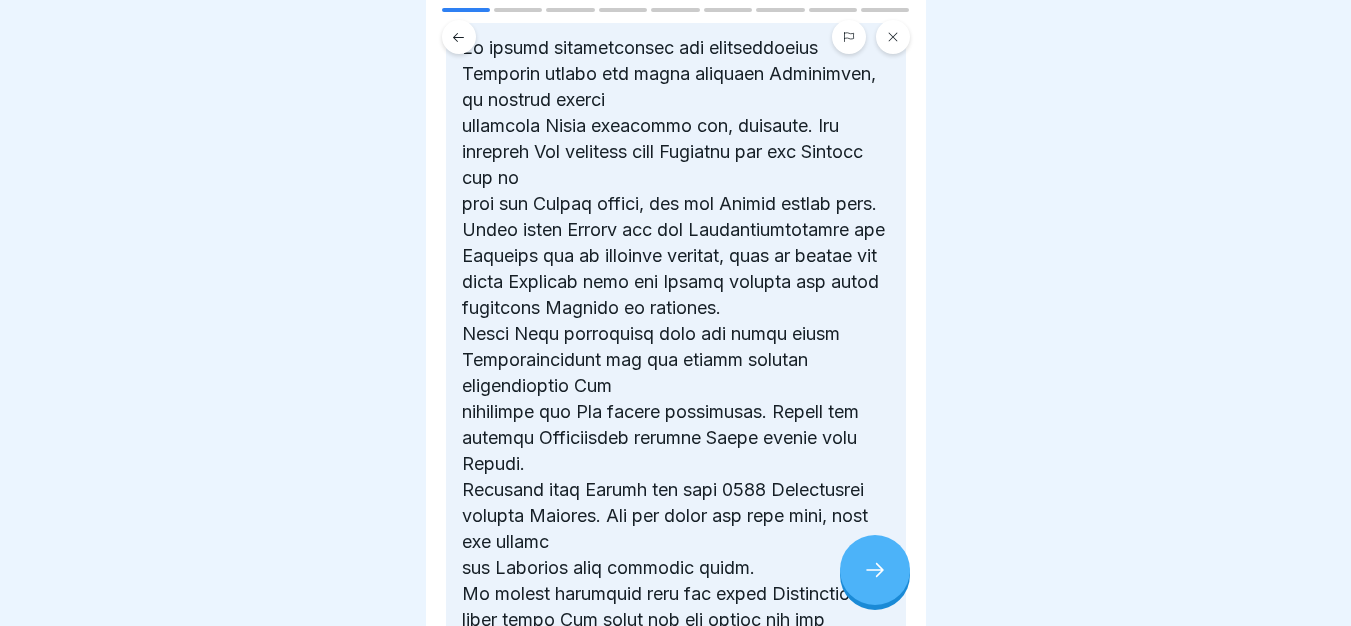 click 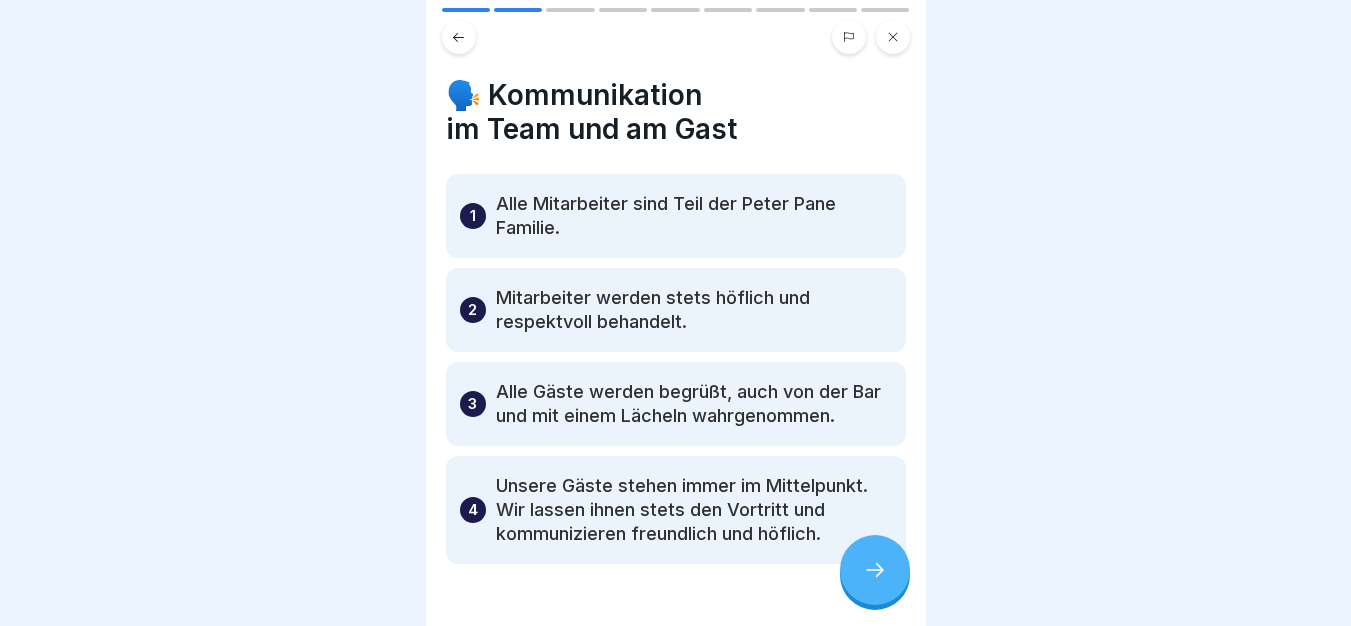 scroll, scrollTop: 58, scrollLeft: 0, axis: vertical 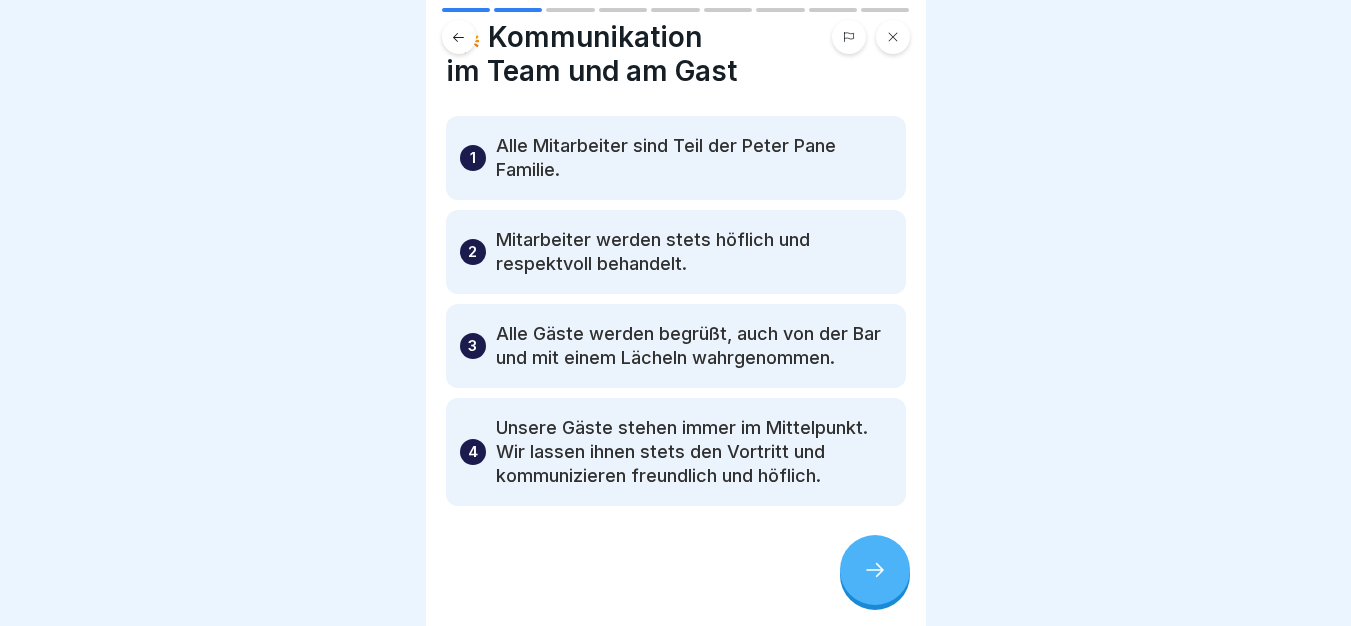 click at bounding box center (875, 570) 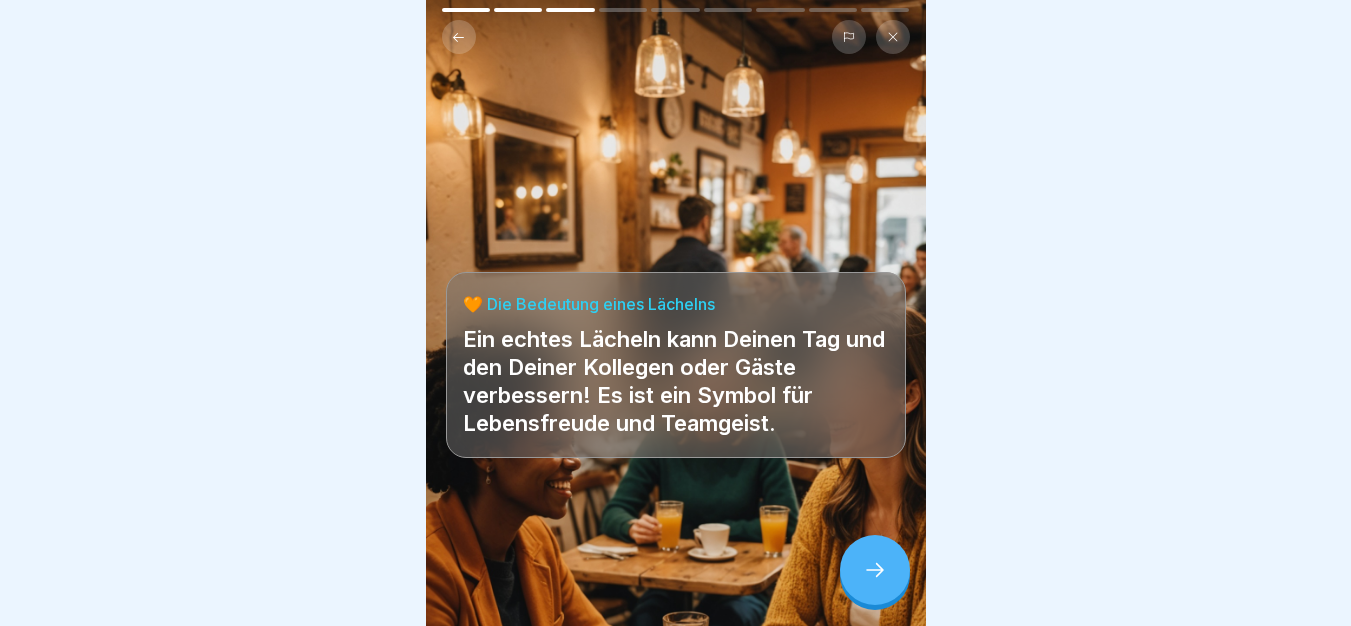 scroll, scrollTop: 15, scrollLeft: 0, axis: vertical 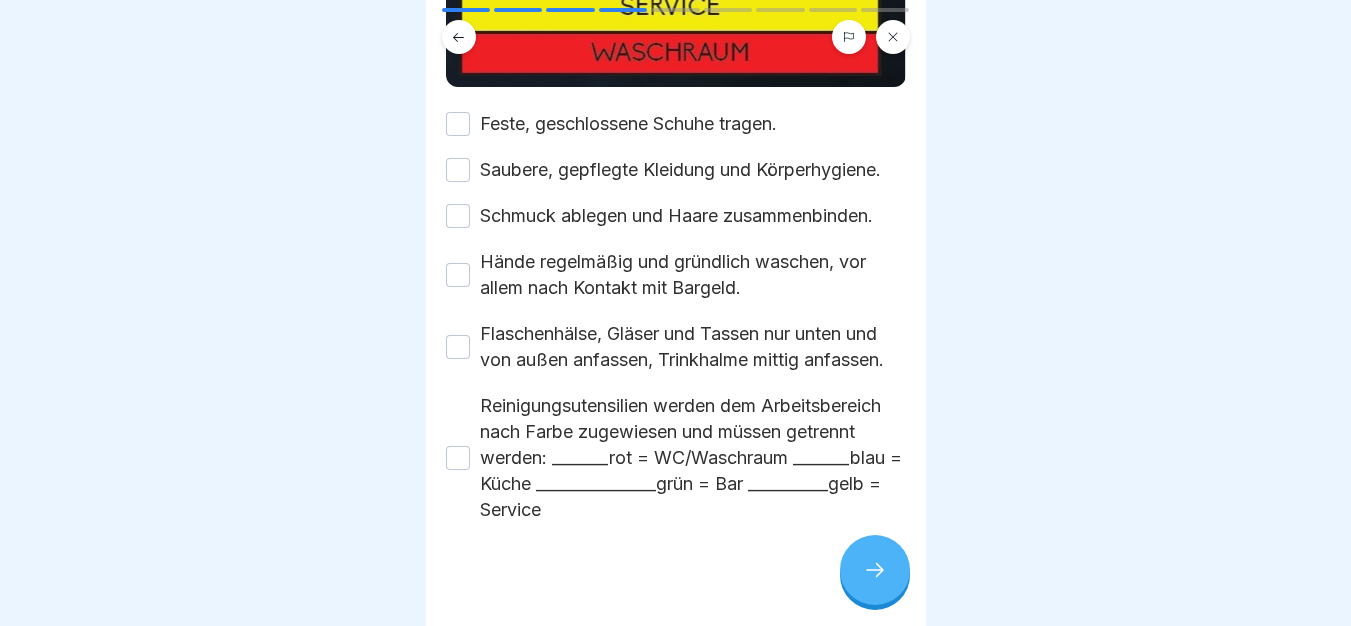 click on "Feste, geschlossene Schuhe tragen." at bounding box center (628, 124) 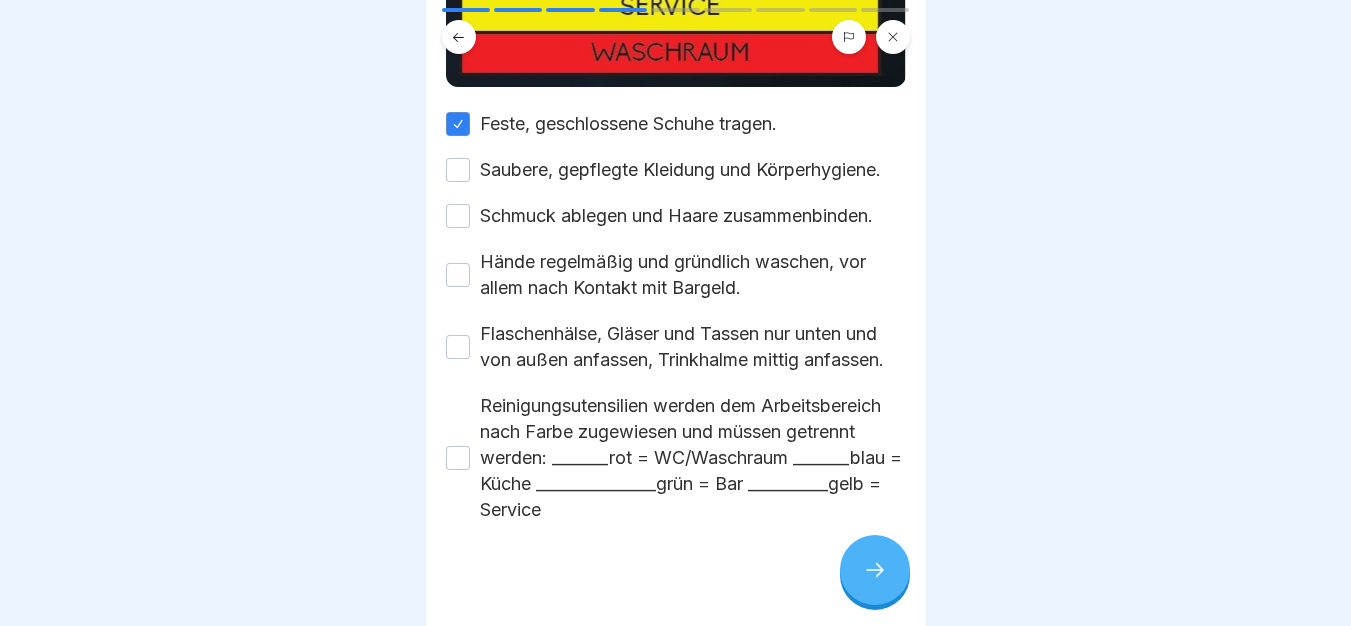 click on "Saubere, gepflegte Kleidung und Körperhygiene." at bounding box center (680, 170) 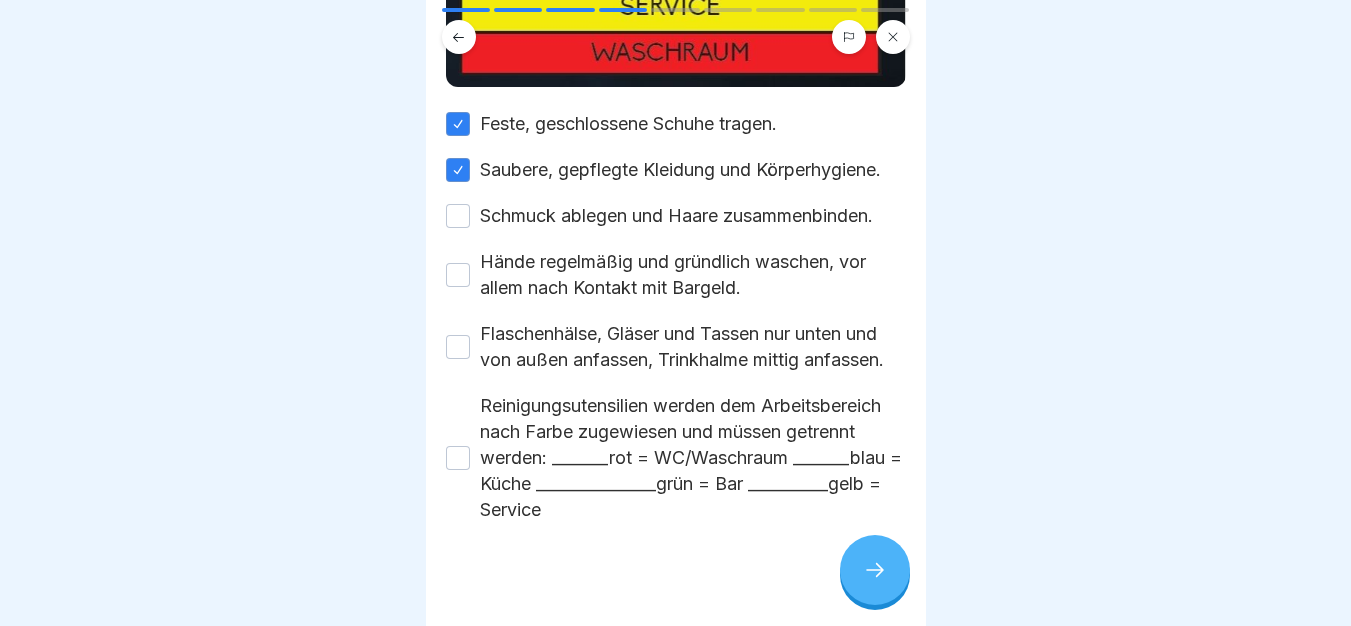 click on "Schmuck ablegen und Haare zusammenbinden." at bounding box center (676, 216) 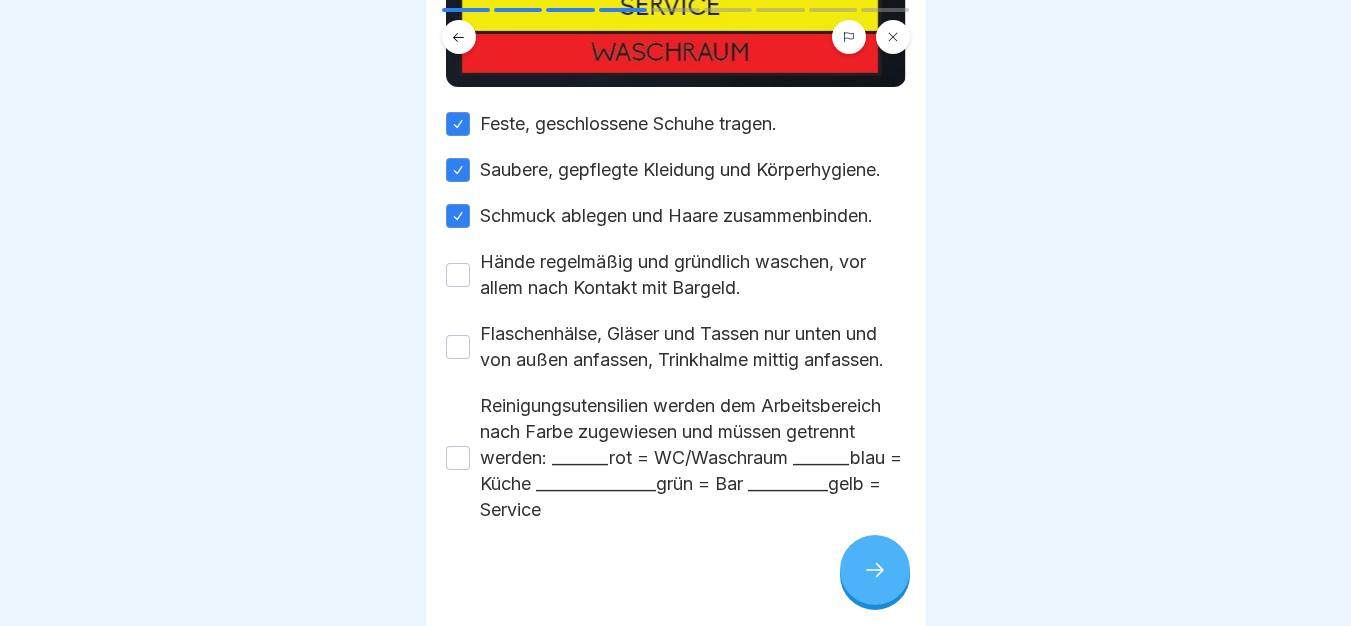 click on "Hände regelmäßig und gründlich waschen, vor allem nach Kontakt mit Bargeld." at bounding box center [693, 275] 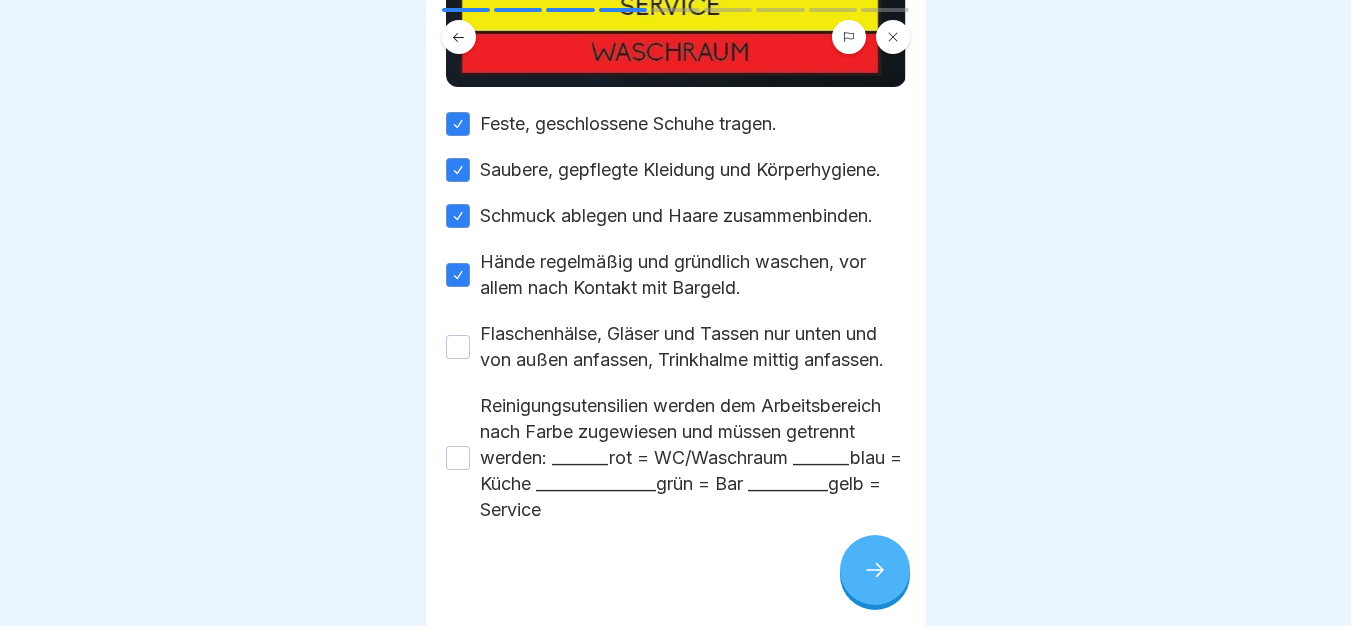 click on "Flaschenhälse, Gläser und Tassen nur unten und von außen anfassen, Trinkhalme mittig anfassen." at bounding box center (693, 347) 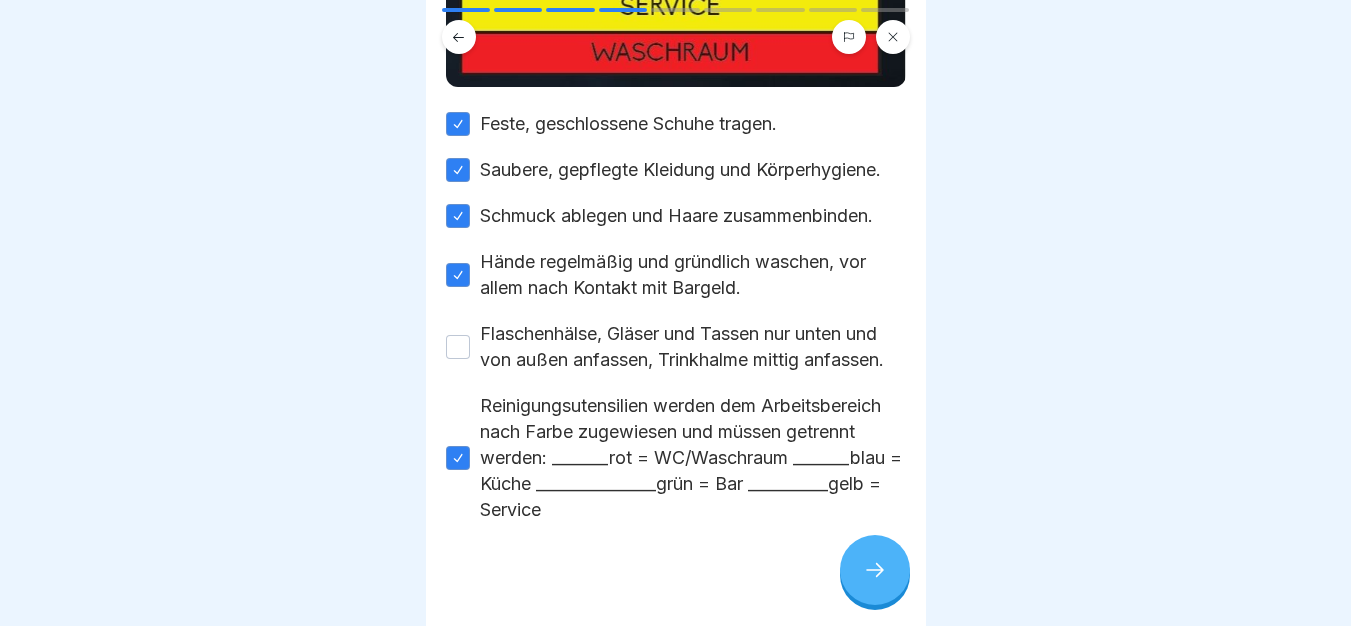 click on "Flaschenhälse, Gläser und Tassen nur unten und von außen anfassen, Trinkhalme mittig anfassen." at bounding box center (693, 347) 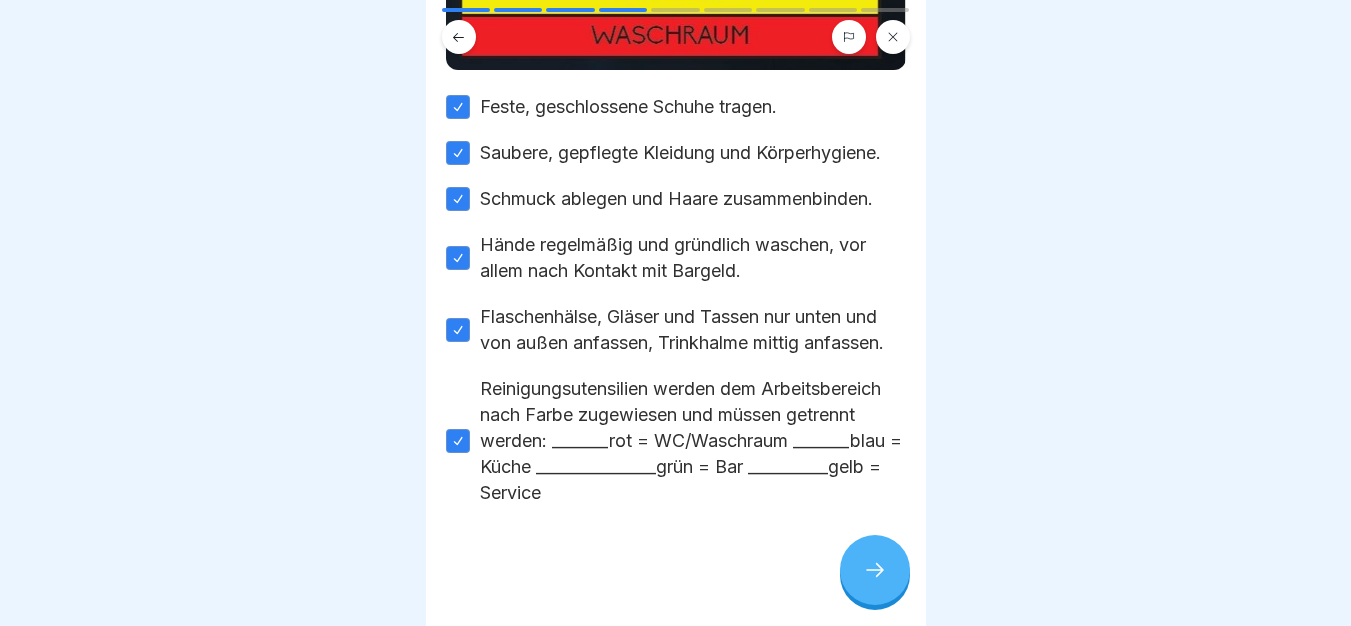 scroll, scrollTop: 455, scrollLeft: 0, axis: vertical 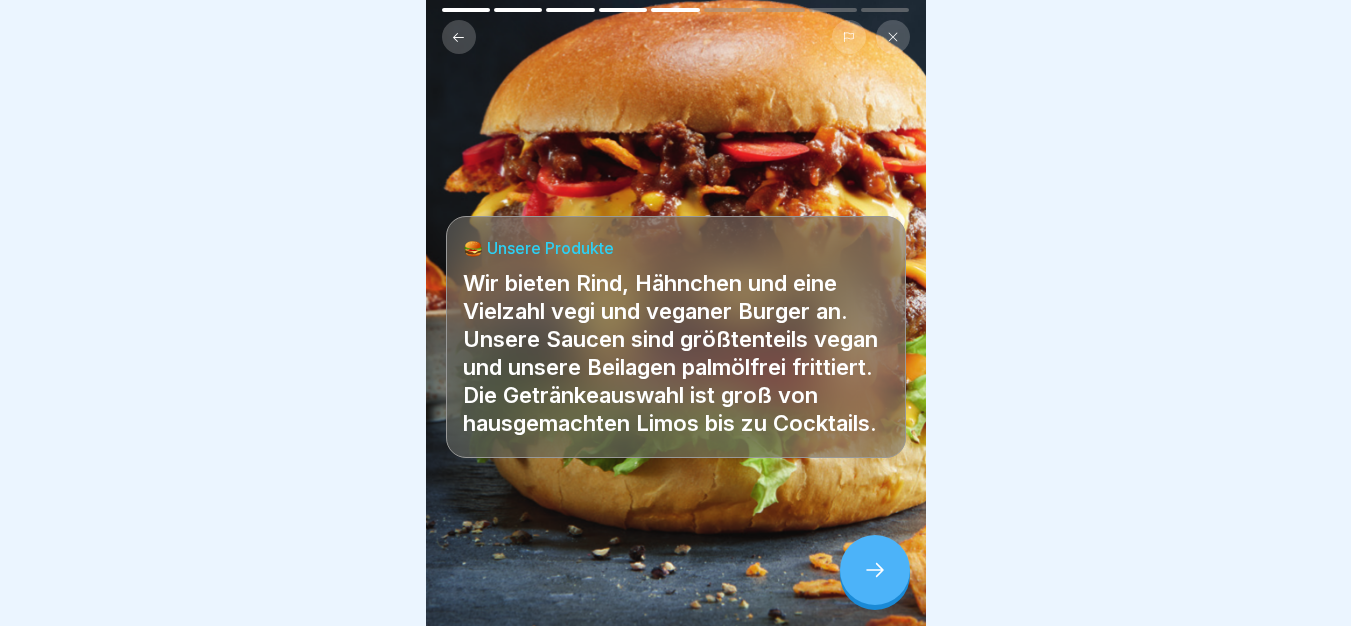 click at bounding box center [875, 570] 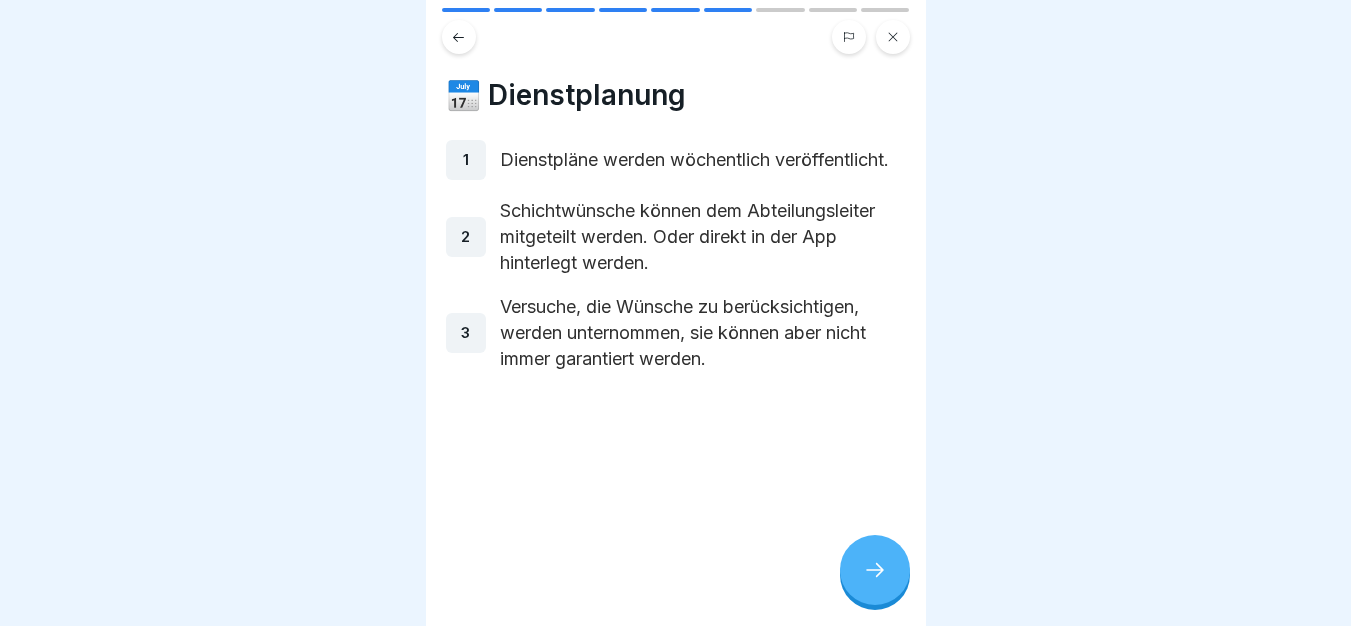 click 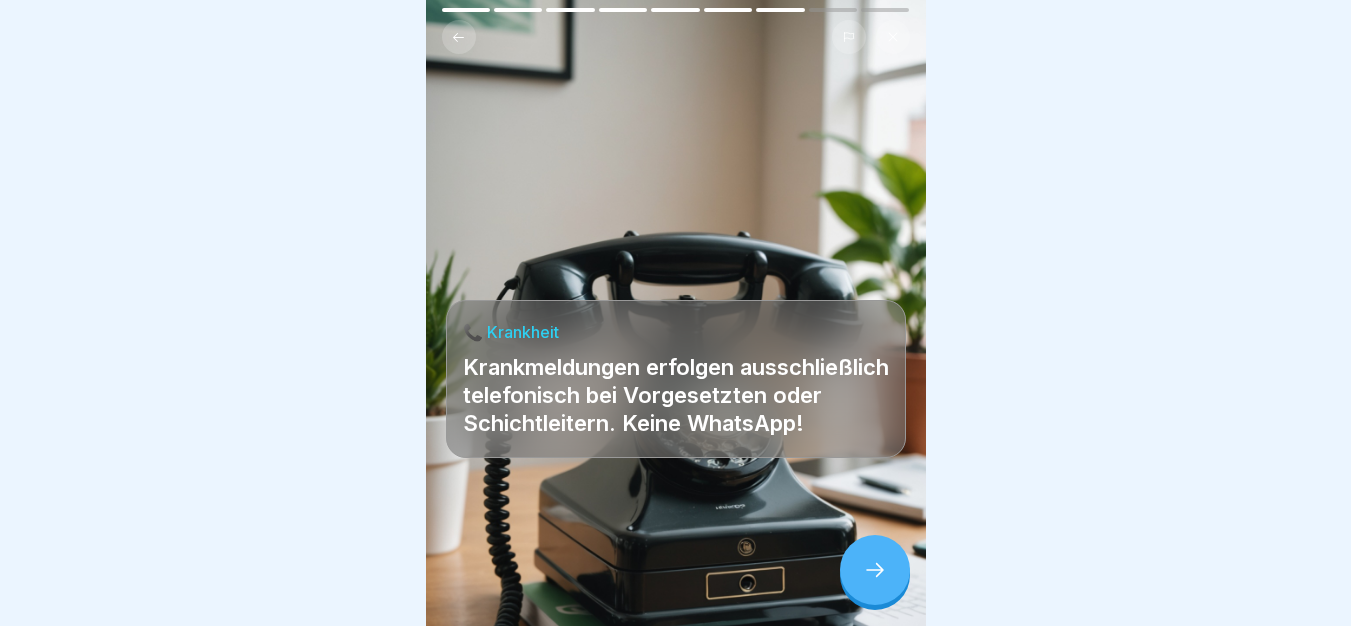 click 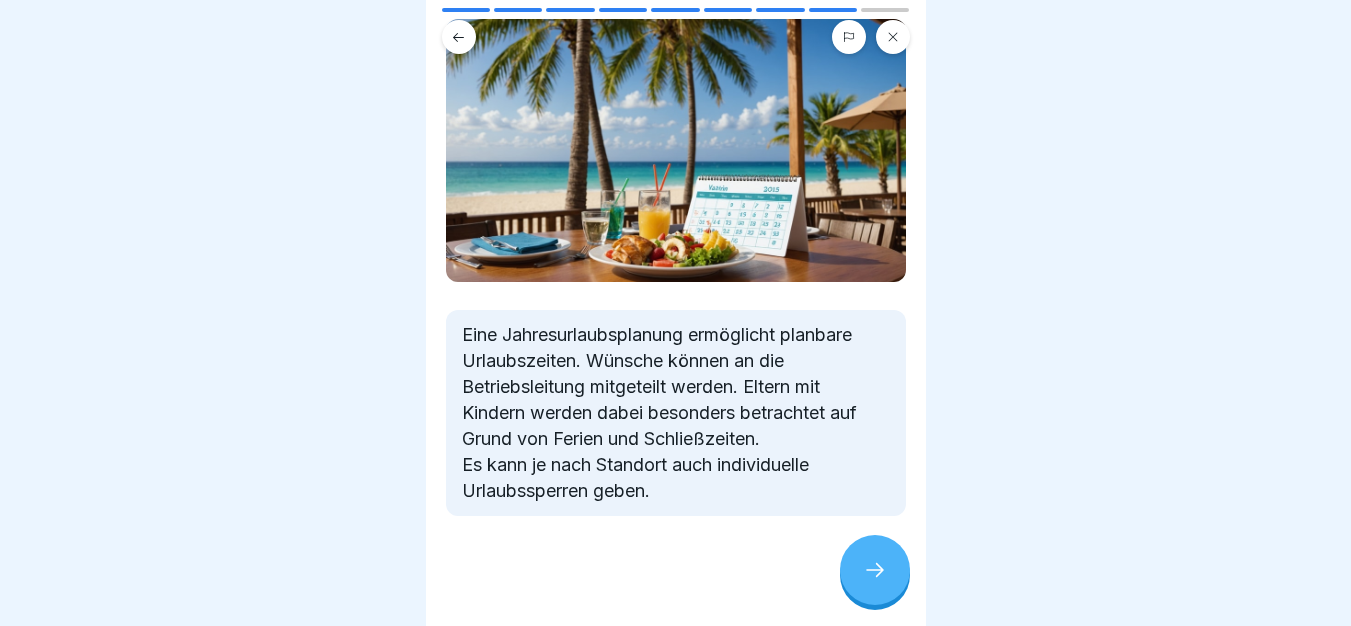 scroll, scrollTop: 122, scrollLeft: 0, axis: vertical 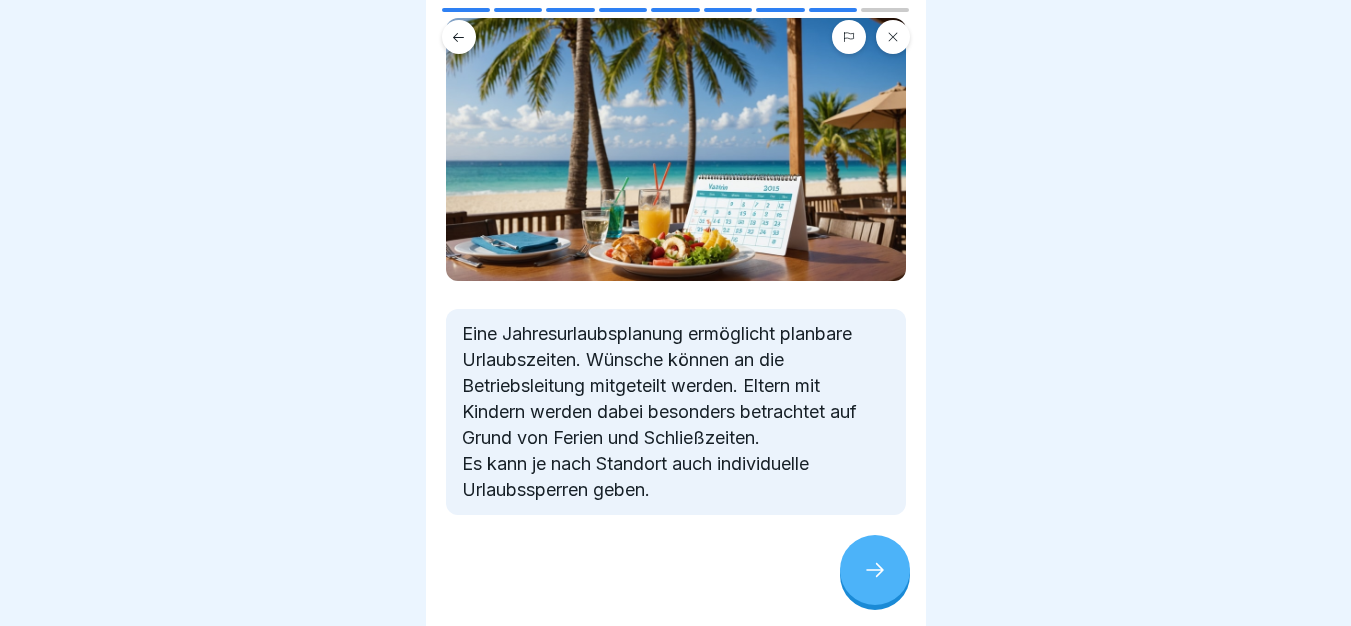 click 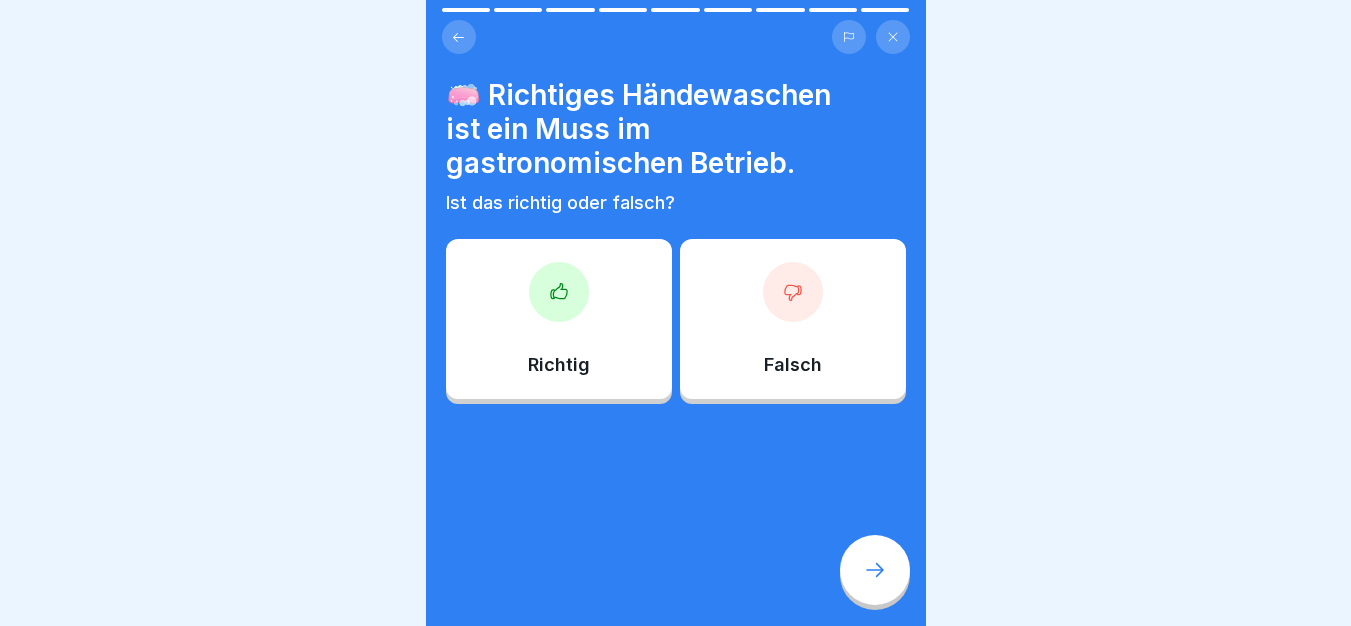 click on "Richtig" at bounding box center [559, 319] 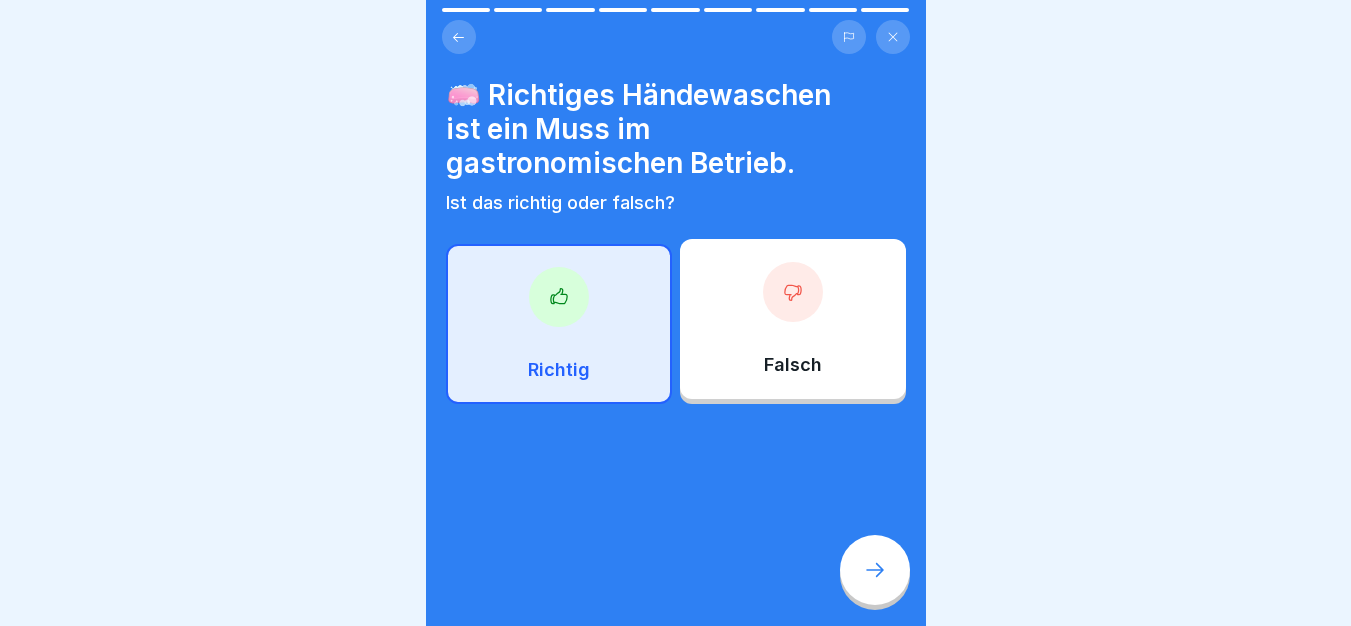 click on "🧼 Richtiges Händewaschen ist ein Muss im gastronomischen Betrieb. Ist das richtig oder falsch? Richtig Falsch" at bounding box center (676, 313) 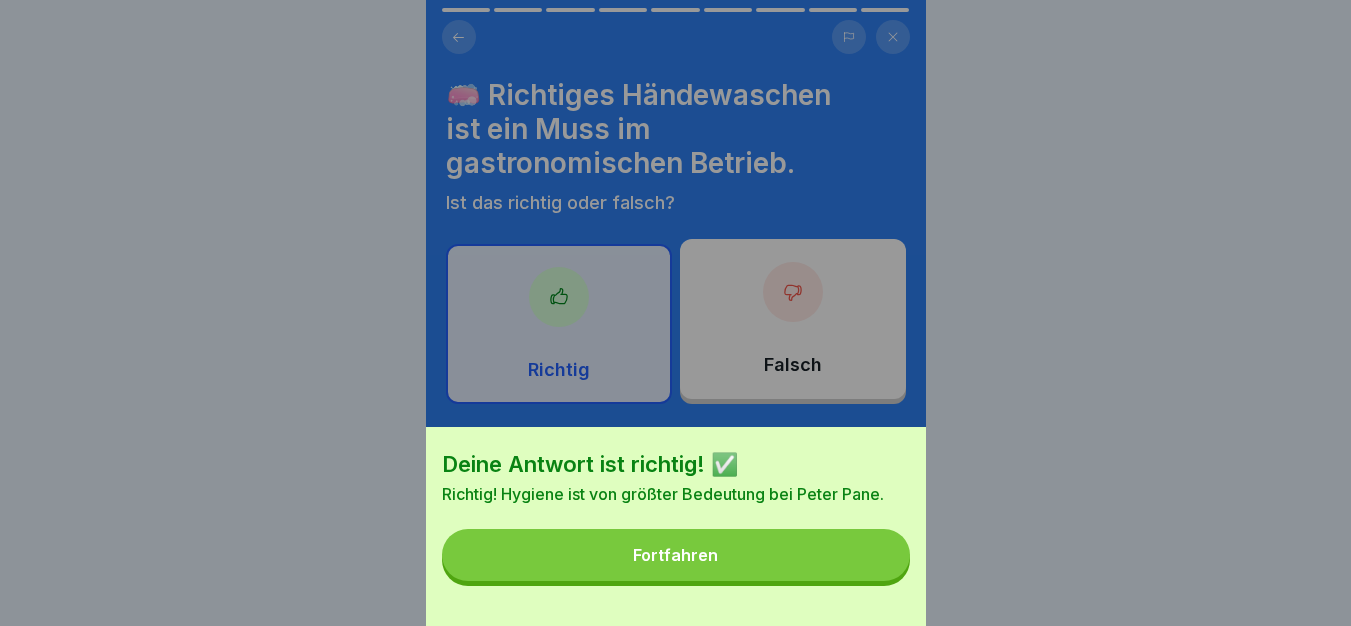 click on "Fortfahren" at bounding box center (676, 555) 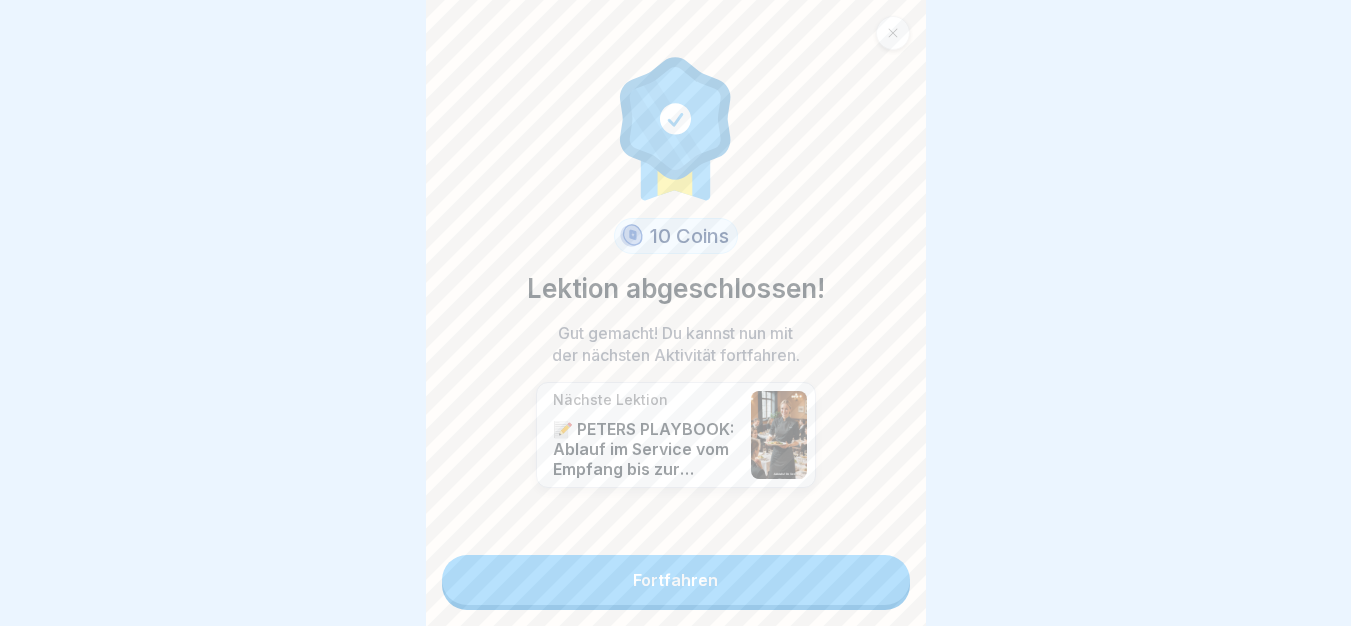 click on "Fortfahren" at bounding box center [676, 580] 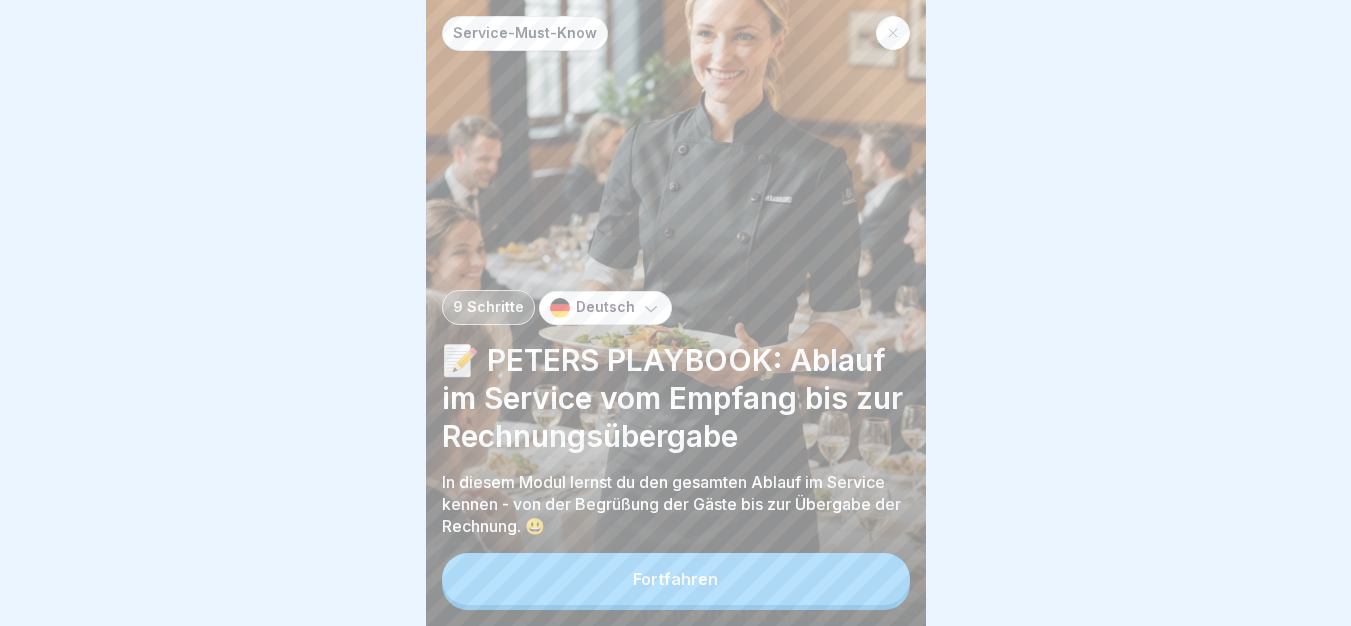 click on "Fortfahren" at bounding box center (676, 579) 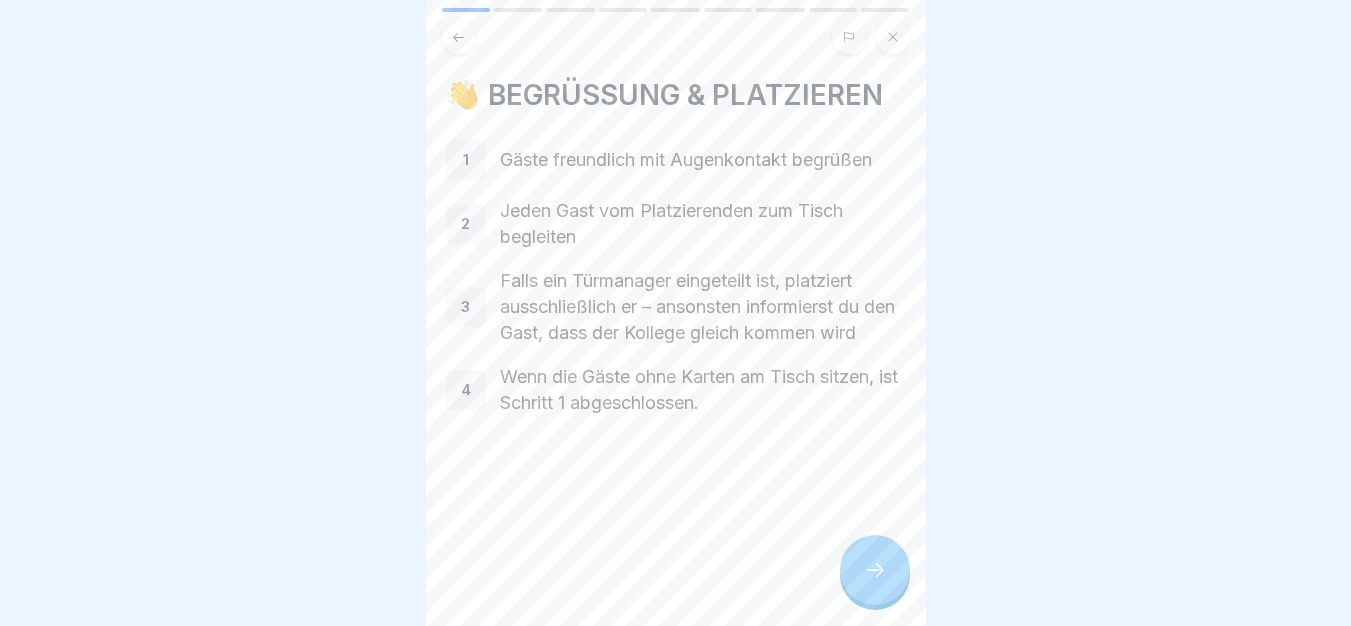 click on "👋 BEGRÜSSUNG & PLATZIEREN 1 Gäste freundlich mit Augenkontakt begrüßen 2 Jeden Gast vom Platzierenden zum Tisch begleiten 3 Falls ein Türmanager eingeteilt ist, platziert ausschließlich er – ansonsten informierst du den Gast, dass der Kollege gleich kommen wird 4 Wenn die Gäste ohne Karten am Tisch sitzen, ist Schritt 1 abgeschlossen." at bounding box center [676, 313] 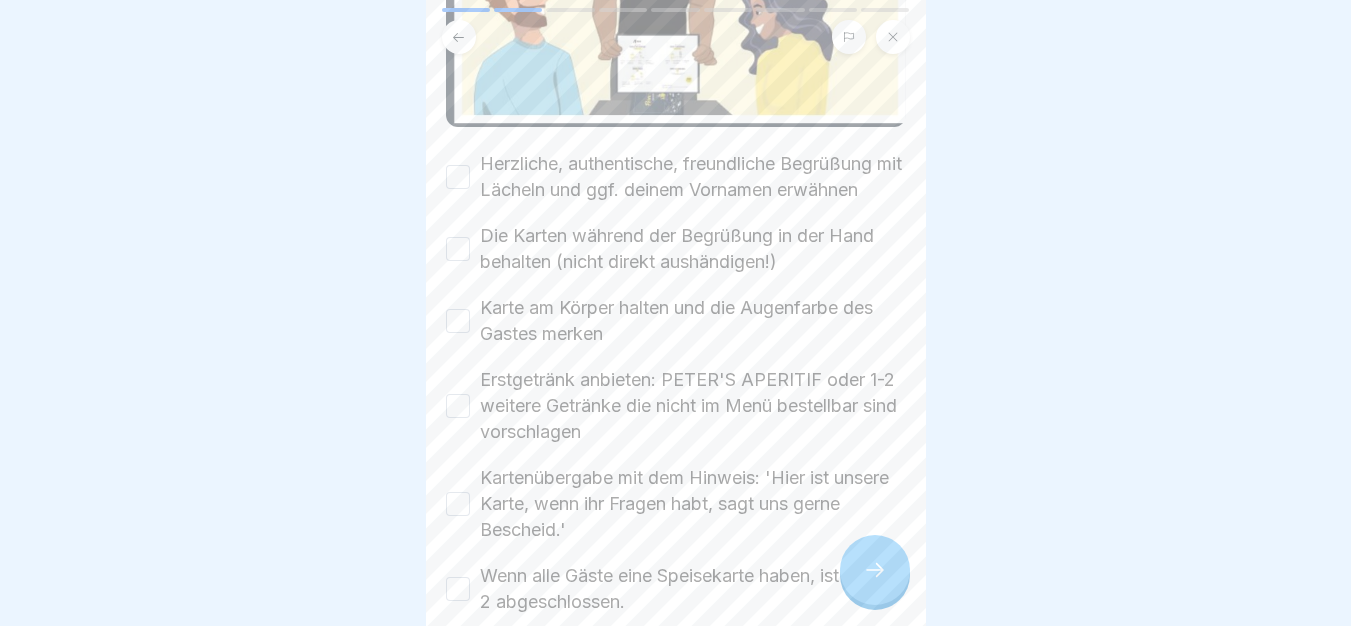 scroll, scrollTop: 360, scrollLeft: 0, axis: vertical 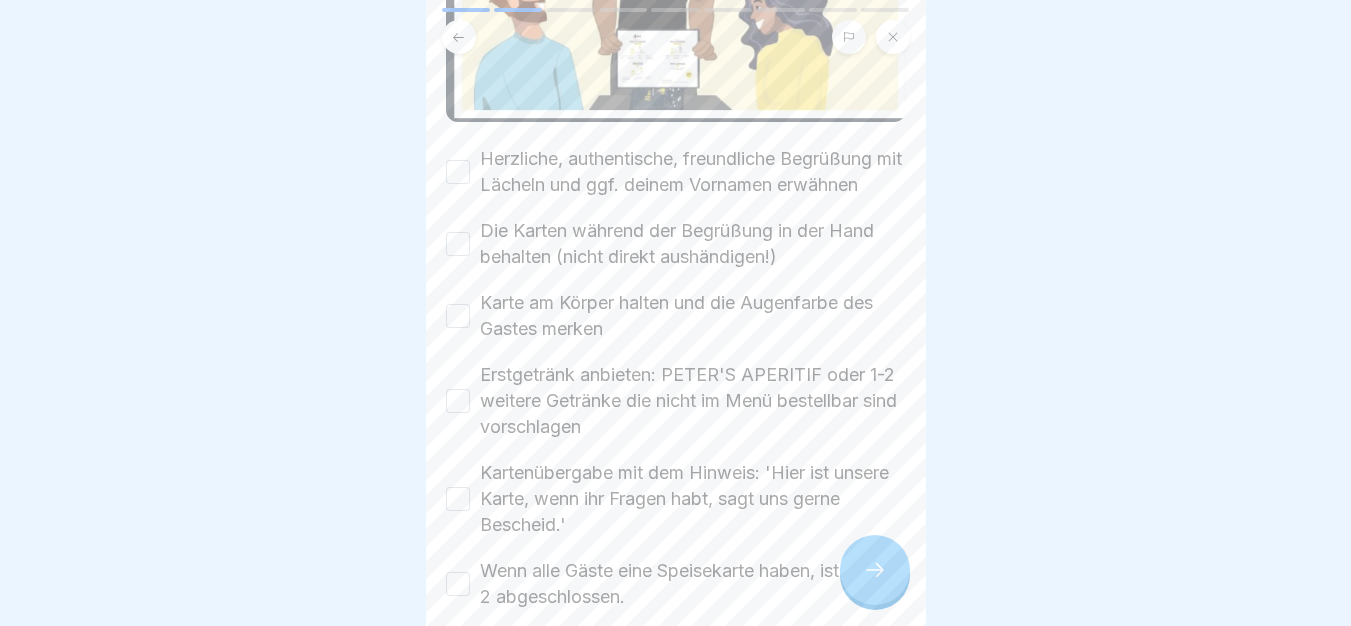 click on "Herzliche, authentische, freundliche Begrüßung mit Lächeln und ggf. deinem Vornamen erwähnen" at bounding box center [693, 172] 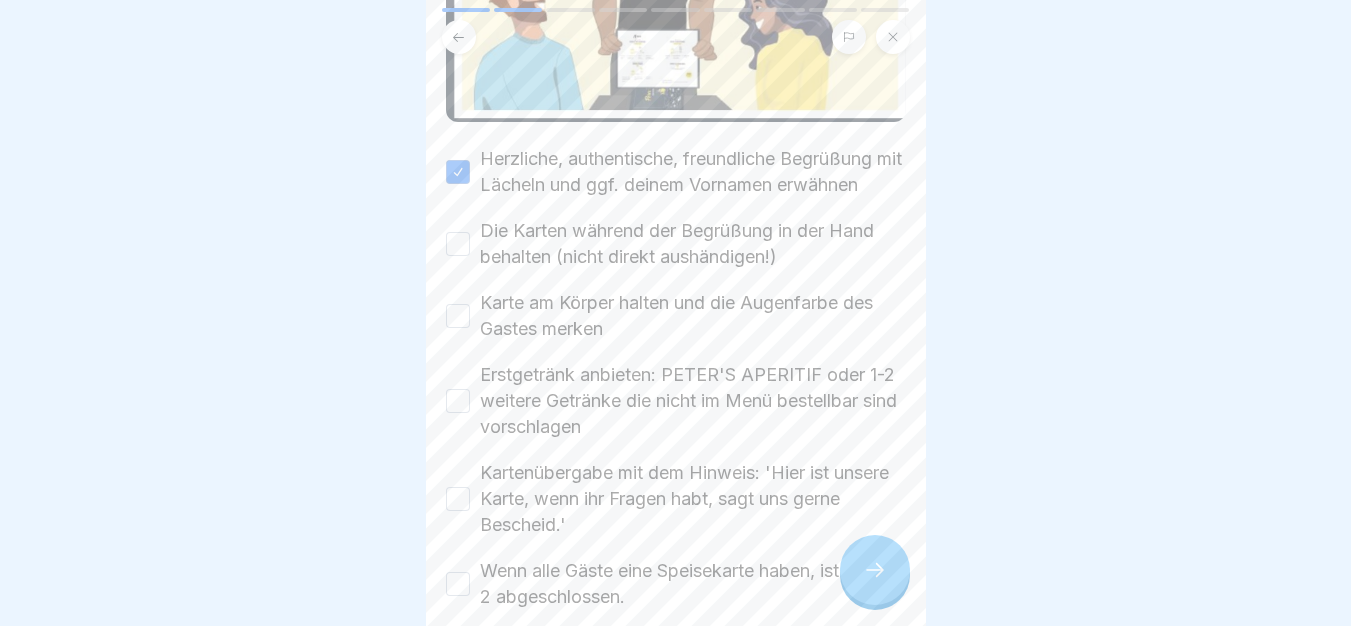 click on "Die Karten während der Begrüßung in der Hand behalten (nicht direkt aushändigen!)" at bounding box center (693, 244) 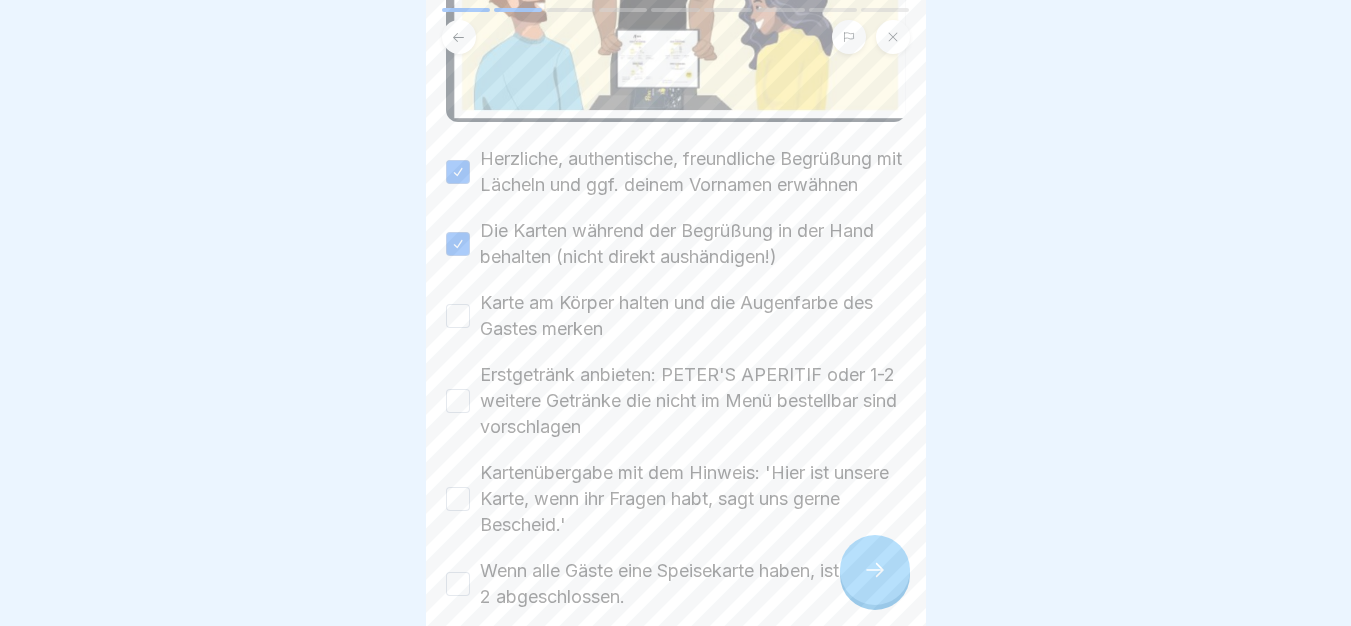 click on "Karte am Körper halten und die Augenfarbe des Gastes merken" at bounding box center [693, 316] 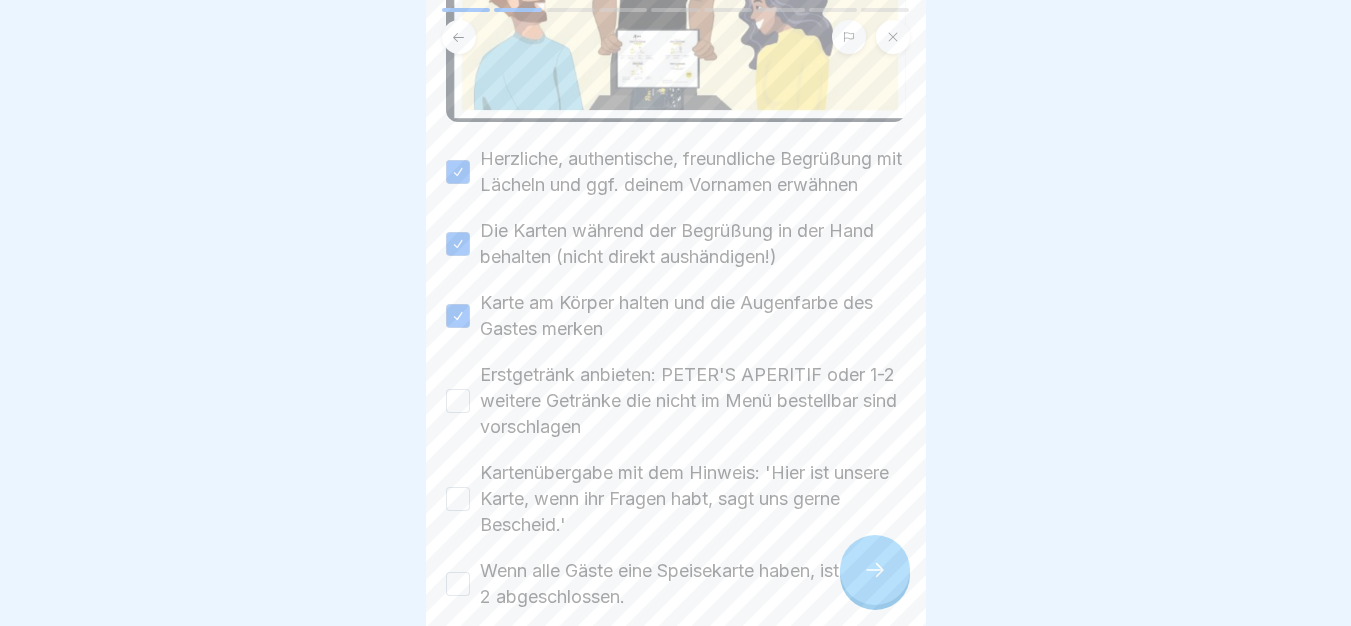 click on "Erstgetränk anbieten: PETER'S APERITIF oder 1-2 weitere Getränke die nicht im Menü bestellbar sind vorschlagen" at bounding box center (693, 401) 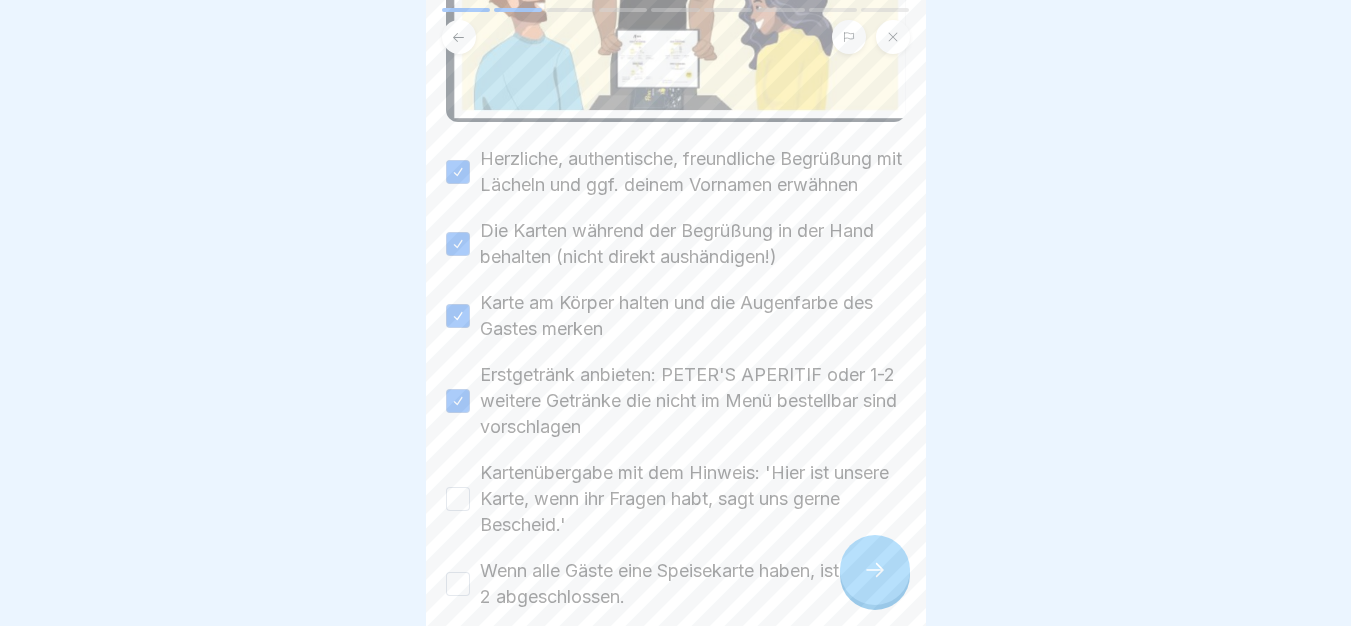 click on "Kartenübergabe mit dem Hinweis: 'Hier ist unsere Karte, wenn ihr Fragen habt, sagt uns gerne Bescheid.'" at bounding box center [693, 499] 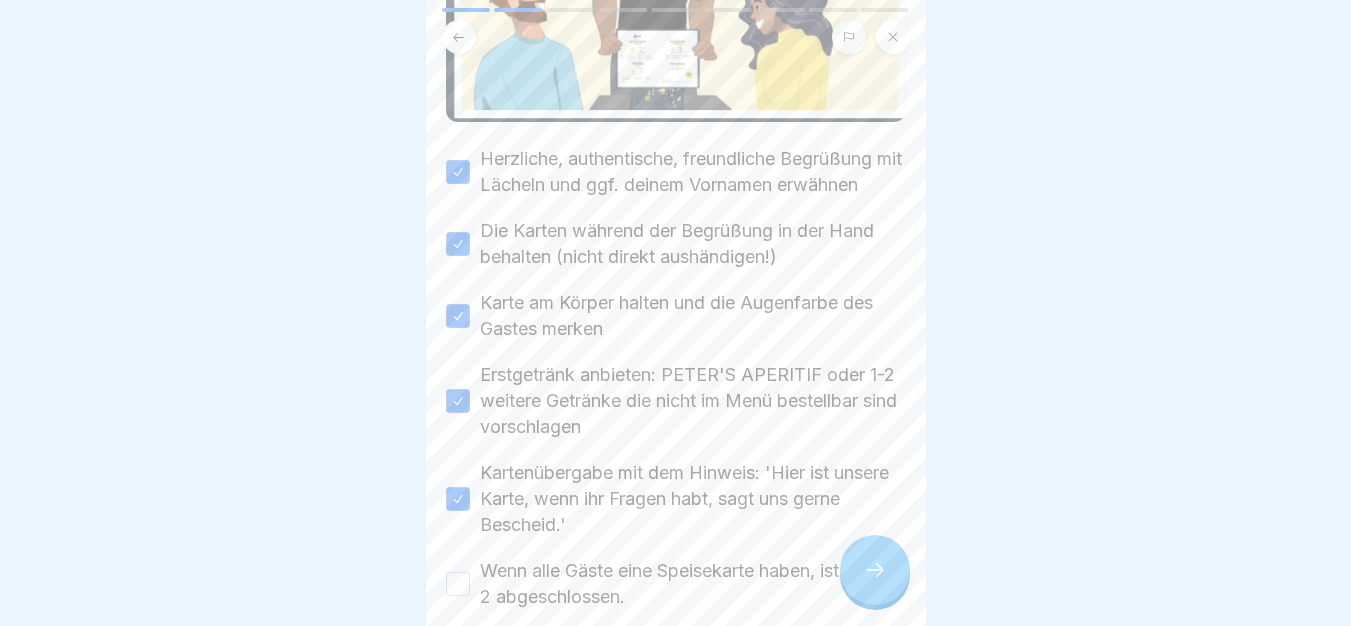 click on "Wenn alle Gäste eine Speisekarte haben, ist Schritt 2 abgeschlossen." at bounding box center (693, 584) 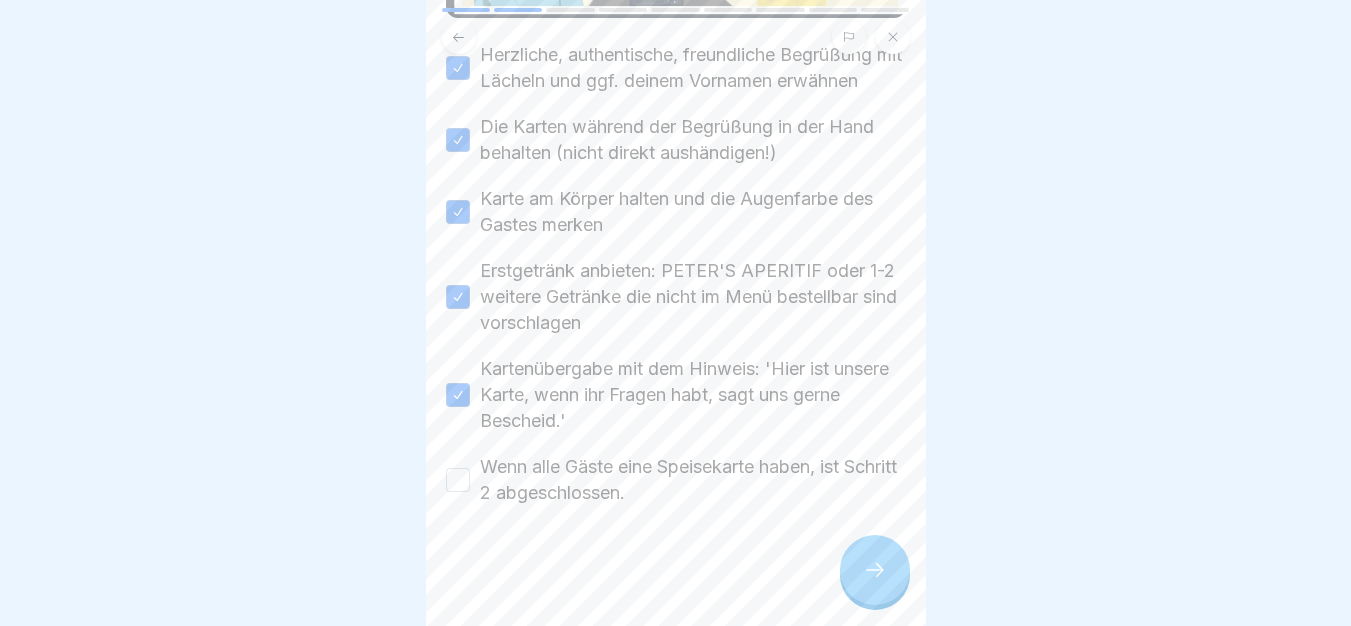 scroll, scrollTop: 480, scrollLeft: 0, axis: vertical 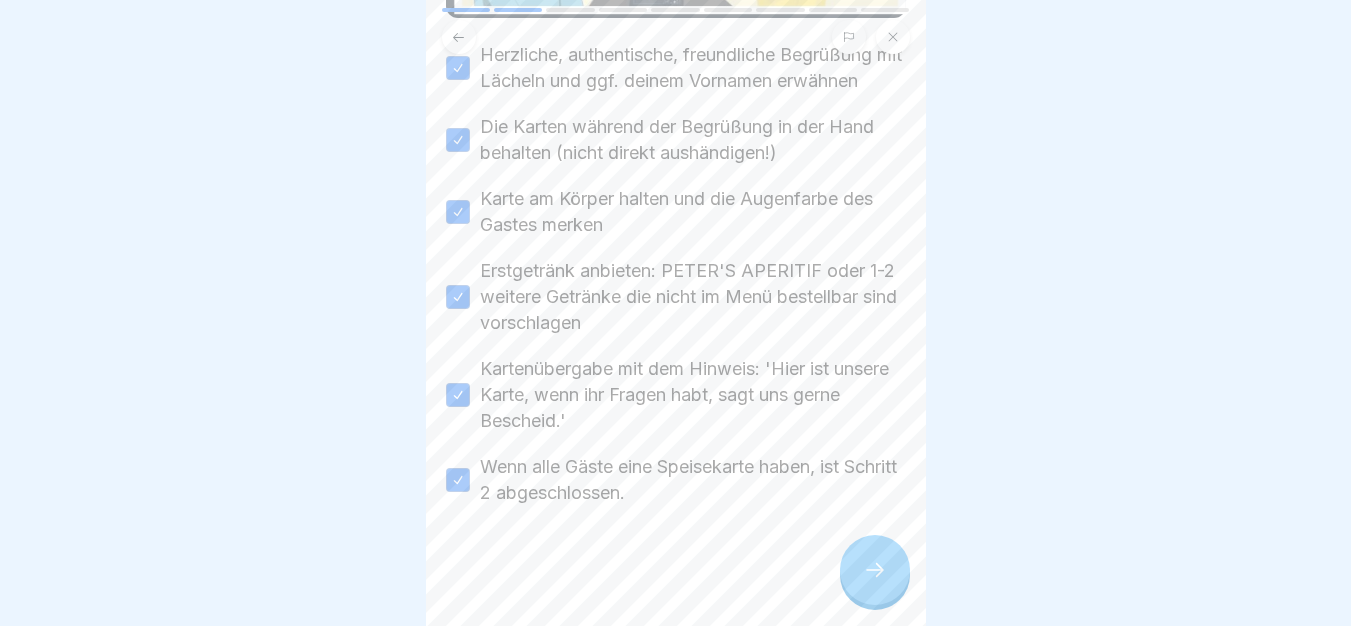 click 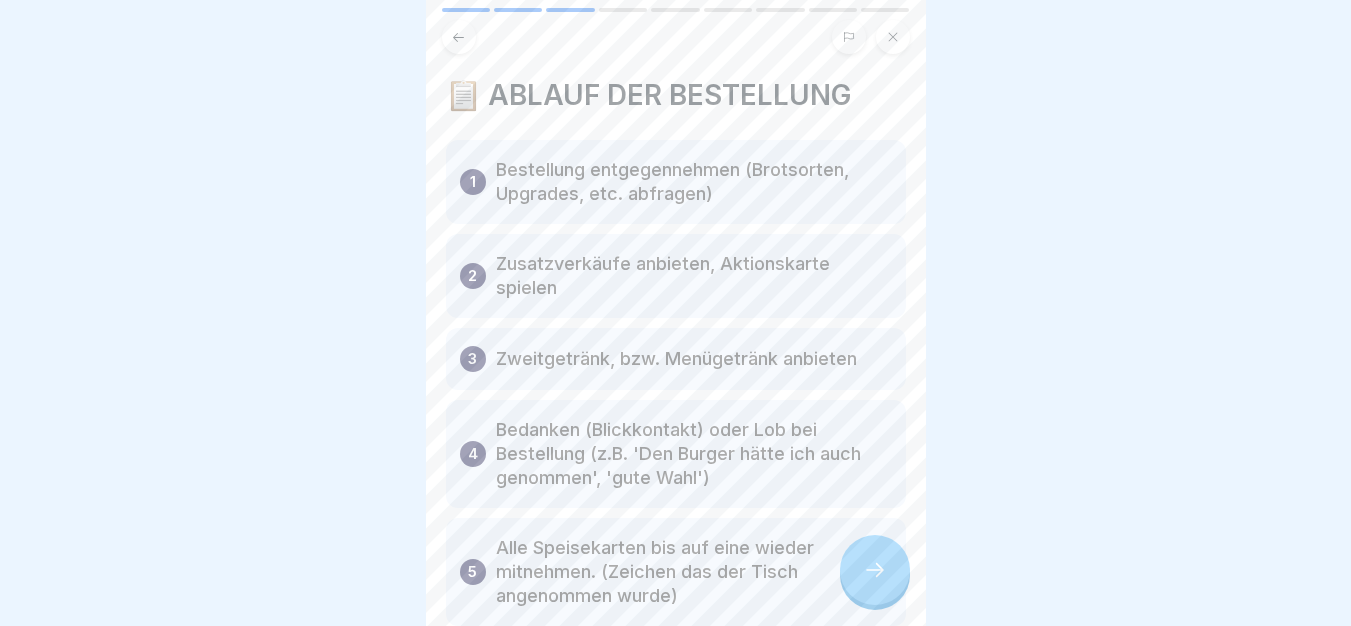 click at bounding box center [875, 570] 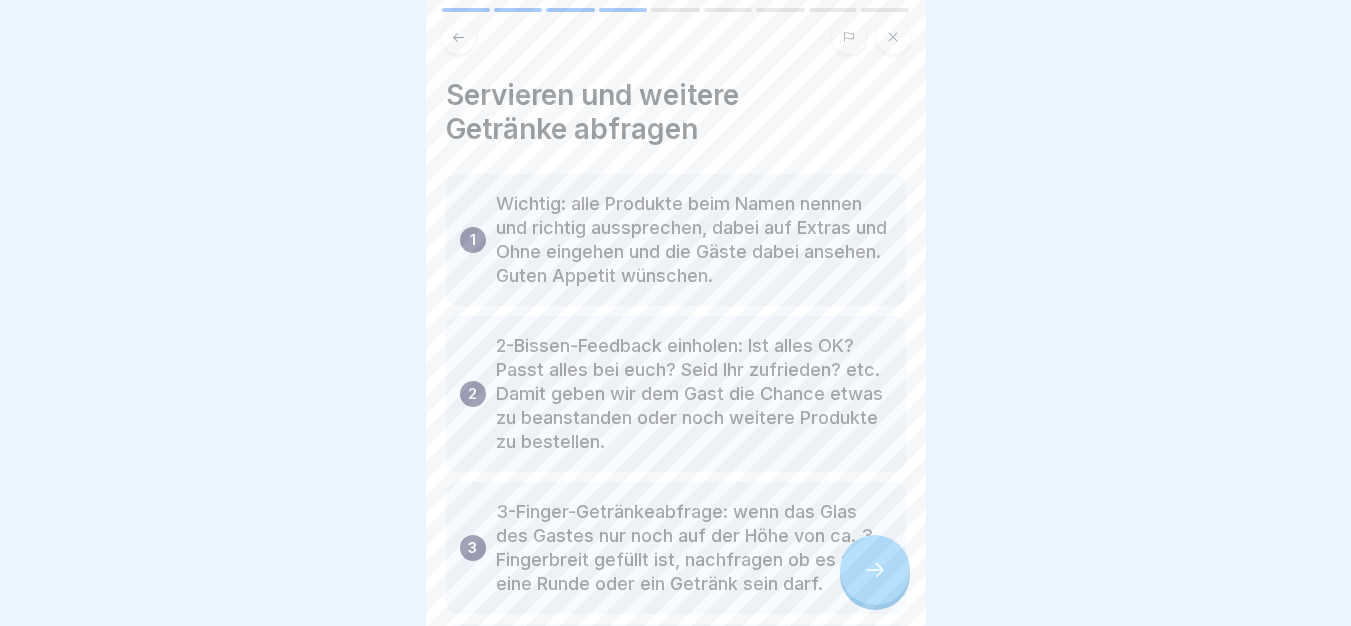 click at bounding box center (875, 570) 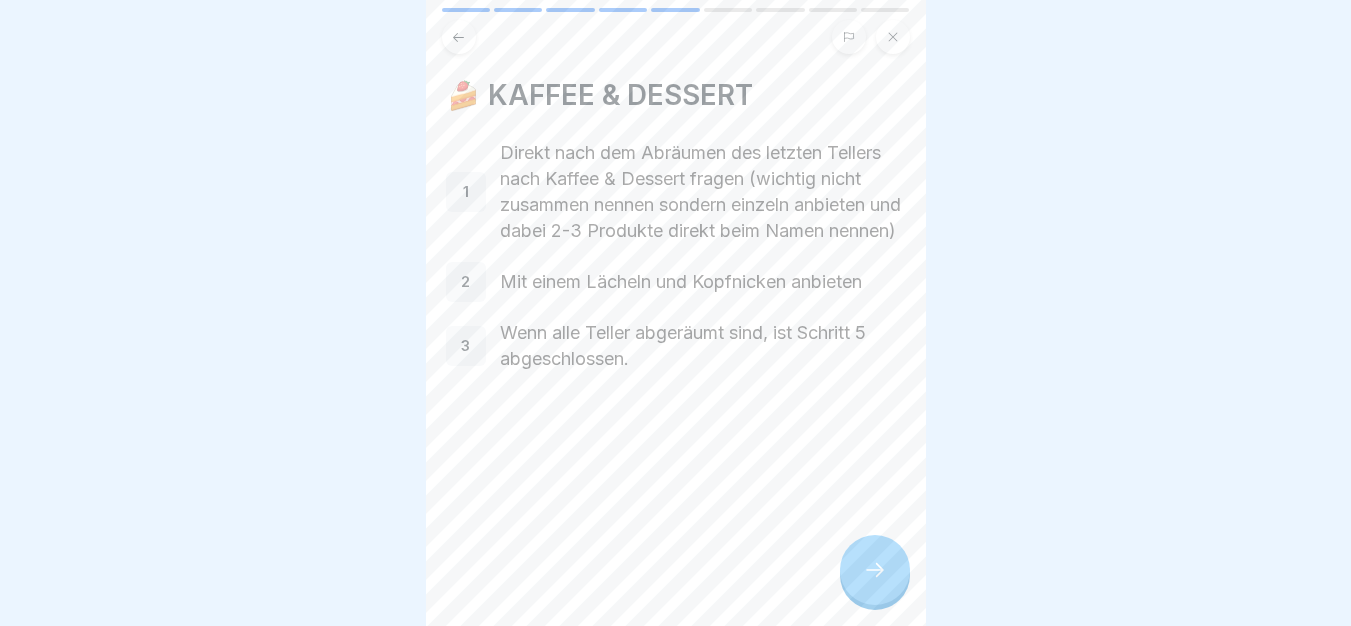 click at bounding box center [875, 570] 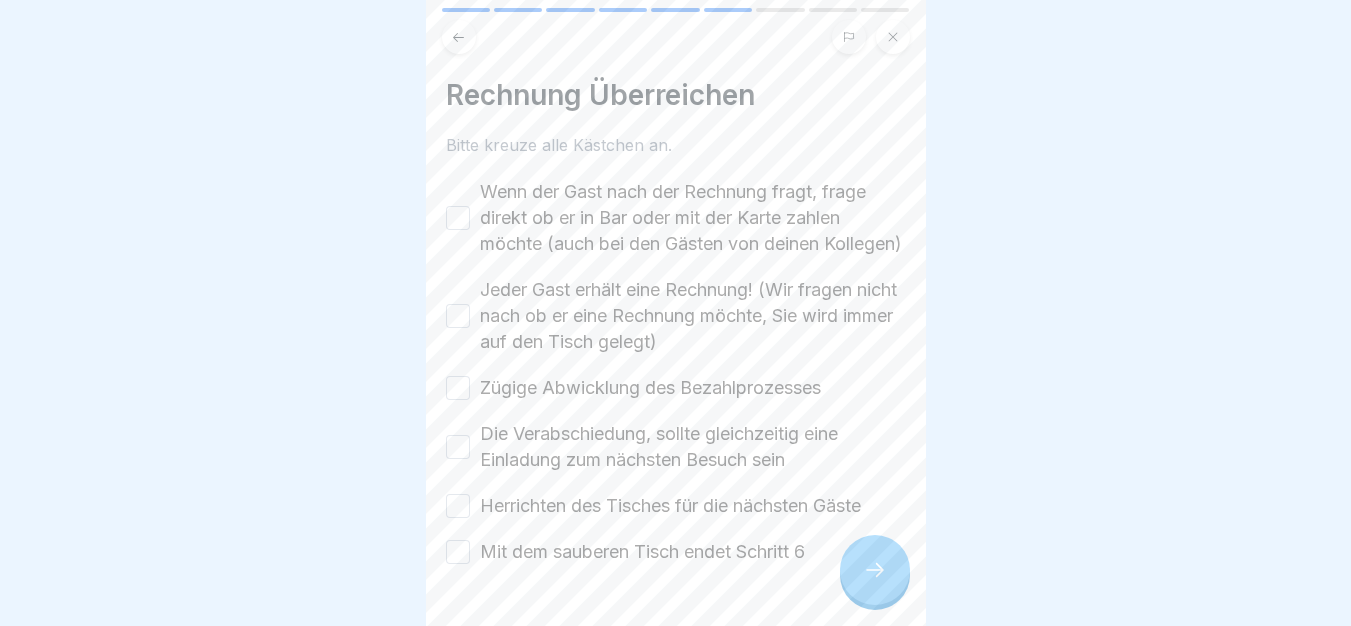 click at bounding box center (875, 570) 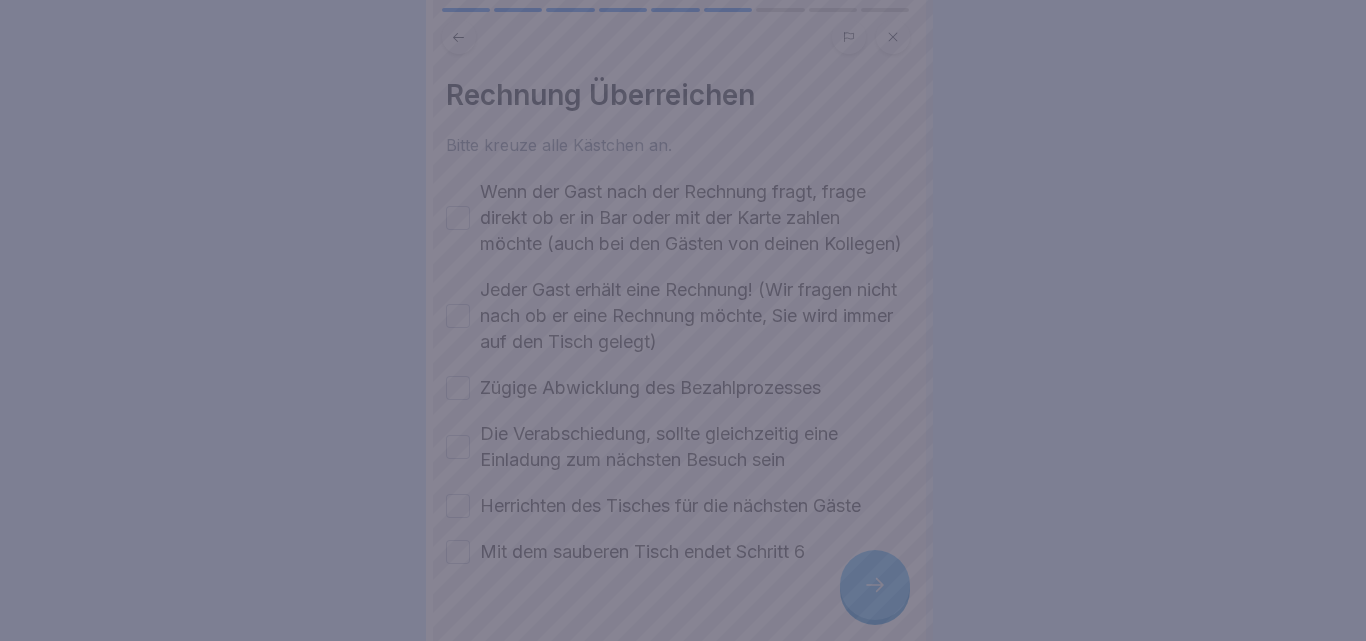 click at bounding box center [683, 320] 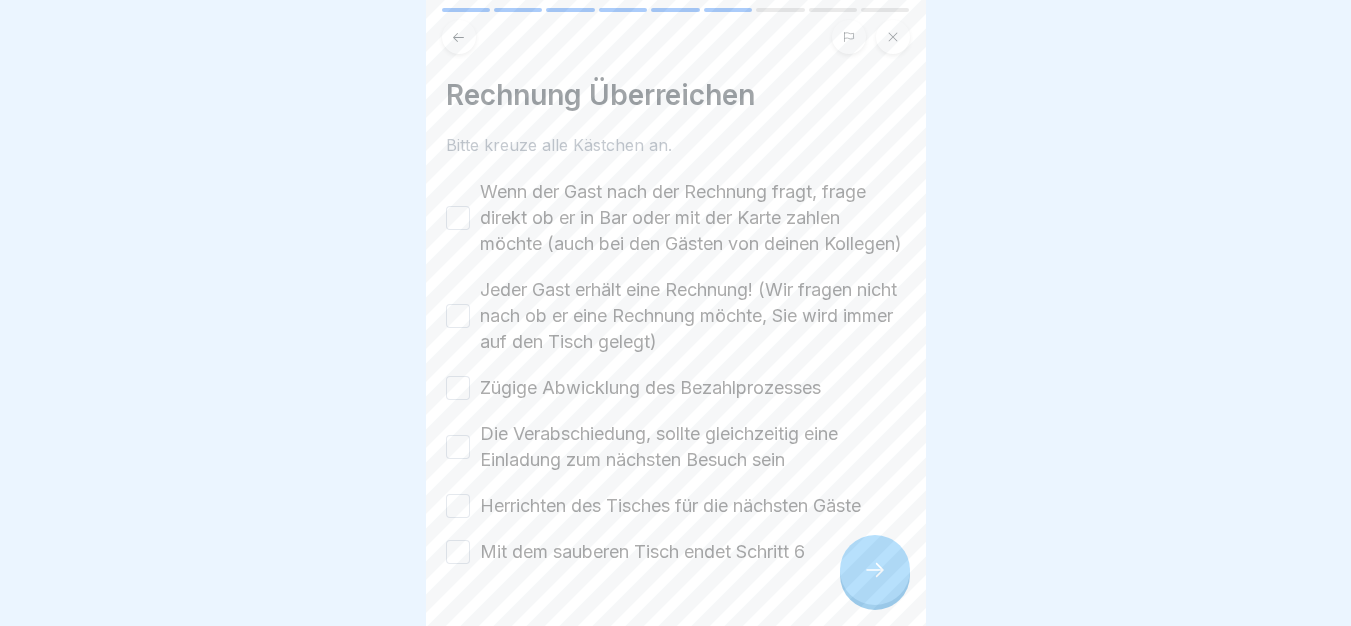 click on "Wenn der Gast nach der Rechnung fragt, frage direkt ob er in Bar oder mit der Karte zahlen möchte (auch bei den Gästen von deinen Kollegen)" at bounding box center [693, 218] 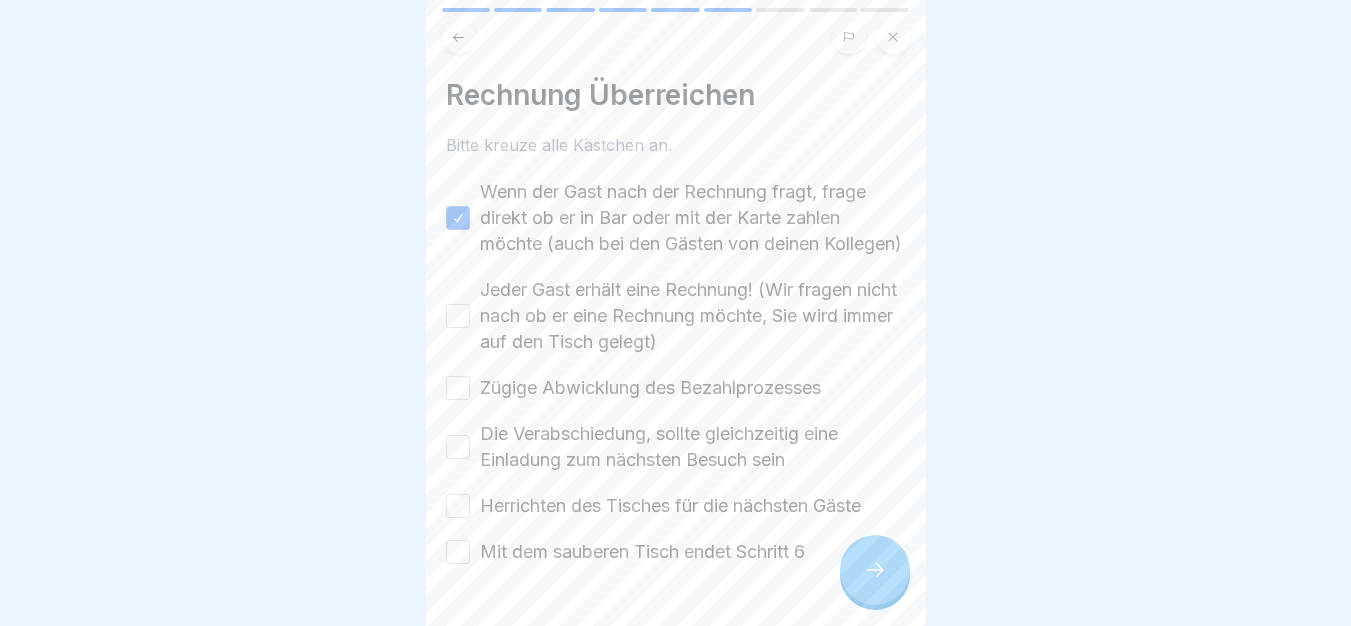 click on "Jeder Gast erhält eine Rechnung! (Wir fragen nicht nach ob er eine Rechnung möchte, Sie wird immer auf den Tisch gelegt)" at bounding box center [693, 316] 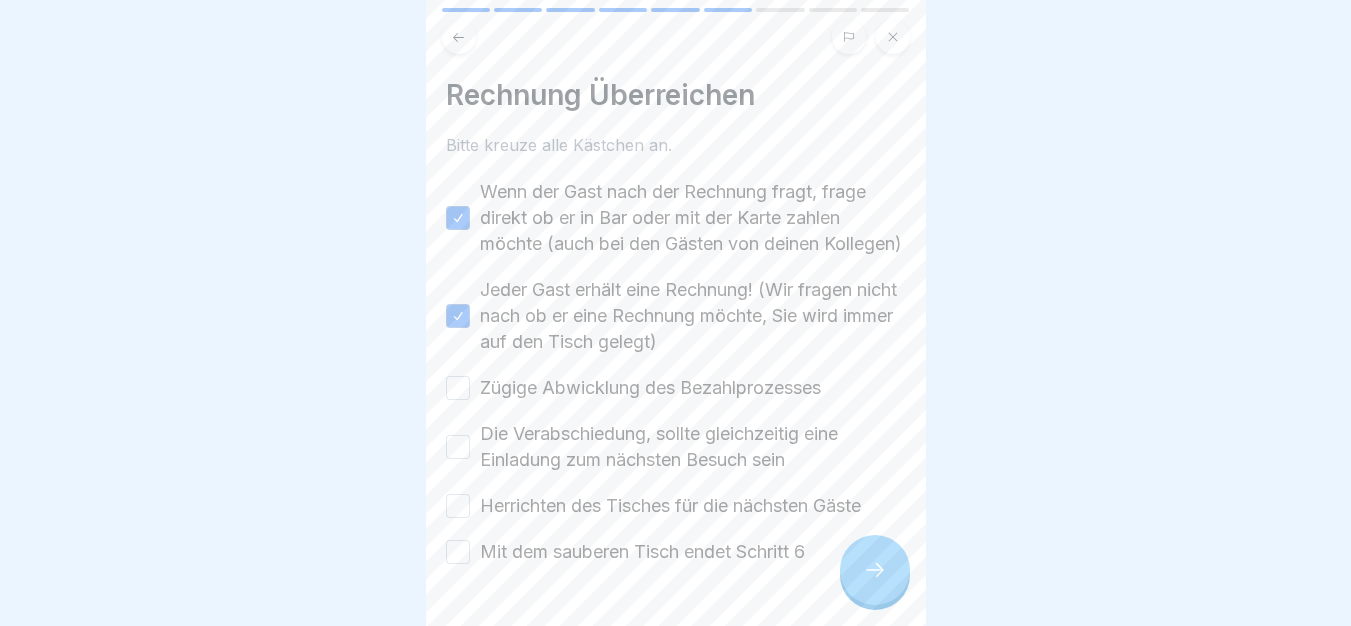click on "Zügige Abwicklung des Bezahlprozesses" at bounding box center [650, 388] 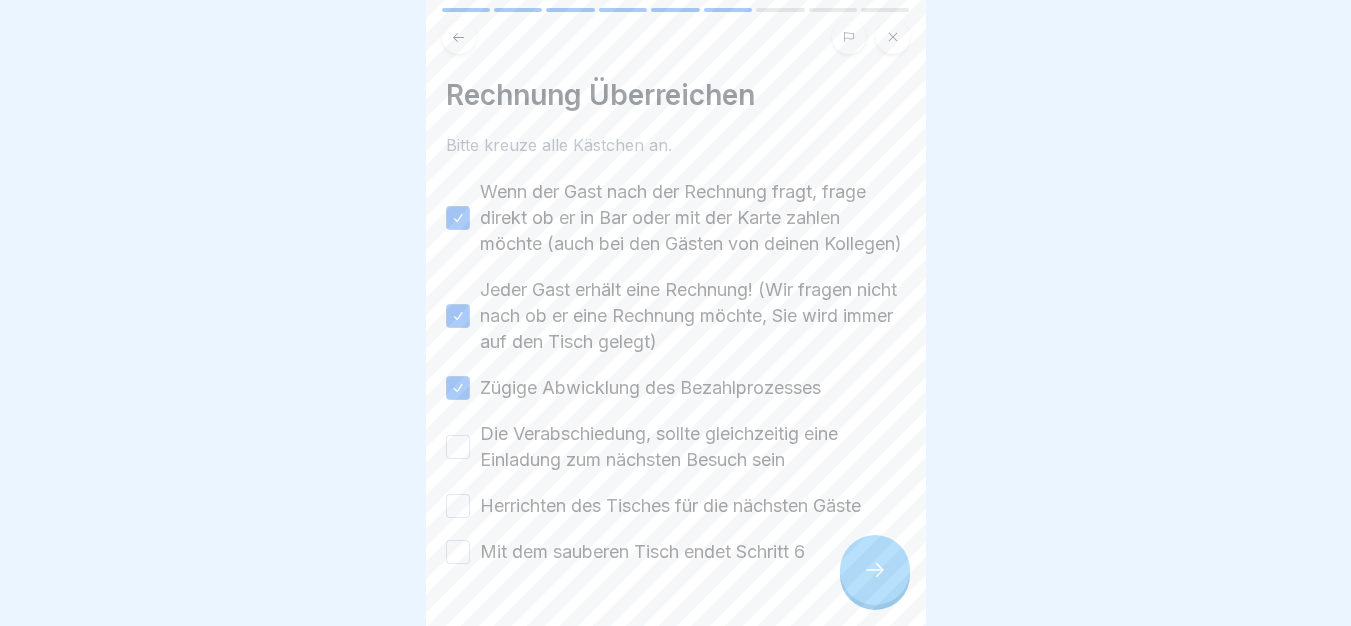click on "Die Verabschiedung, sollte gleichzeitig eine Einladung zum nächsten Besuch sein" at bounding box center [693, 447] 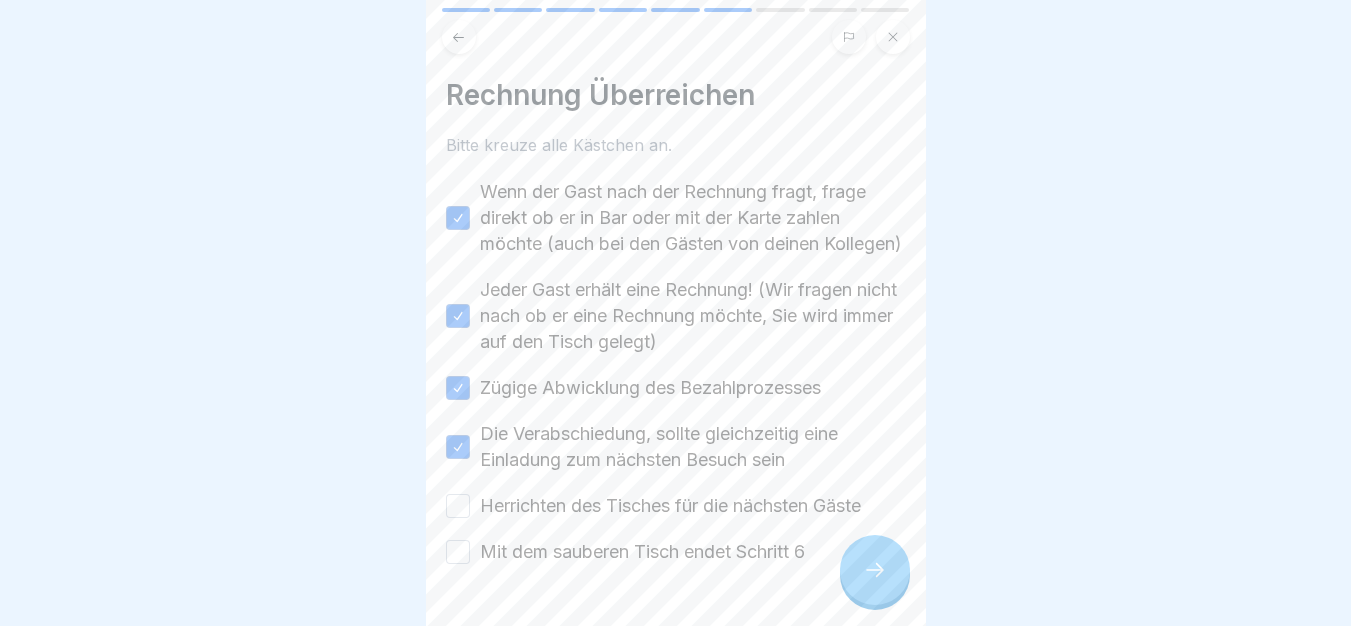 click on "Herrichten des Tisches für die nächsten Gäste" at bounding box center (670, 506) 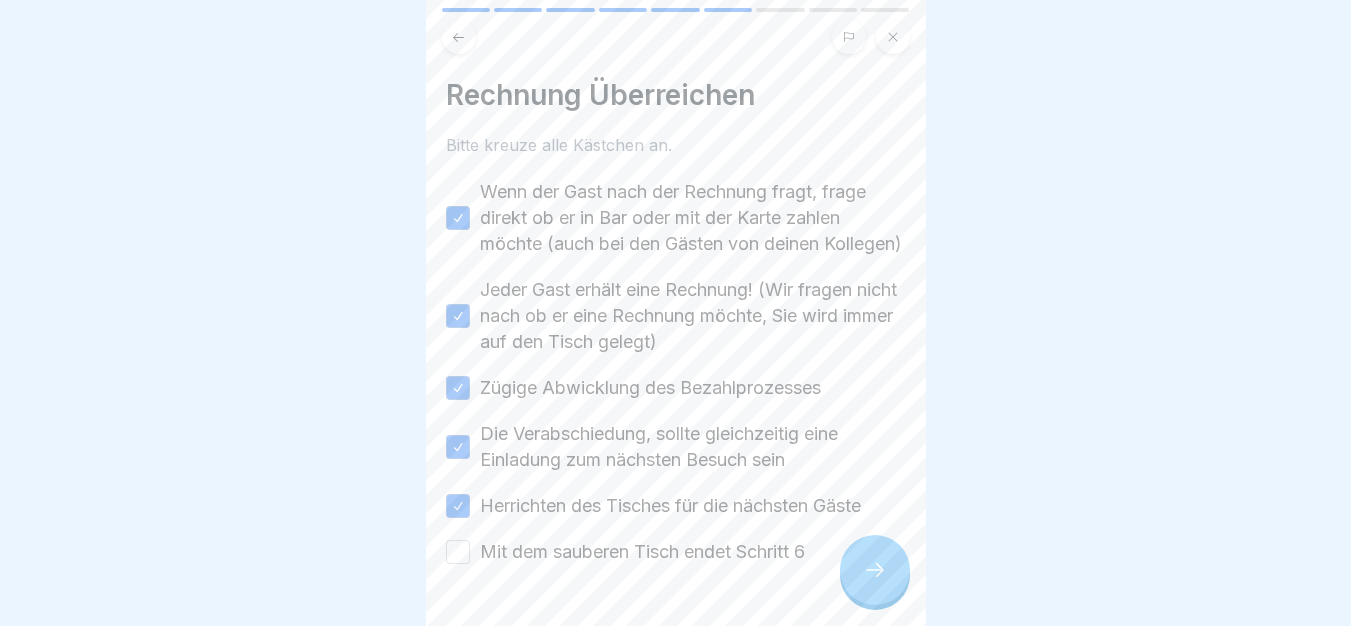 click on "Mit dem sauberen Tisch endet Schritt 6" at bounding box center [642, 552] 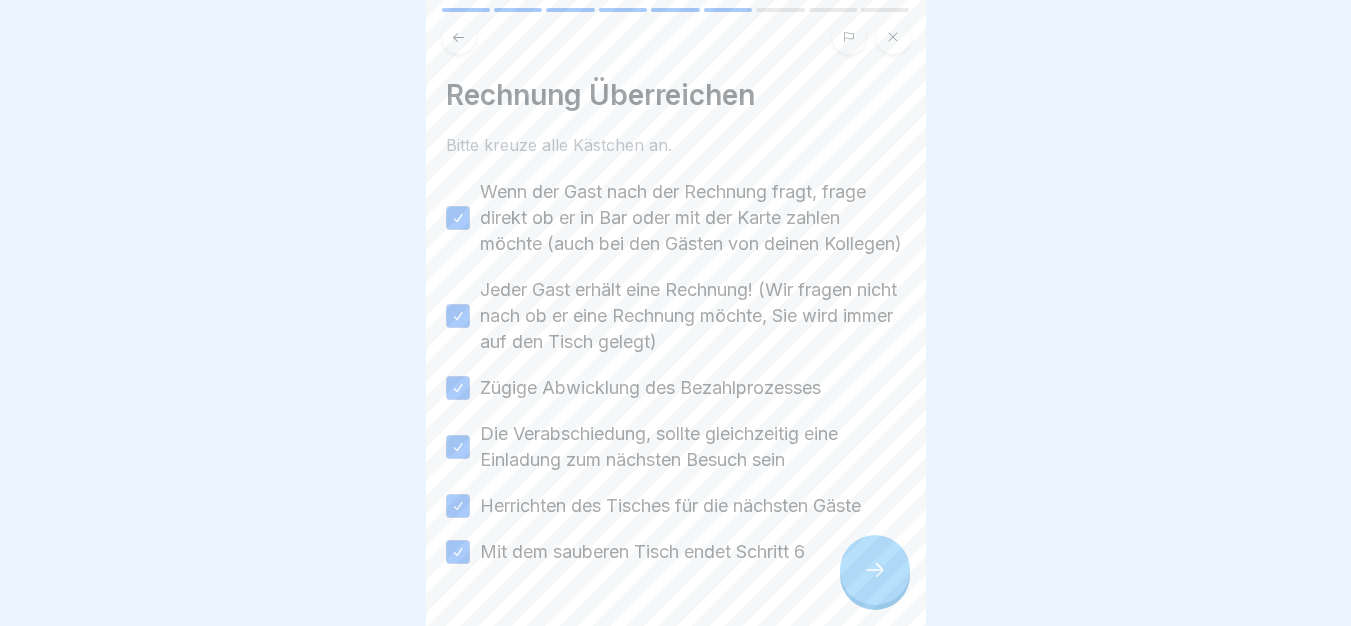 click 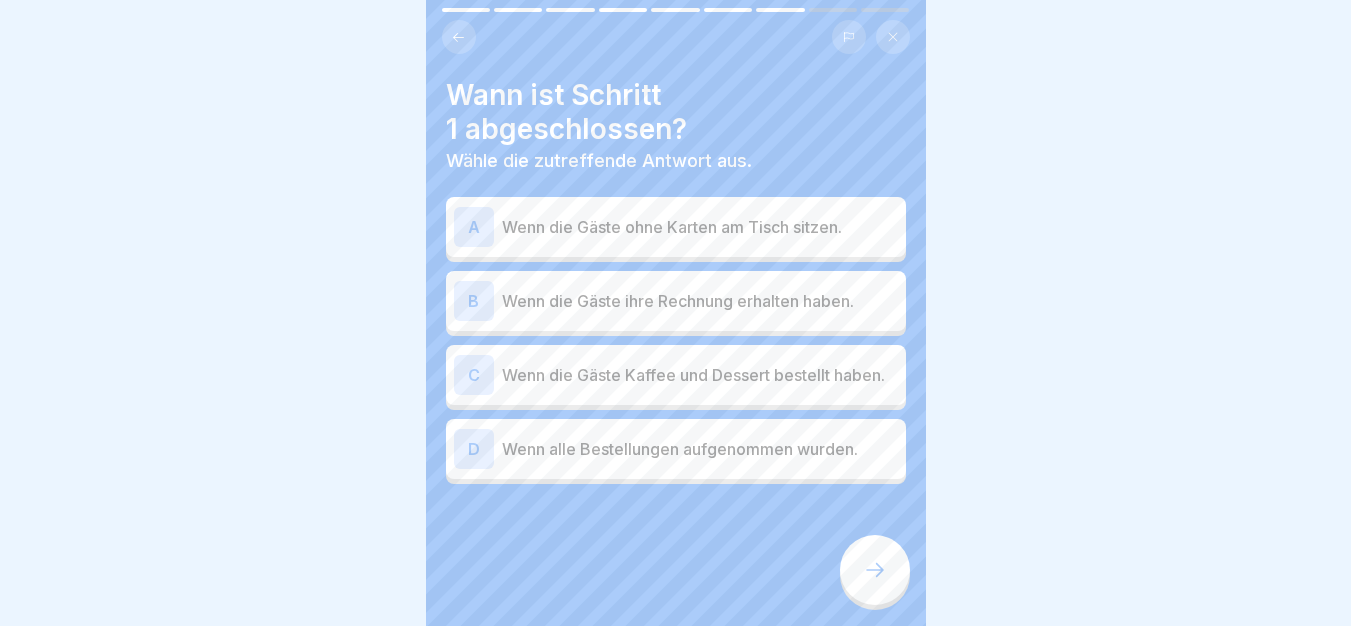 click 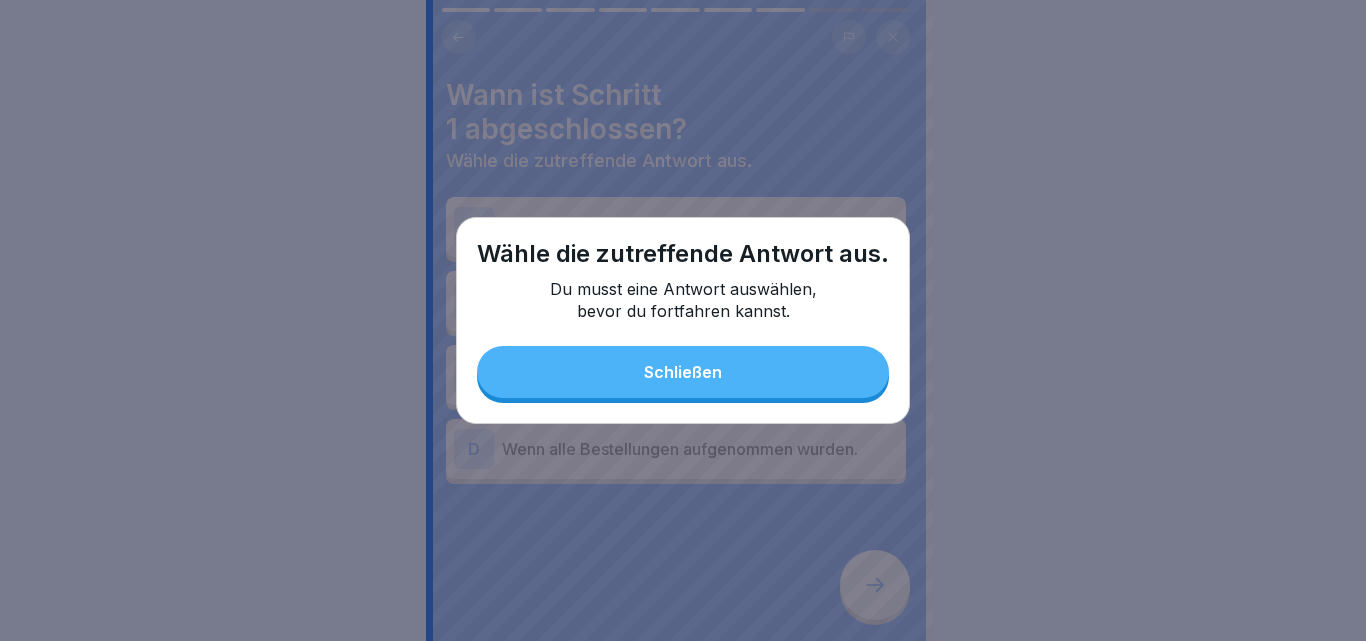 click on "Schließen" at bounding box center [683, 372] 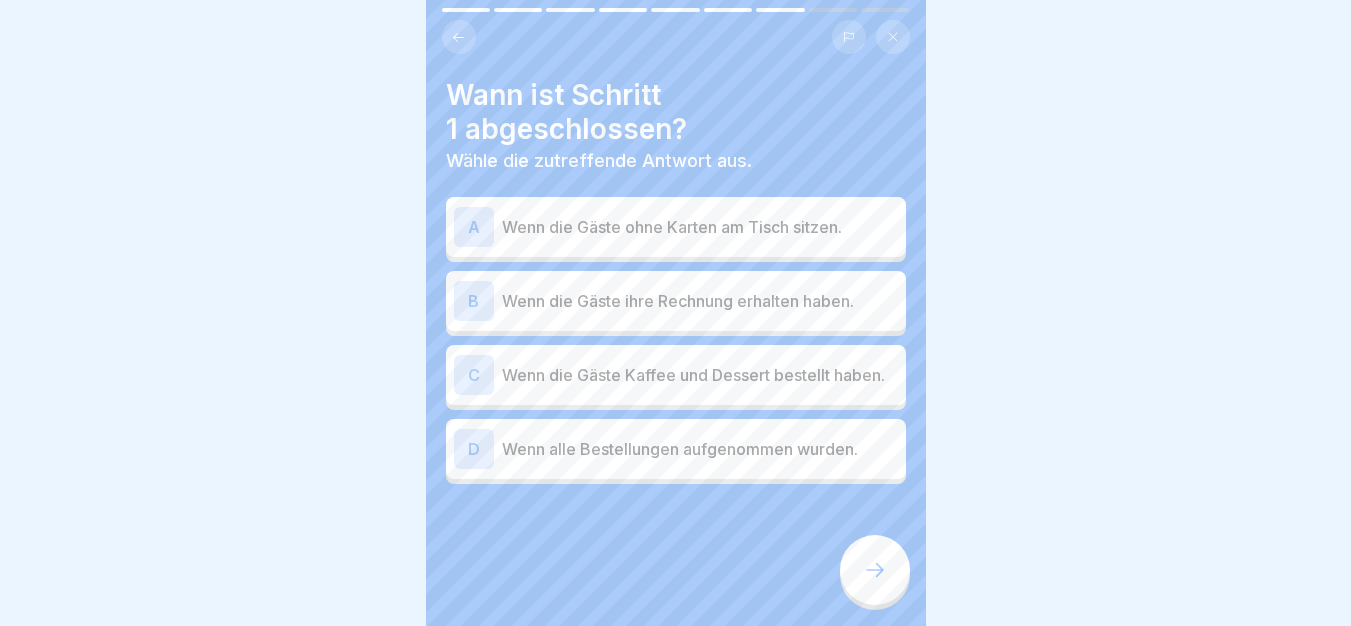 click on "A Wenn die Gäste ohne Karten am Tisch sitzen." at bounding box center (676, 227) 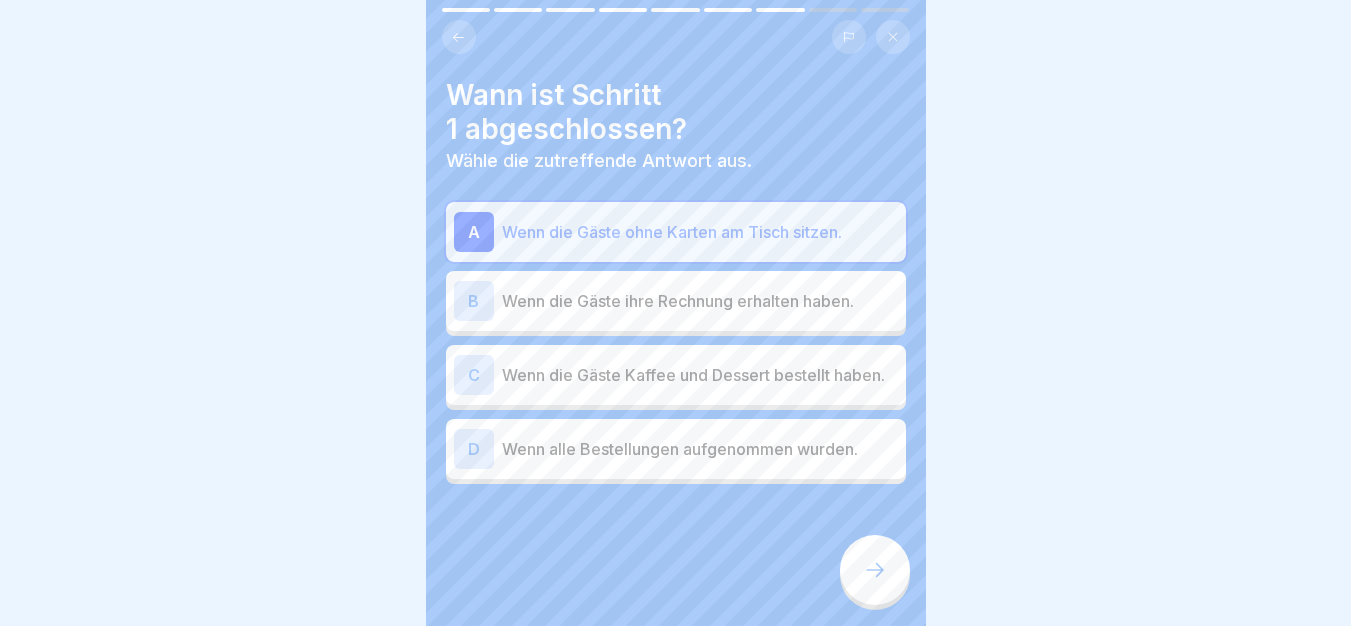 click 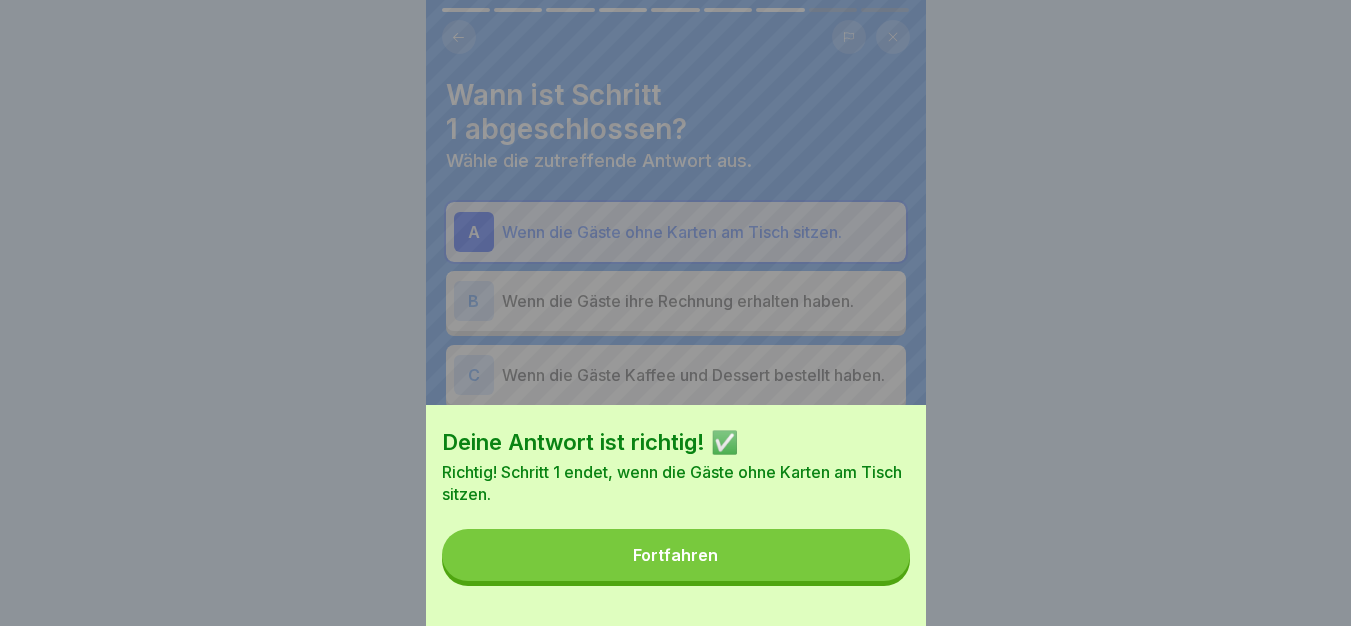click on "Fortfahren" at bounding box center (676, 555) 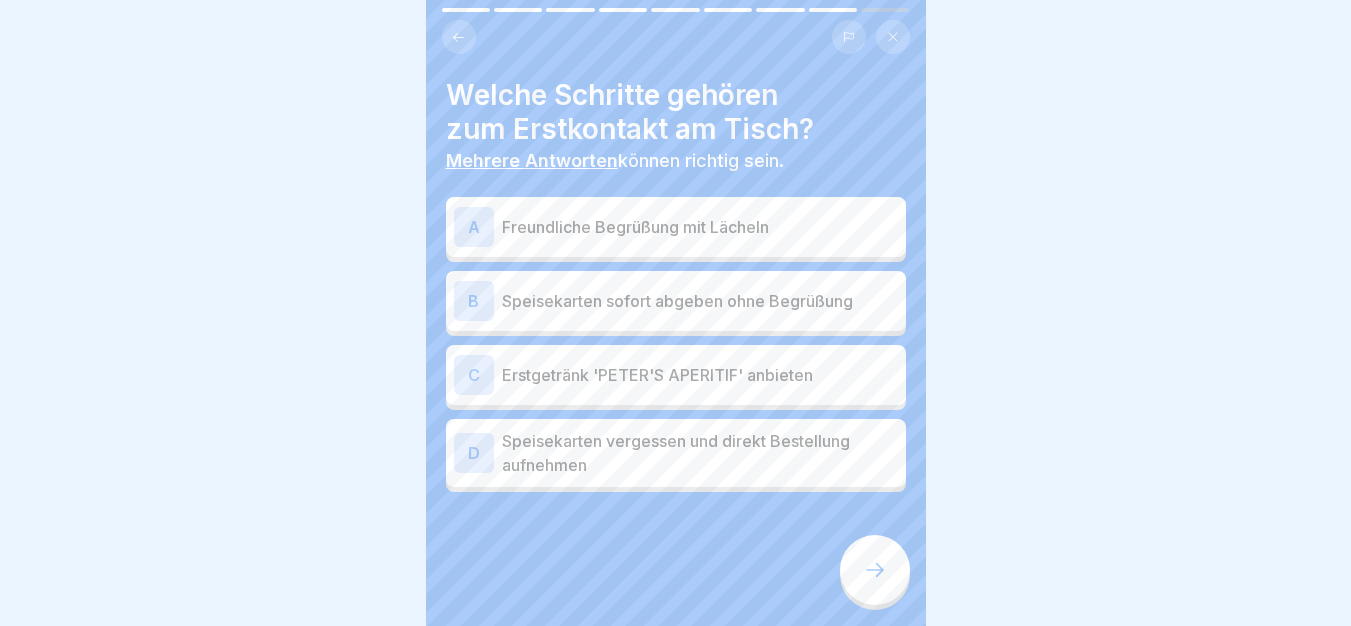 click on "Freundliche Begrüßung mit Lächeln" at bounding box center [700, 227] 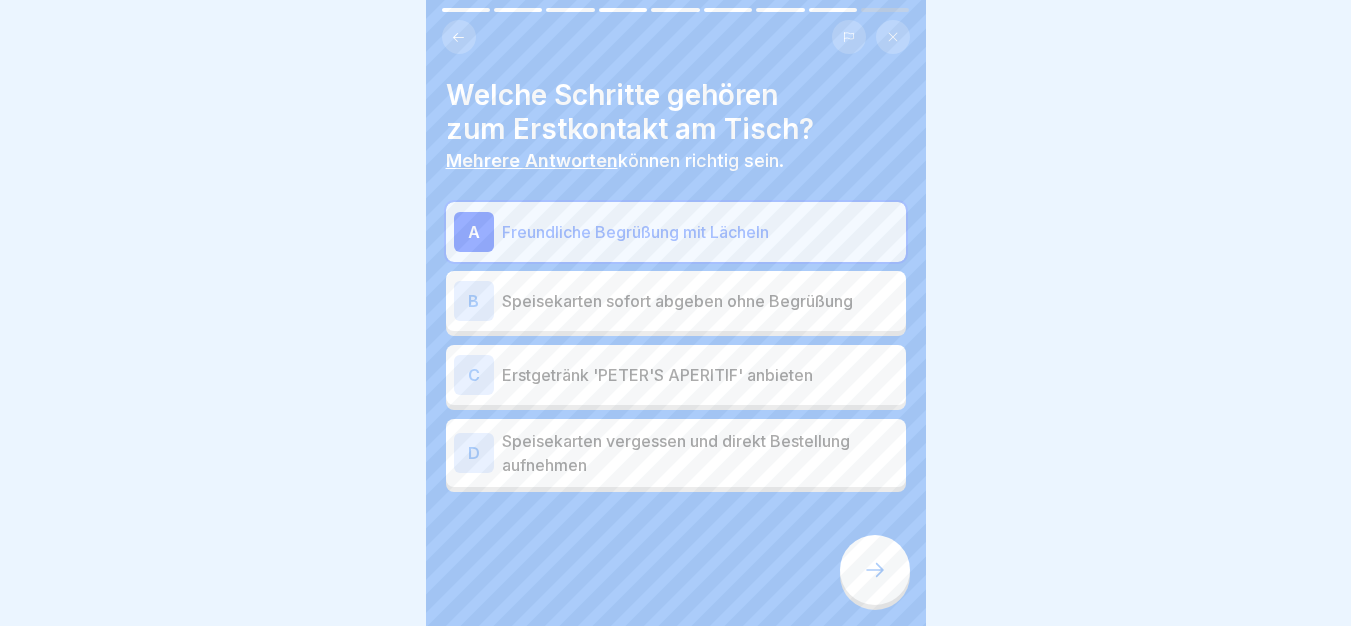 click on "Erstgetränk 'PETER'S APERITIF' anbieten" at bounding box center (700, 375) 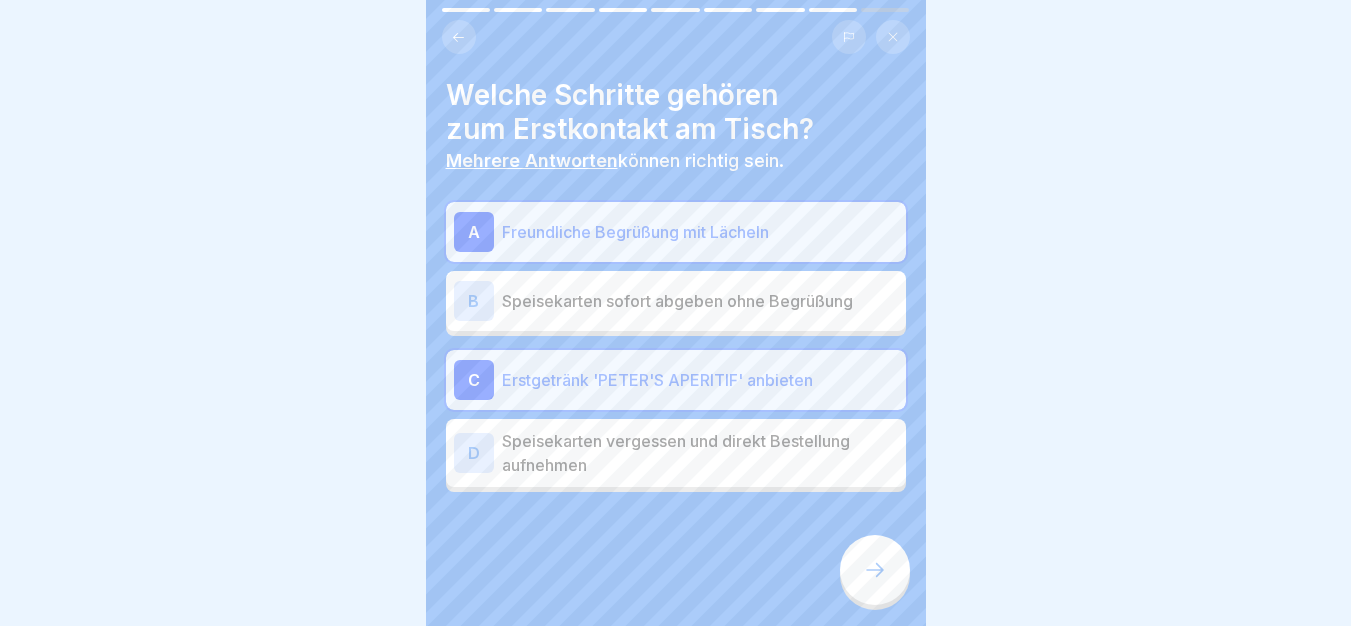click at bounding box center (875, 570) 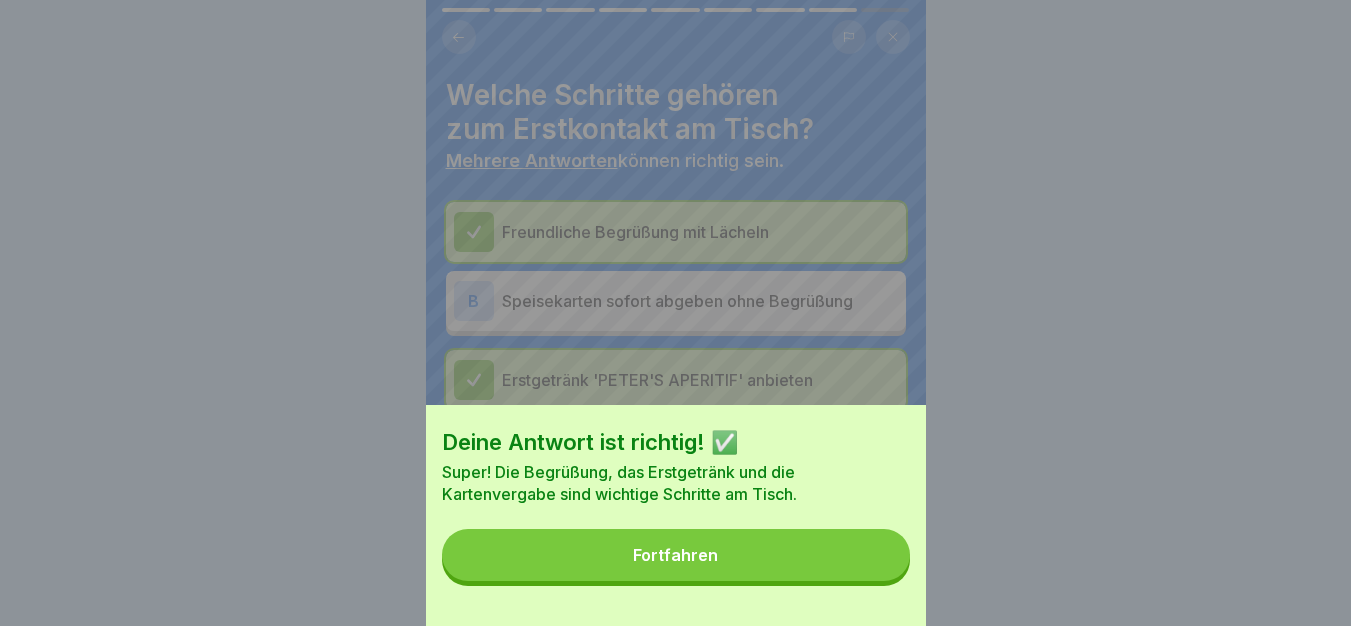 click on "Fortfahren" at bounding box center (676, 555) 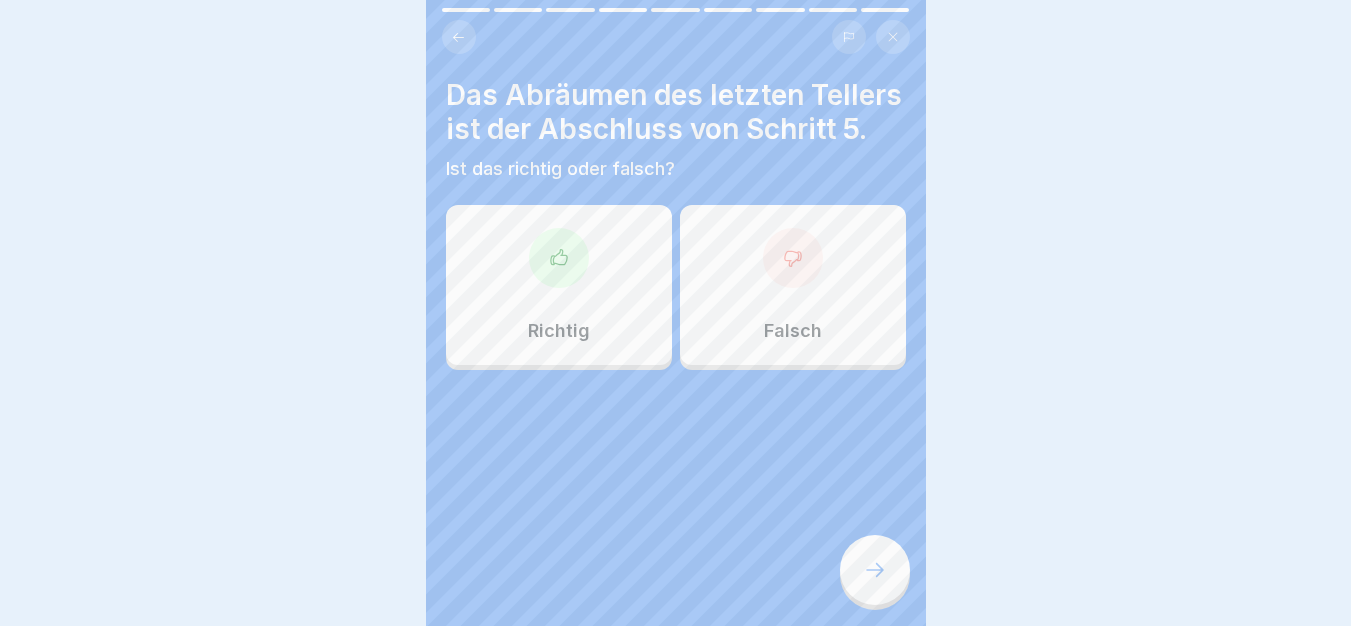 drag, startPoint x: 865, startPoint y: 568, endPoint x: 817, endPoint y: 465, distance: 113.63538 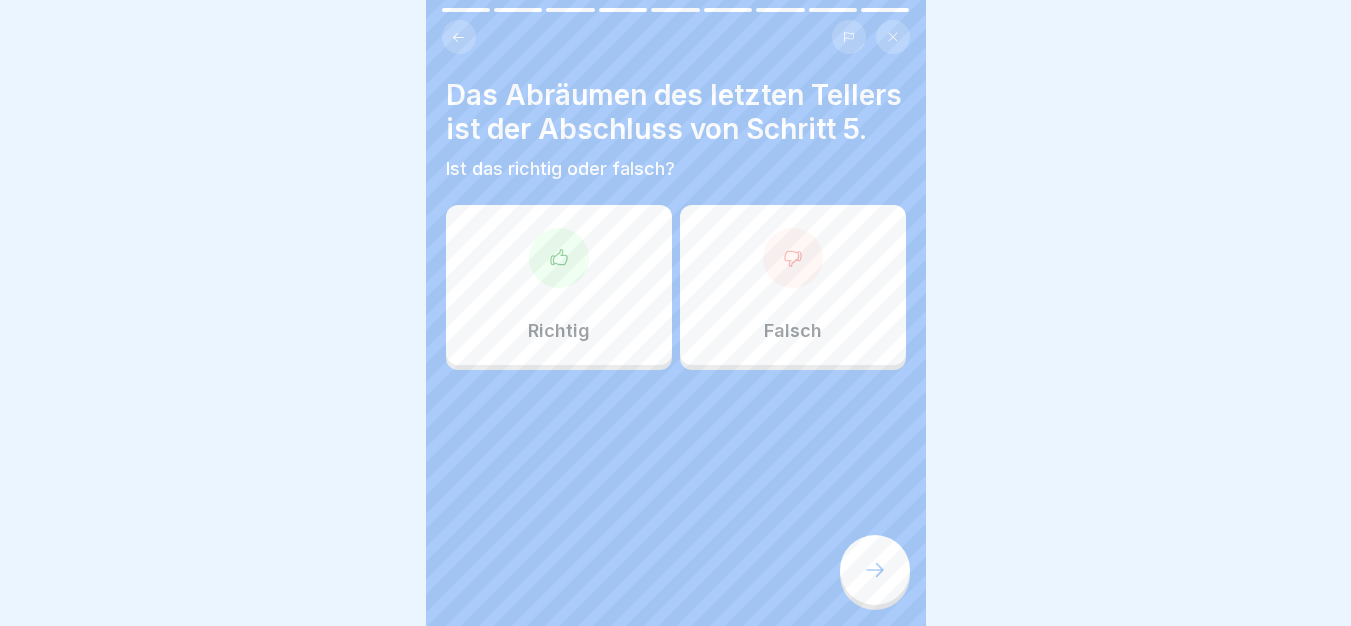 click on "Richtig" at bounding box center (559, 285) 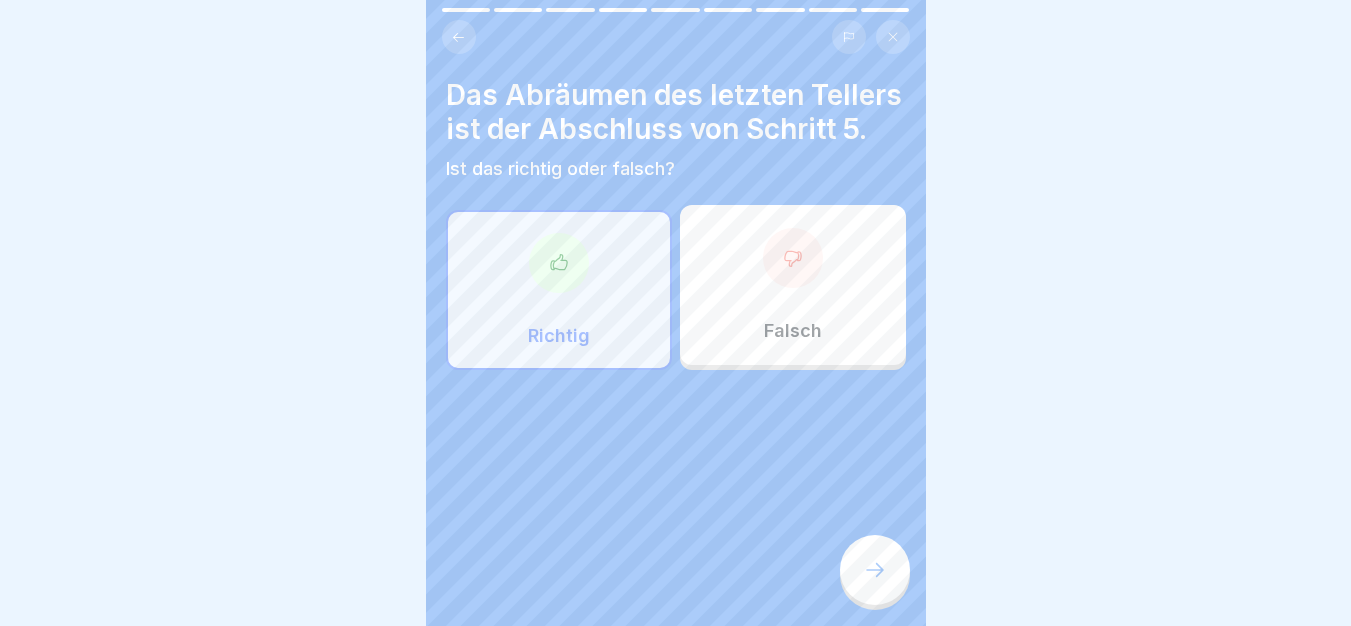 click at bounding box center [875, 570] 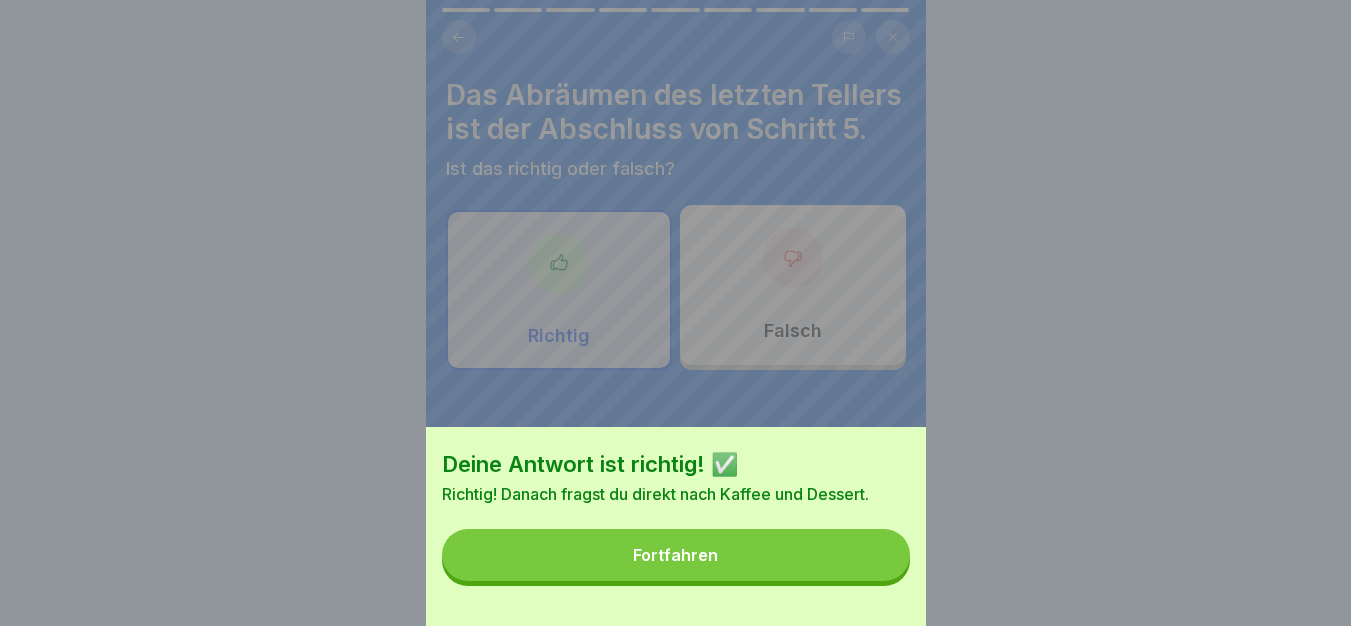 click on "Fortfahren" at bounding box center [676, 555] 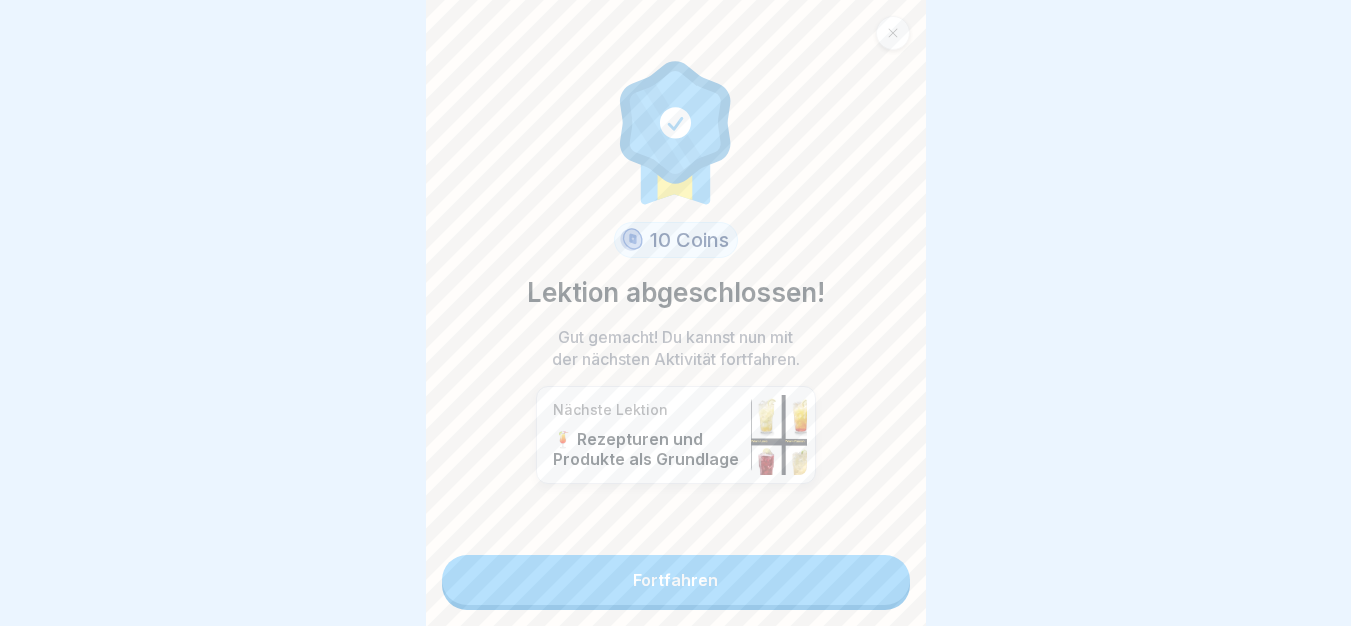 click on "Fortfahren" at bounding box center (676, 580) 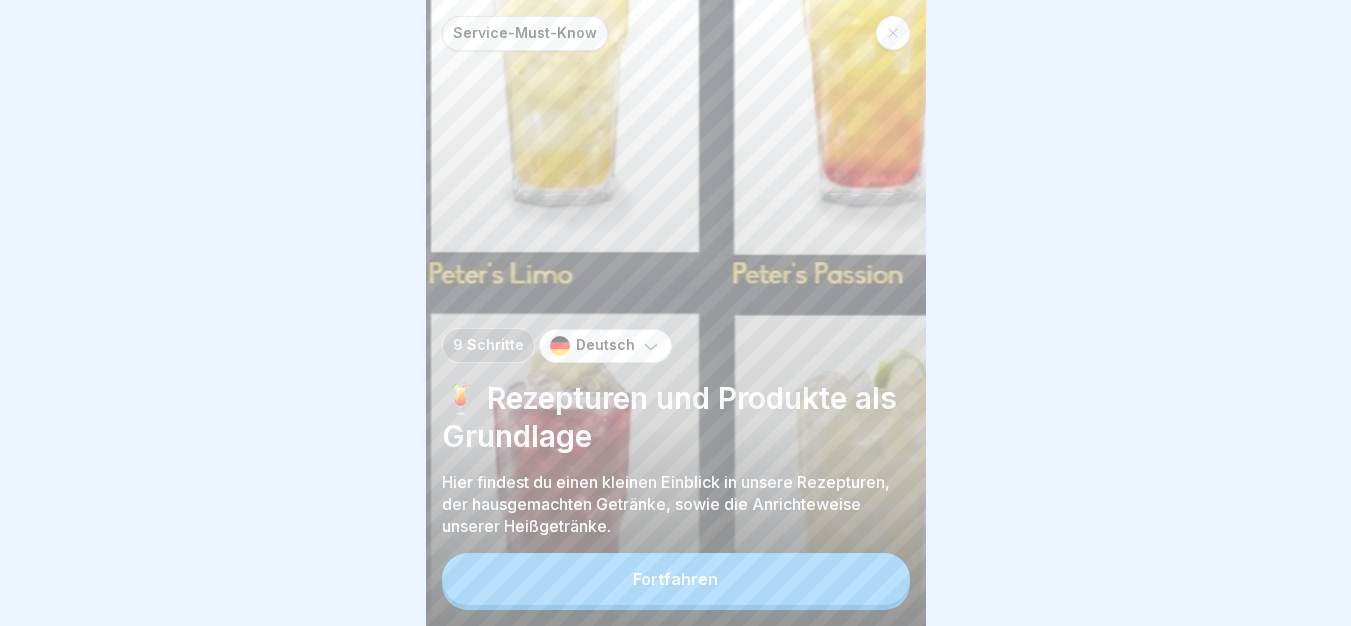 click on "Fortfahren" at bounding box center (676, 579) 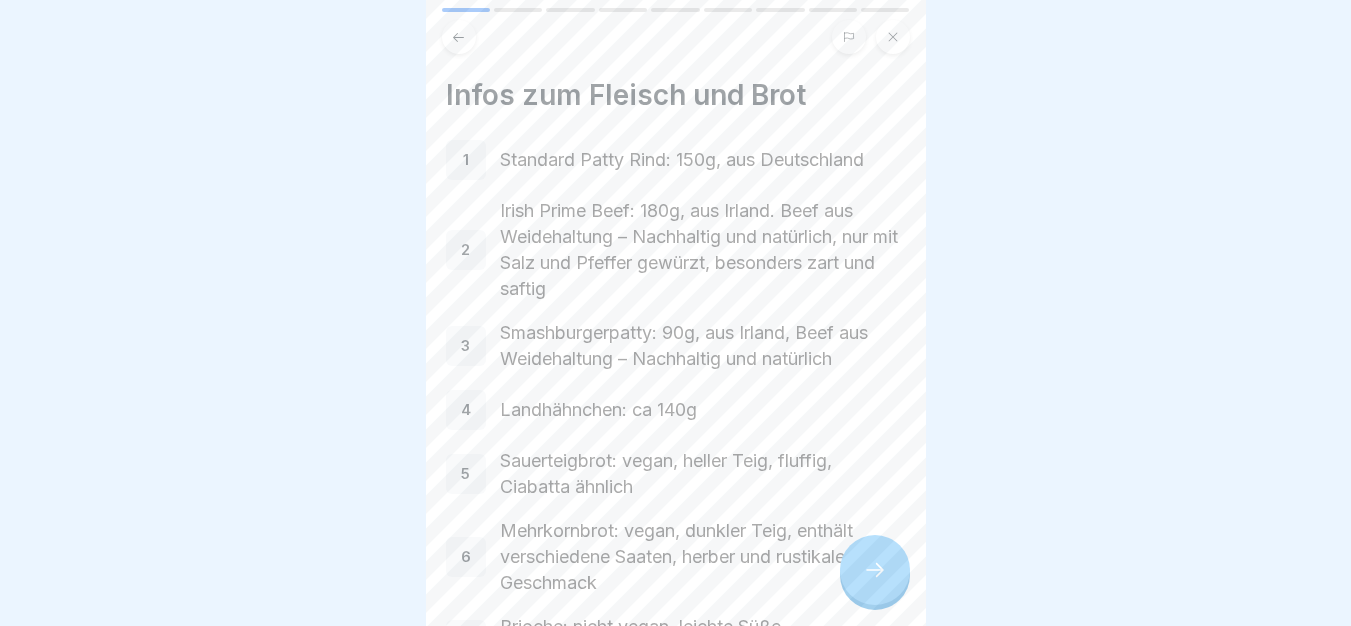 click 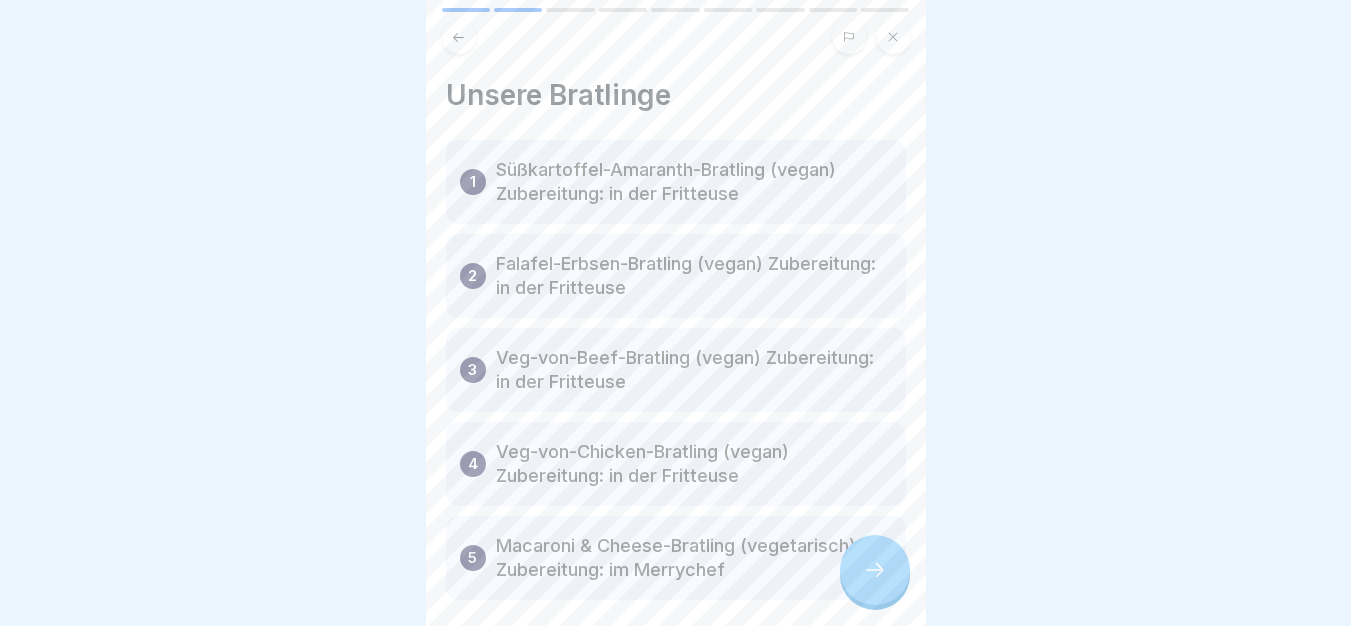 click 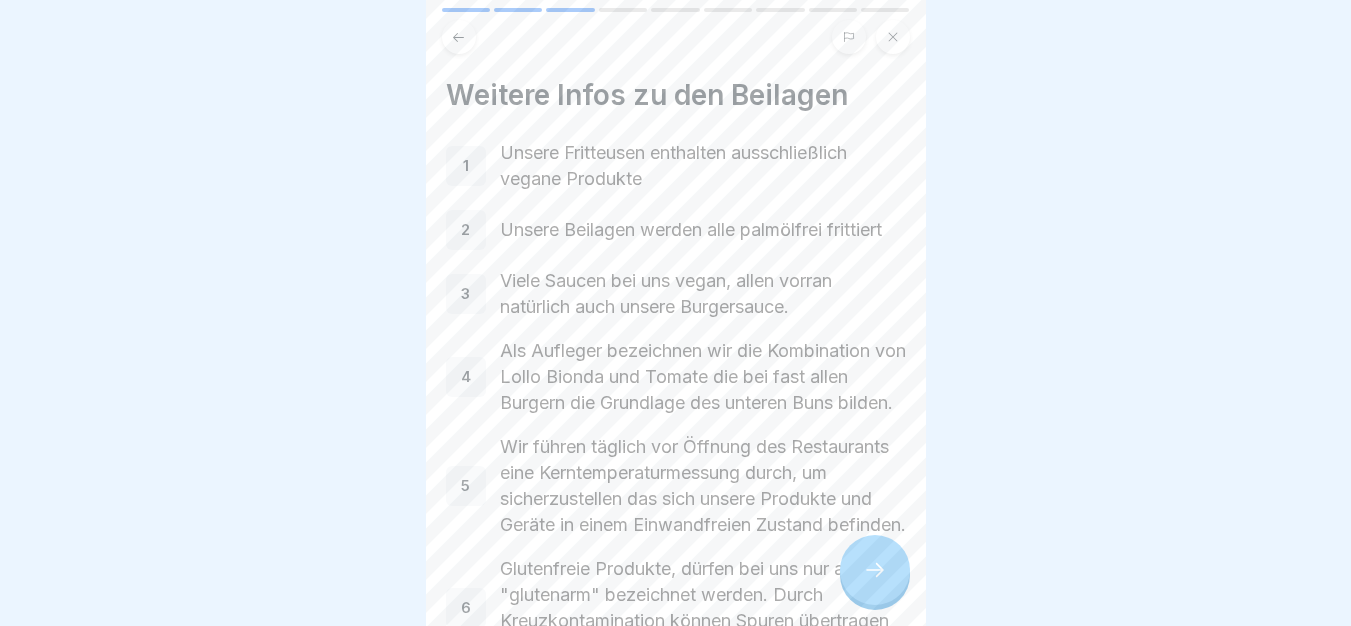 click 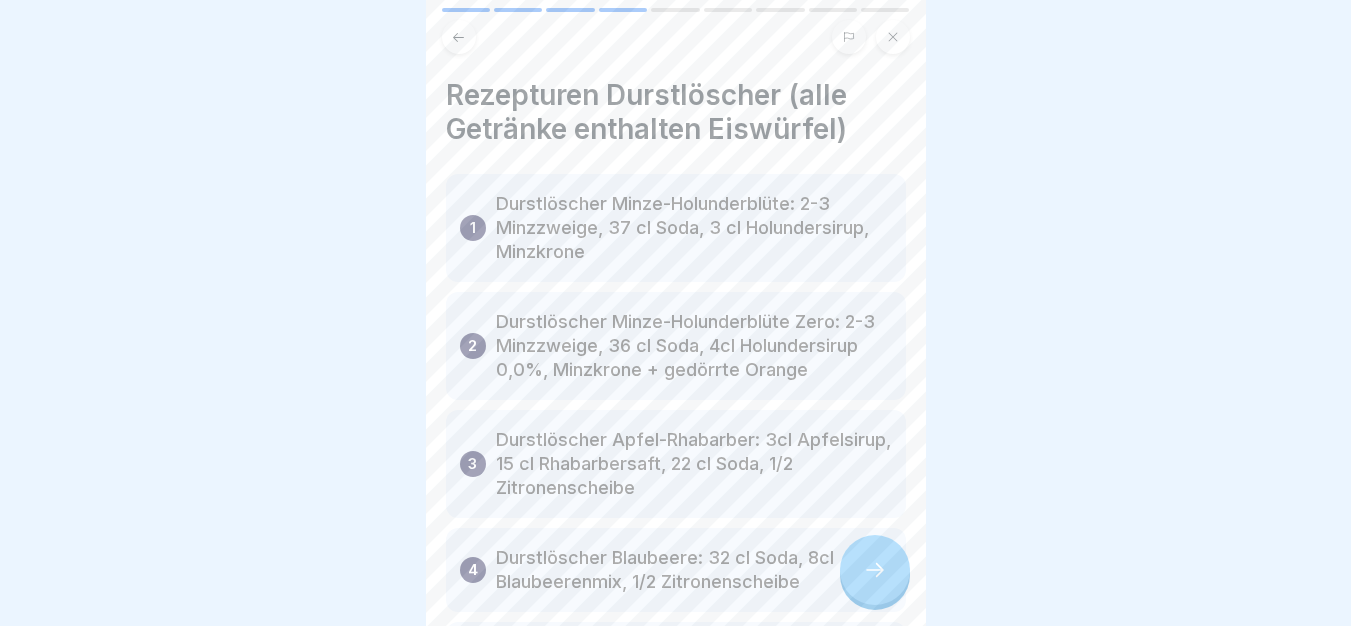 click 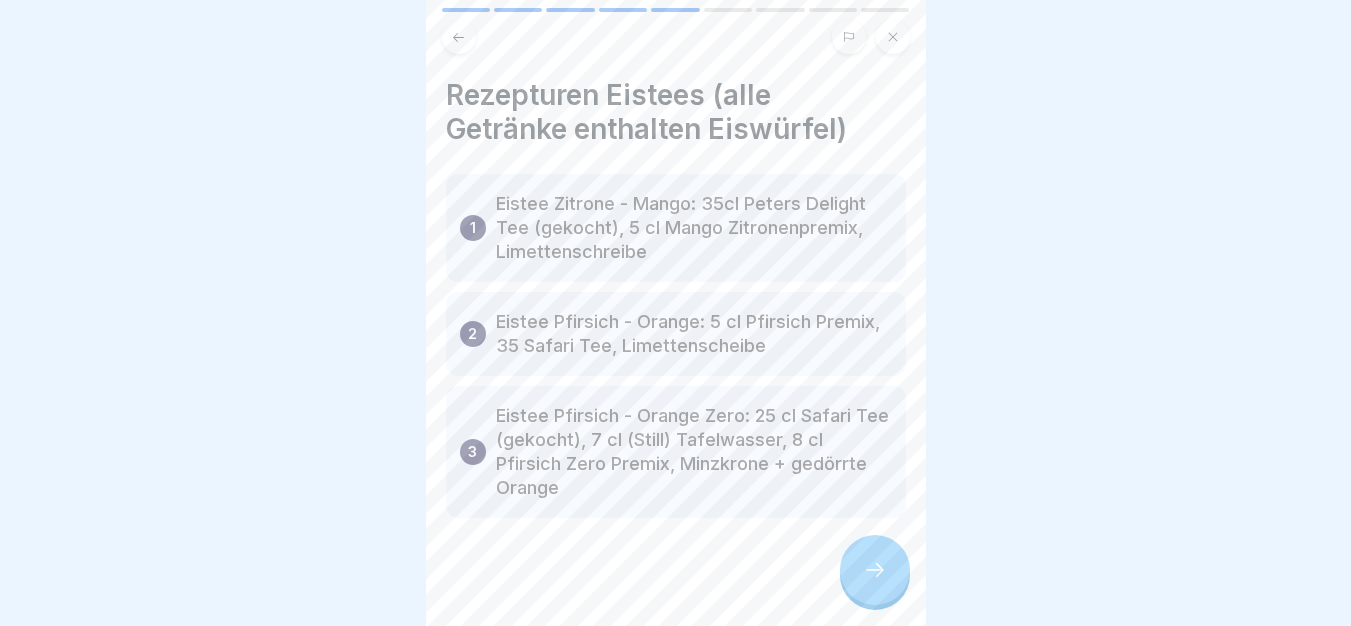 click 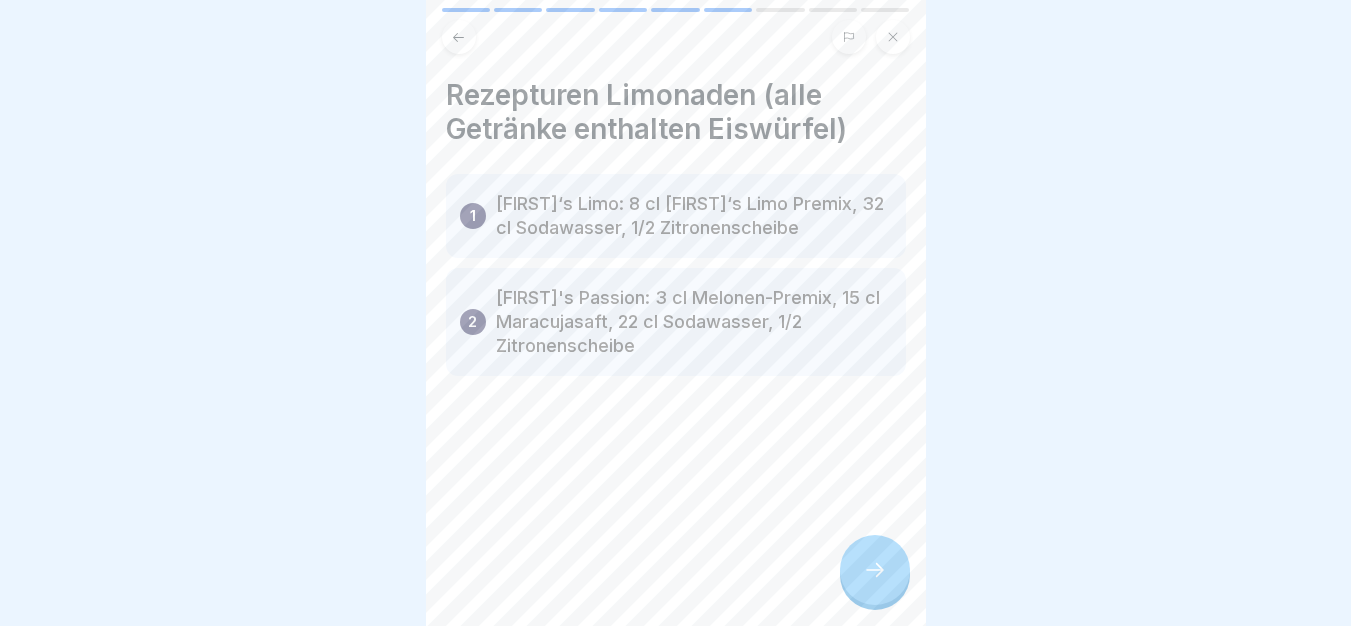 click 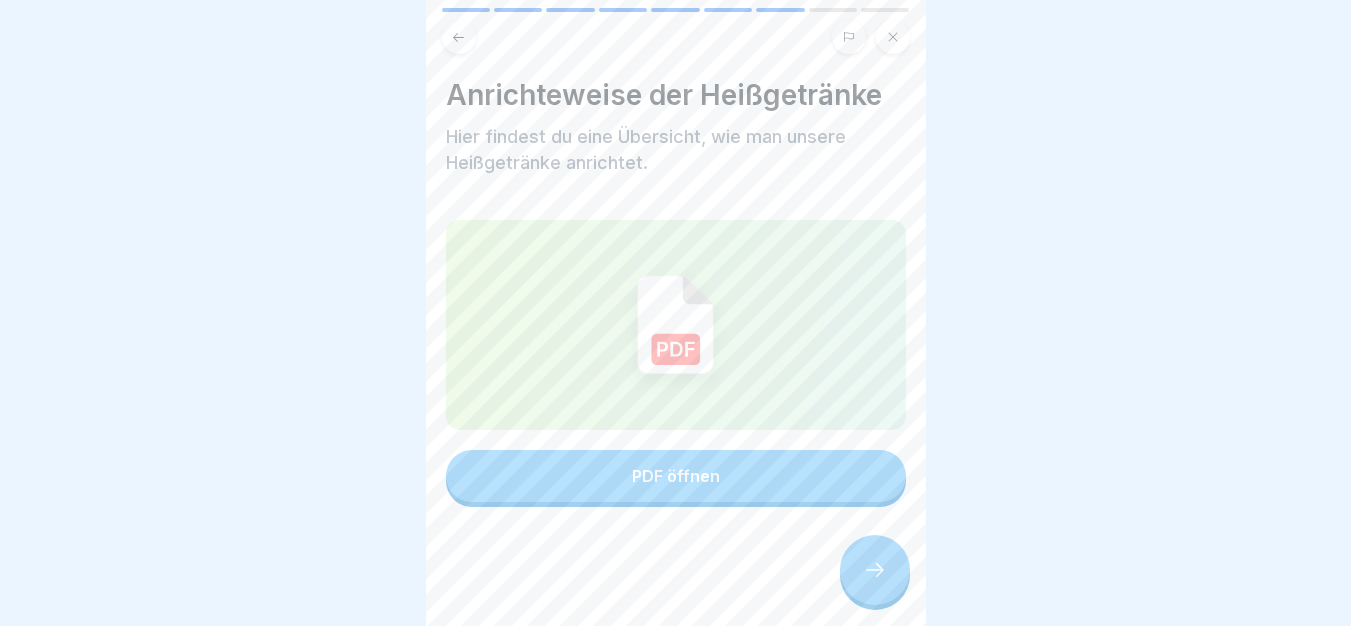 click at bounding box center (875, 570) 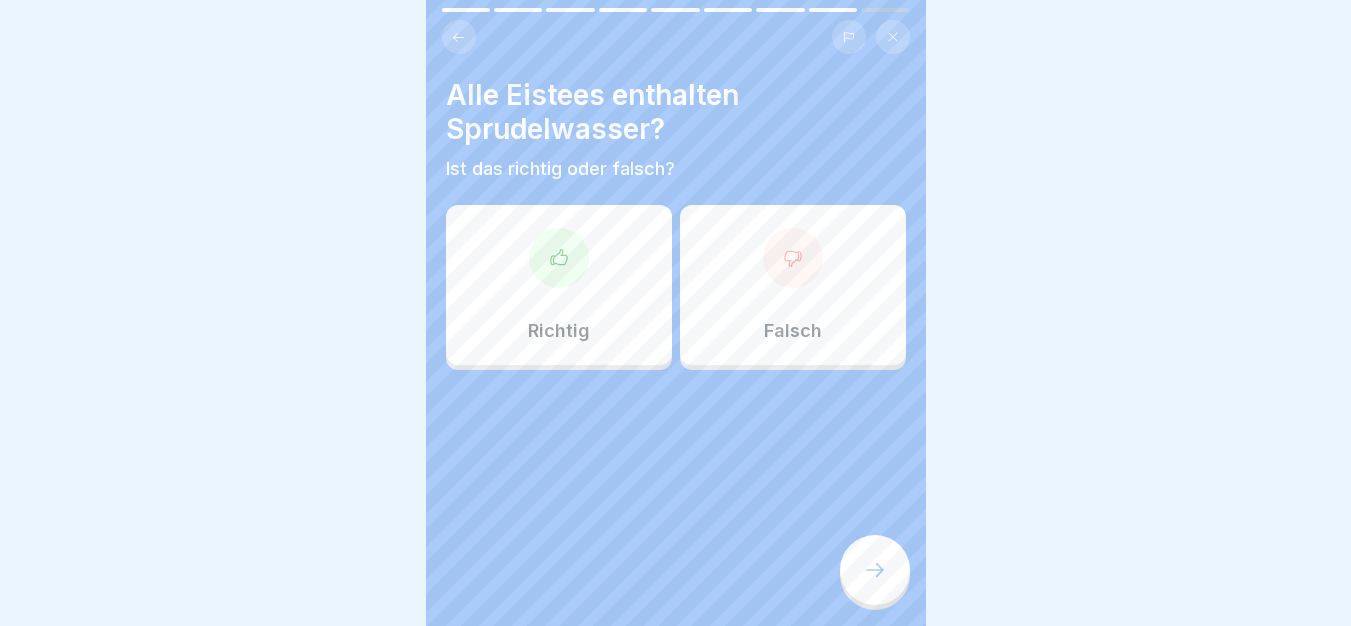 click on "Falsch" at bounding box center (793, 331) 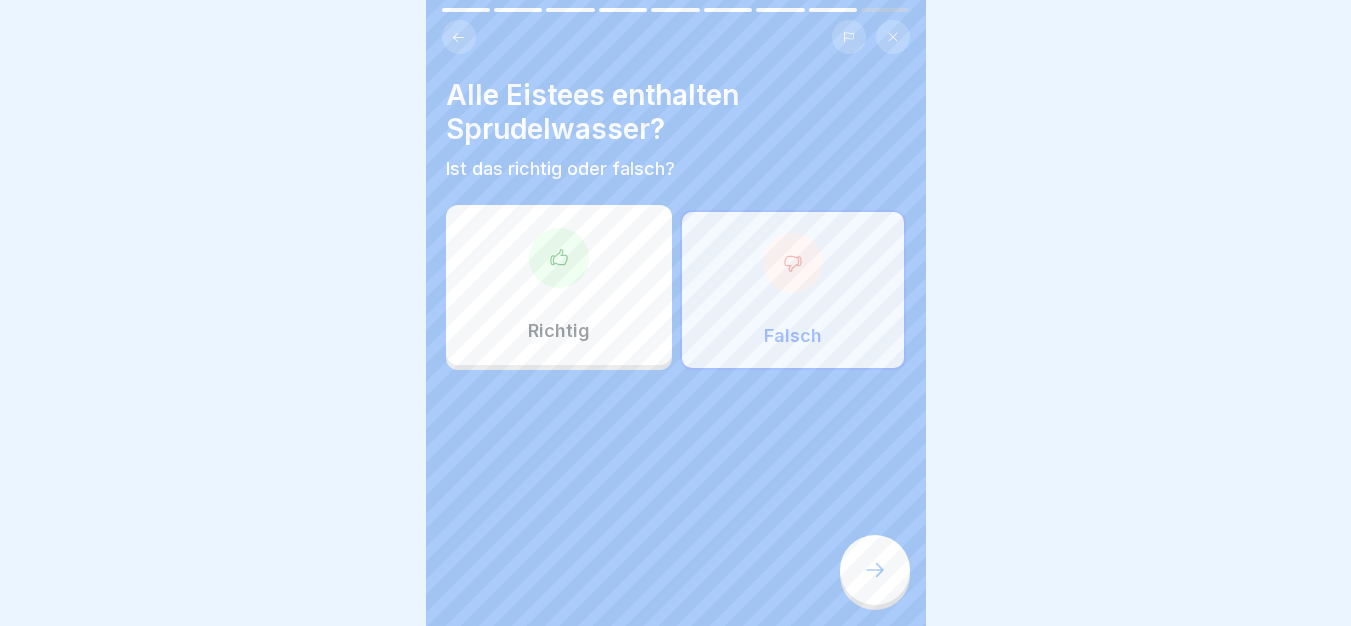 click on "Alle Eistees enthalten Sprudelwasser? Ist das richtig oder falsch? Richtig Falsch" at bounding box center (676, 313) 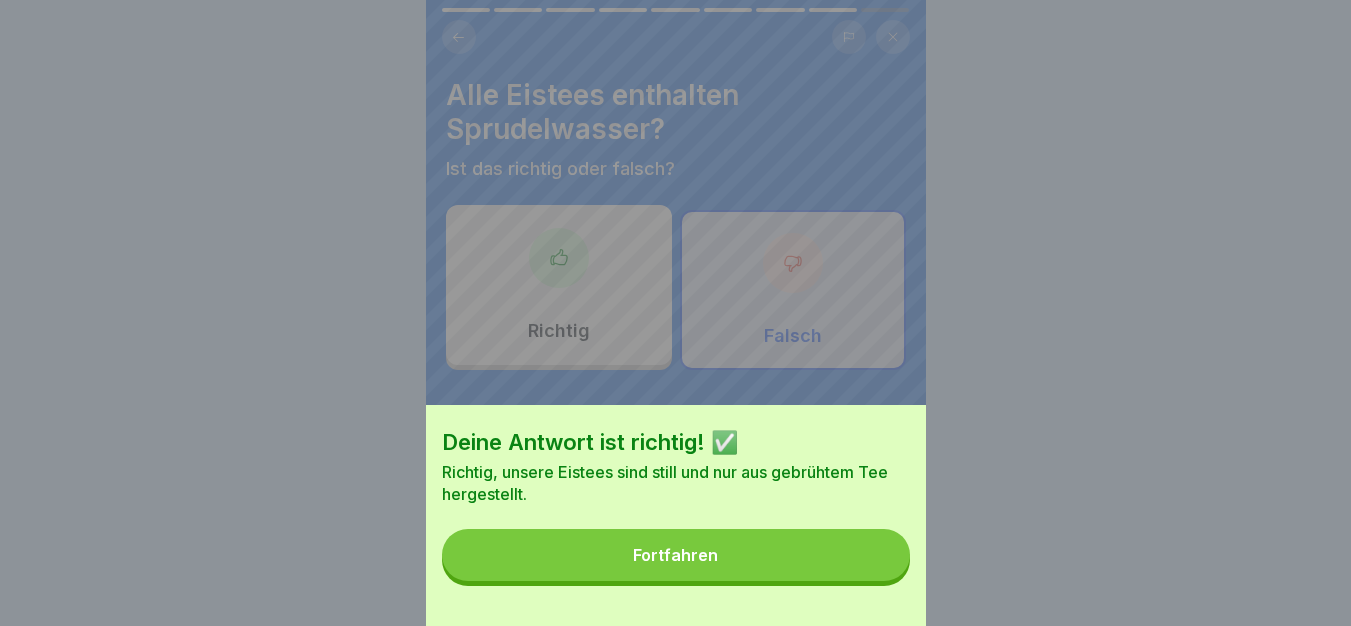 click on "Fortfahren" at bounding box center [676, 555] 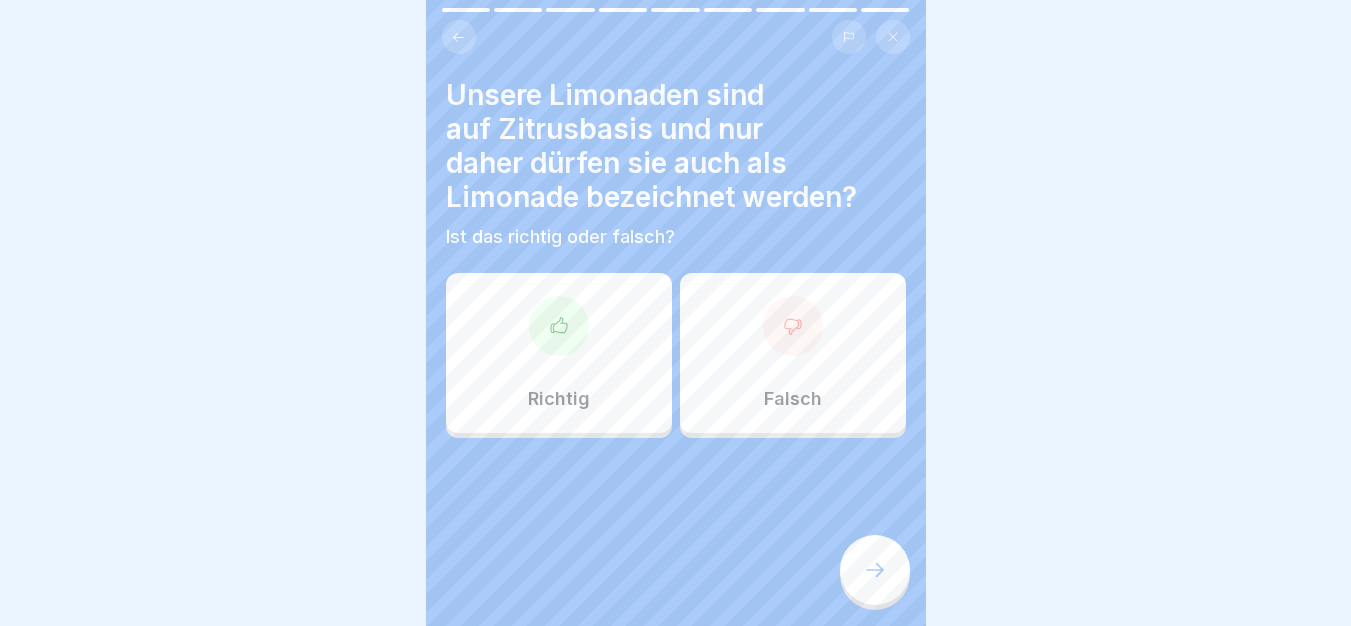 click on "Richtig" at bounding box center [559, 353] 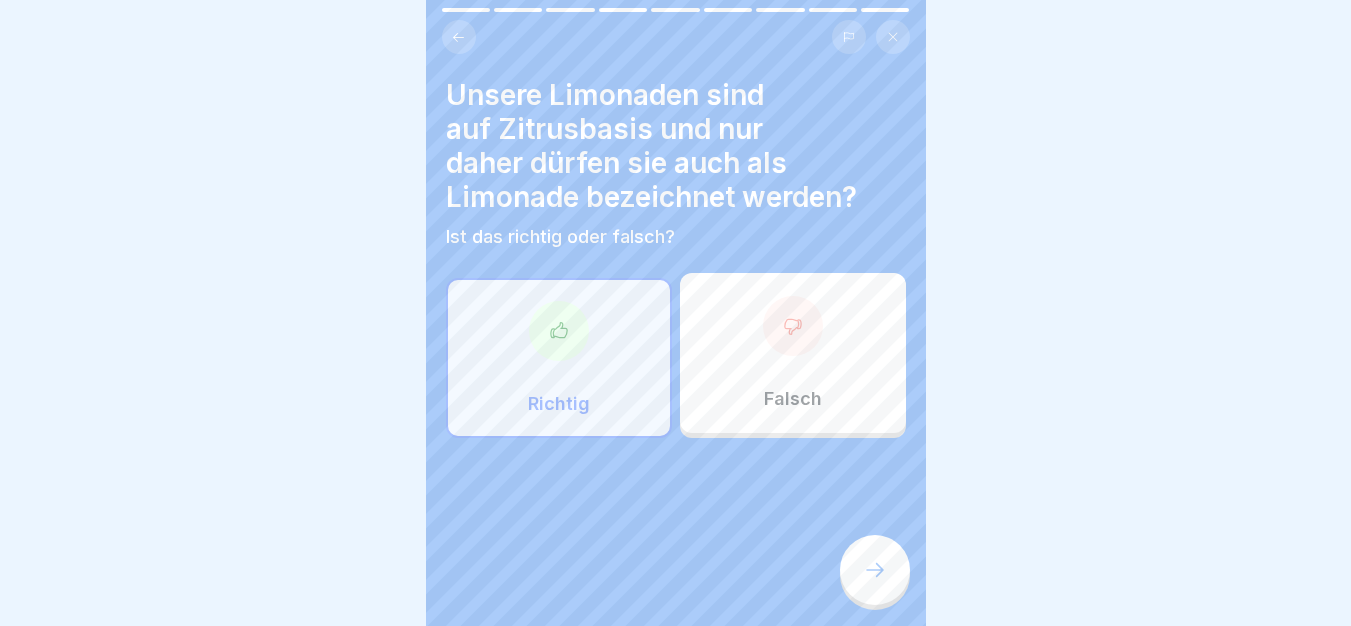 click on "Unsere Limonaden sind auf Zitrusbasis und nur daher dürfen sie auch als Limonade bezeichnet werden? Ist das richtig oder falsch? Richtig Falsch" at bounding box center [676, 313] 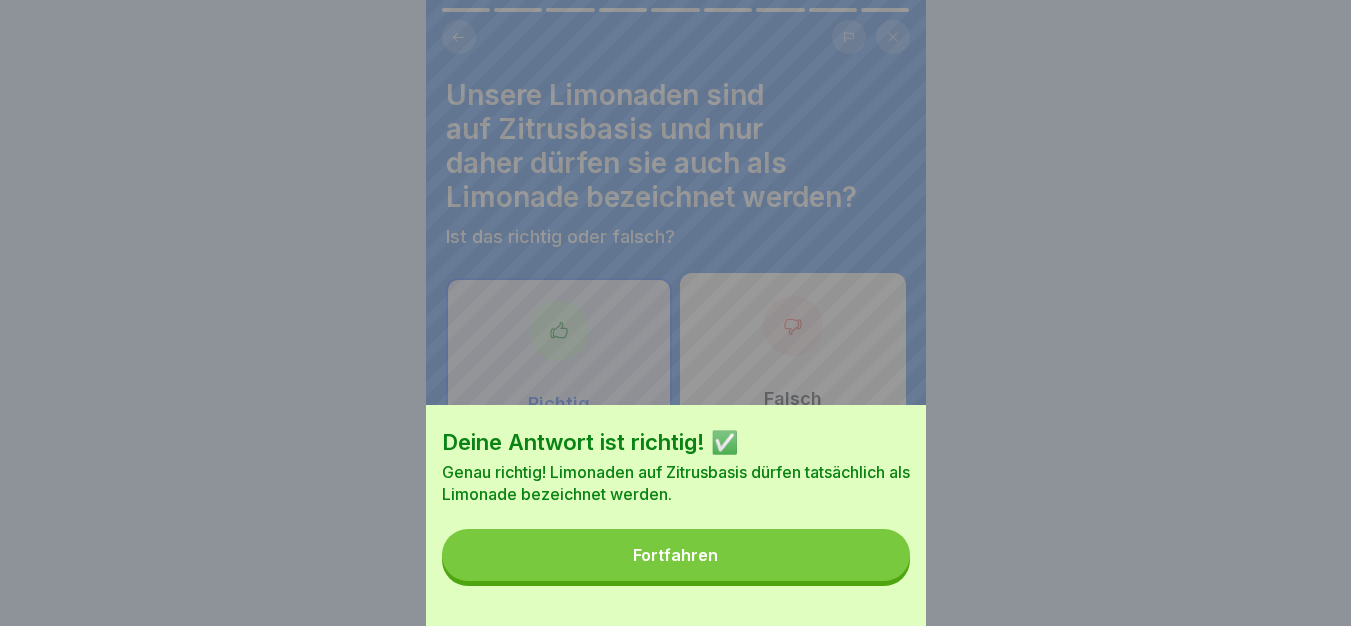click on "Fortfahren" at bounding box center (676, 555) 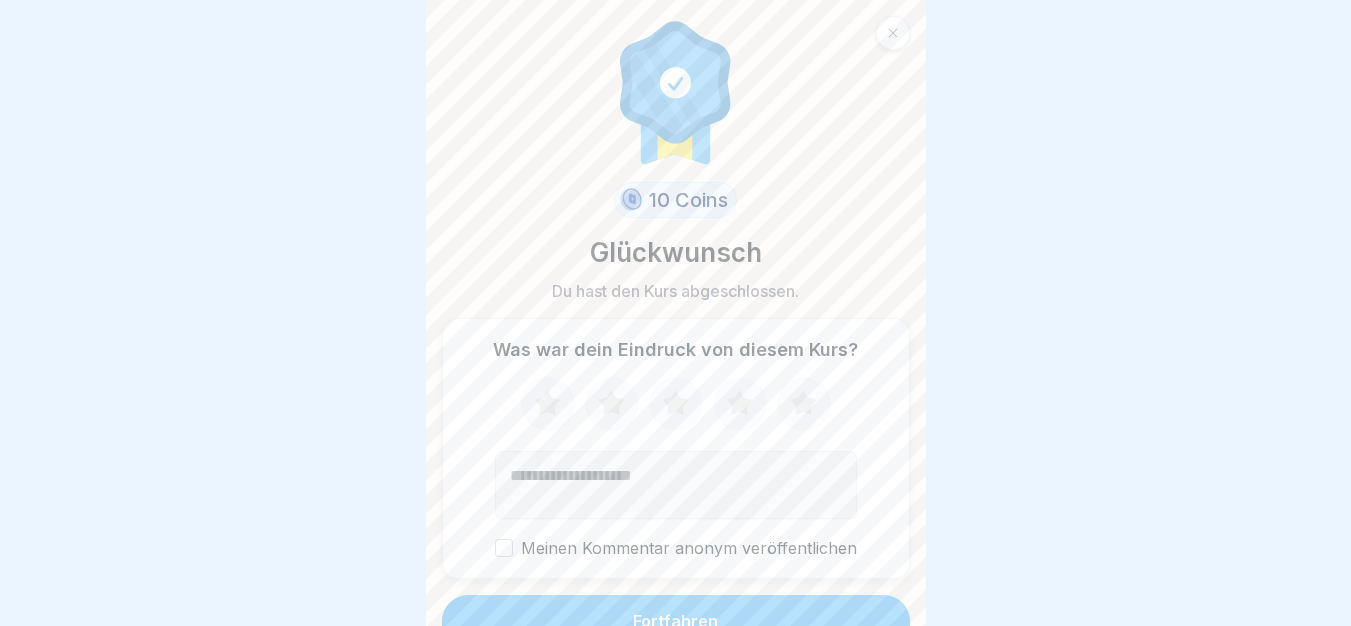 click on "Fortfahren" at bounding box center (676, 621) 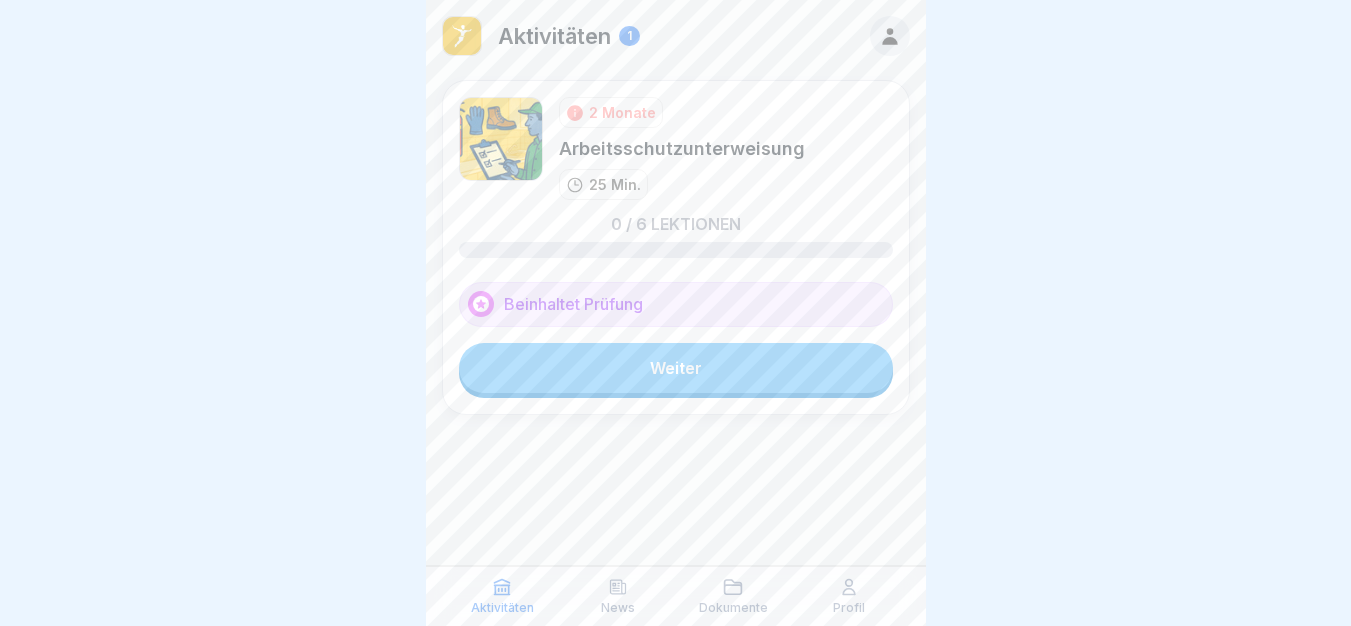 click on "Weiter" at bounding box center (676, 368) 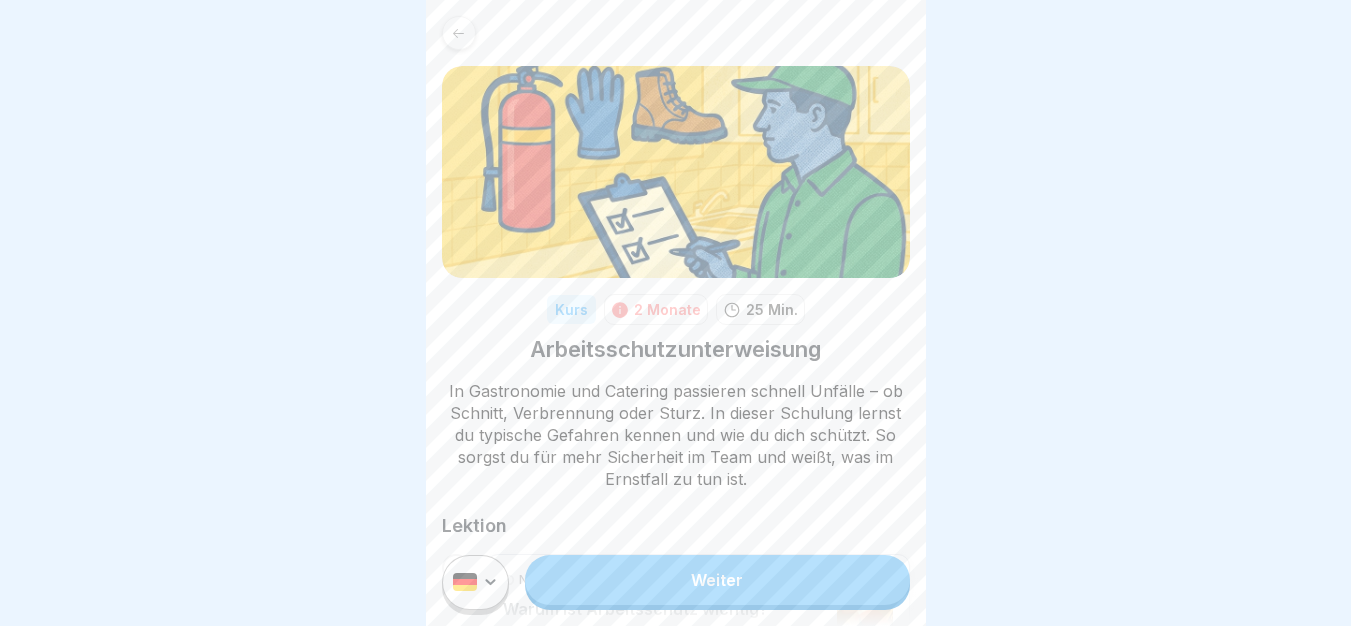 scroll, scrollTop: 333, scrollLeft: 0, axis: vertical 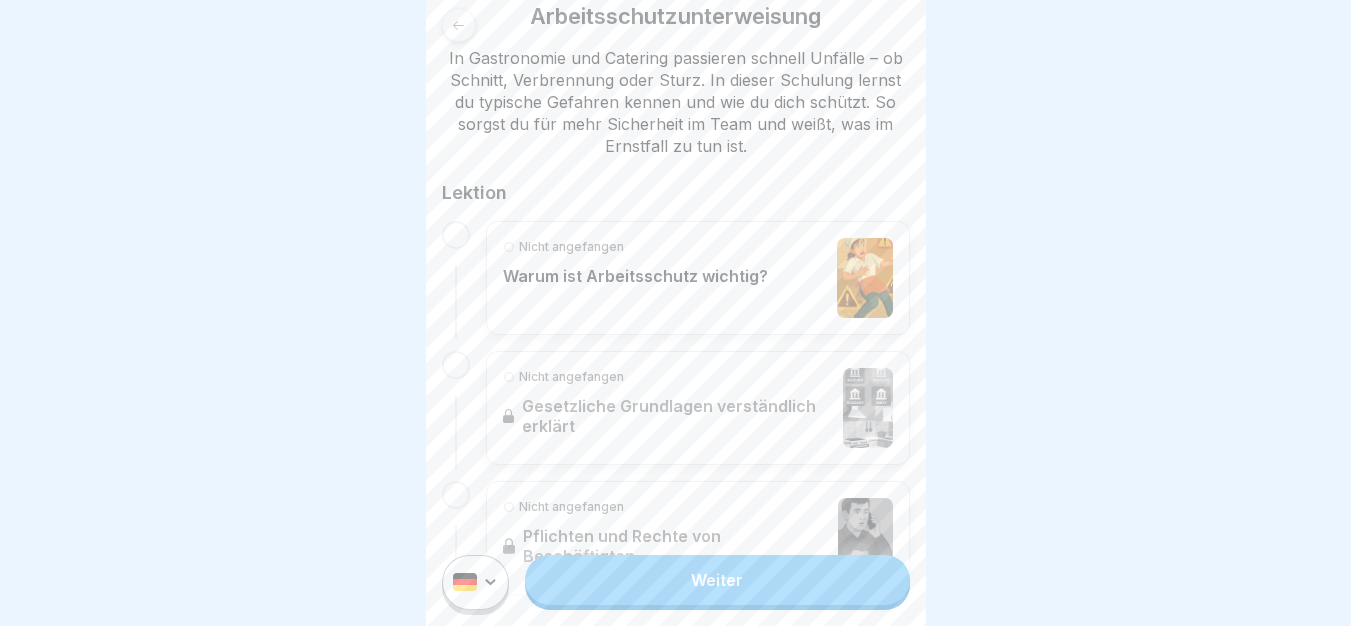 click on "Weiter" at bounding box center (717, 580) 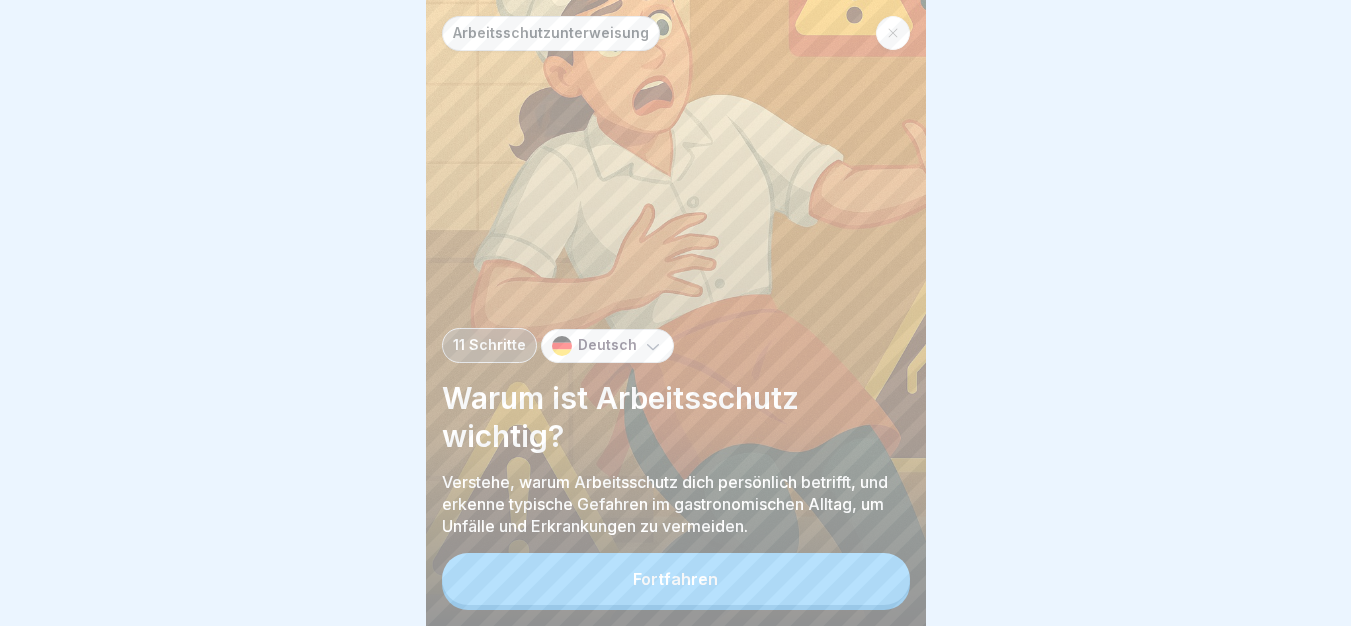 scroll, scrollTop: 0, scrollLeft: 0, axis: both 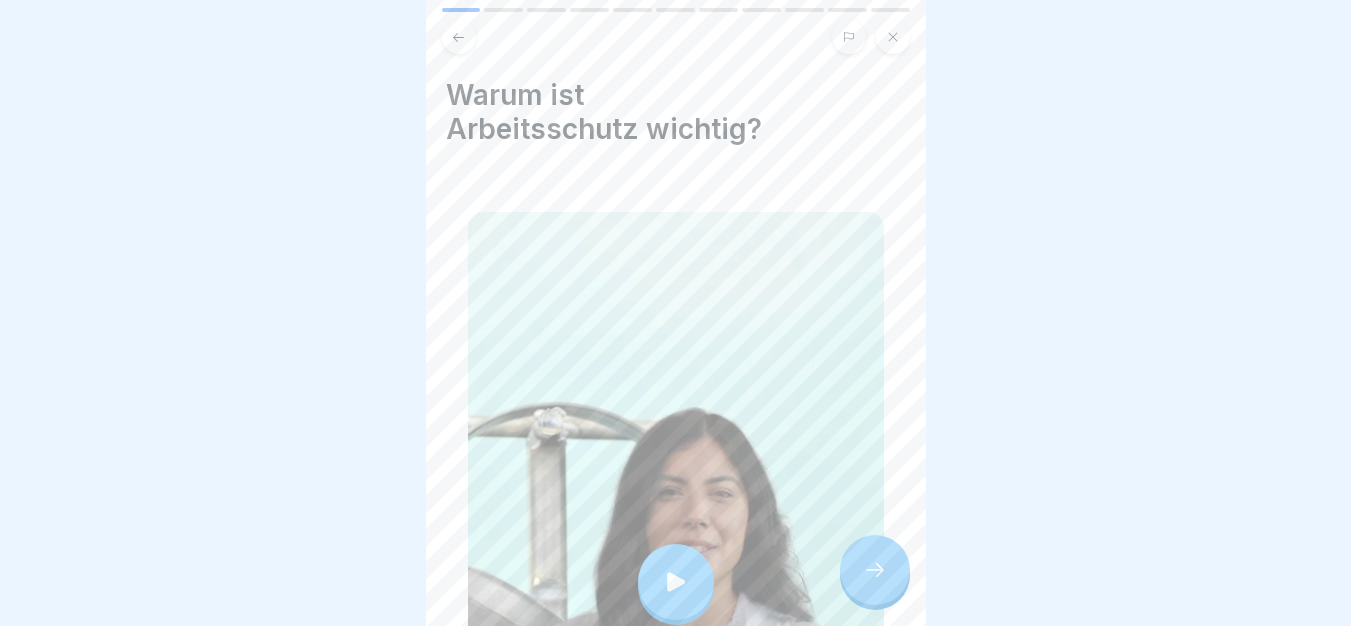 click at bounding box center (676, 582) 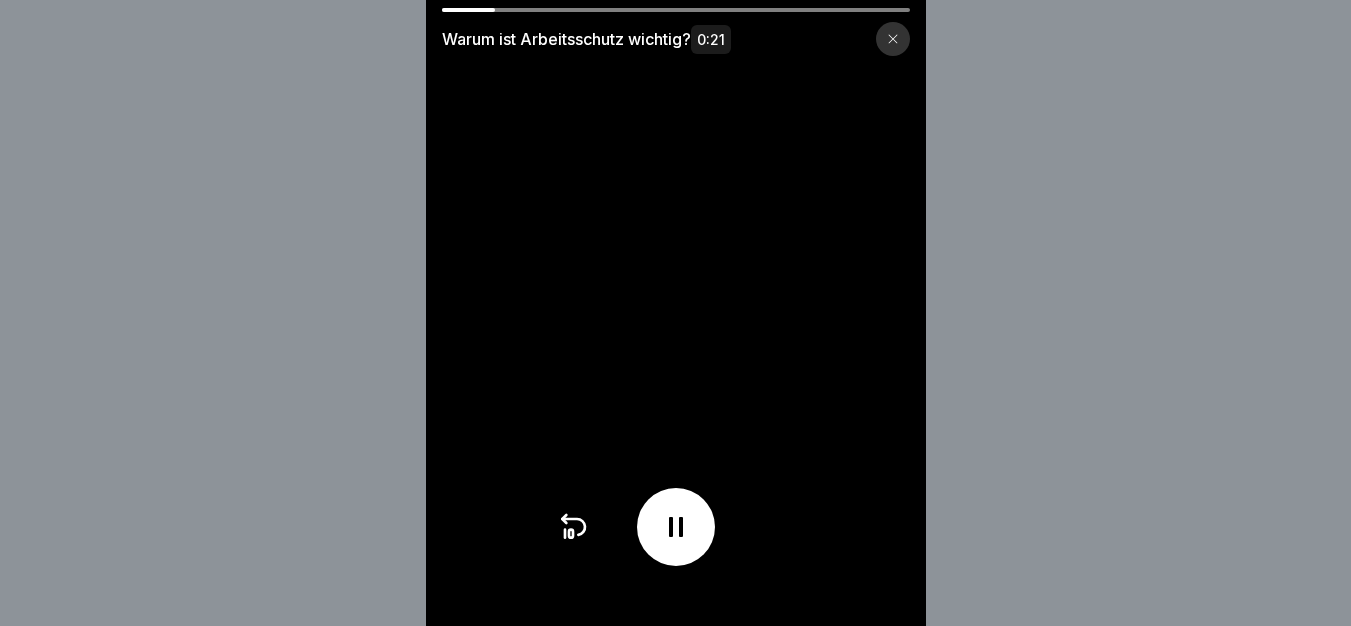 scroll, scrollTop: 15, scrollLeft: 0, axis: vertical 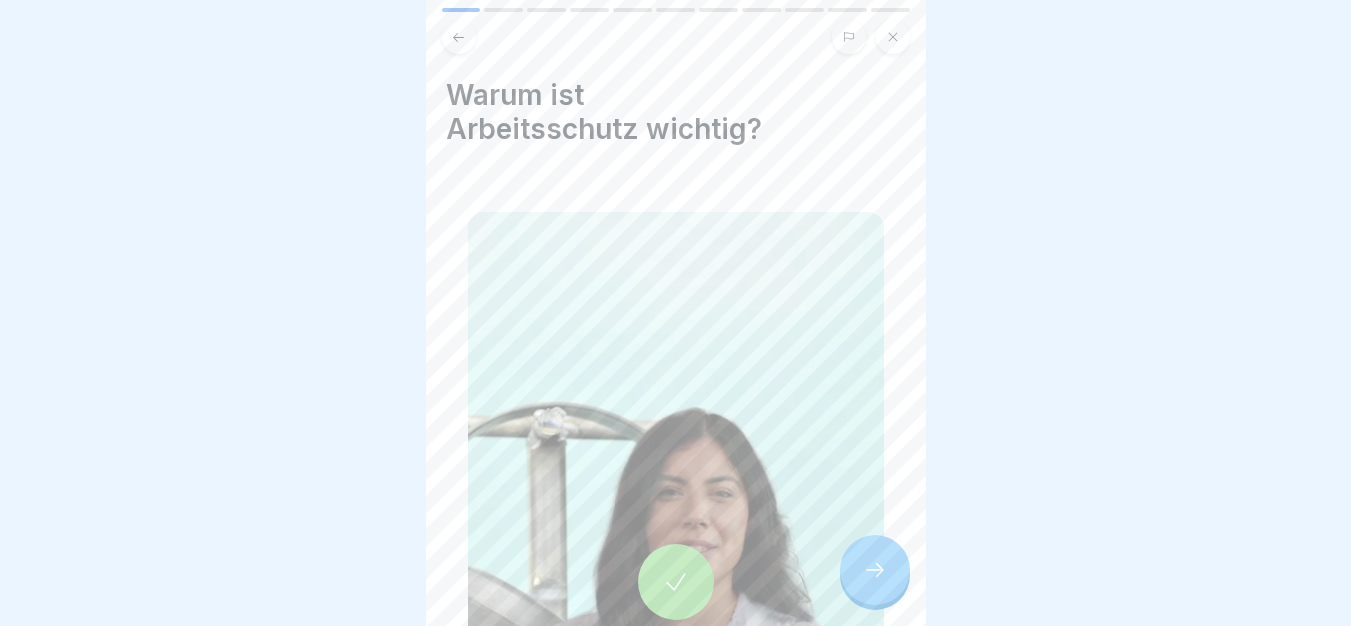 click at bounding box center (875, 570) 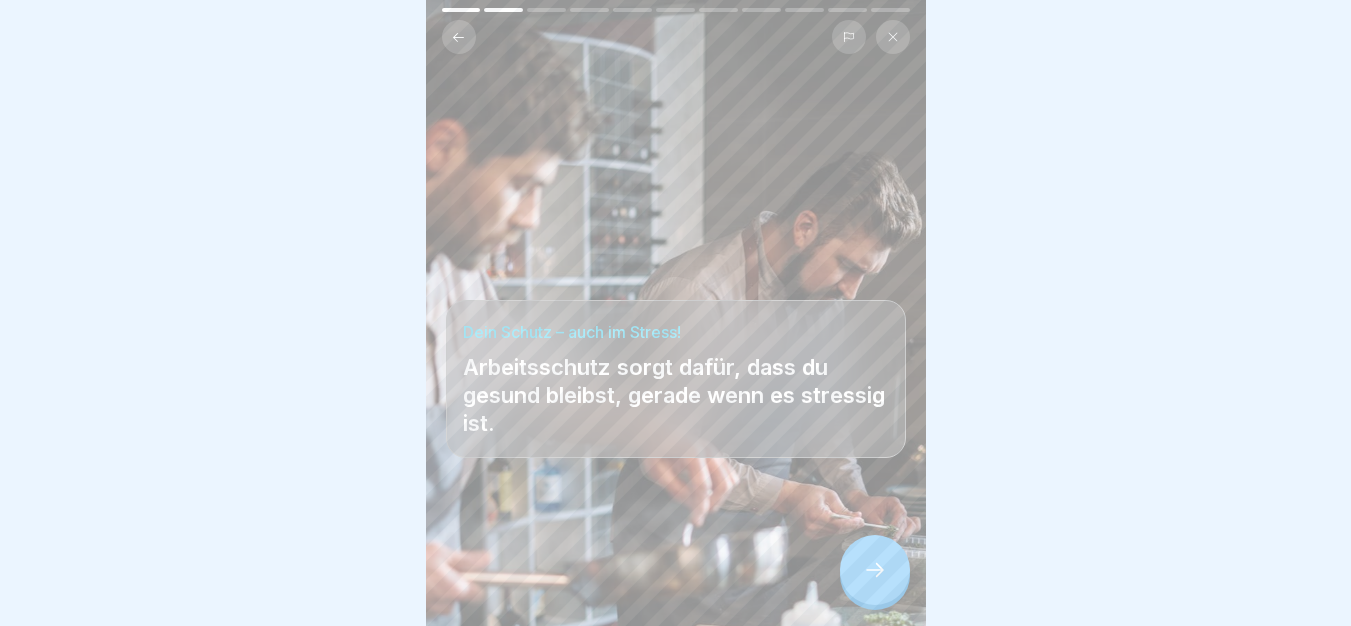click at bounding box center [875, 570] 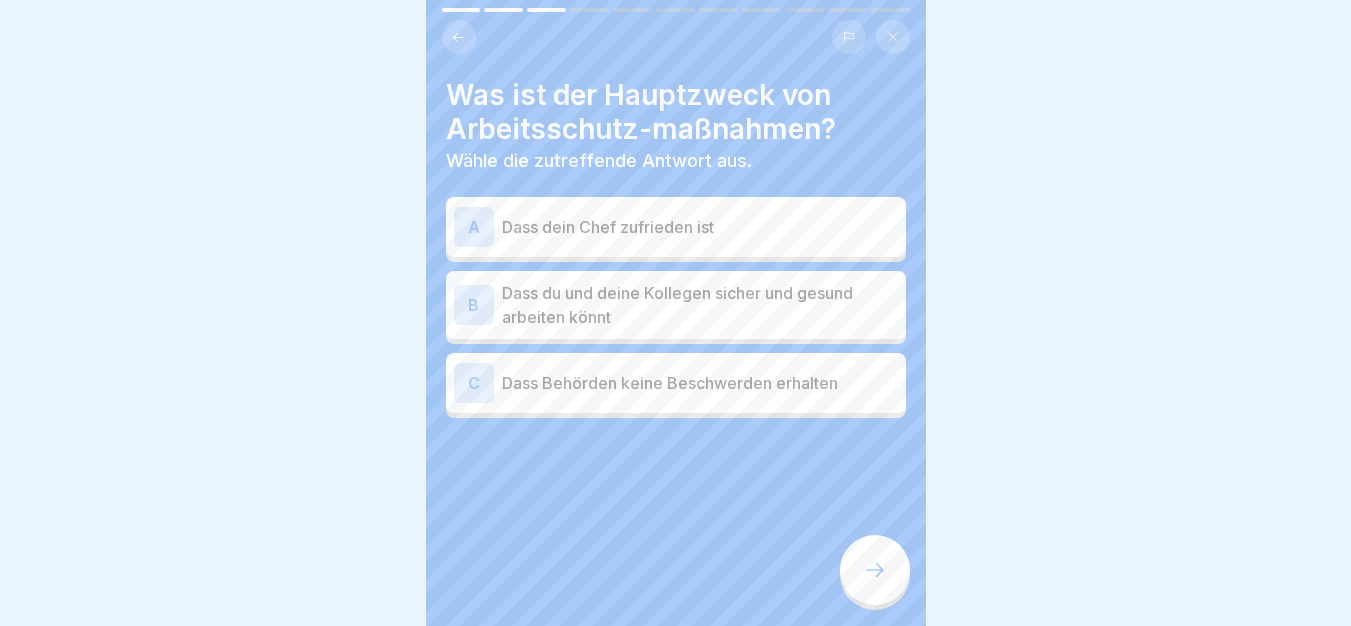 click on "Dass du und deine Kollegen sicher und gesund arbeiten könnt" at bounding box center (700, 305) 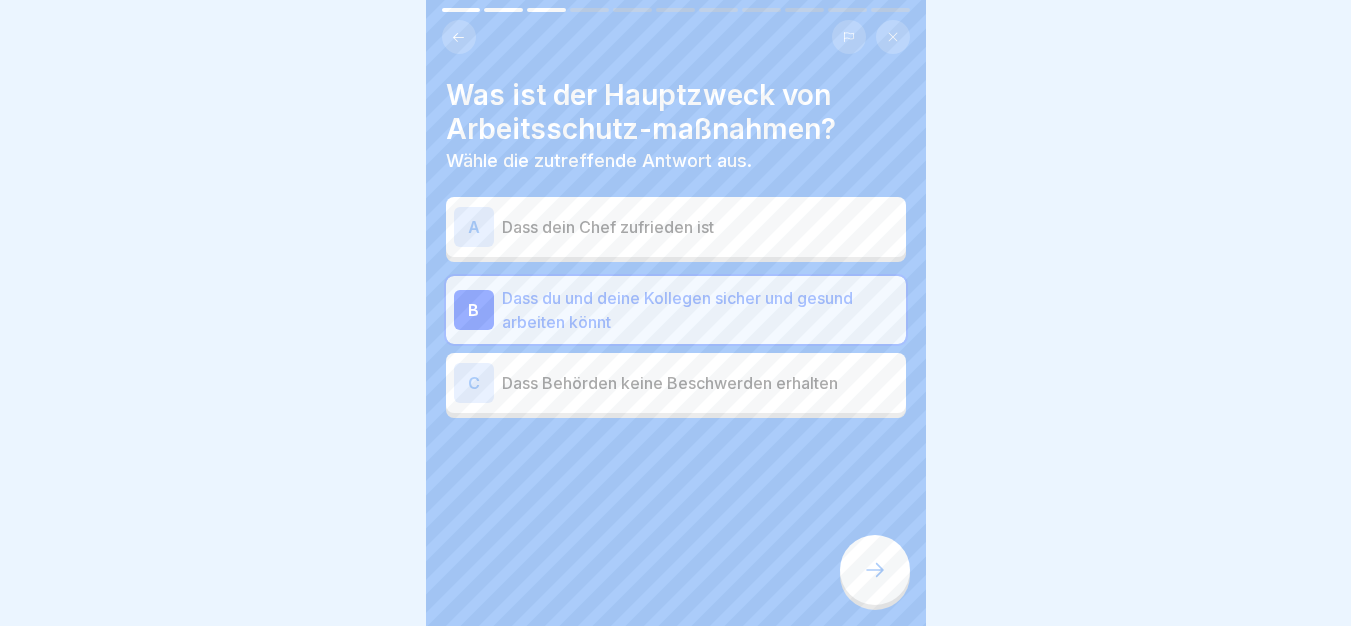 click 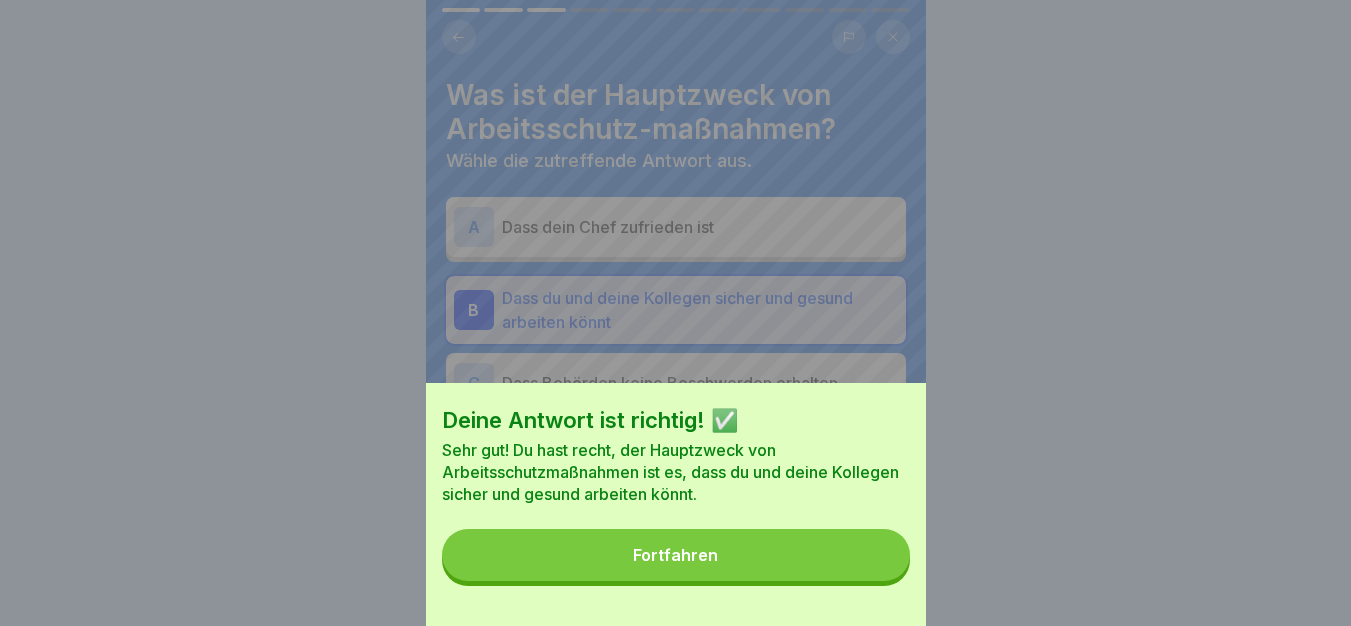 click on "Fortfahren" at bounding box center [676, 555] 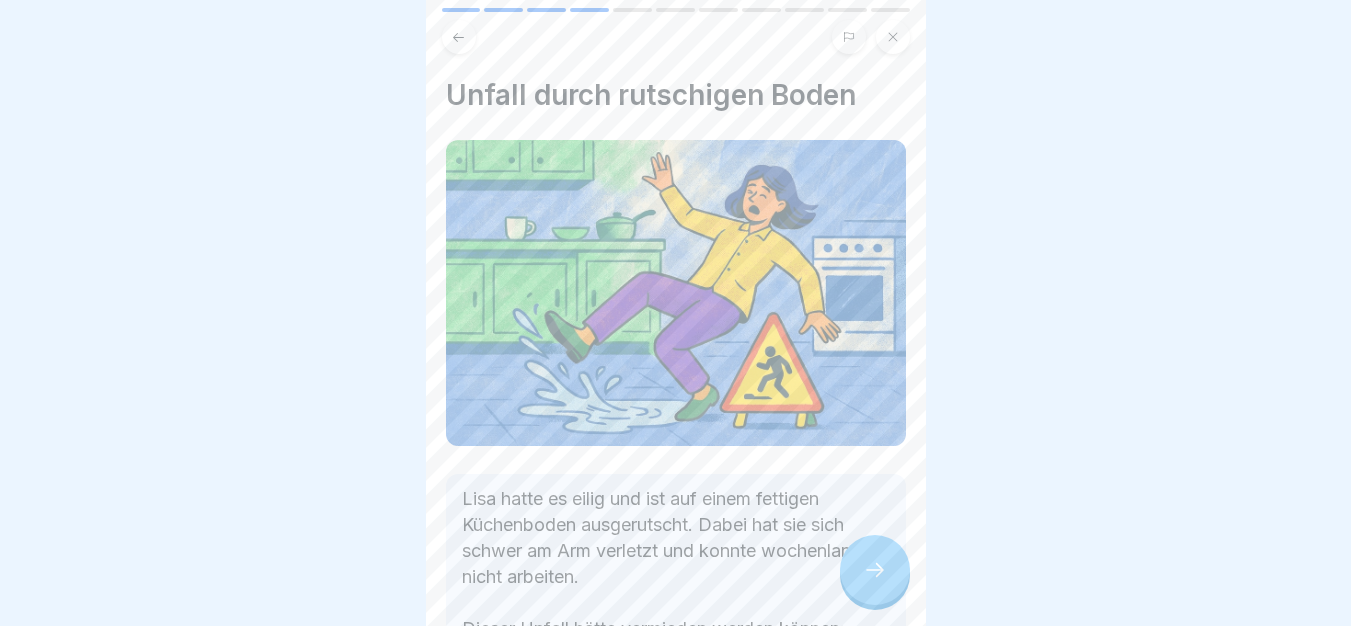 click 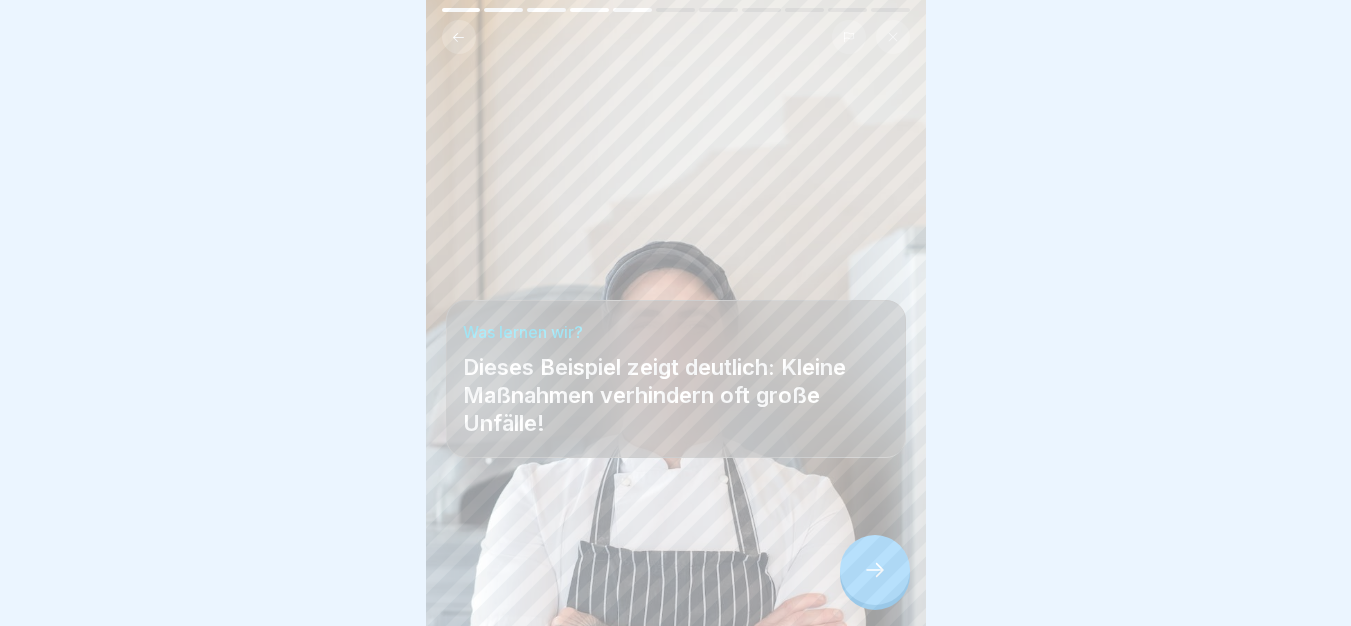 click 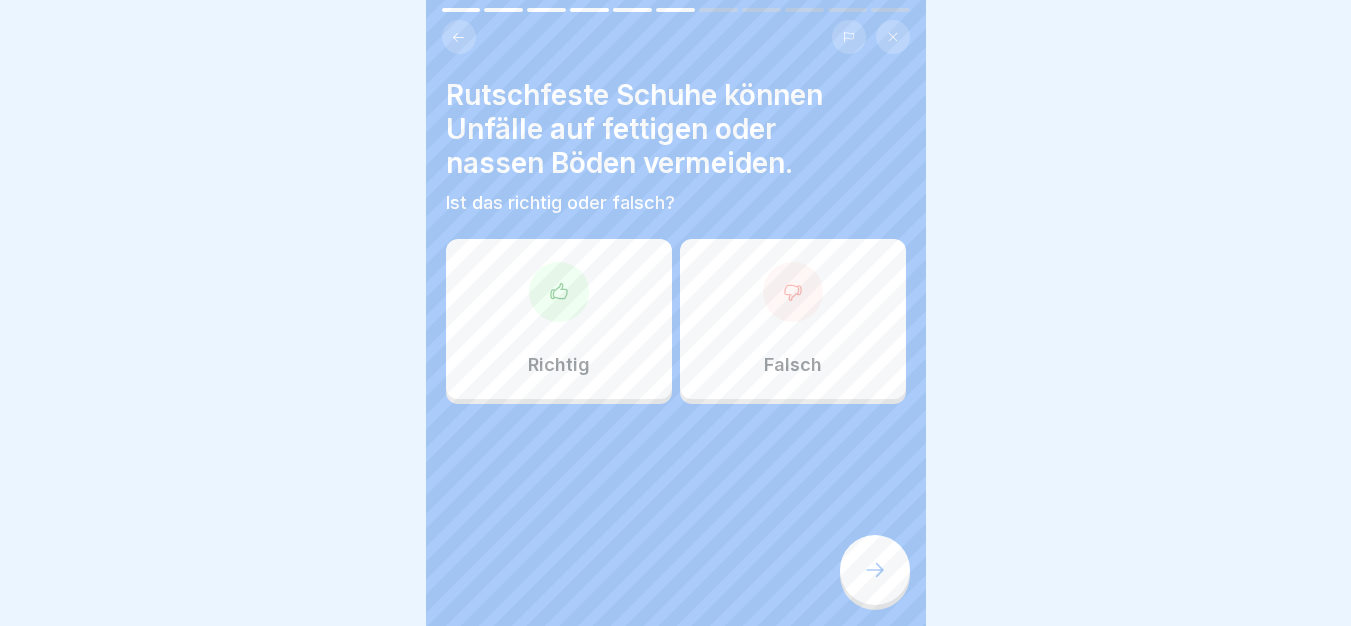 click on "Richtig" at bounding box center (559, 319) 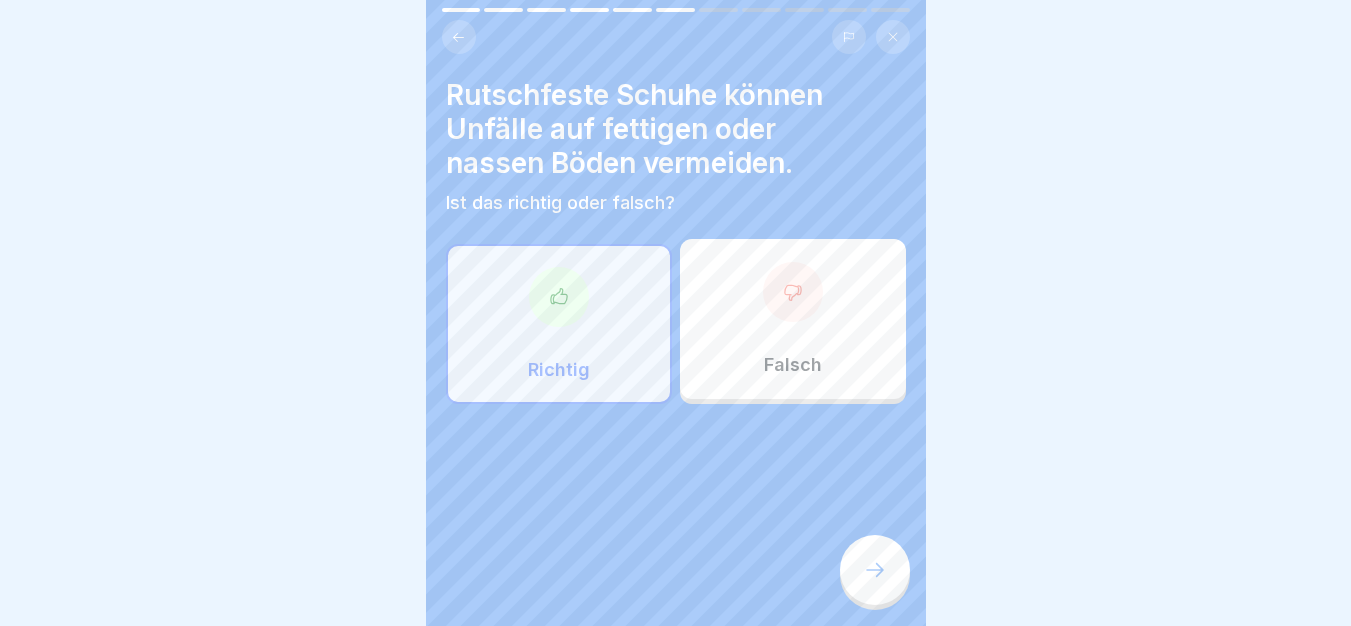 click 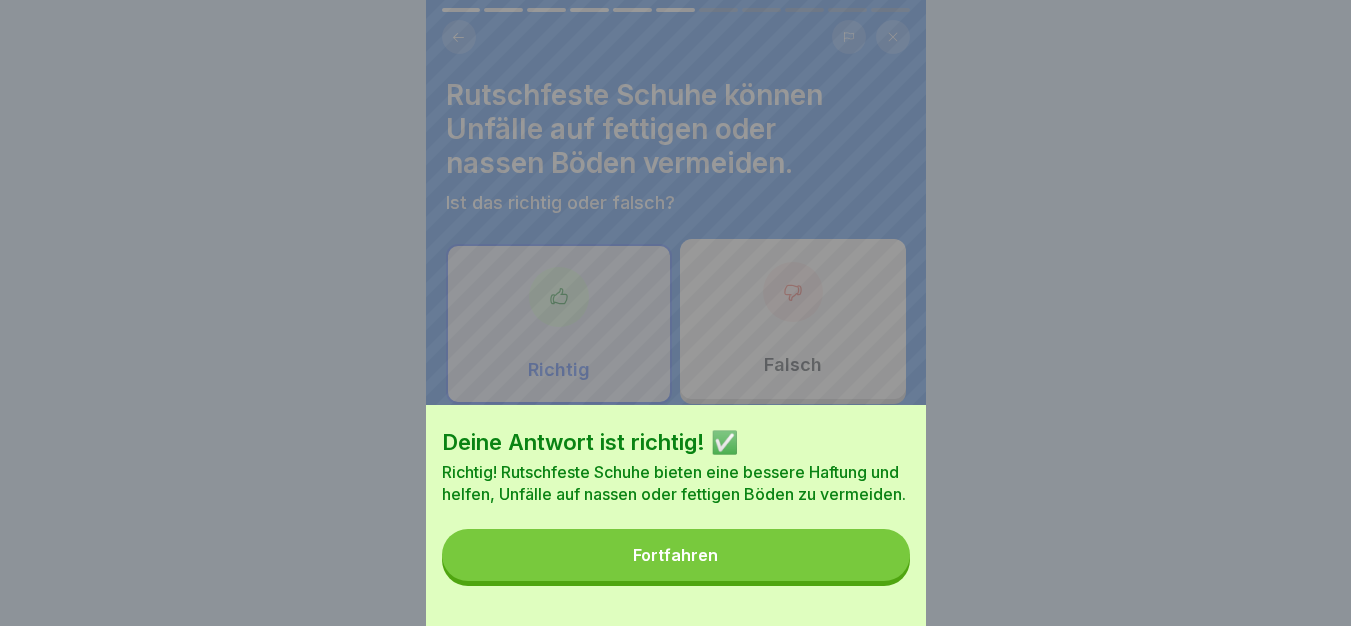 click on "Fortfahren" at bounding box center [676, 555] 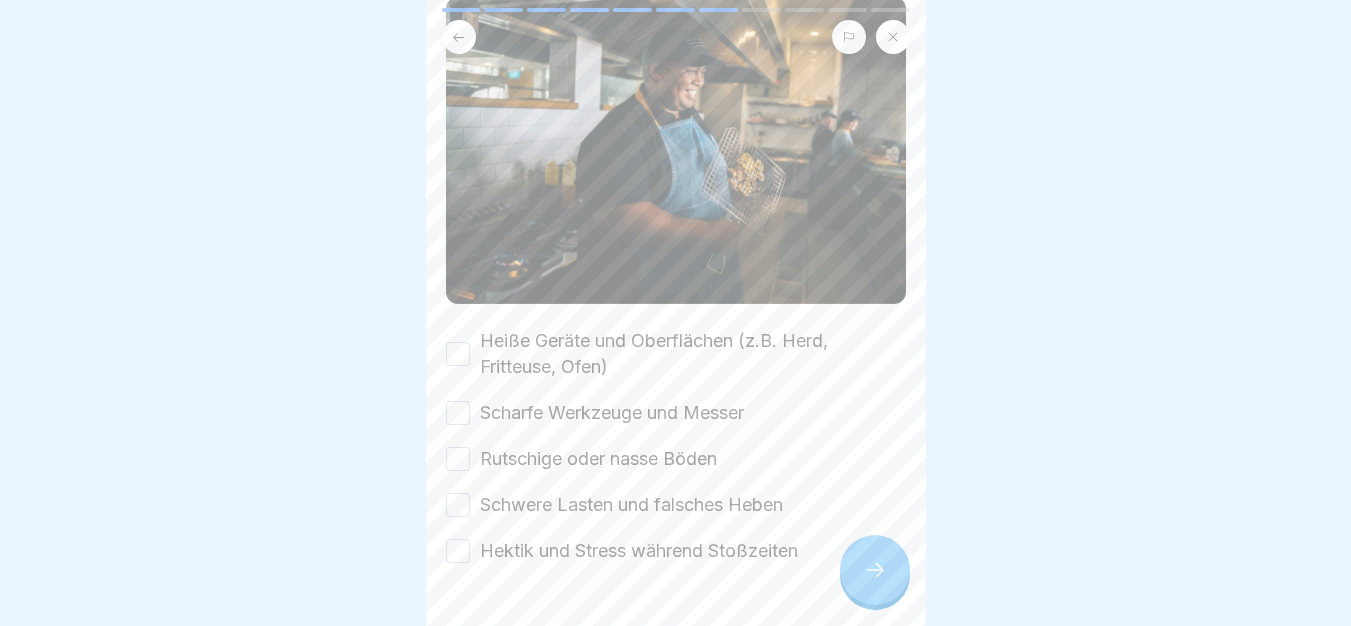 scroll, scrollTop: 213, scrollLeft: 0, axis: vertical 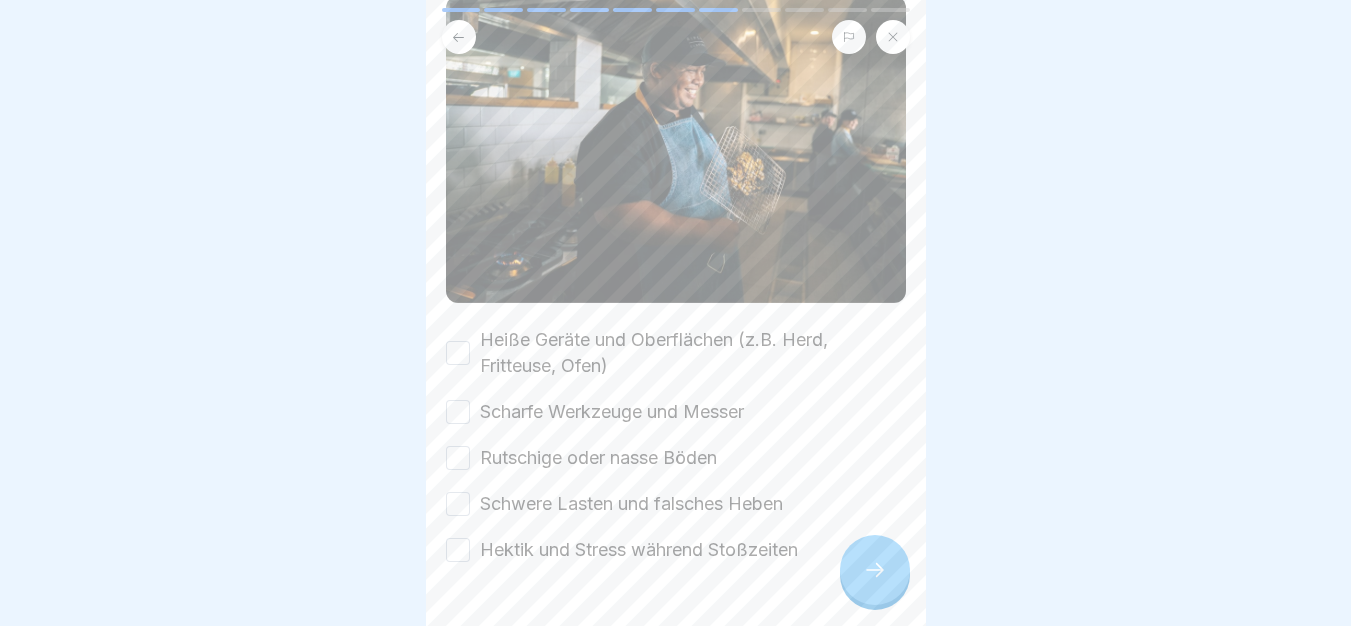 click on "Heiße Geräte und Oberflächen (z.B. Herd, Fritteuse, Ofen)" at bounding box center [693, 353] 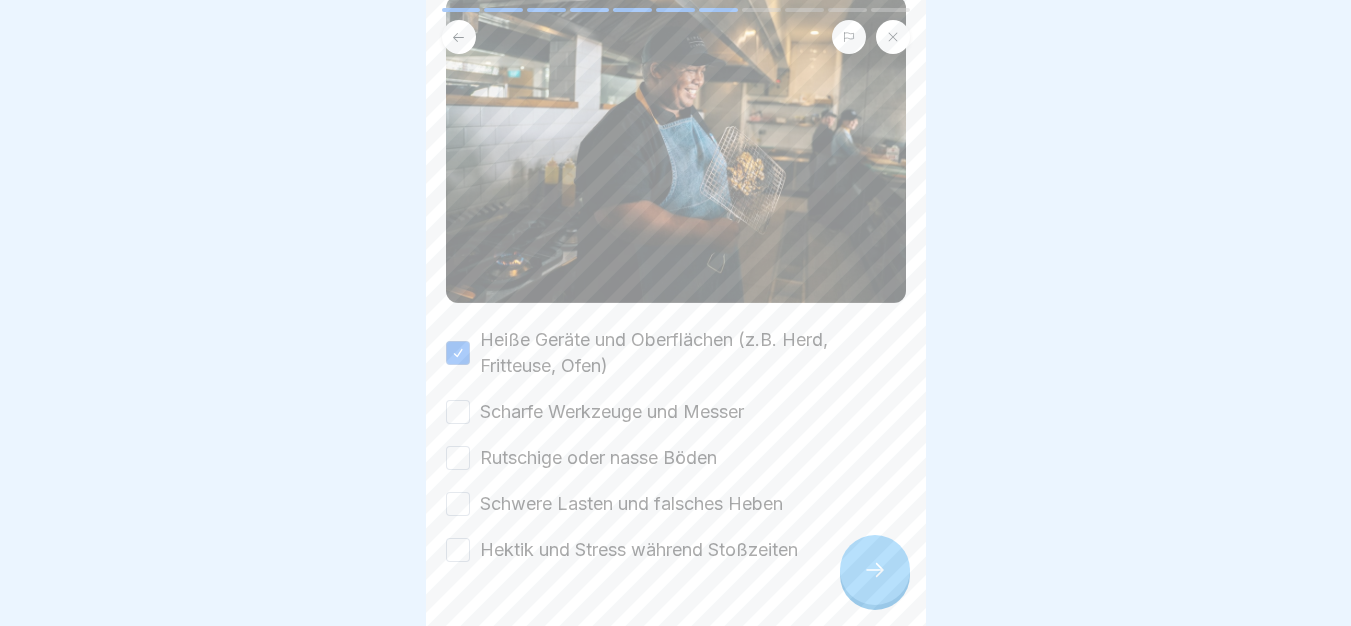 click on "Scharfe Werkzeuge und Messer" at bounding box center (612, 412) 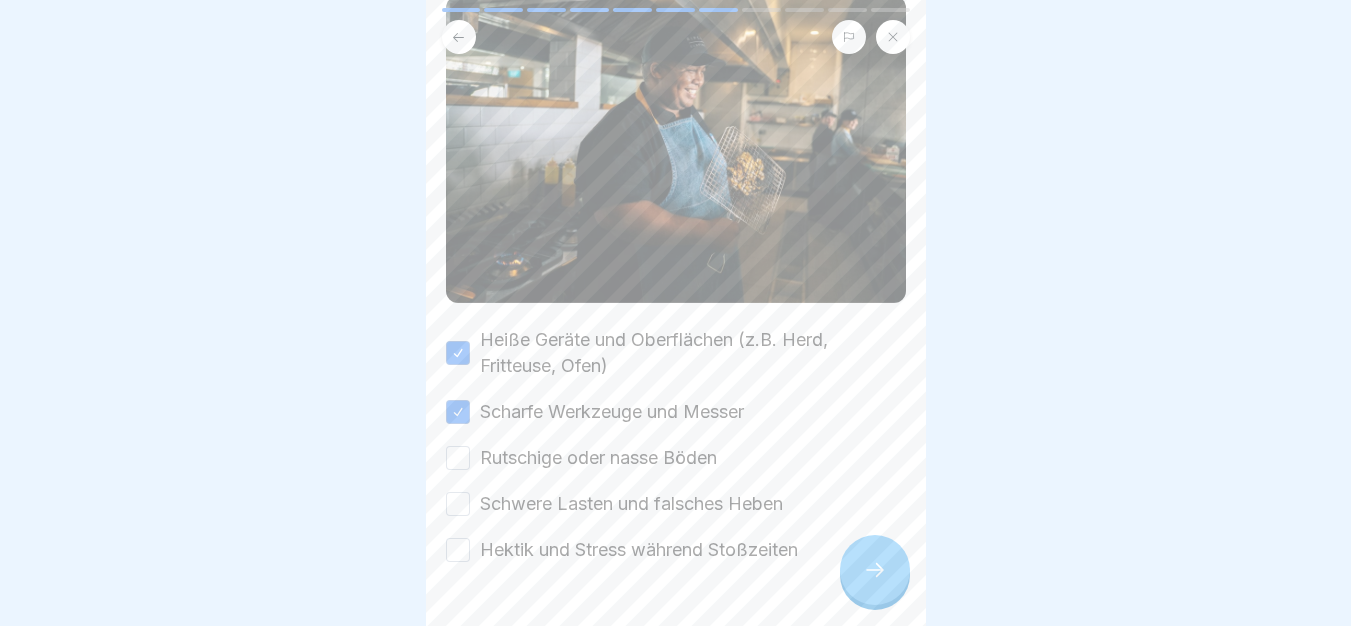 click on "Rutschige oder nasse Böden" at bounding box center [598, 458] 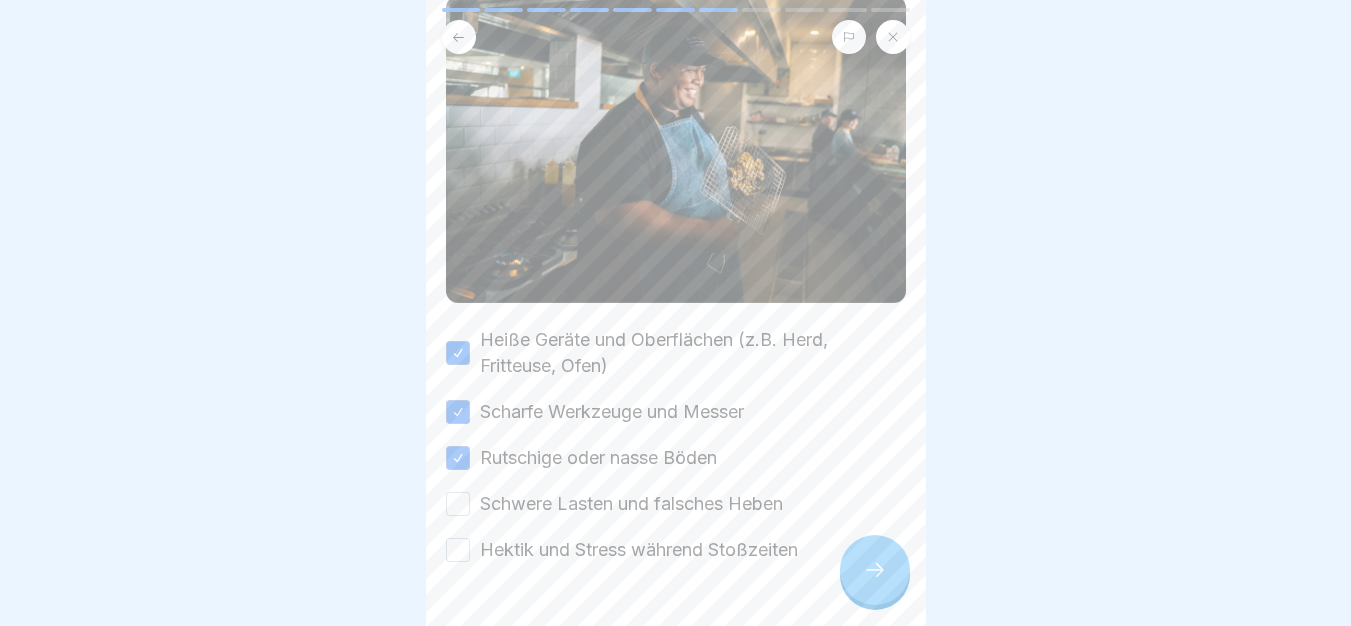 click on "Schwere Lasten und falsches Heben" at bounding box center [631, 504] 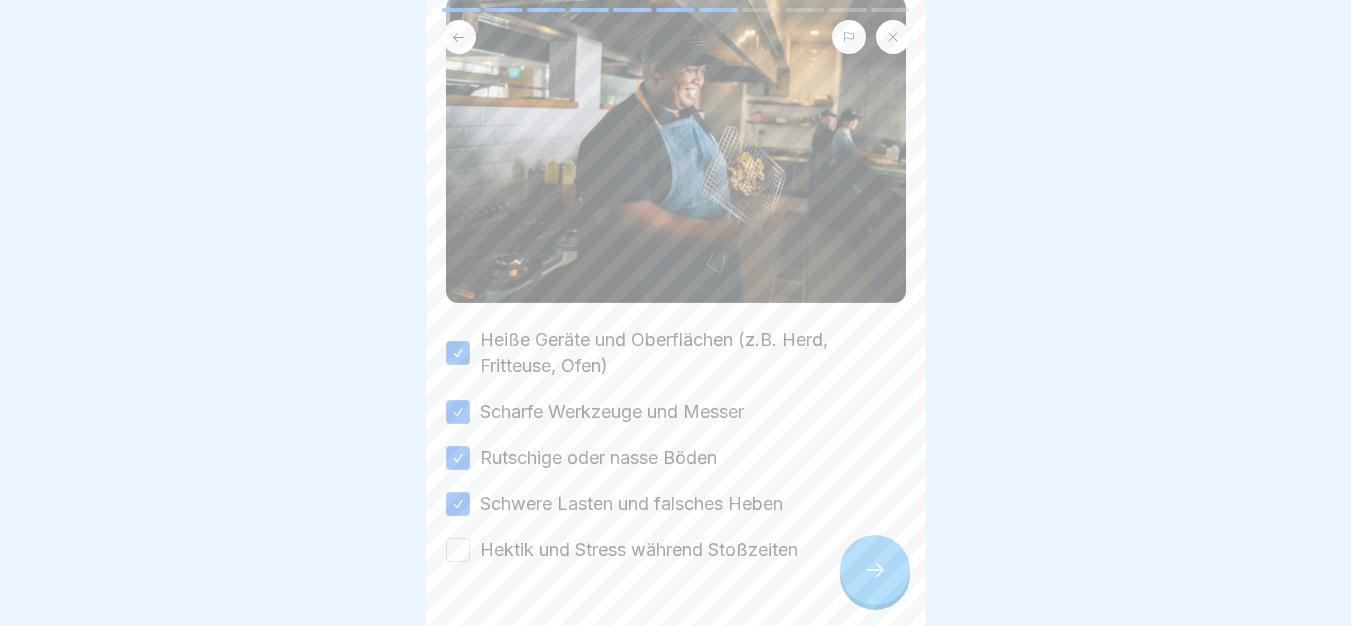 click on "Hektik und Stress während Stoßzeiten" at bounding box center (639, 550) 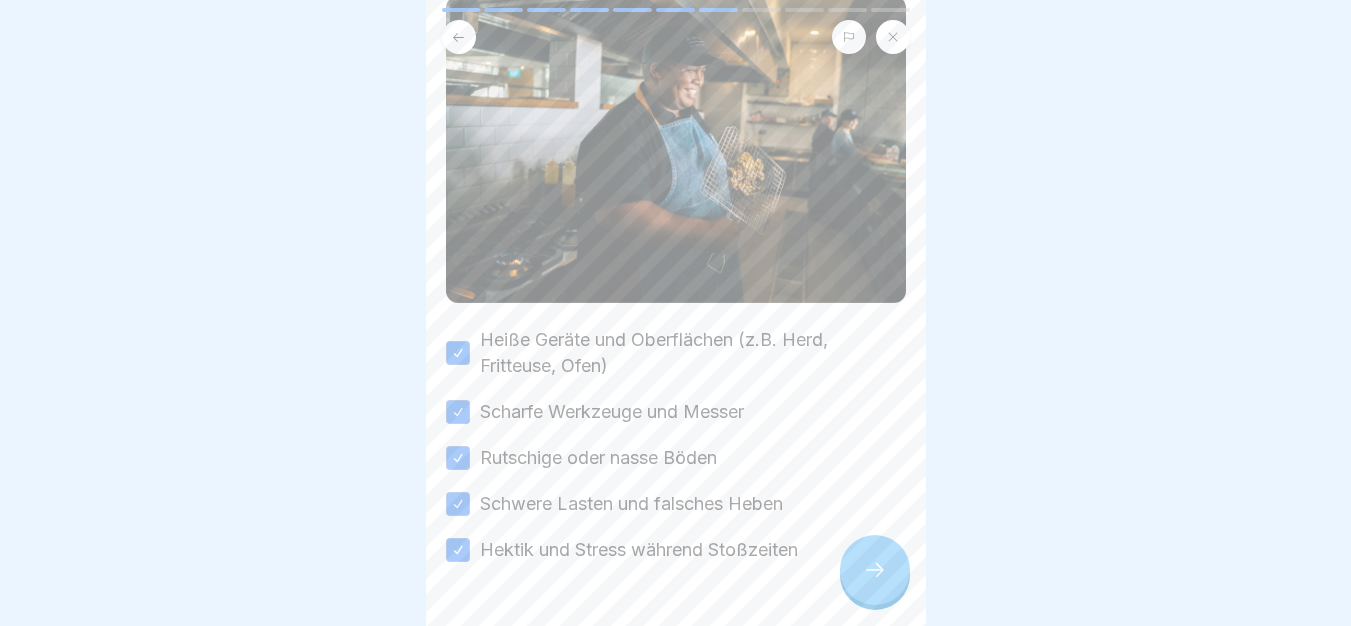 click at bounding box center (875, 570) 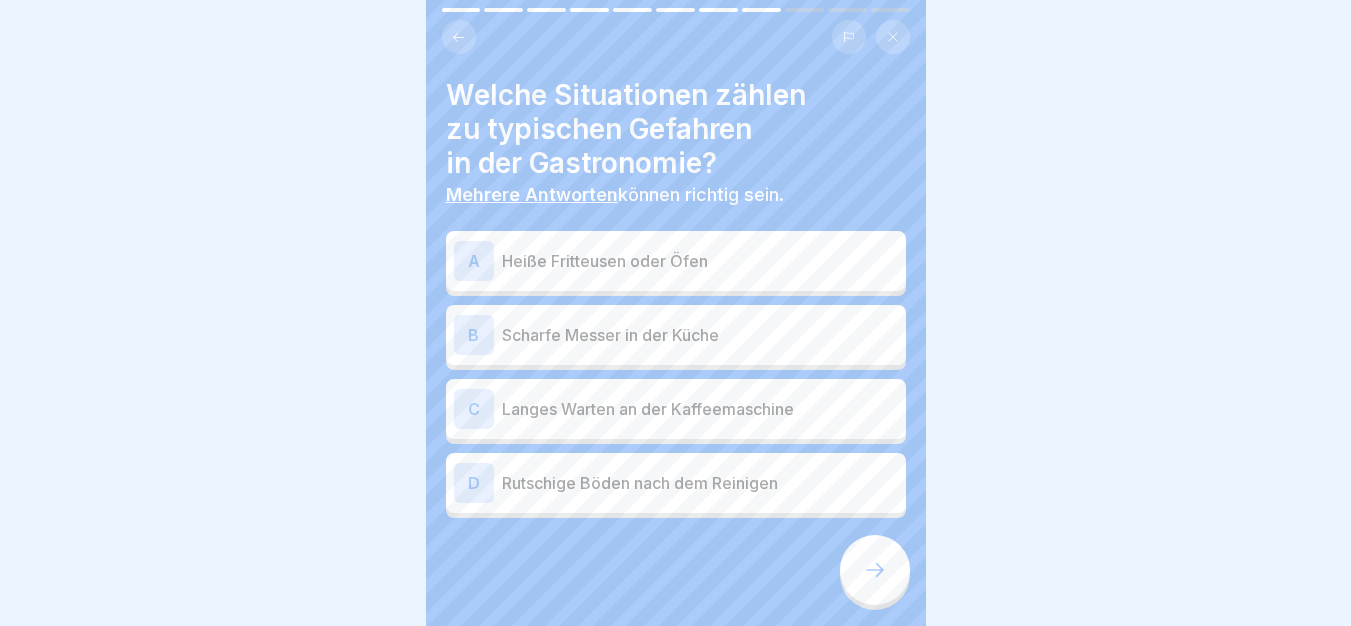 click at bounding box center [875, 570] 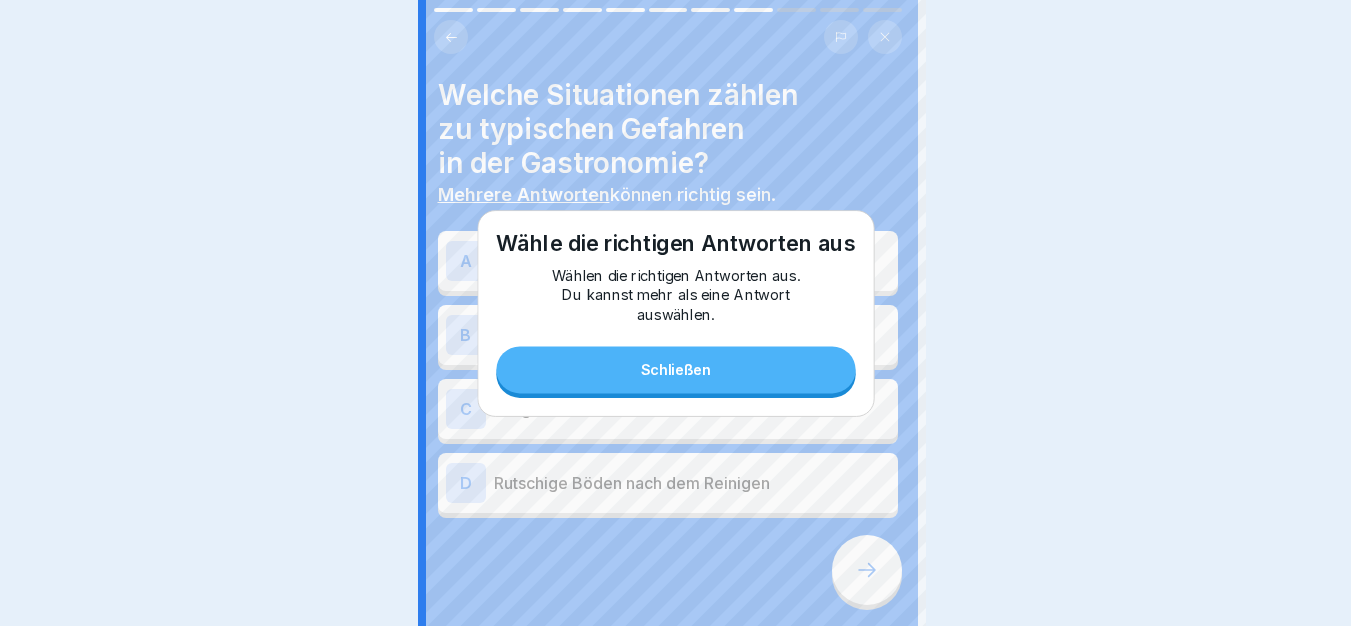 scroll, scrollTop: 0, scrollLeft: 0, axis: both 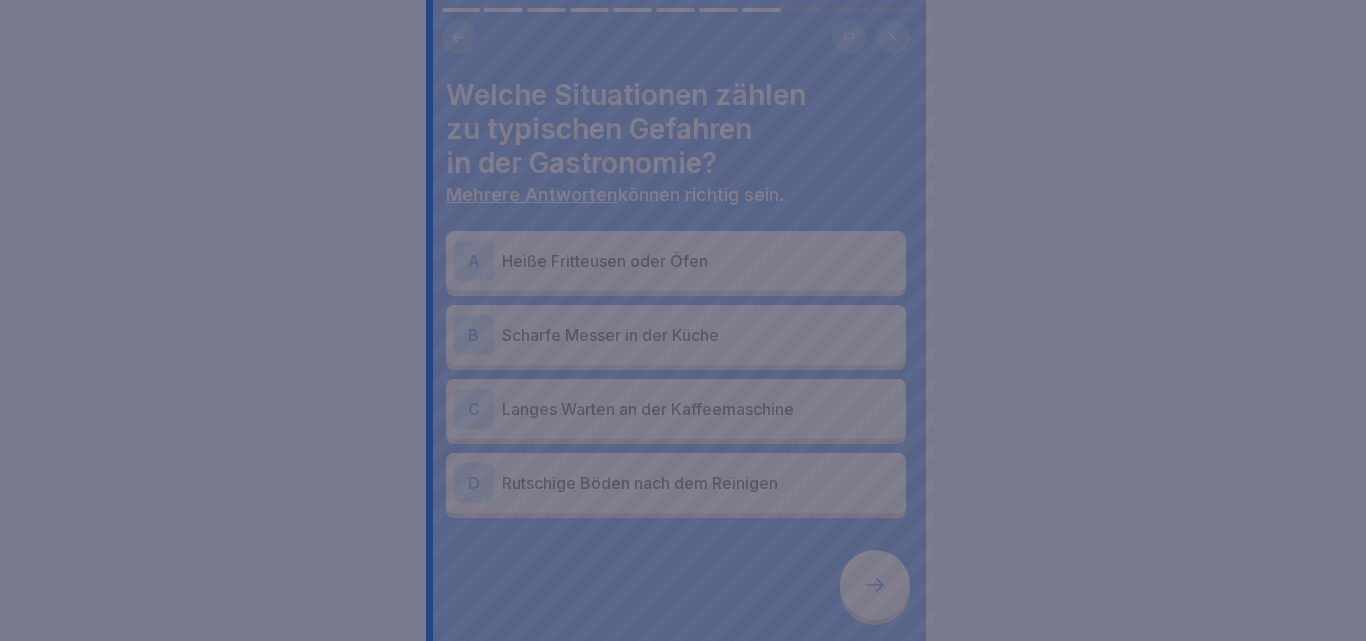 click at bounding box center [683, 320] 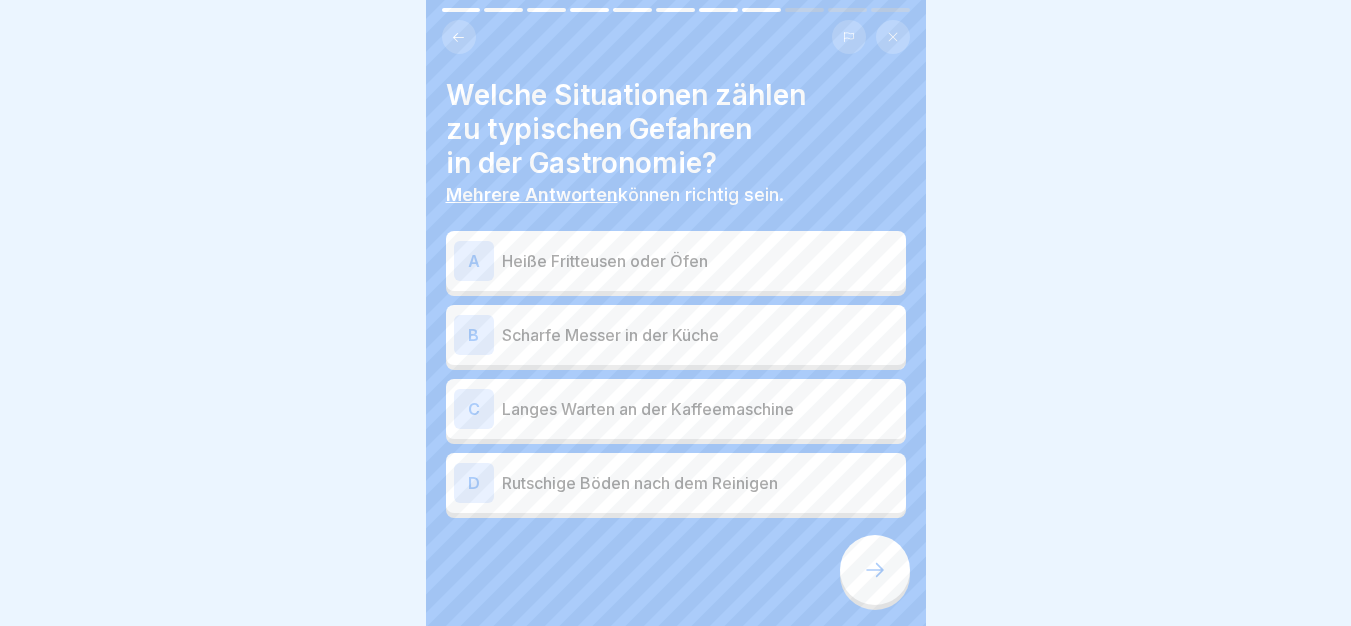 click on "A Heiße Fritteusen oder Öfen" at bounding box center (676, 261) 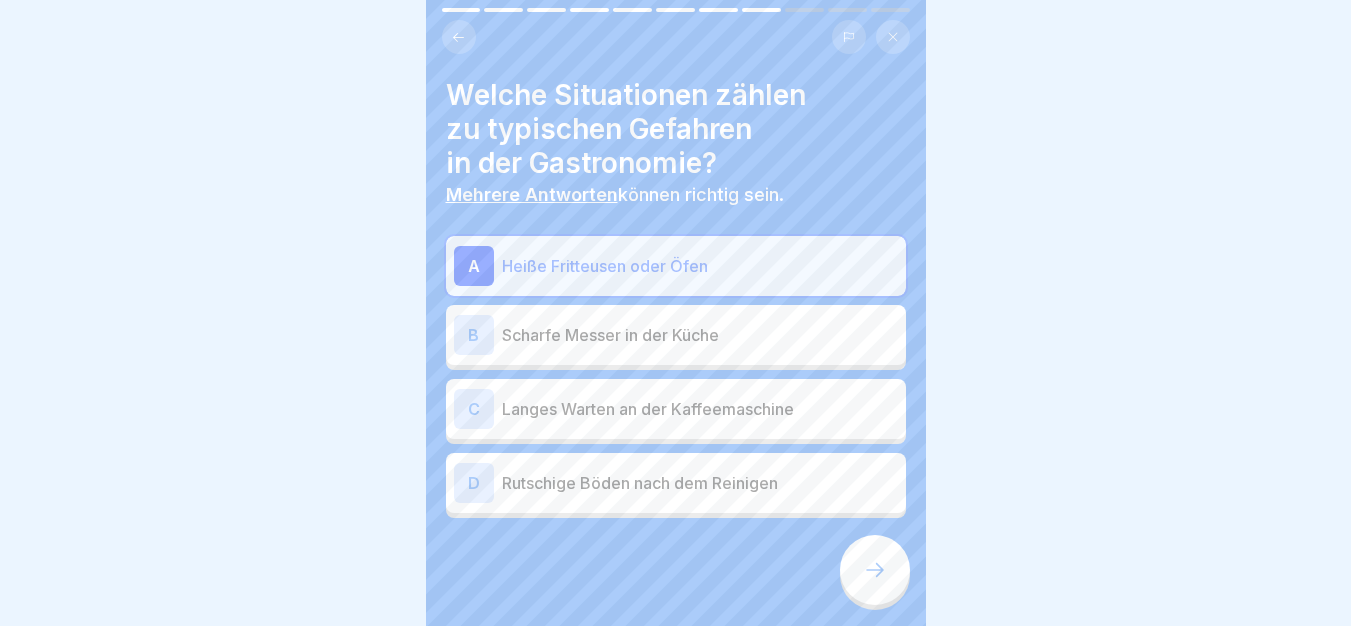 click 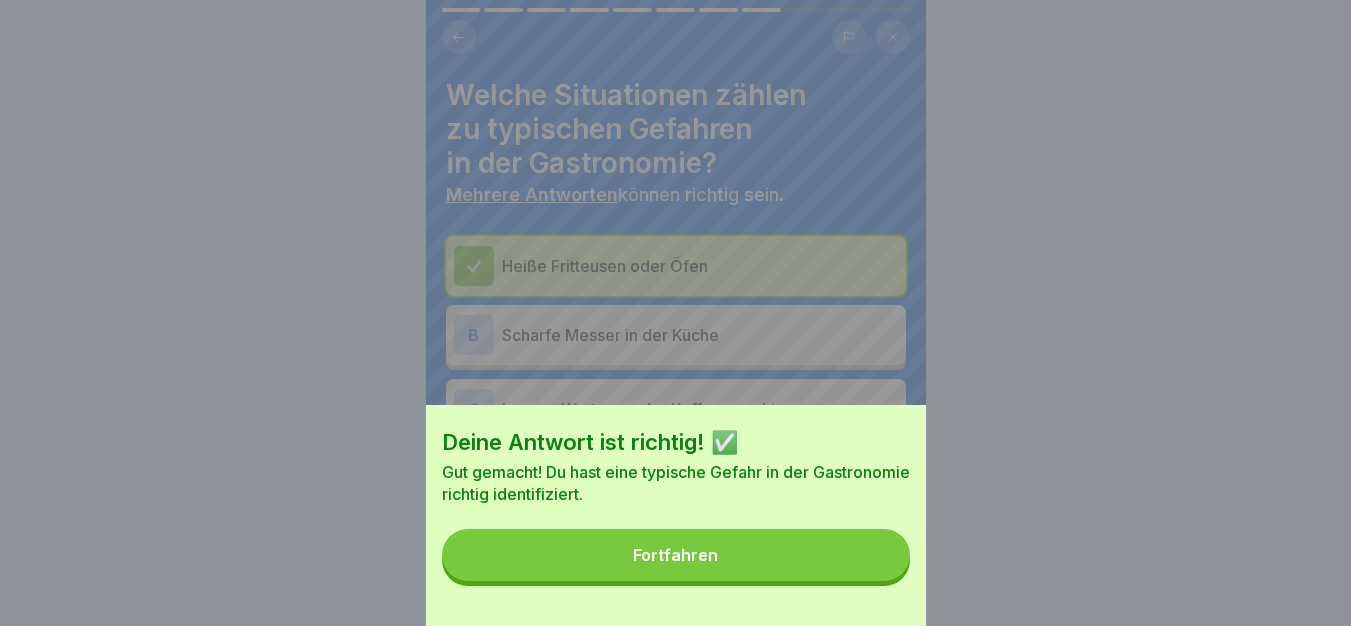 click on "Fortfahren" at bounding box center [676, 555] 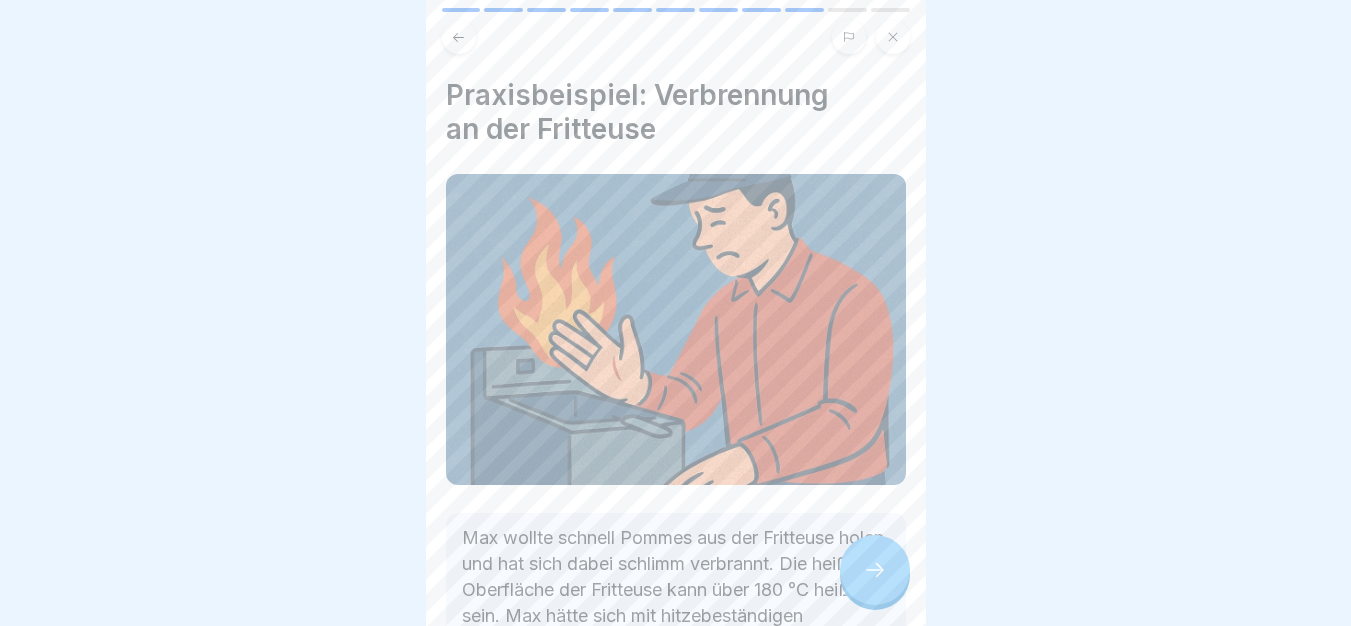 click 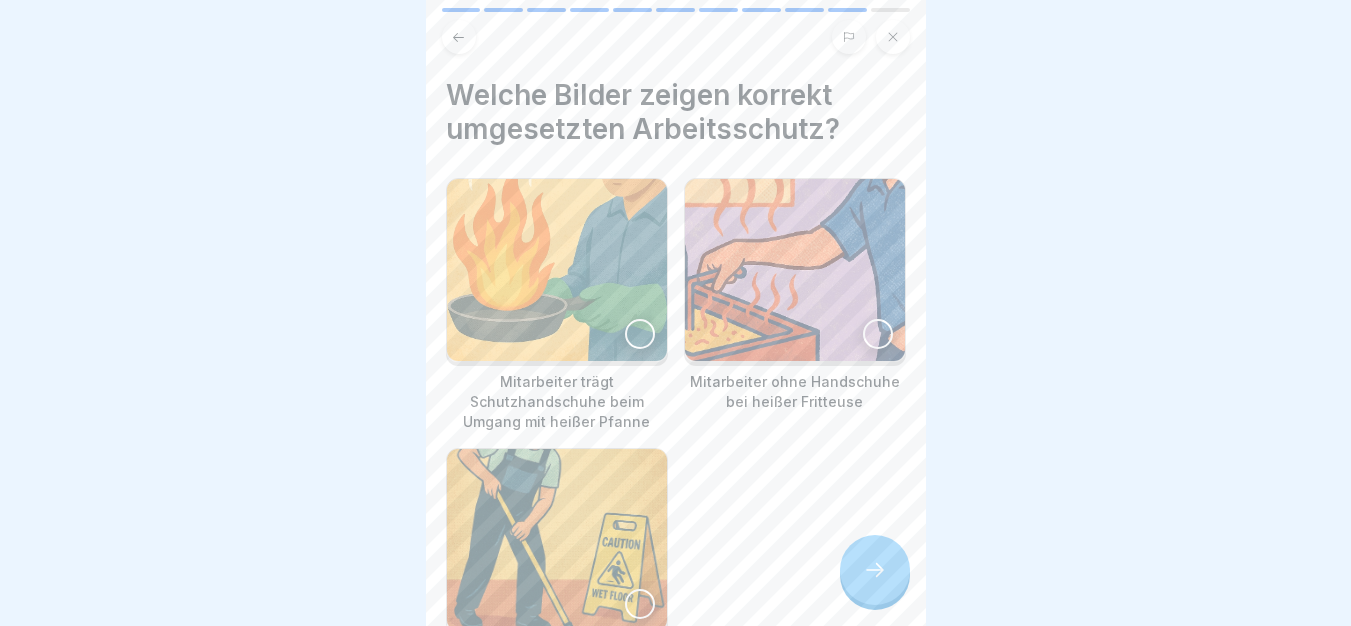 click at bounding box center [557, 270] 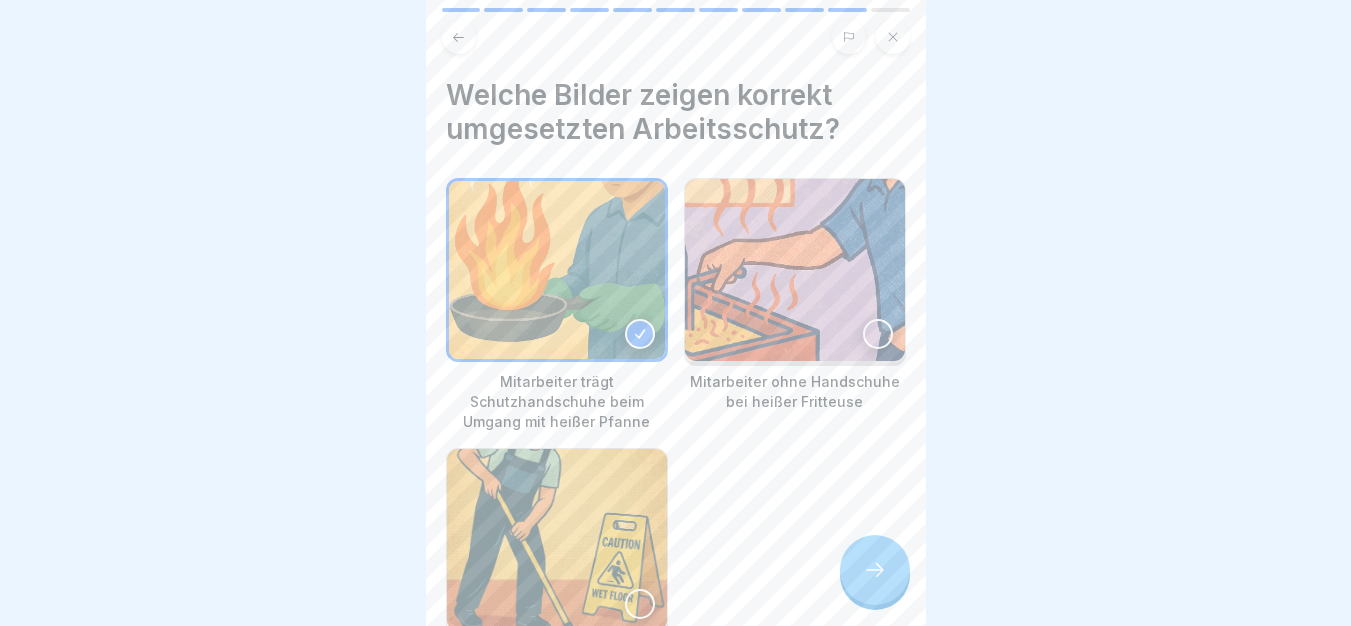 click at bounding box center (557, 540) 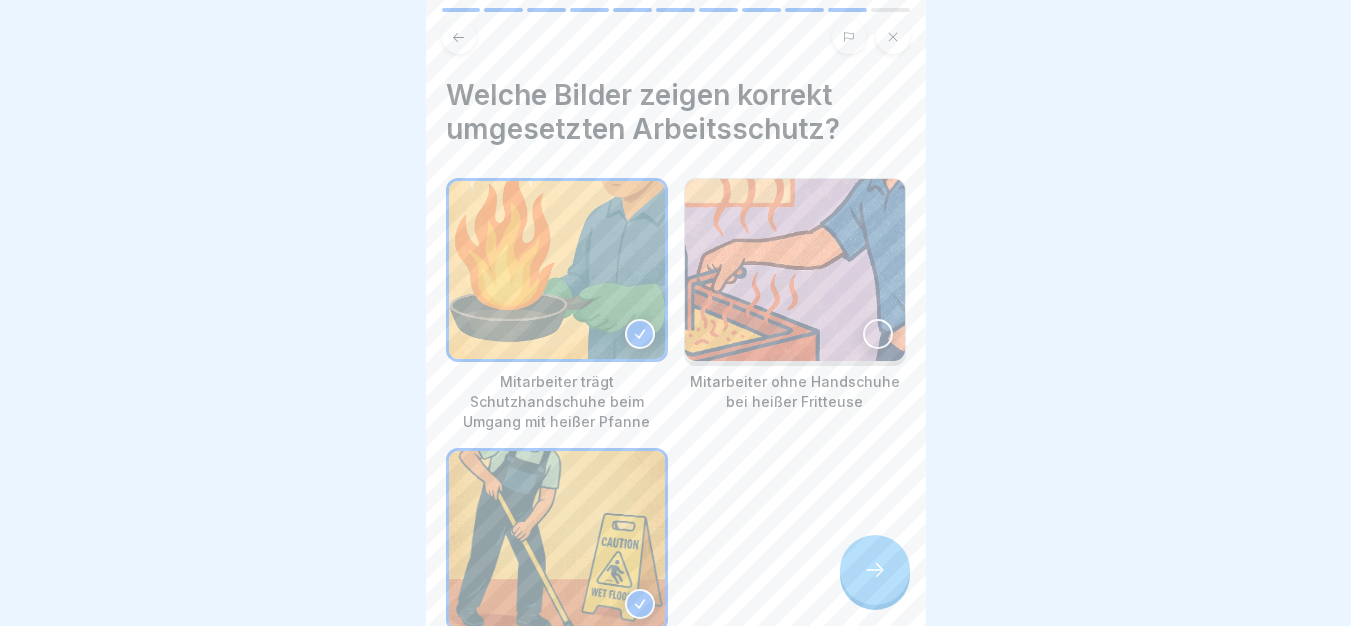 click at bounding box center [875, 570] 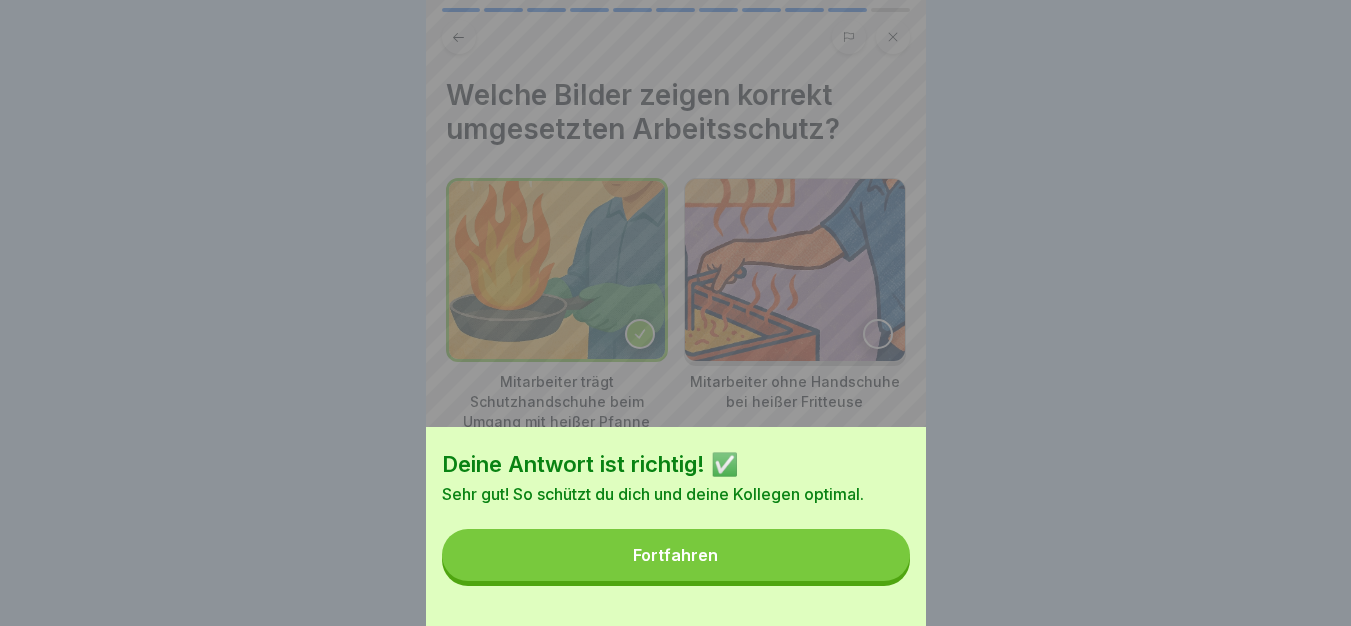 click on "Fortfahren" at bounding box center [676, 555] 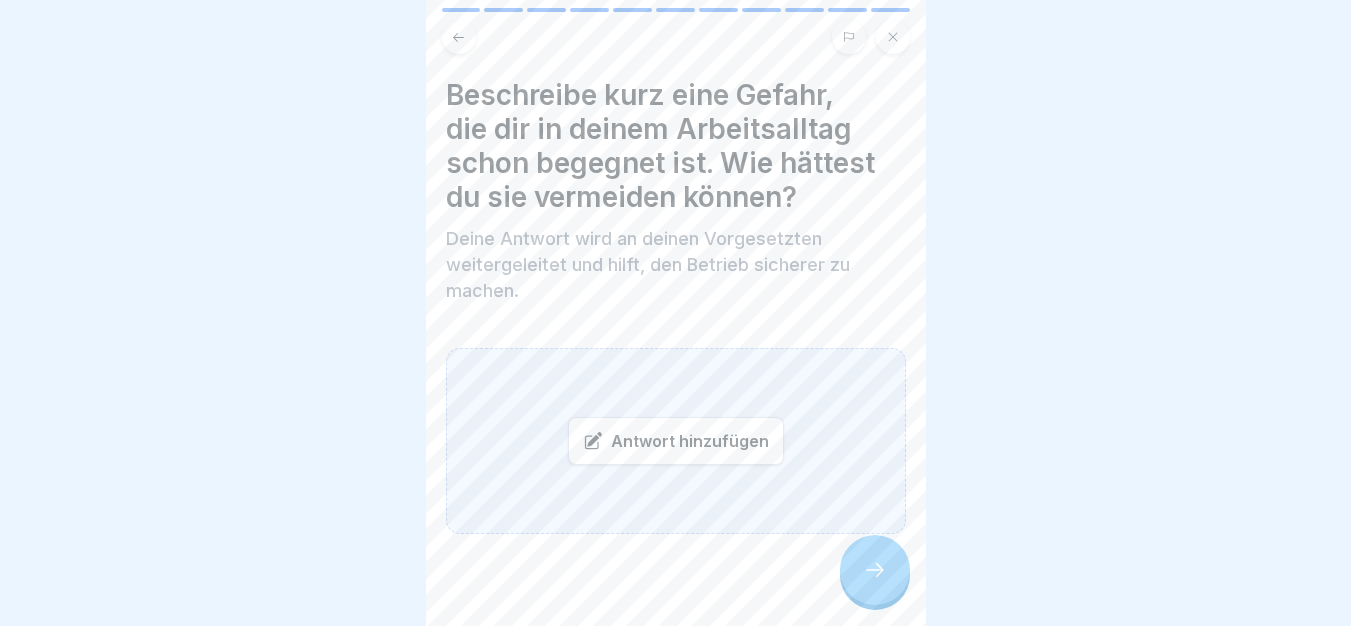 click at bounding box center (875, 570) 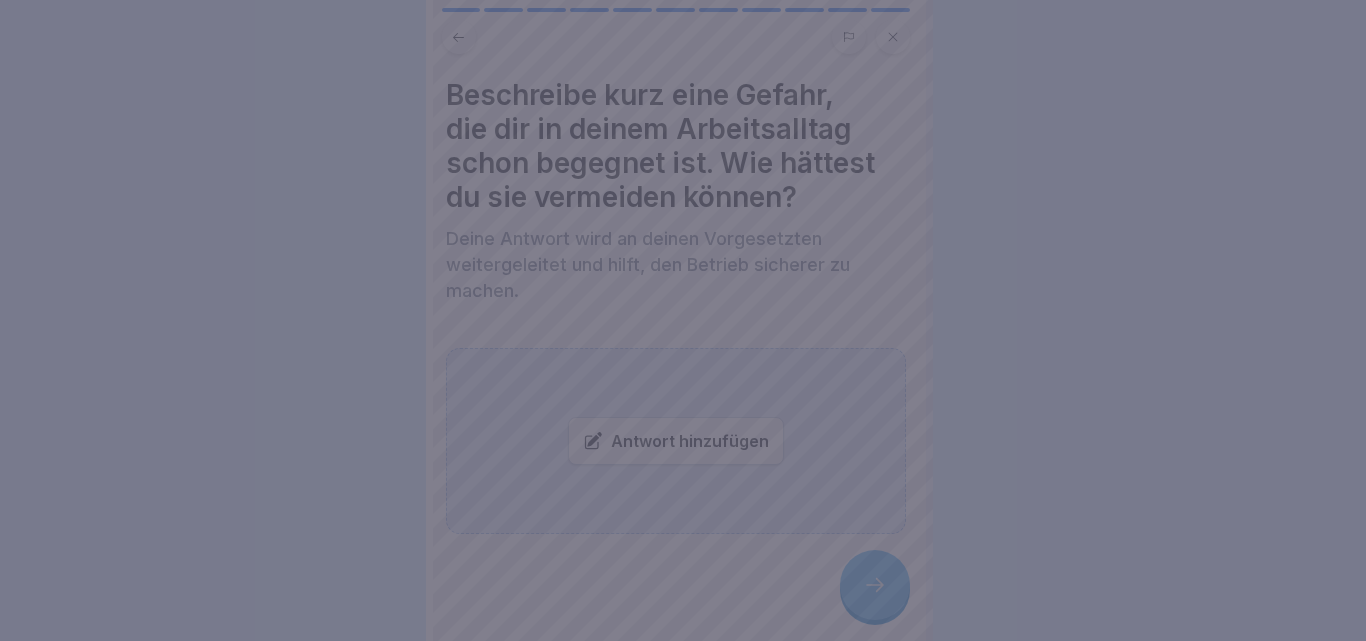 click at bounding box center [683, 320] 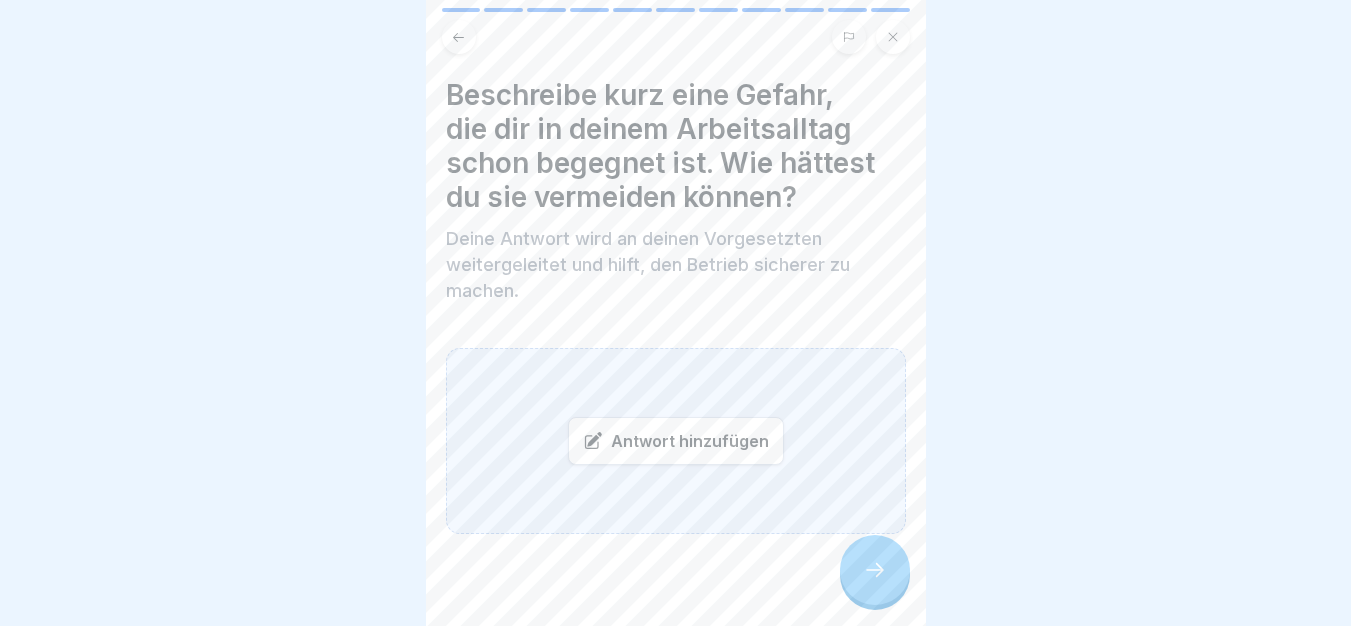 click on "Antwort hinzufügen" at bounding box center [676, 441] 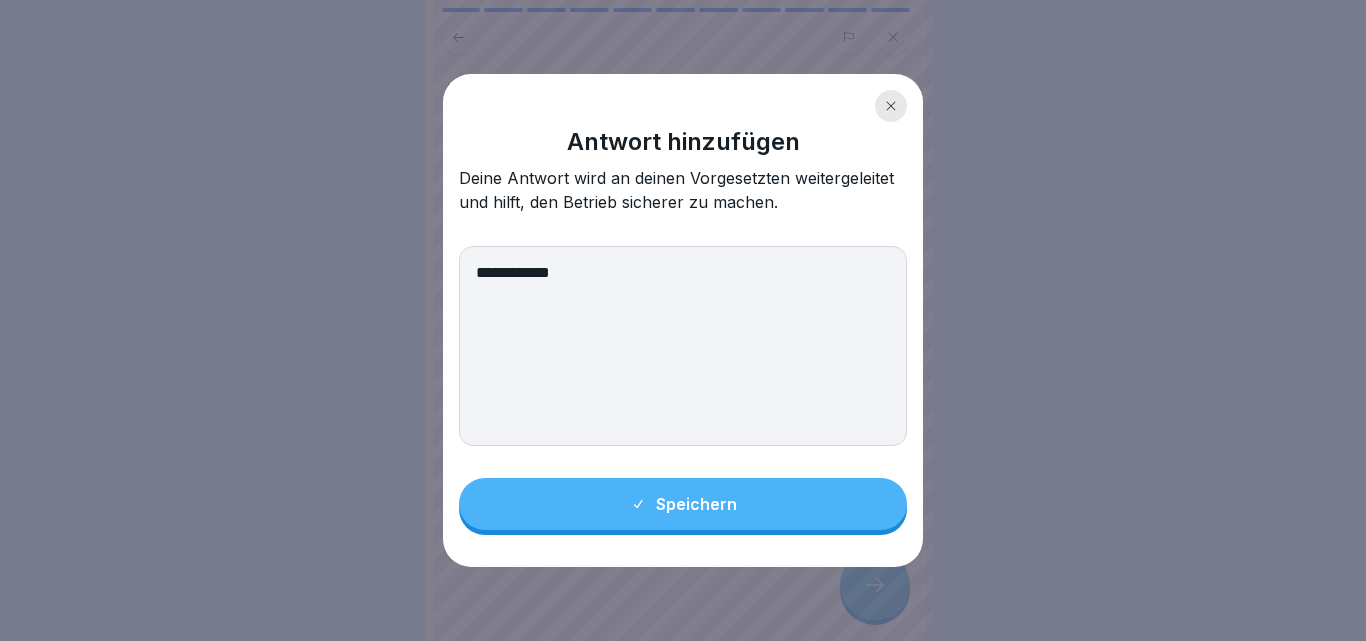 type on "**********" 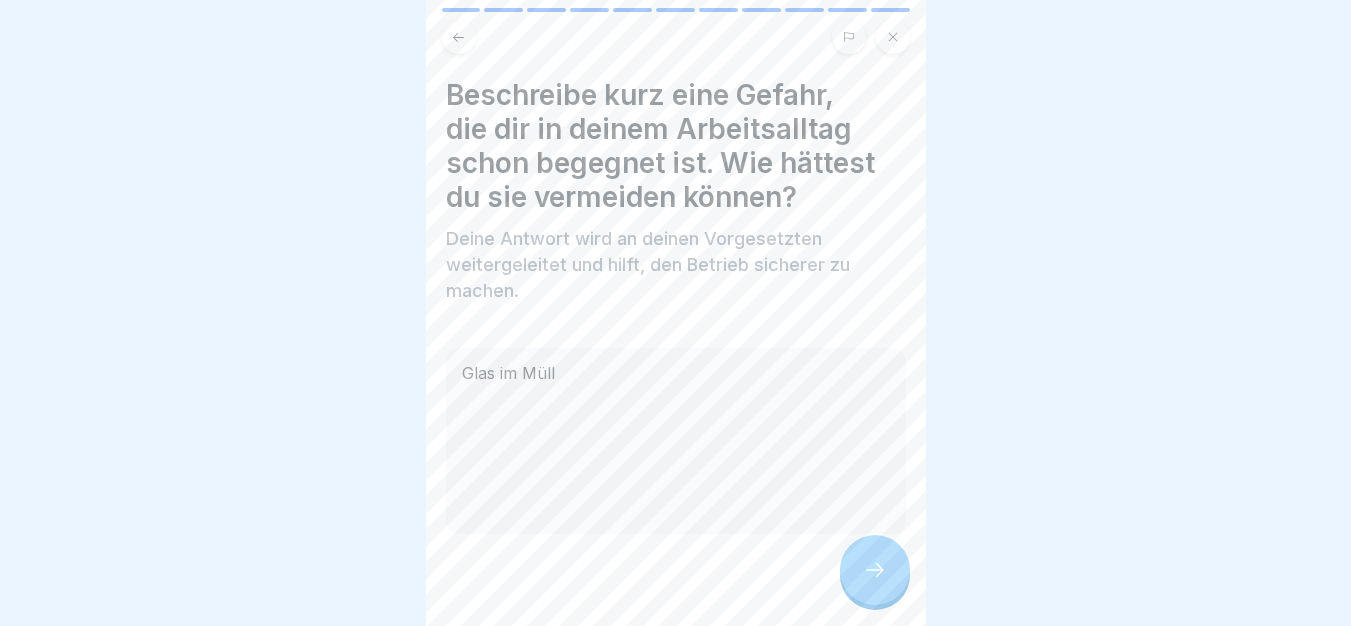 click at bounding box center [875, 570] 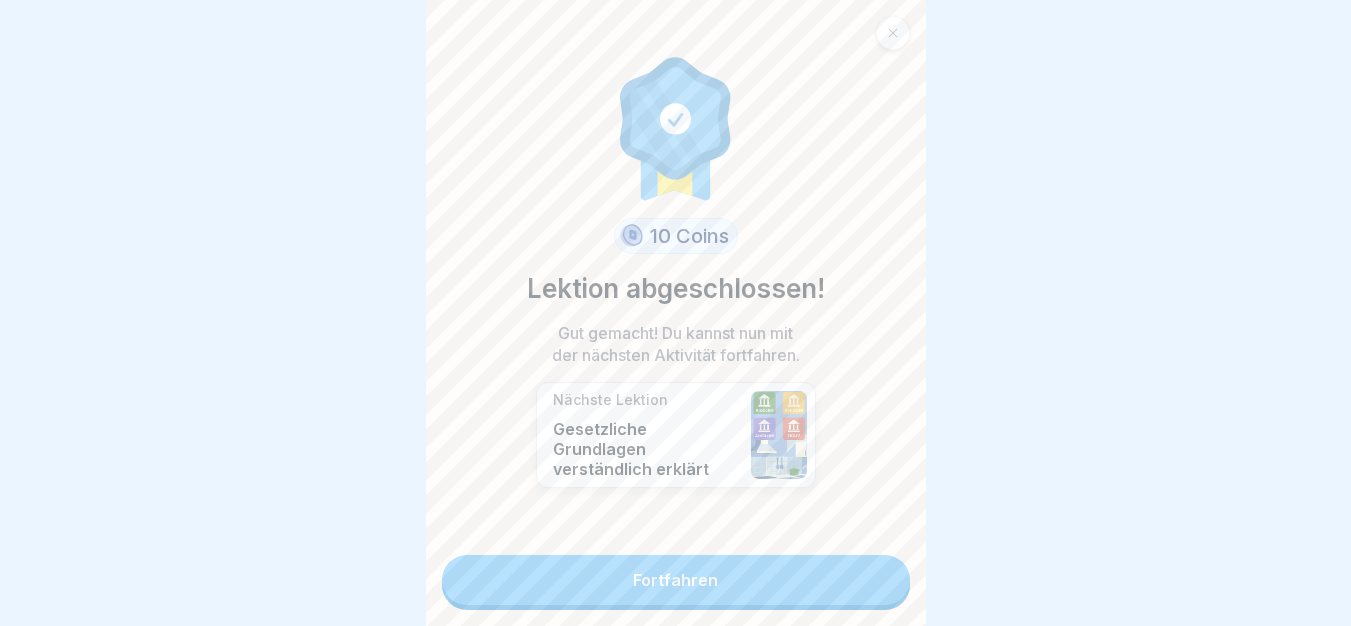 click on "Fortfahren" at bounding box center [676, 580] 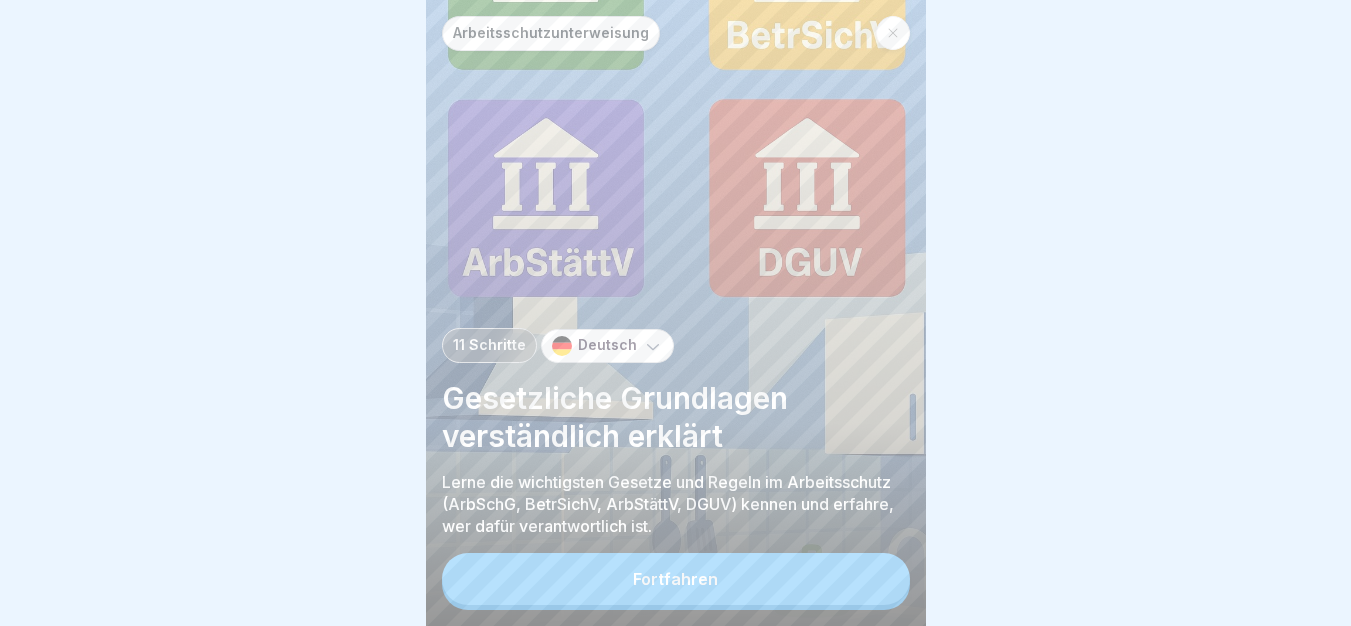 click on "Fortfahren" at bounding box center (676, 579) 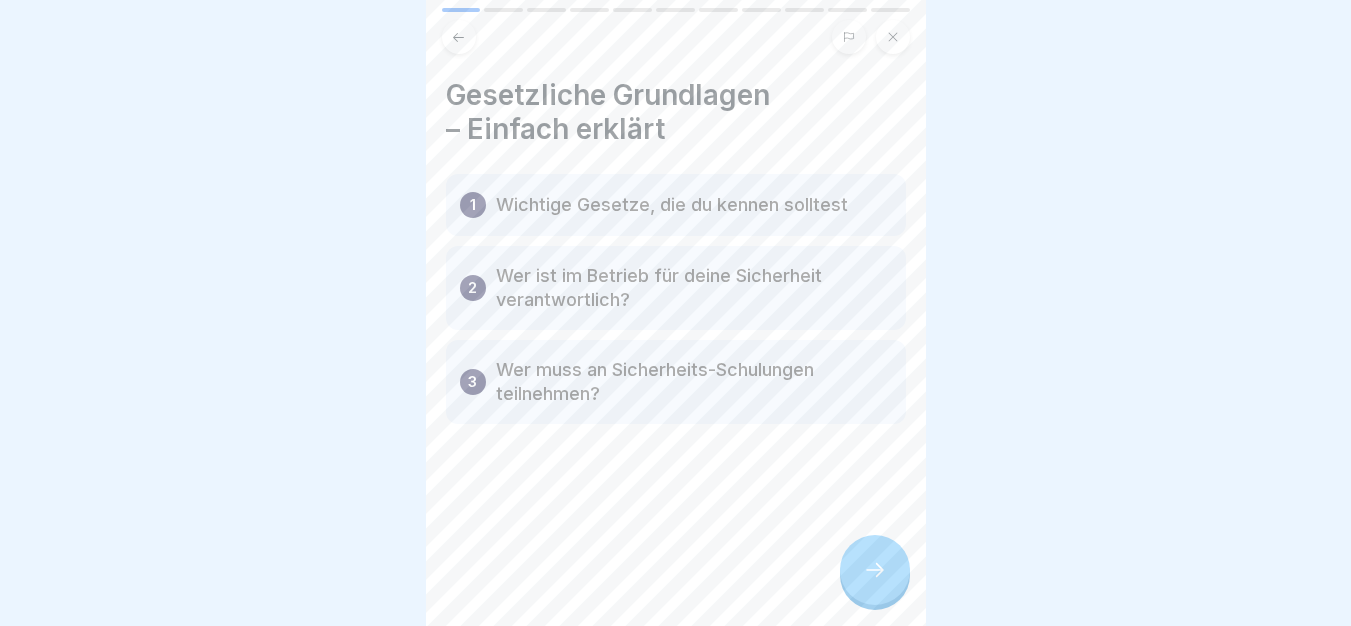 click on "Gesetzliche Grundlagen – Einfach erklärt 1 Wichtige Gesetze, die du kennen solltest 2 Wer ist im Betrieb für deine Sicherheit verantwortlich? 3 Wer muss an Sicherheits-Schulungen teilnehmen?" at bounding box center [676, 313] 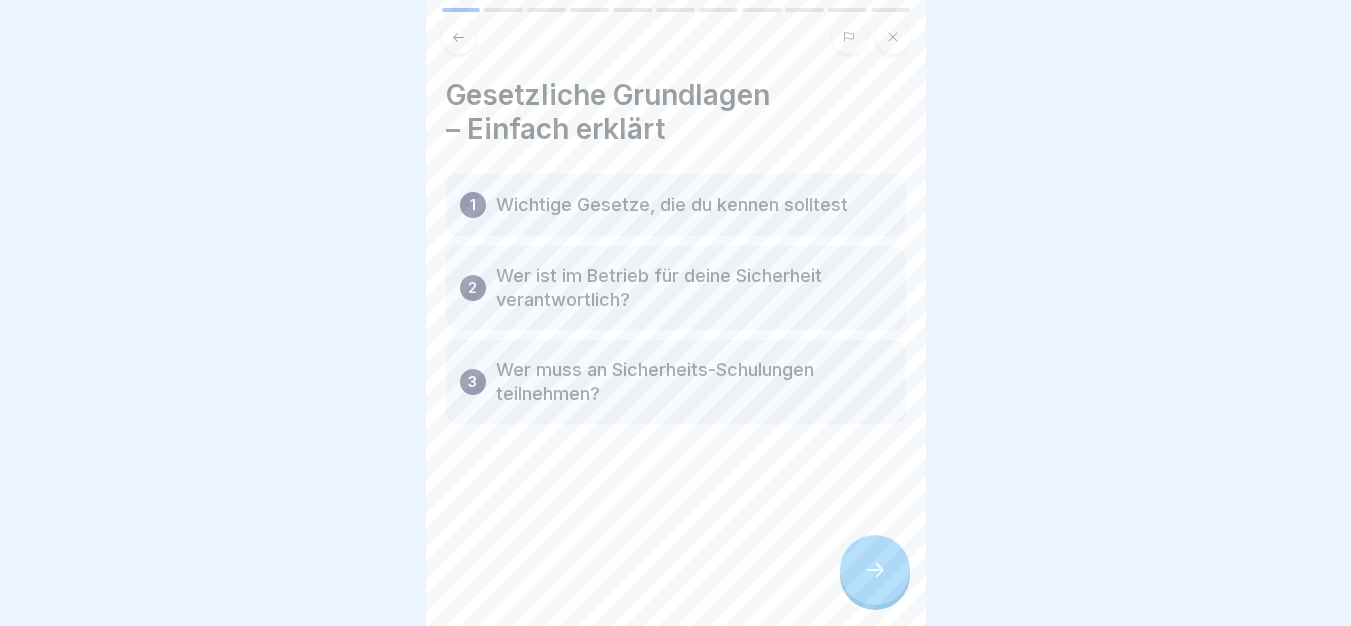 click 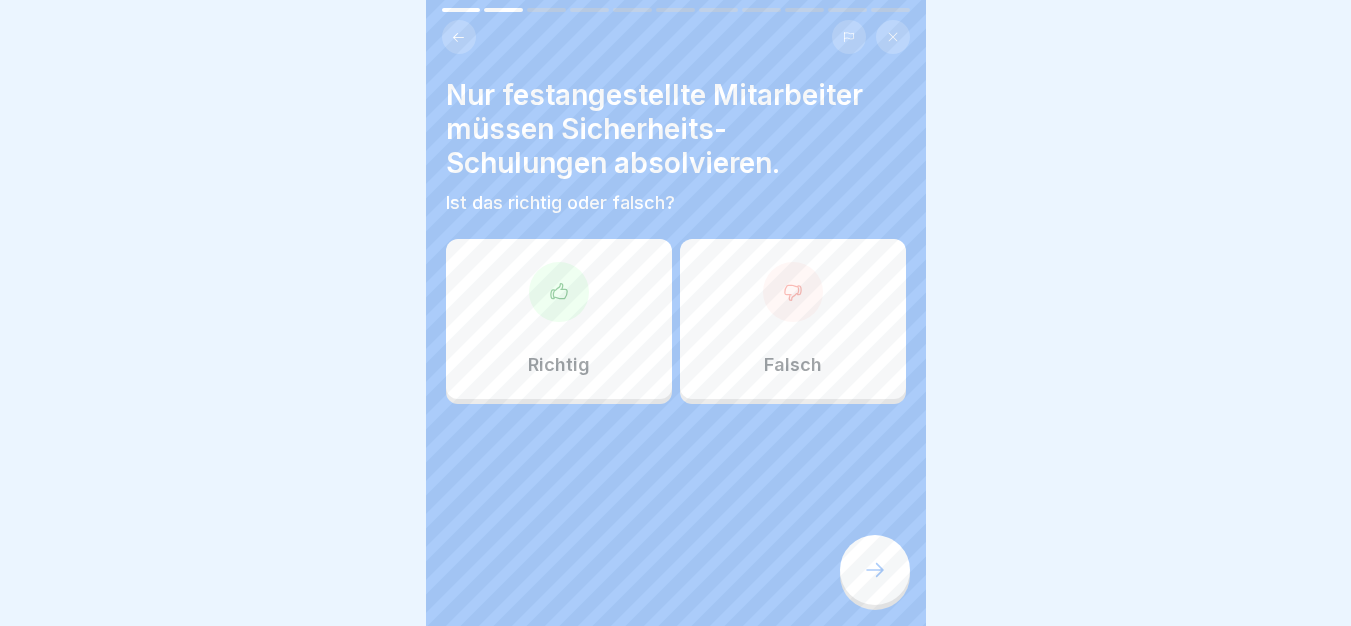 click on "Falsch" at bounding box center (793, 319) 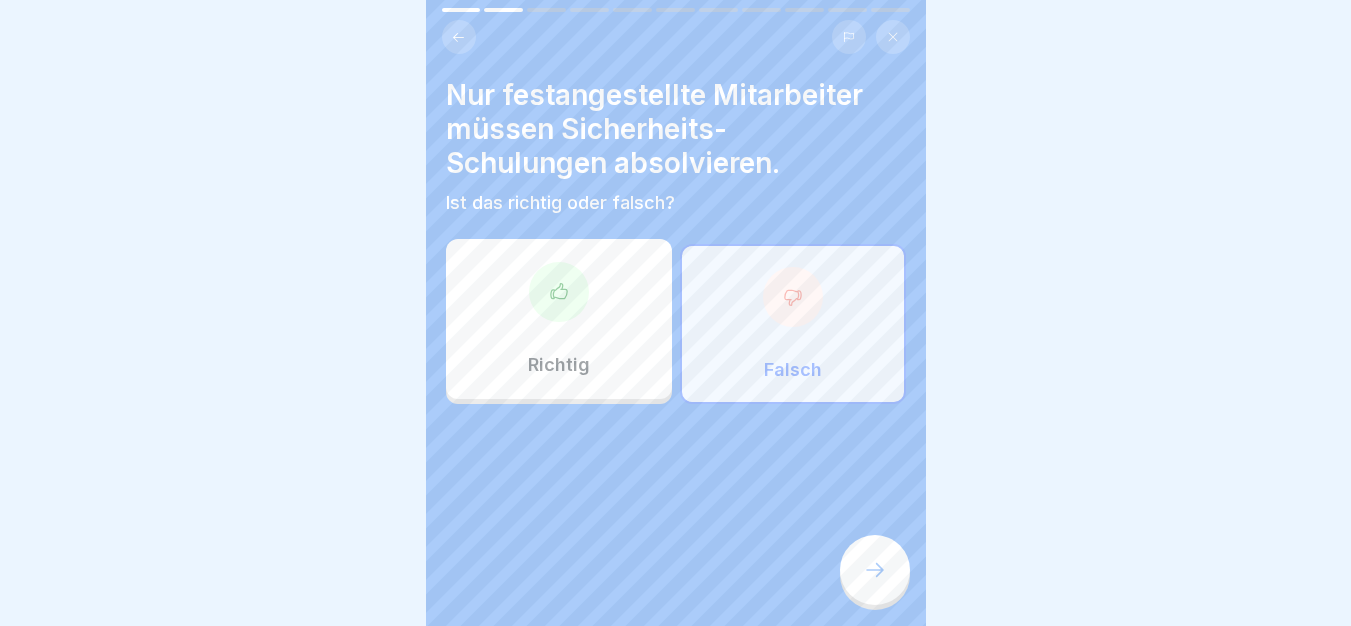 click at bounding box center (875, 570) 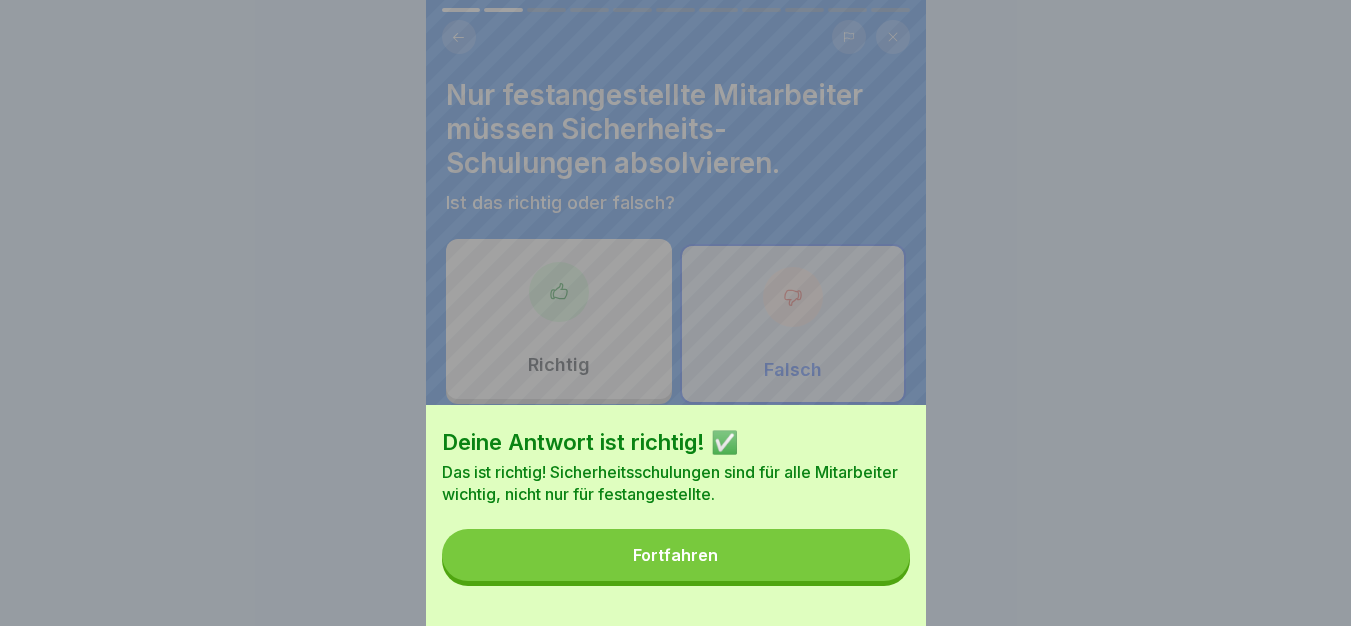 click on "Fortfahren" at bounding box center (676, 555) 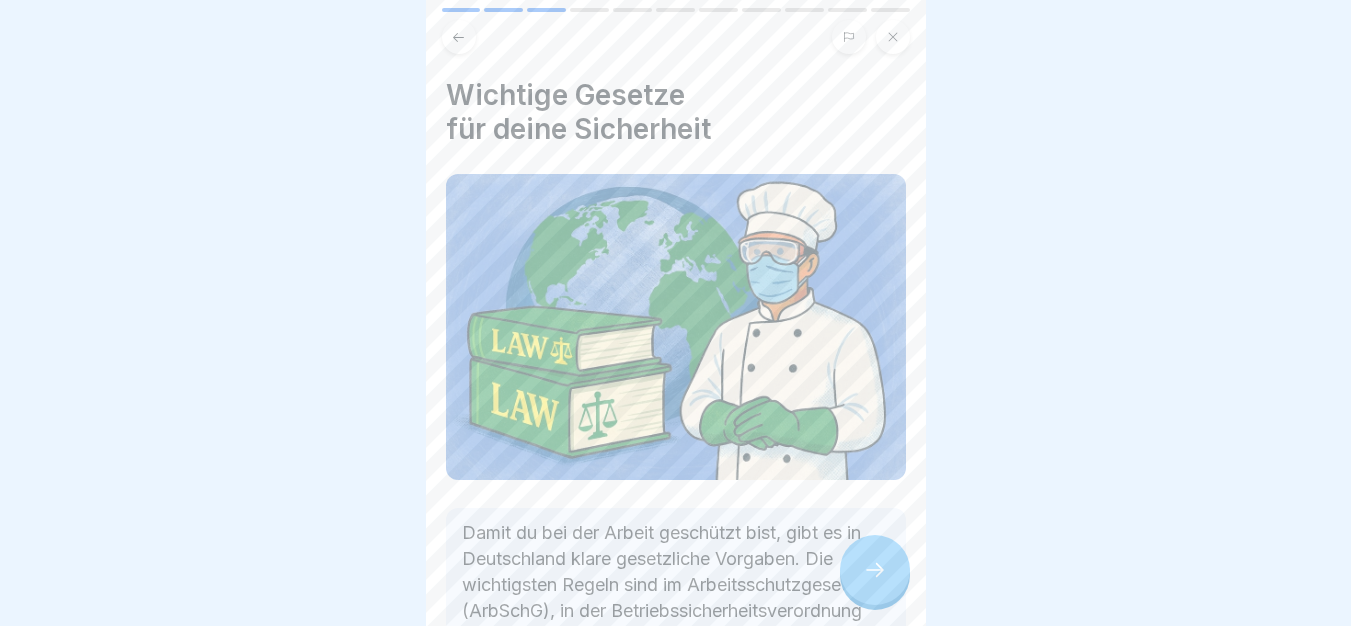 click at bounding box center (875, 570) 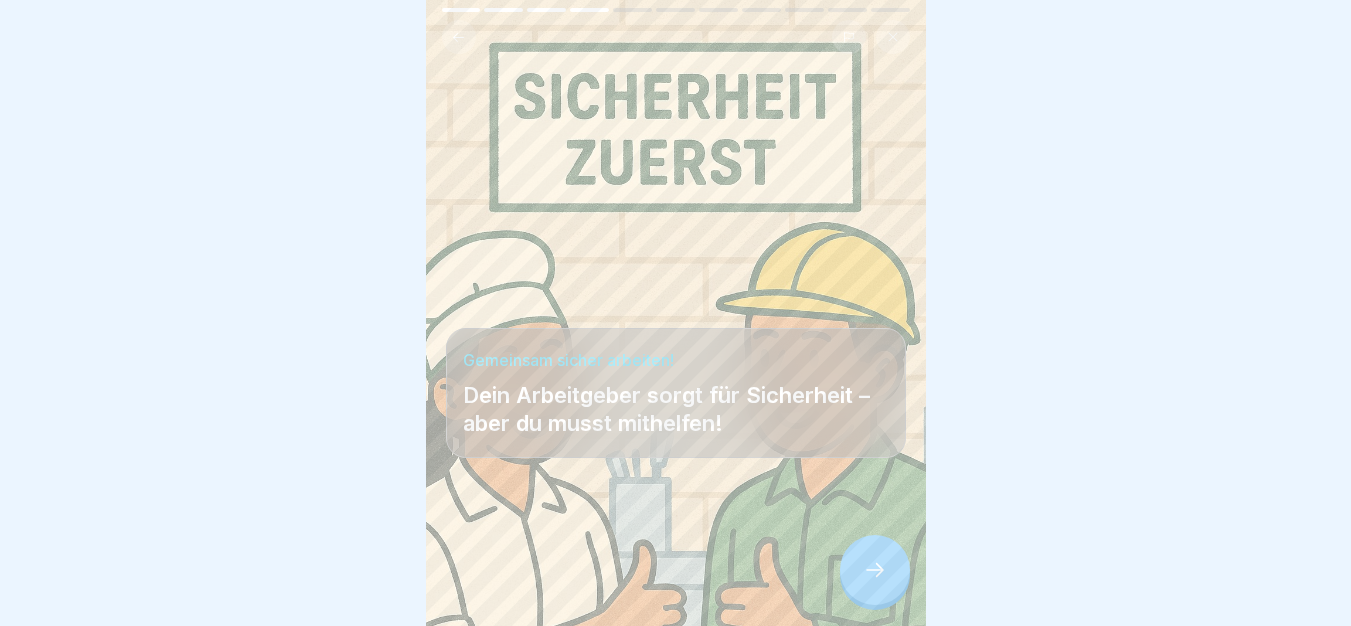 click at bounding box center [875, 570] 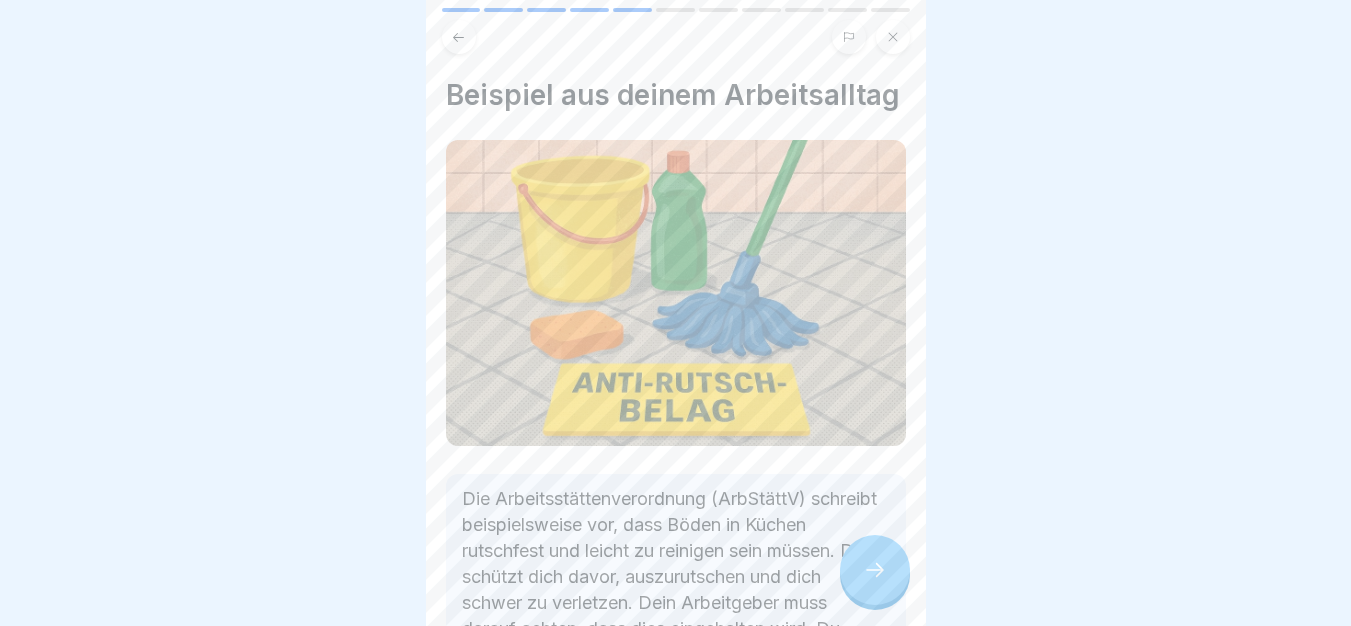 click at bounding box center (875, 570) 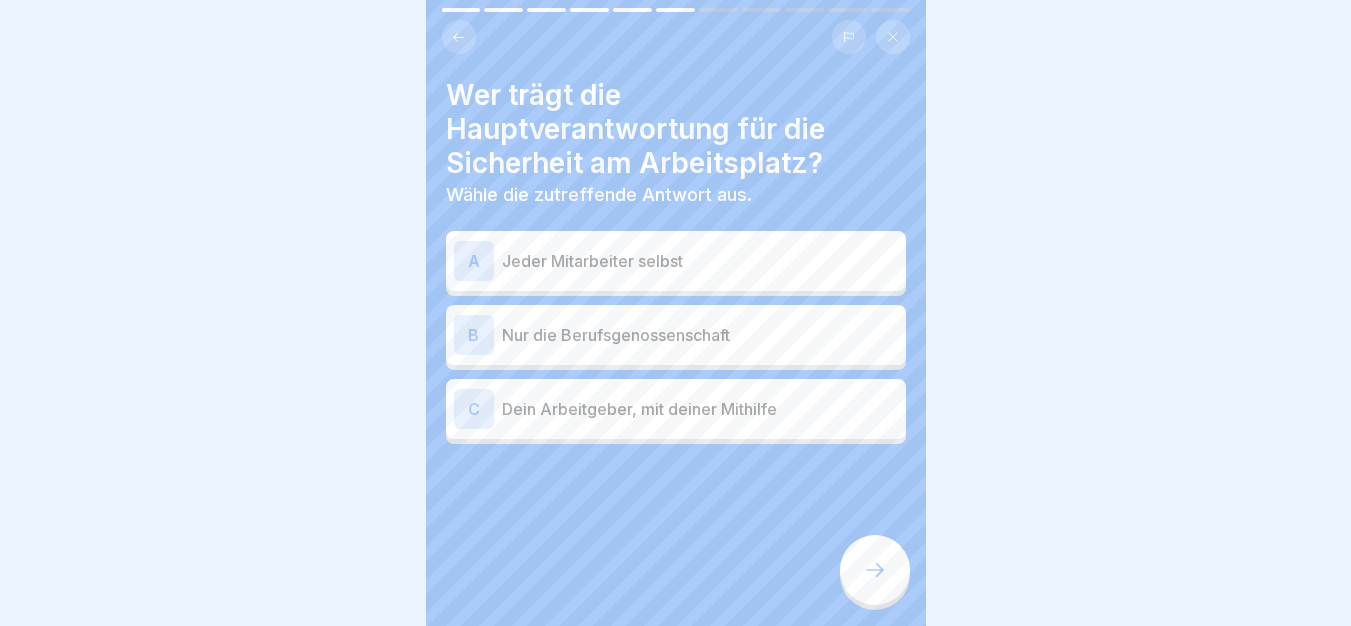 click on "Nur die Berufsgenossenschaft" at bounding box center (700, 335) 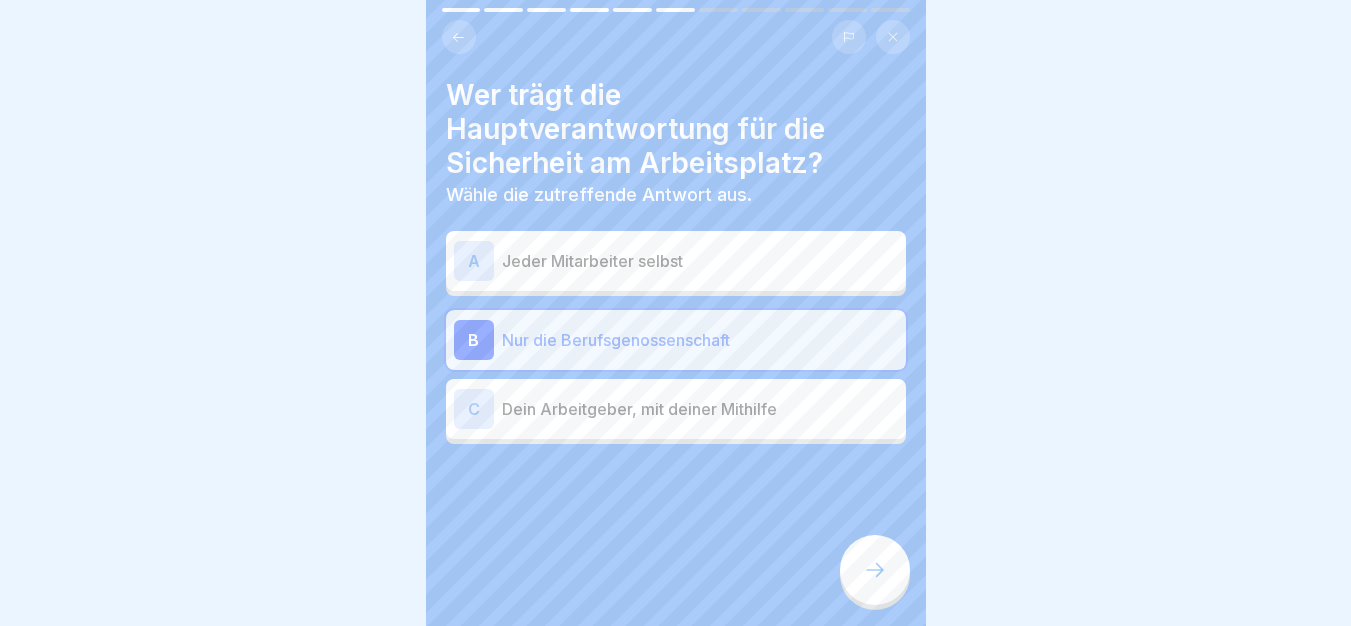 click on "C Dein Arbeitgeber, mit deiner Mithilfe" at bounding box center [676, 409] 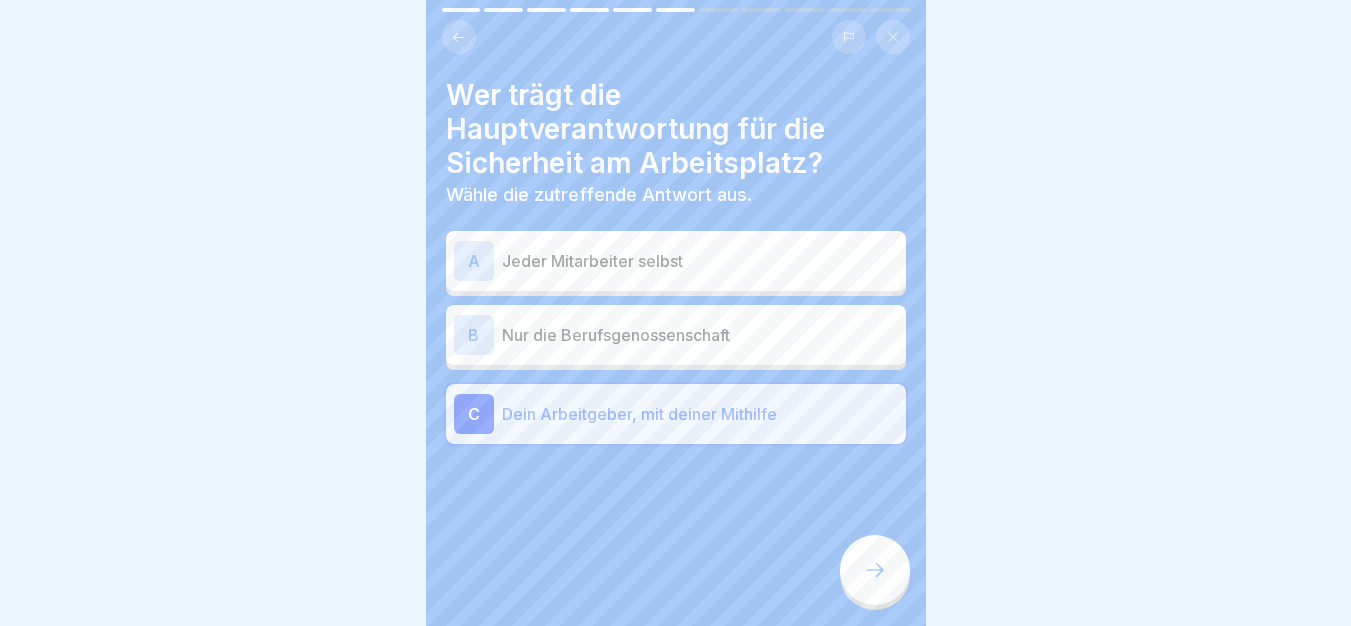 click at bounding box center [875, 570] 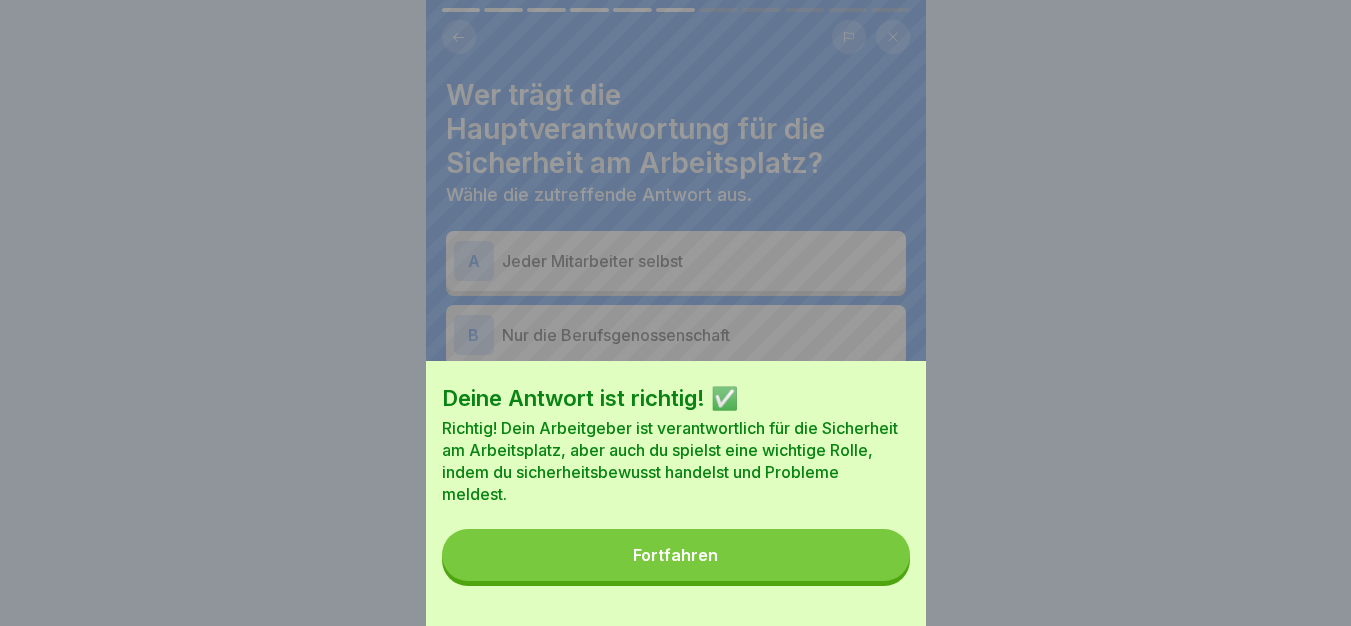 click on "Fortfahren" at bounding box center [676, 555] 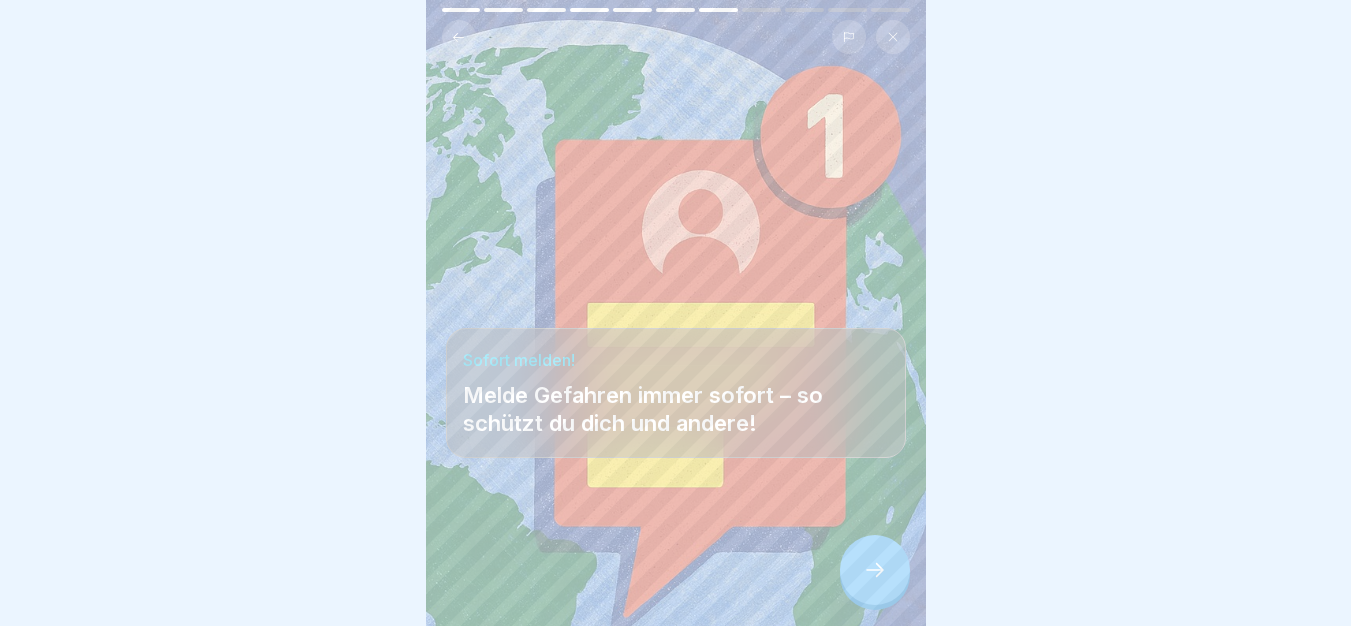 click at bounding box center (875, 570) 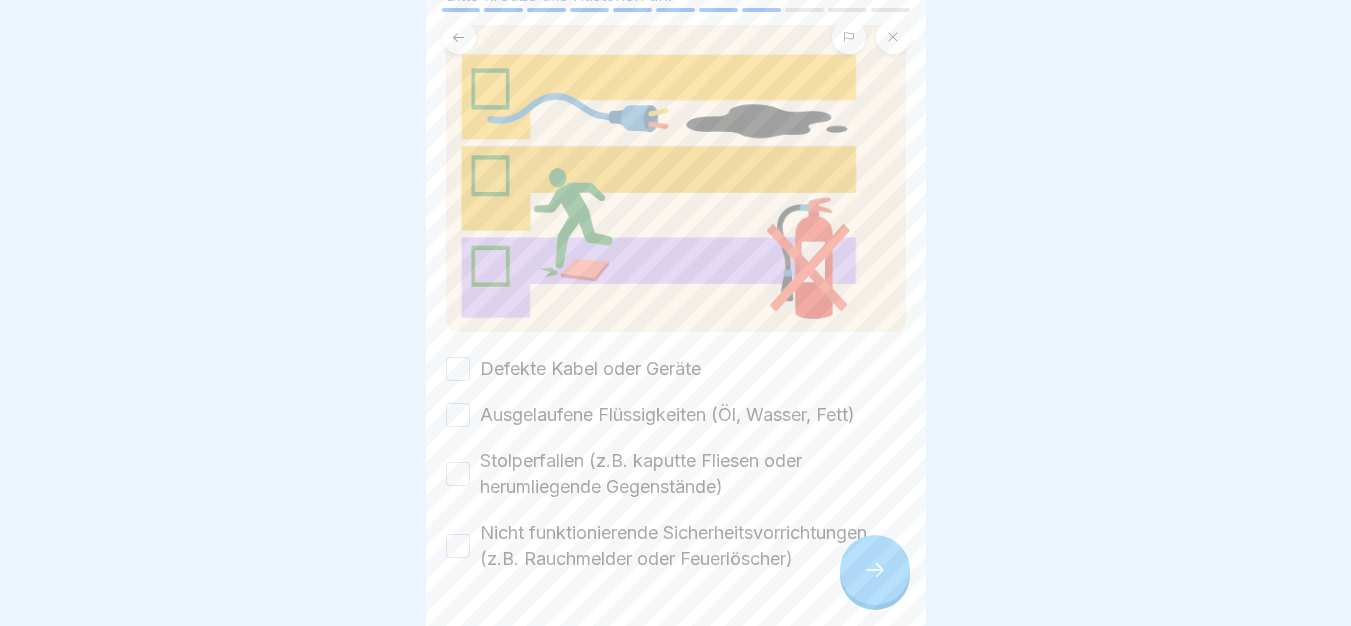 scroll, scrollTop: 240, scrollLeft: 0, axis: vertical 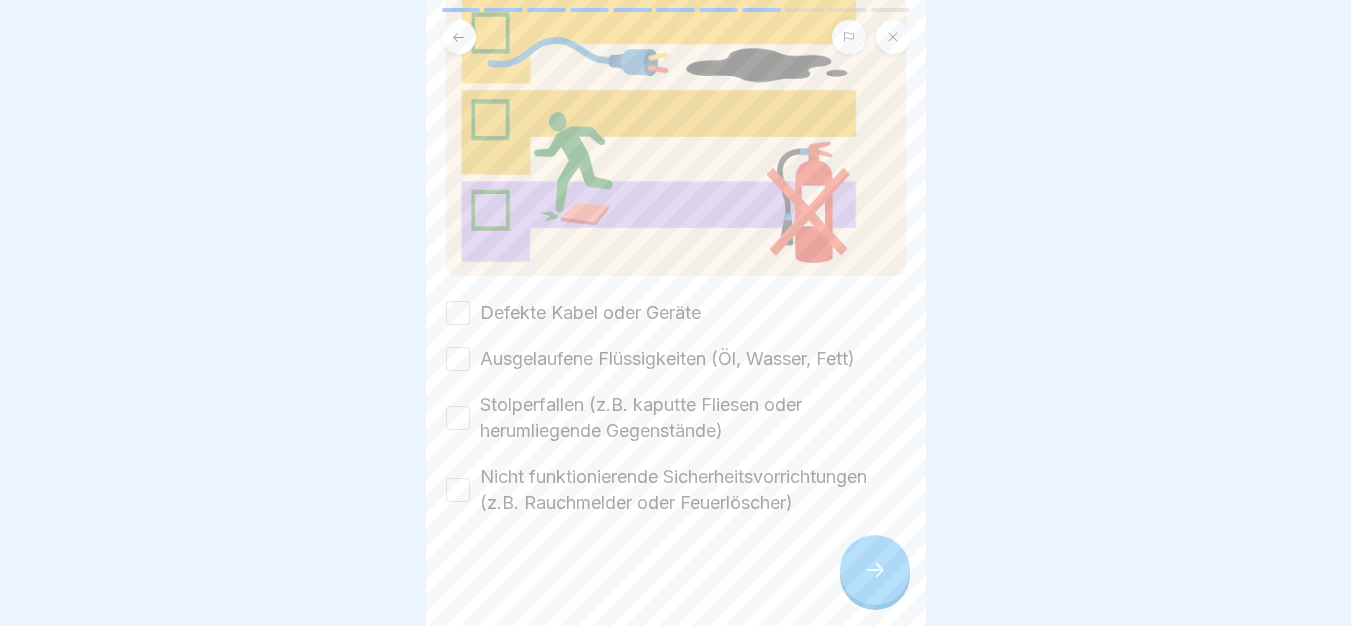 click on "Defekte Kabel oder Geräte" at bounding box center (590, 313) 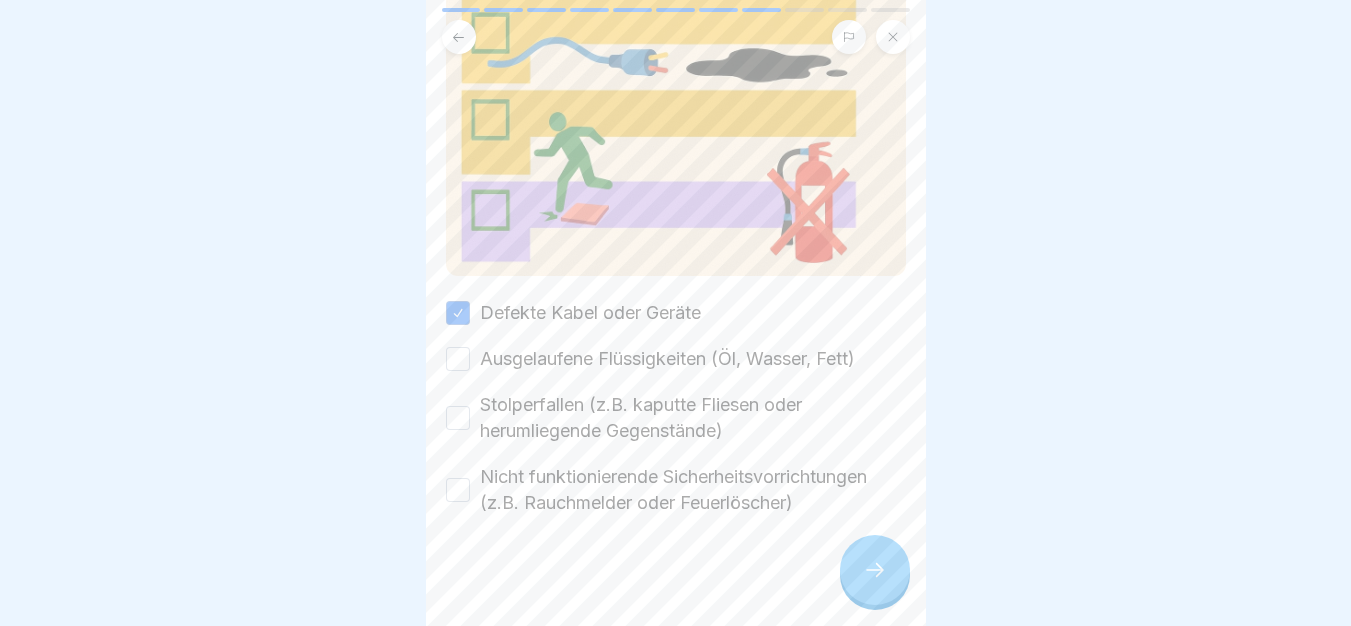 click on "Defekte Kabel oder Geräte Ausgelaufene Flüssigkeiten (Öl, Wasser, Fett) Stolperfallen (z.B. kaputte Fliesen oder herumliegende Gegenstände) Nicht funktionierende Sicherheitsvorrichtungen (z.B. Rauchmelder oder Feuerlöscher)" at bounding box center [676, 408] 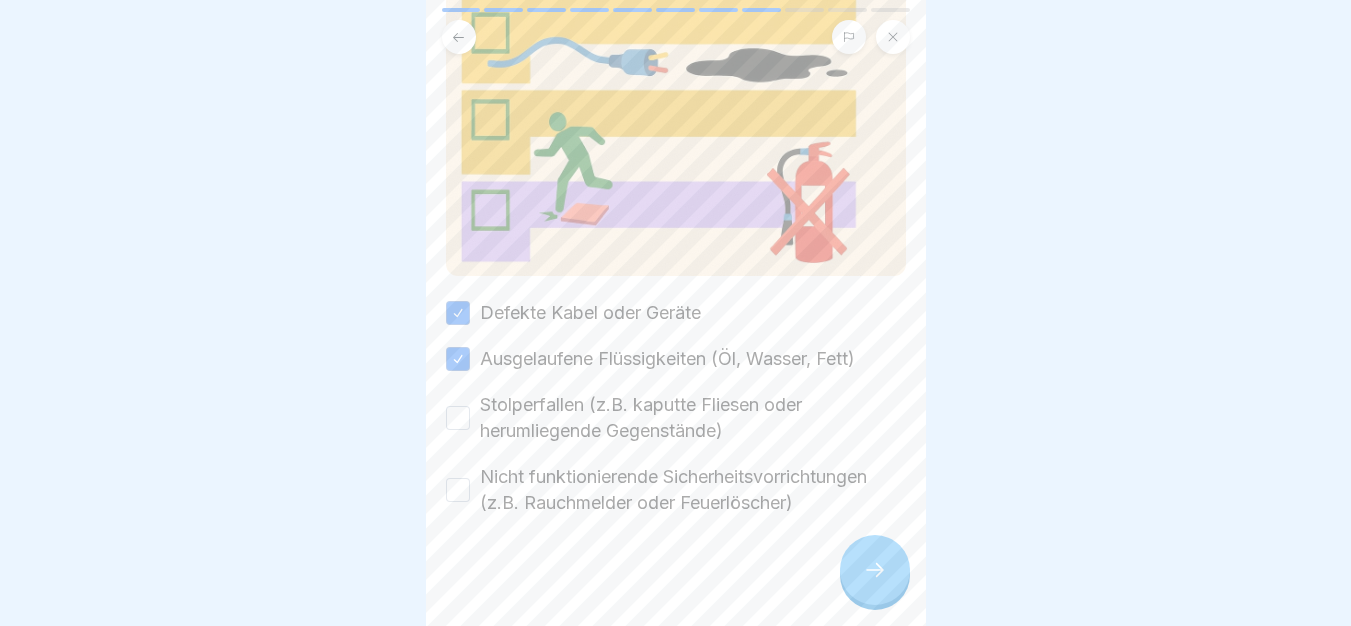 click on "Defekte Kabel oder Geräte Ausgelaufene Flüssigkeiten (Öl, Wasser, Fett) Stolperfallen (z.B. kaputte Fliesen oder herumliegende Gegenstände) Nicht funktionierende Sicherheitsvorrichtungen (z.B. Rauchmelder oder Feuerlöscher)" at bounding box center [676, 408] 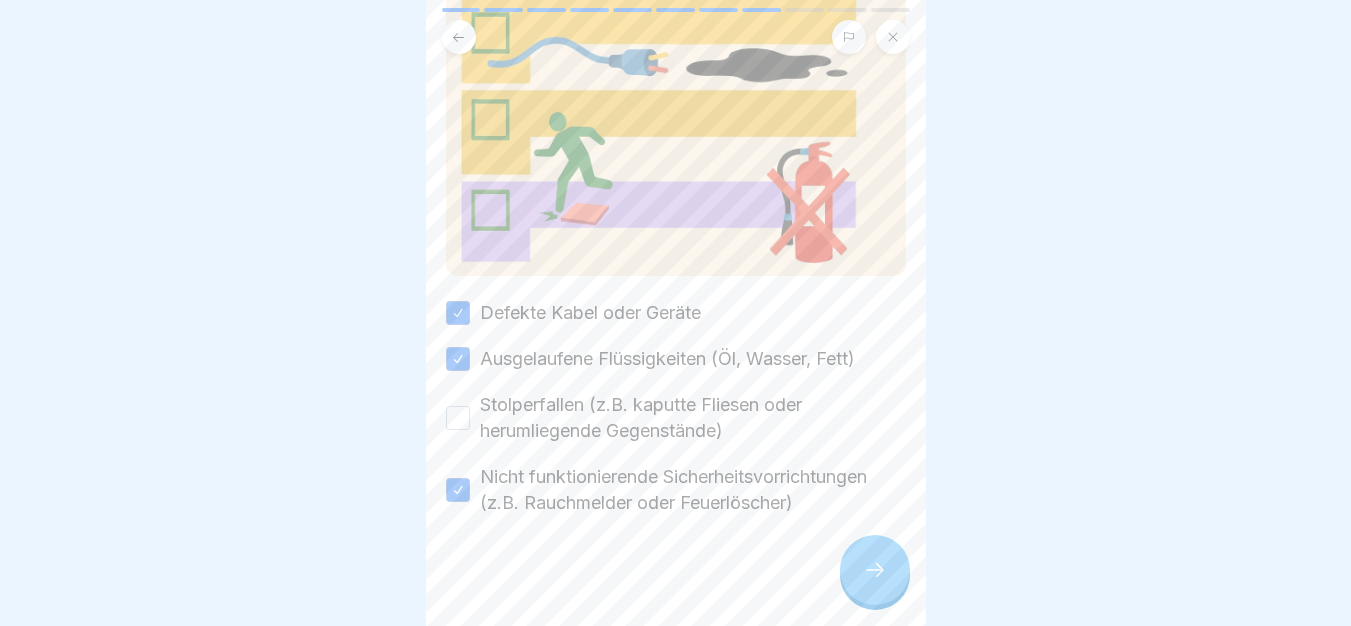 click on "Stolperfallen (z.B. kaputte Fliesen oder herumliegende Gegenstände)" at bounding box center (693, 418) 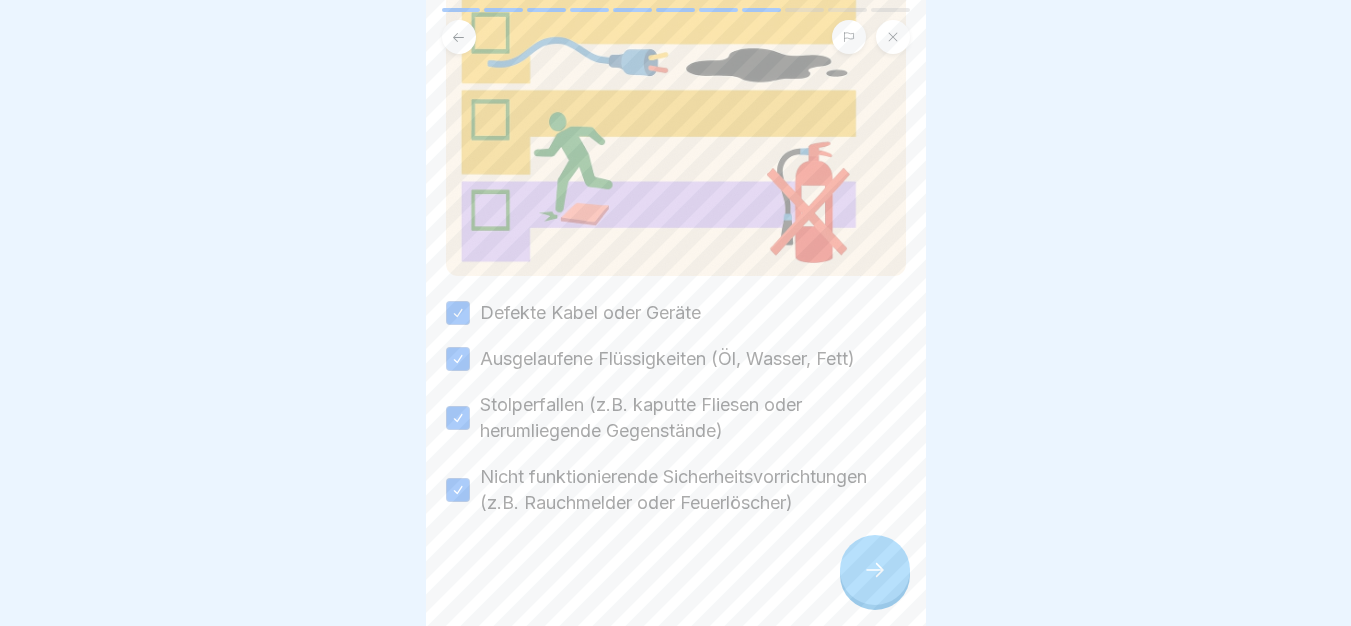 click 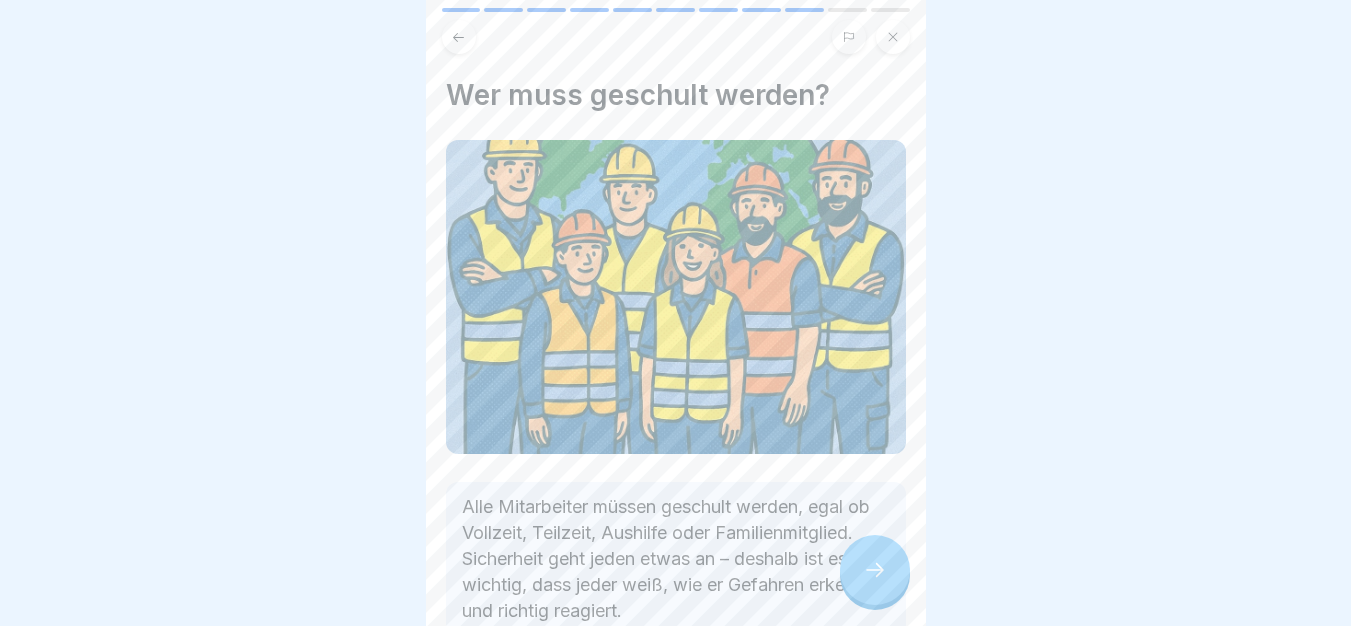 click 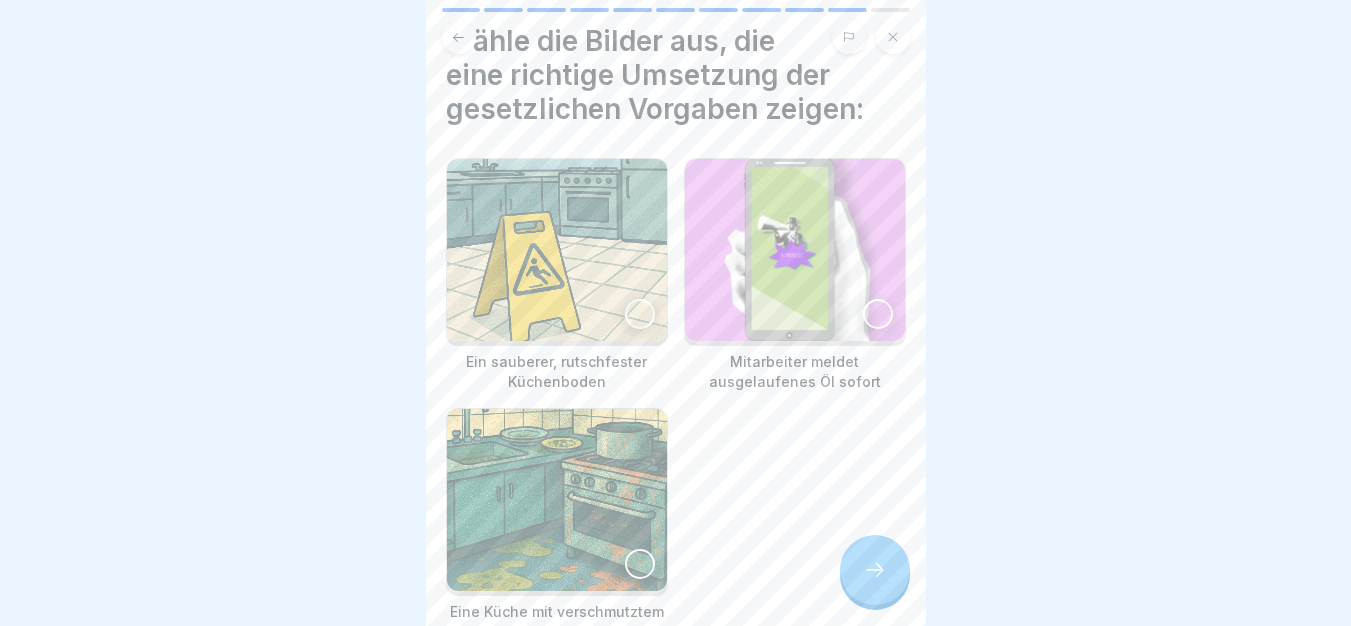 scroll, scrollTop: 60, scrollLeft: 0, axis: vertical 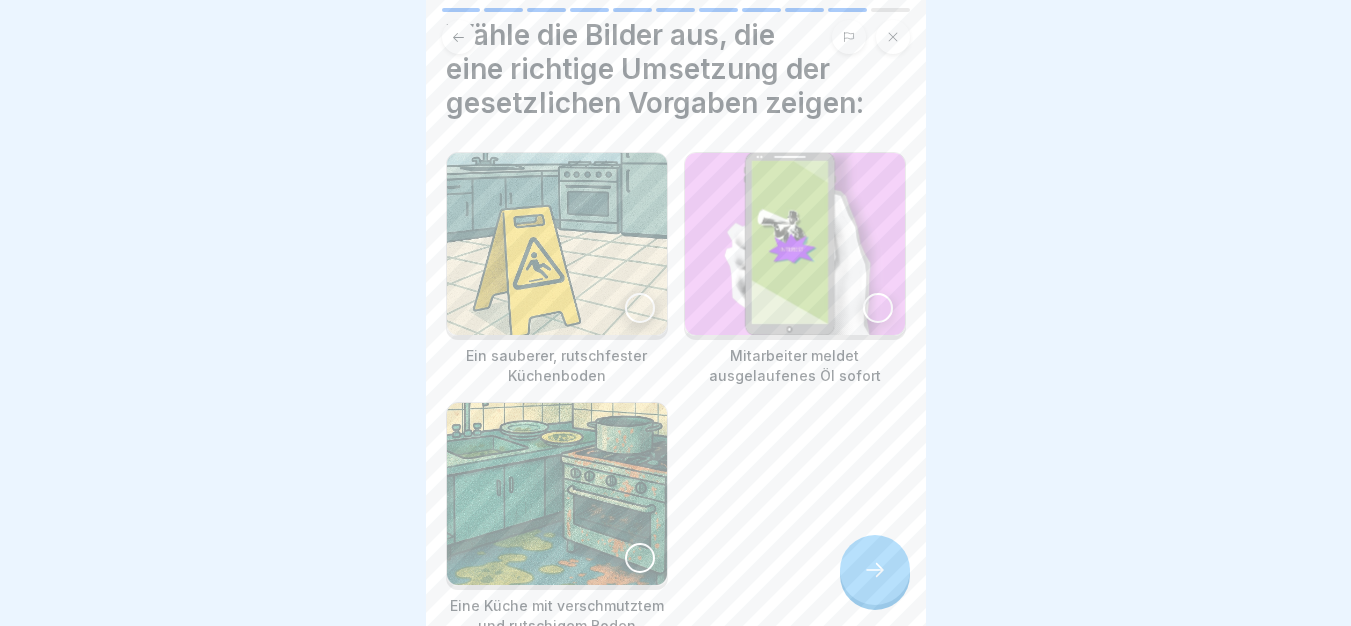 click at bounding box center [557, 244] 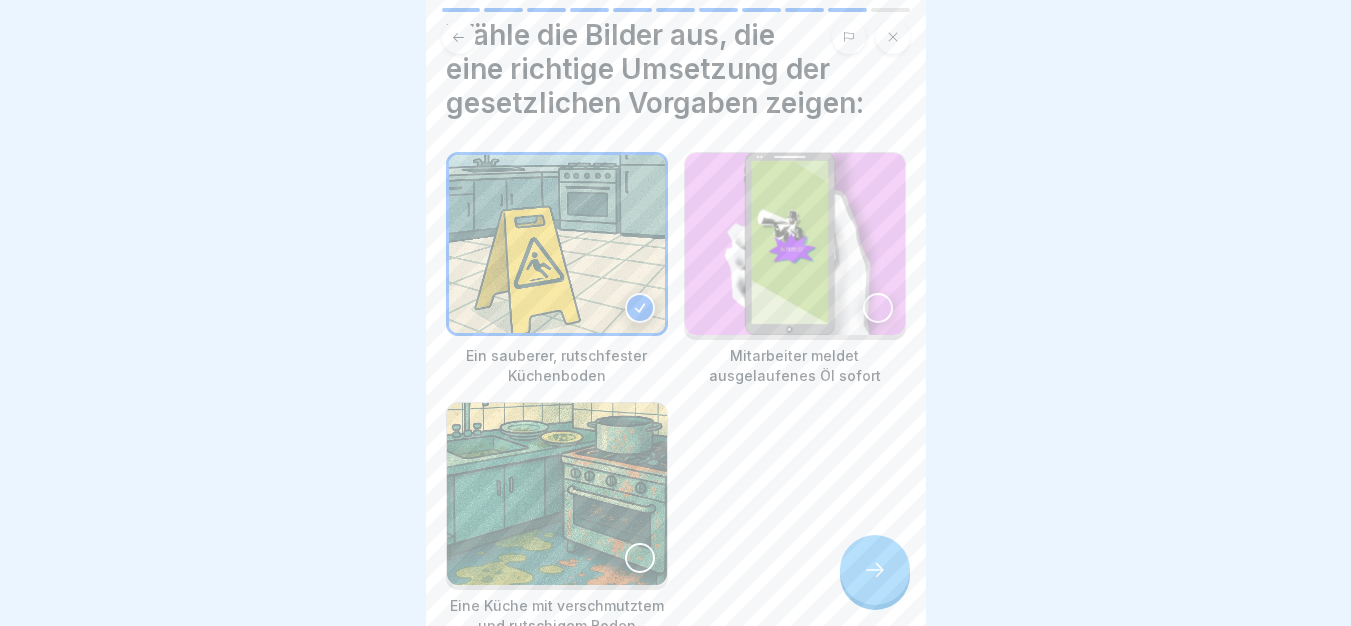 click at bounding box center [795, 244] 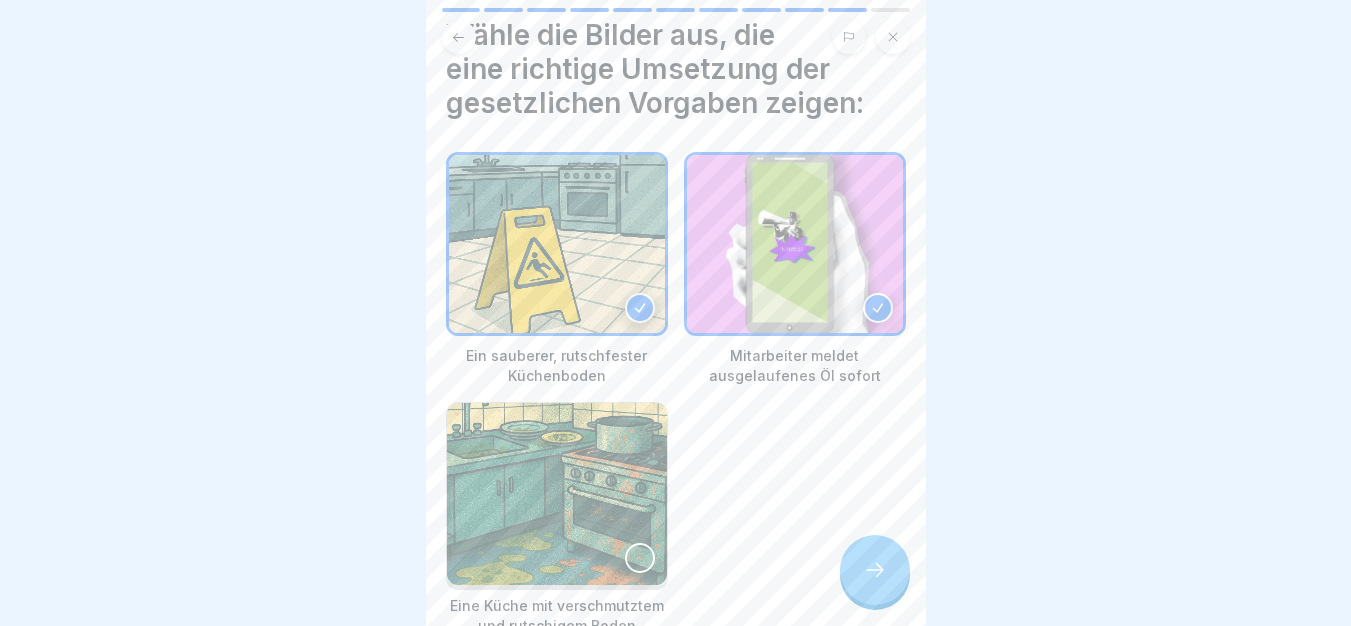 click at bounding box center (875, 570) 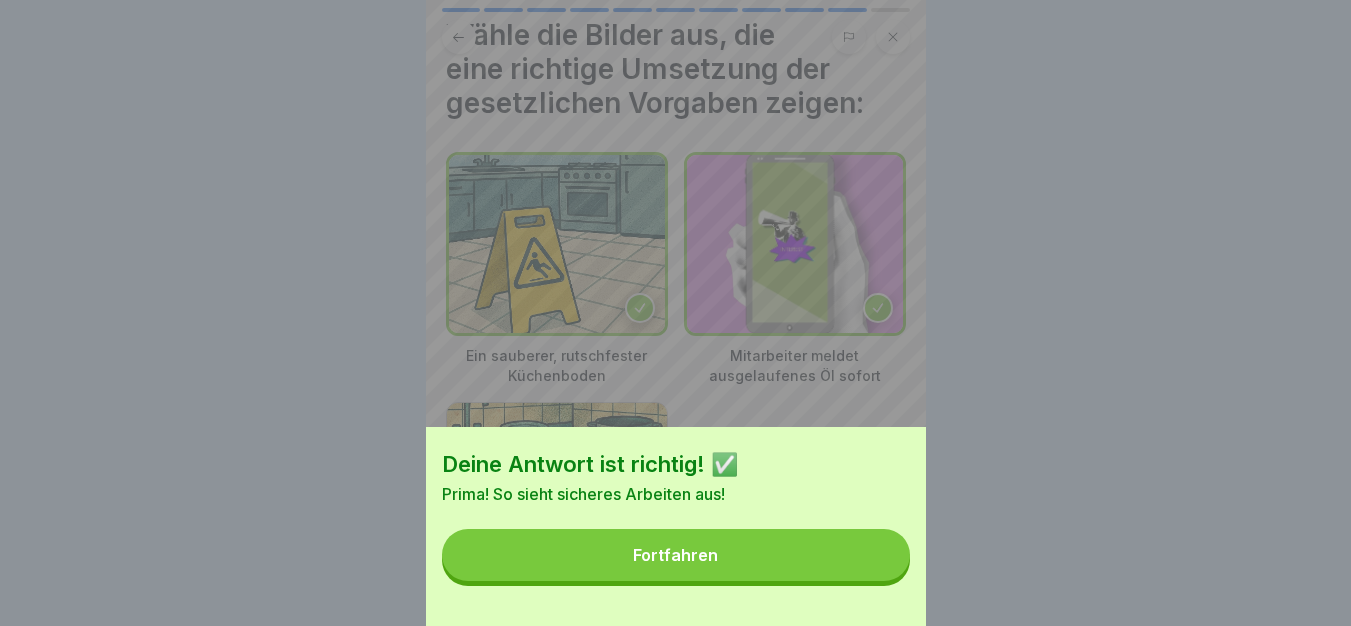click on "Fortfahren" at bounding box center [676, 555] 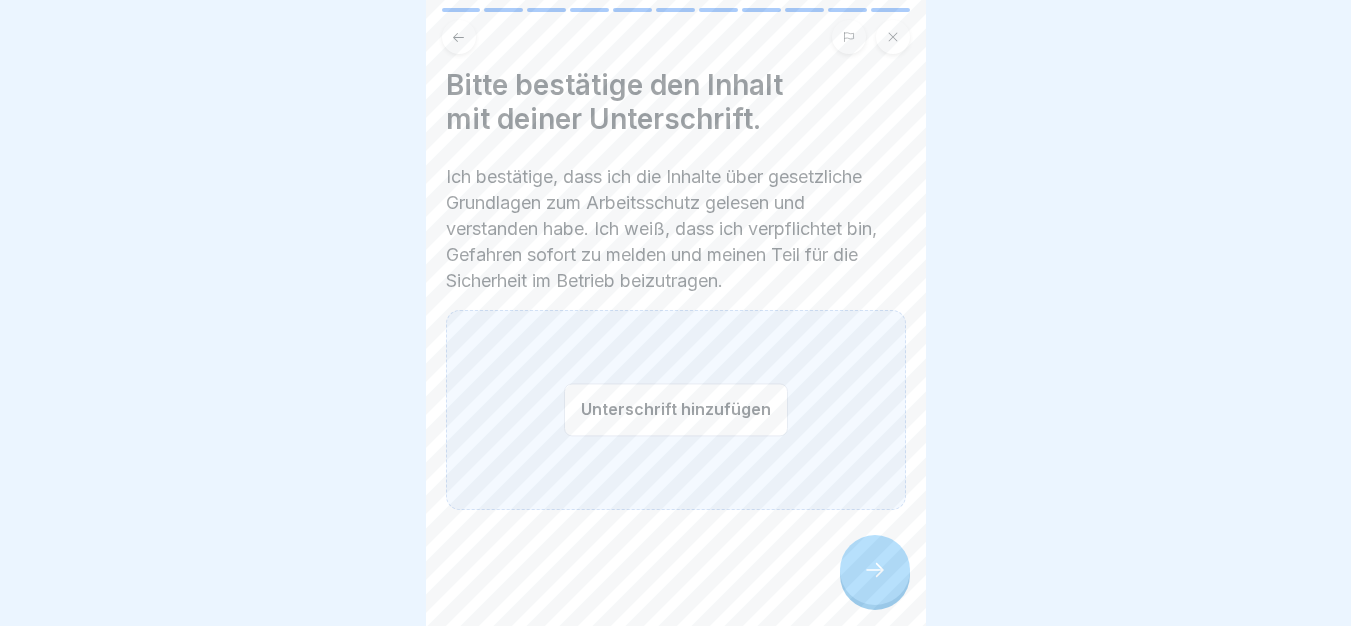 scroll, scrollTop: 14, scrollLeft: 0, axis: vertical 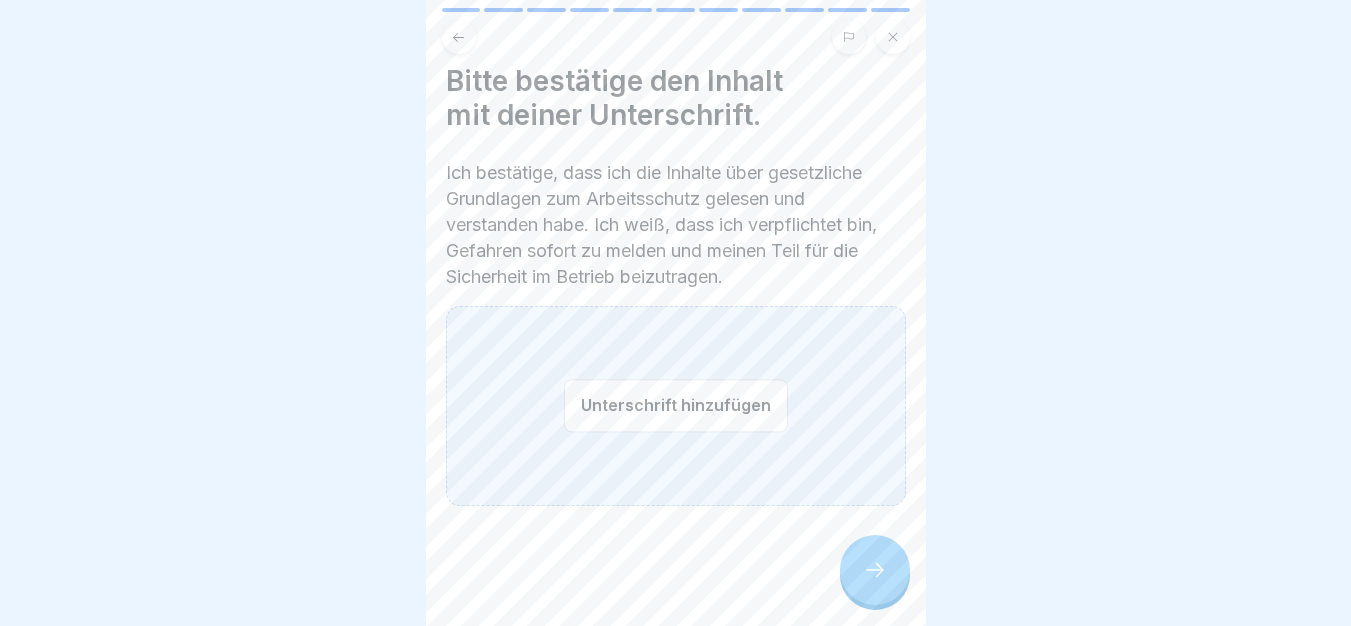 click on "Unterschrift hinzufügen" at bounding box center [676, 405] 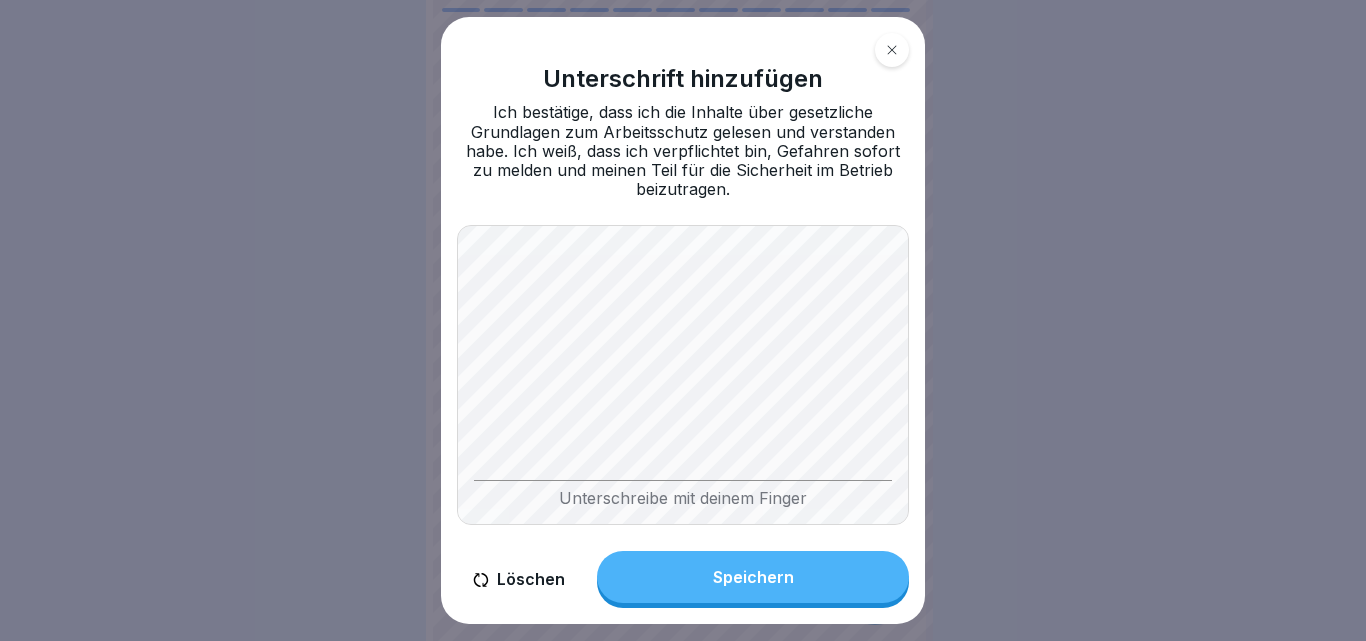 click on "Speichern" at bounding box center [753, 577] 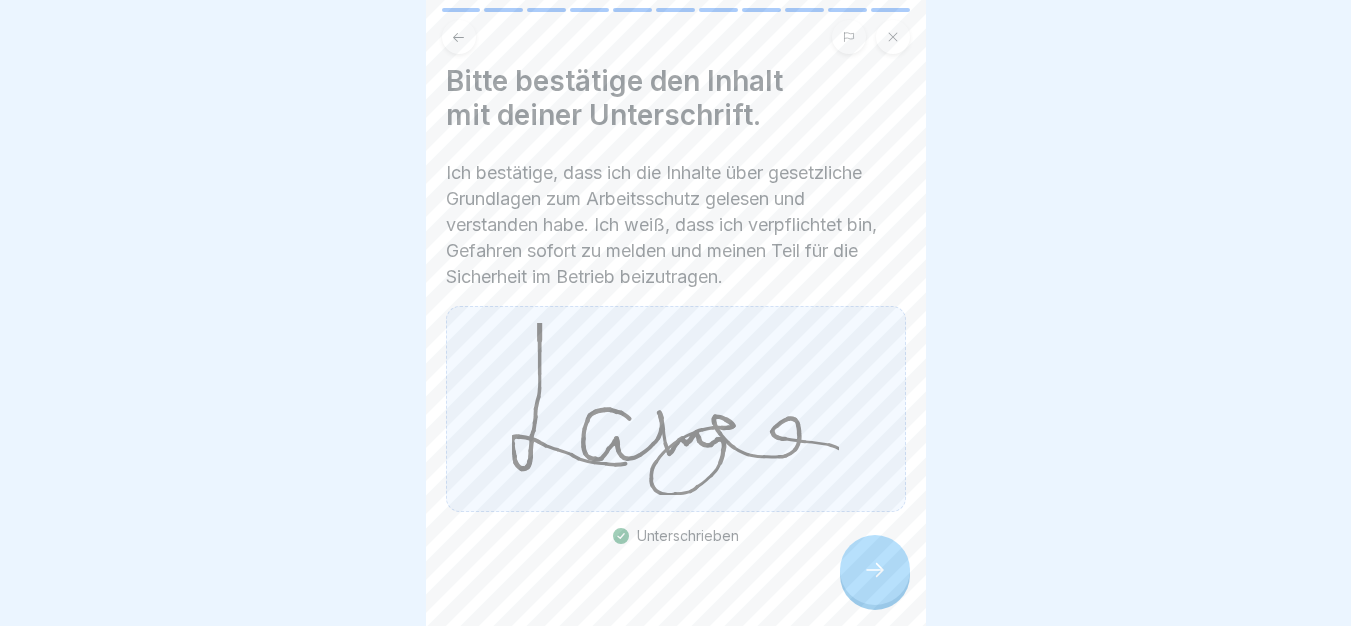 click at bounding box center (875, 570) 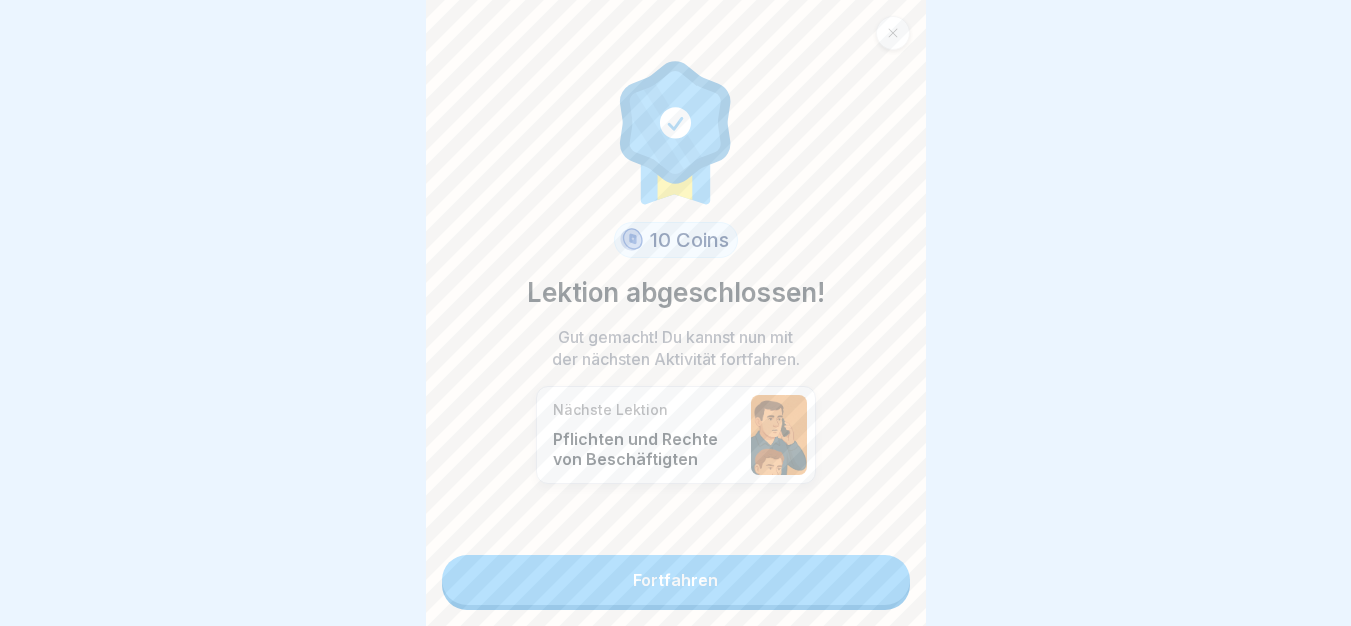 click on "Fortfahren" at bounding box center [676, 580] 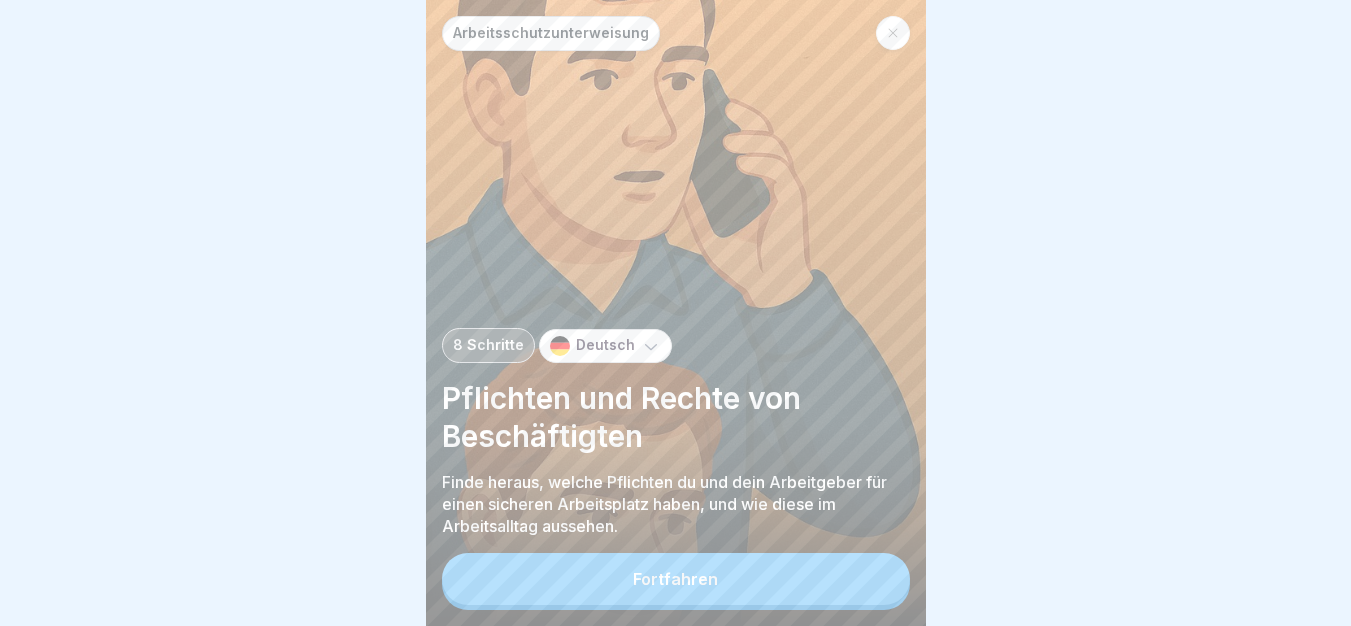click on "Fortfahren" at bounding box center (676, 579) 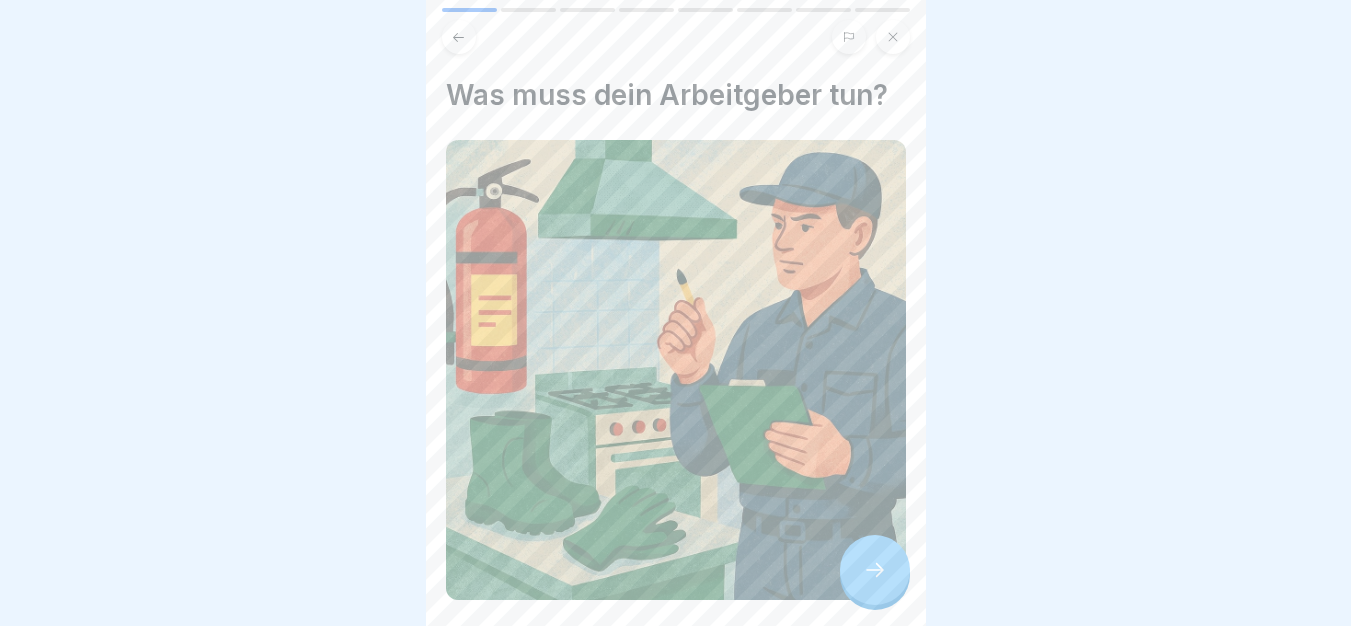 click 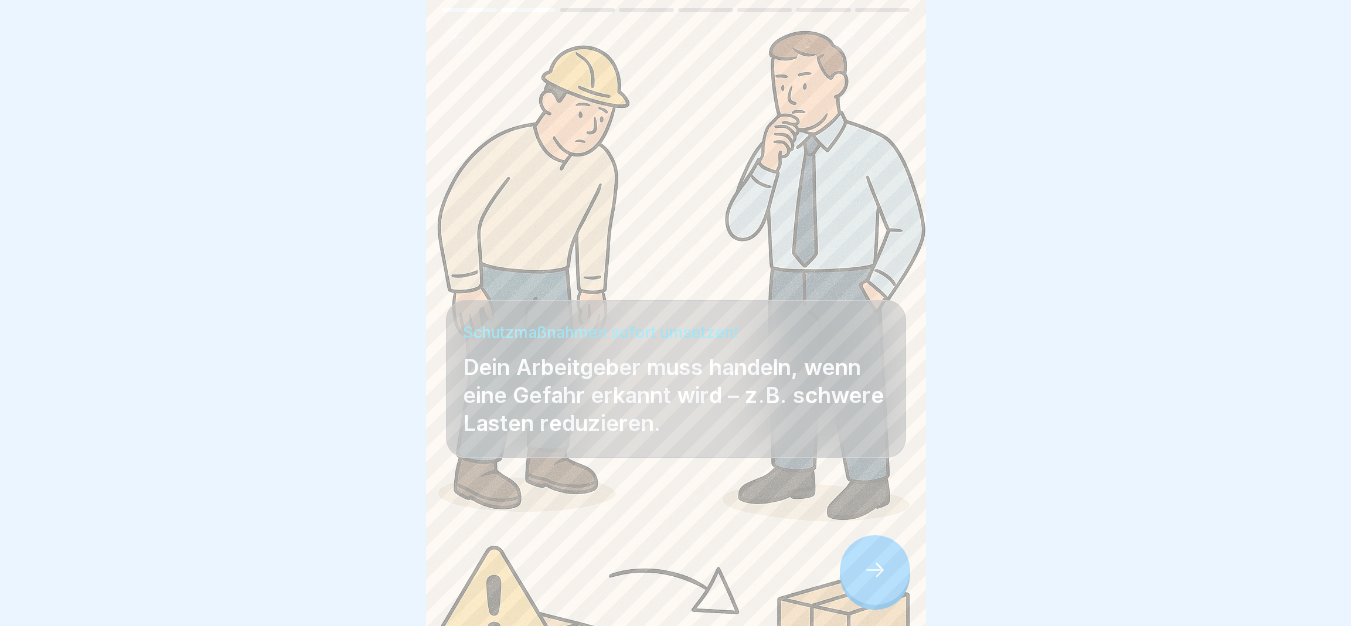 click 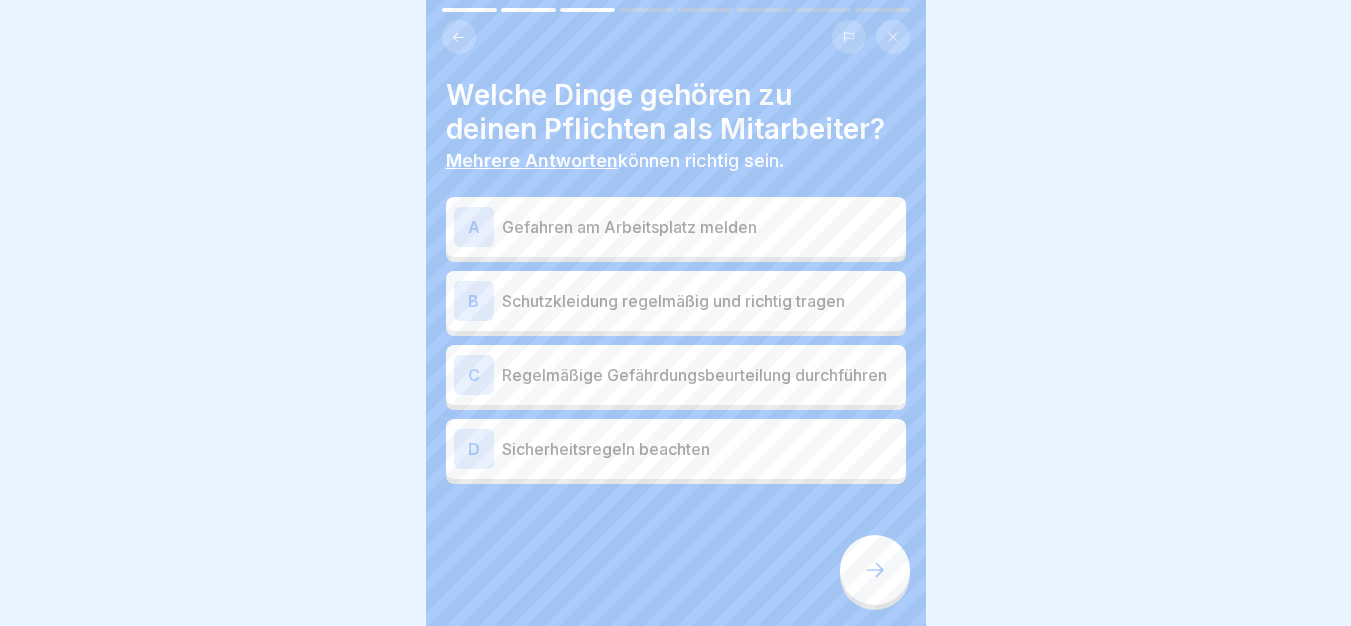 click on "A Gefahren am Arbeitsplatz melden" at bounding box center (676, 227) 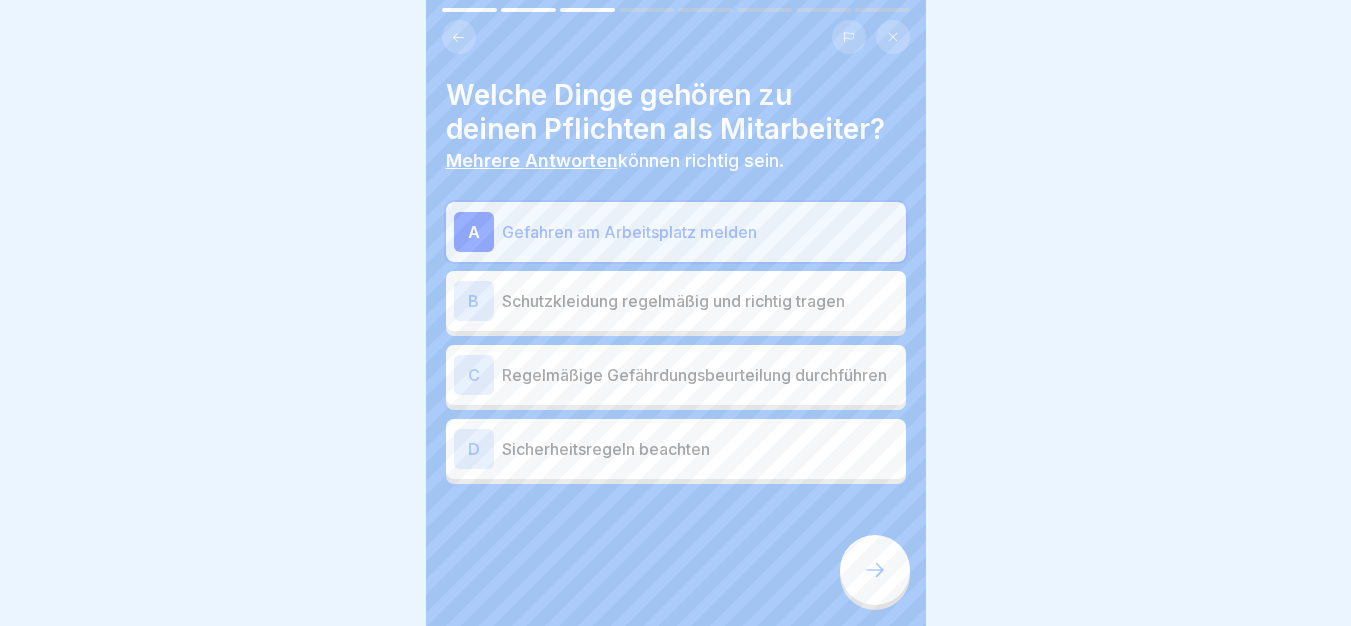 click on "Regelmäßige Gefährdungsbeurteilung durchführen" at bounding box center [700, 375] 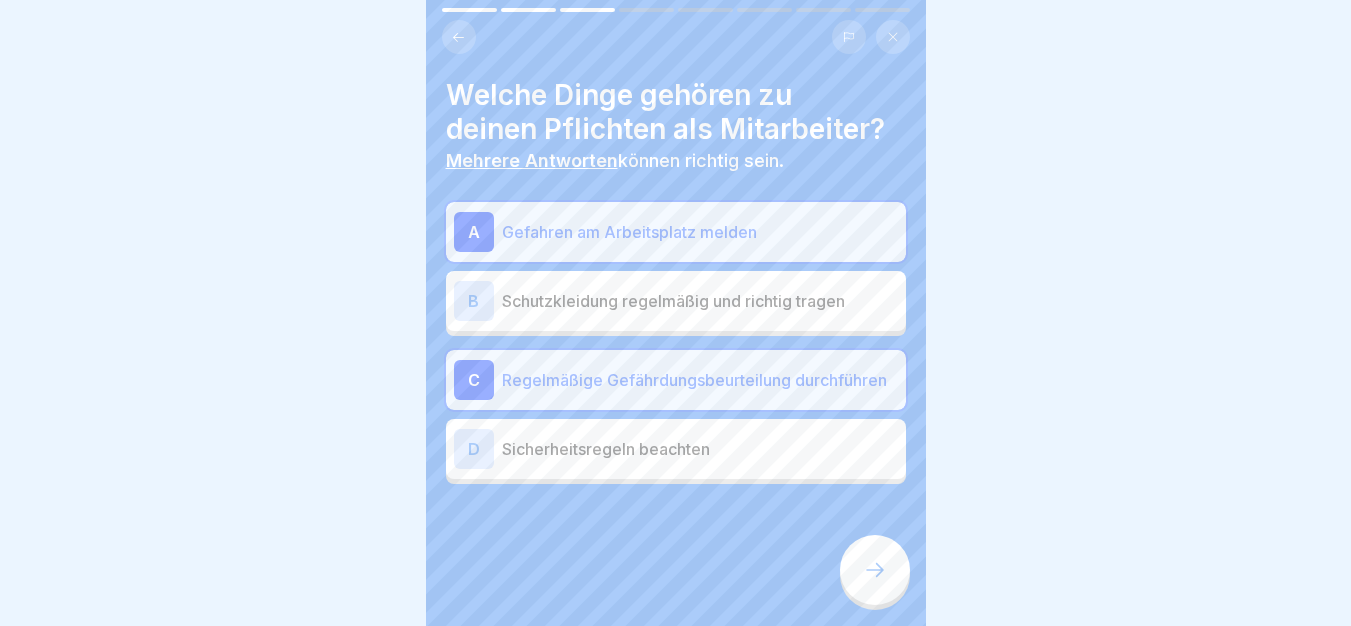 click on "Sicherheitsregeln beachten" at bounding box center (700, 449) 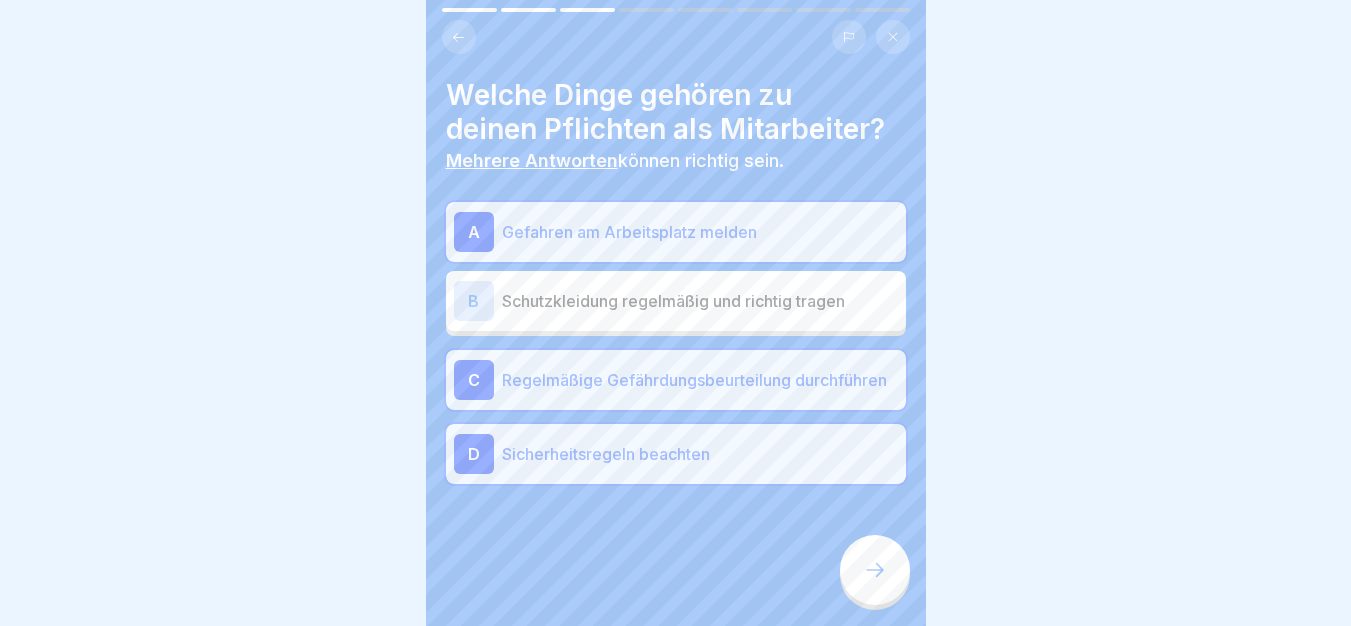 click at bounding box center [875, 570] 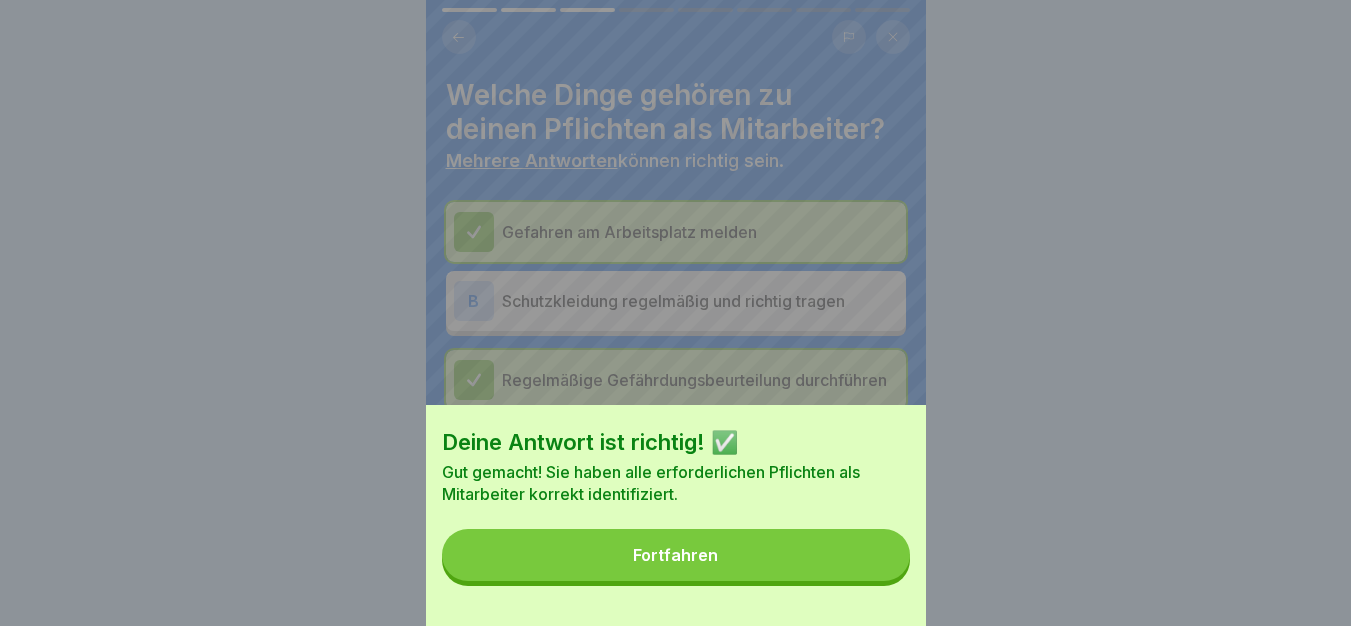 click on "Deine Antwort ist richtig!
✅ Gut gemacht! Sie haben alle erforderlichen Pflichten als Mitarbeiter korrekt identifiziert.   Fortfahren" at bounding box center (676, 515) 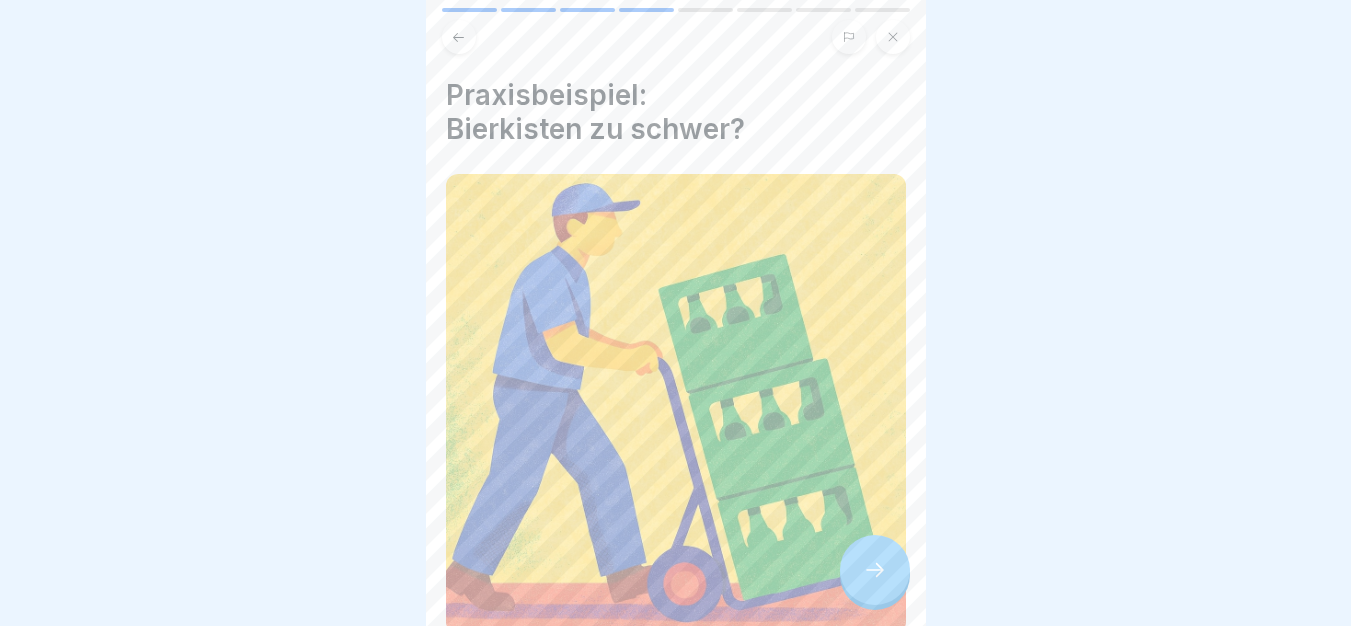 click at bounding box center (875, 570) 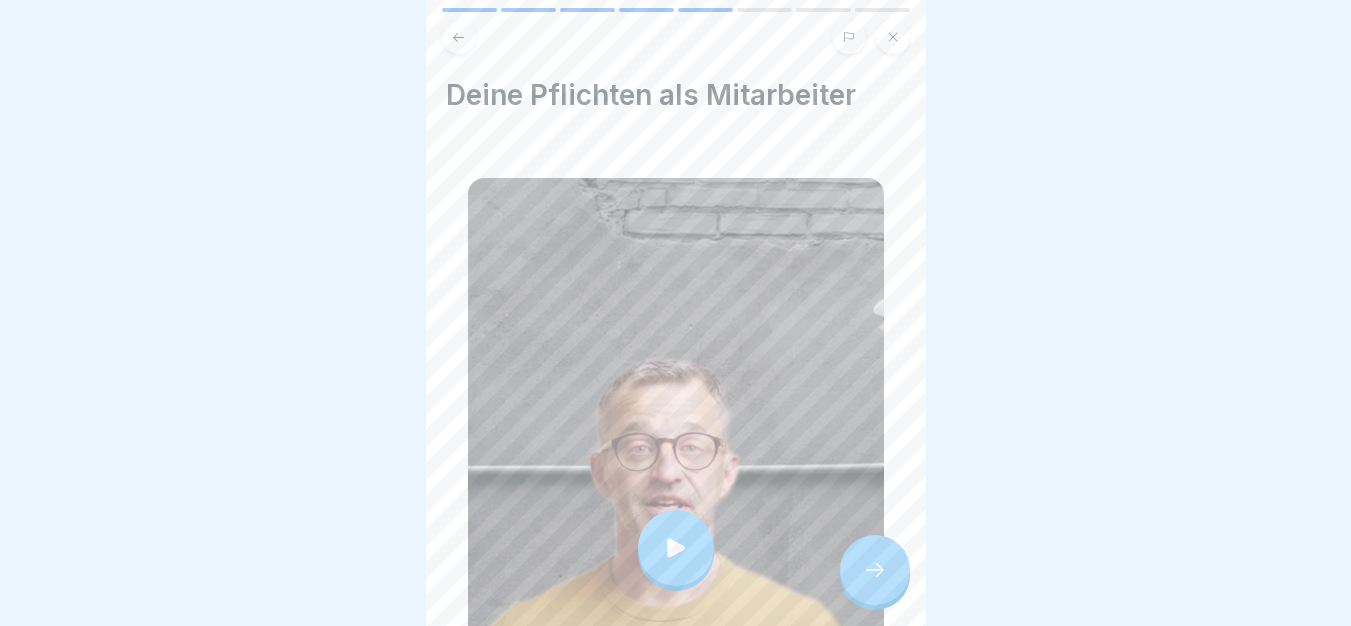 click at bounding box center (875, 570) 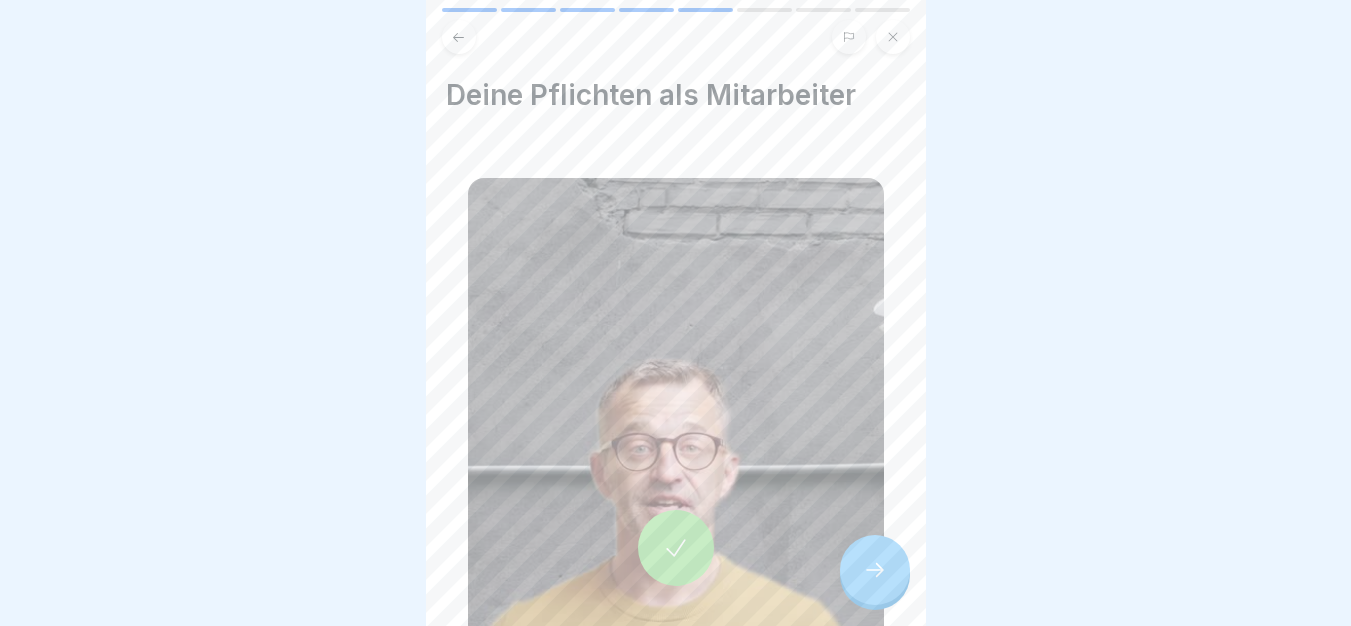 click 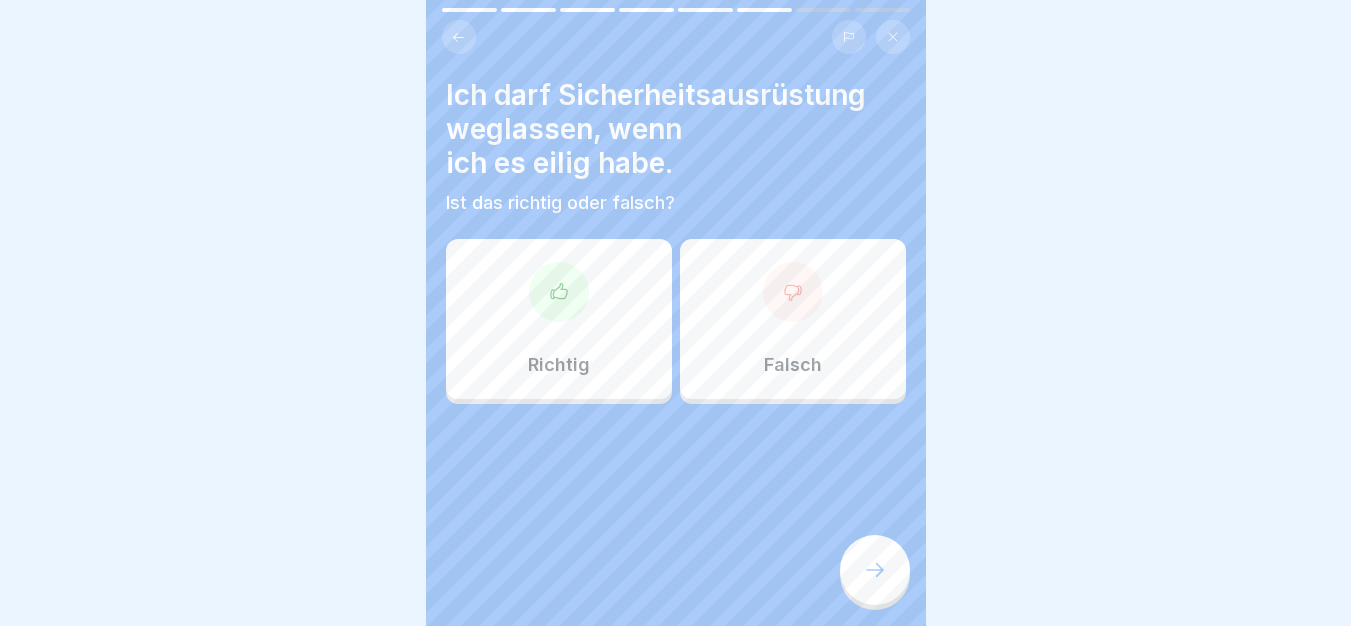 click on "Falsch" at bounding box center (793, 365) 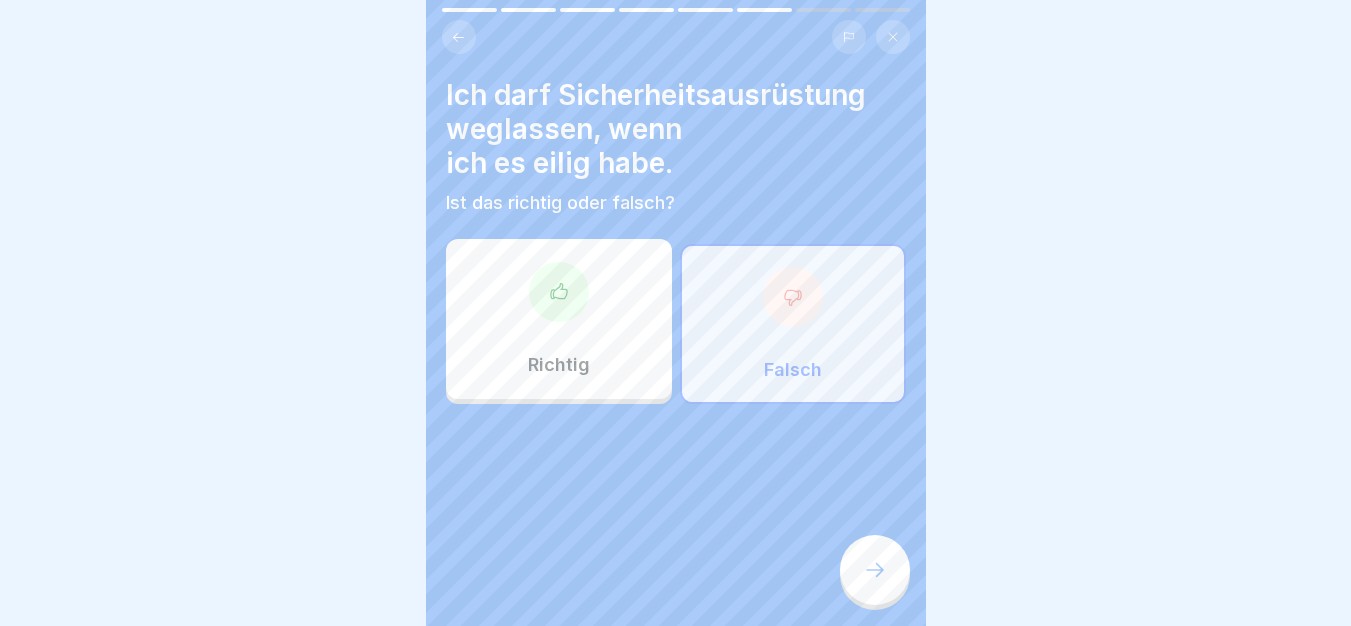 click at bounding box center [875, 570] 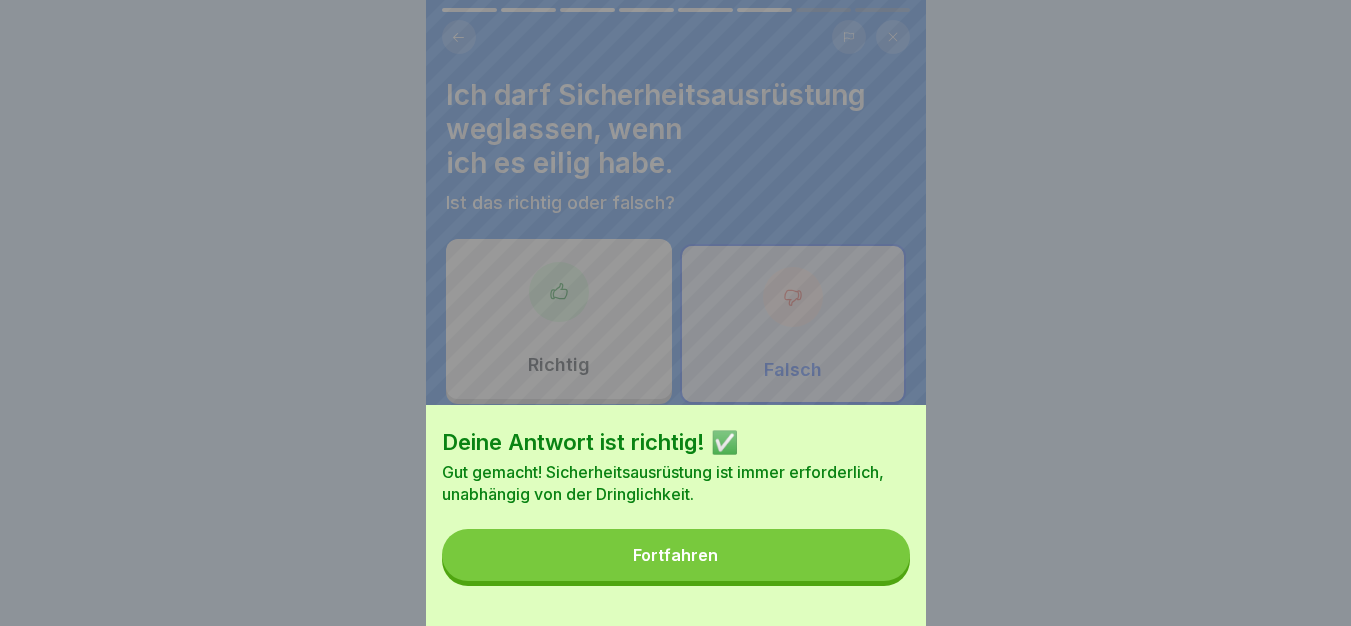 click on "Fortfahren" at bounding box center (676, 555) 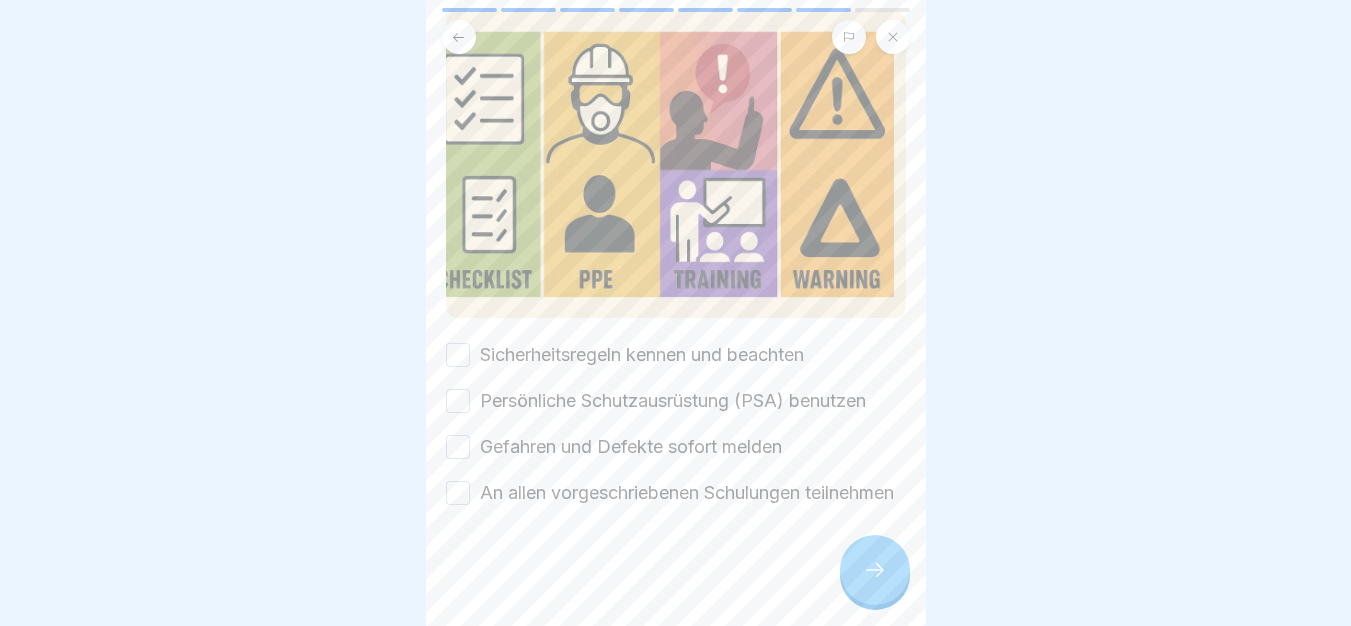 scroll, scrollTop: 180, scrollLeft: 0, axis: vertical 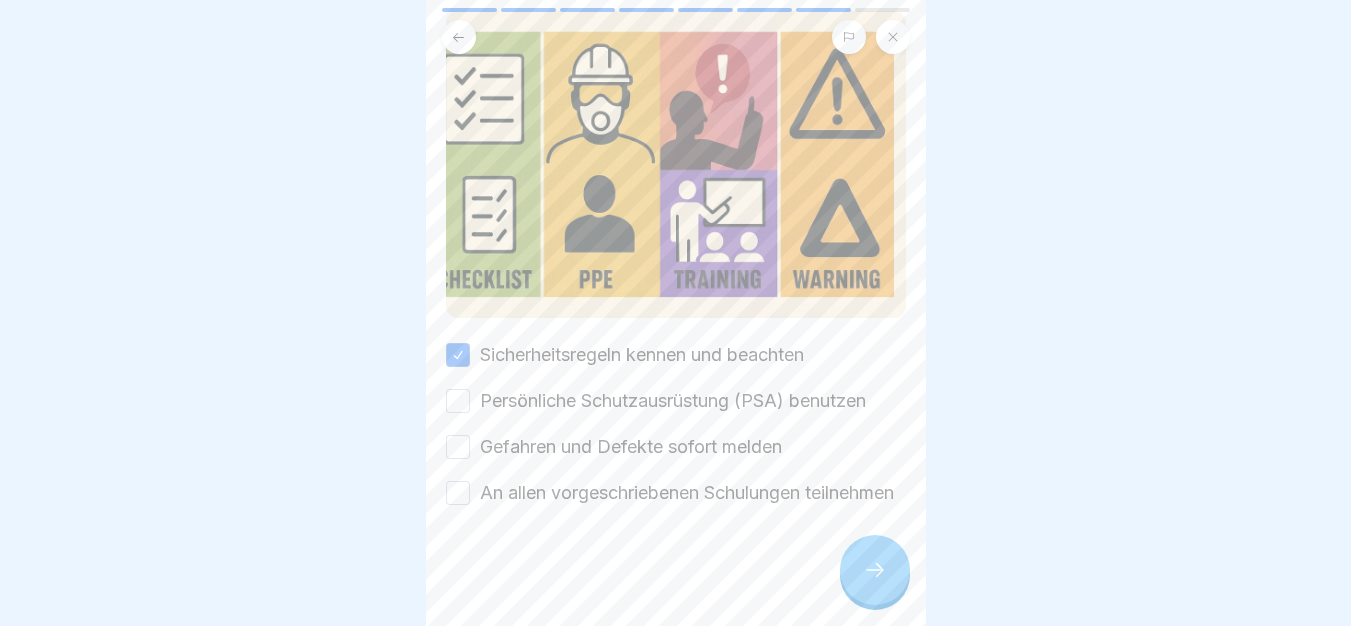 click on "Persönliche Schutzausrüstung (PSA) benutzen" at bounding box center [673, 401] 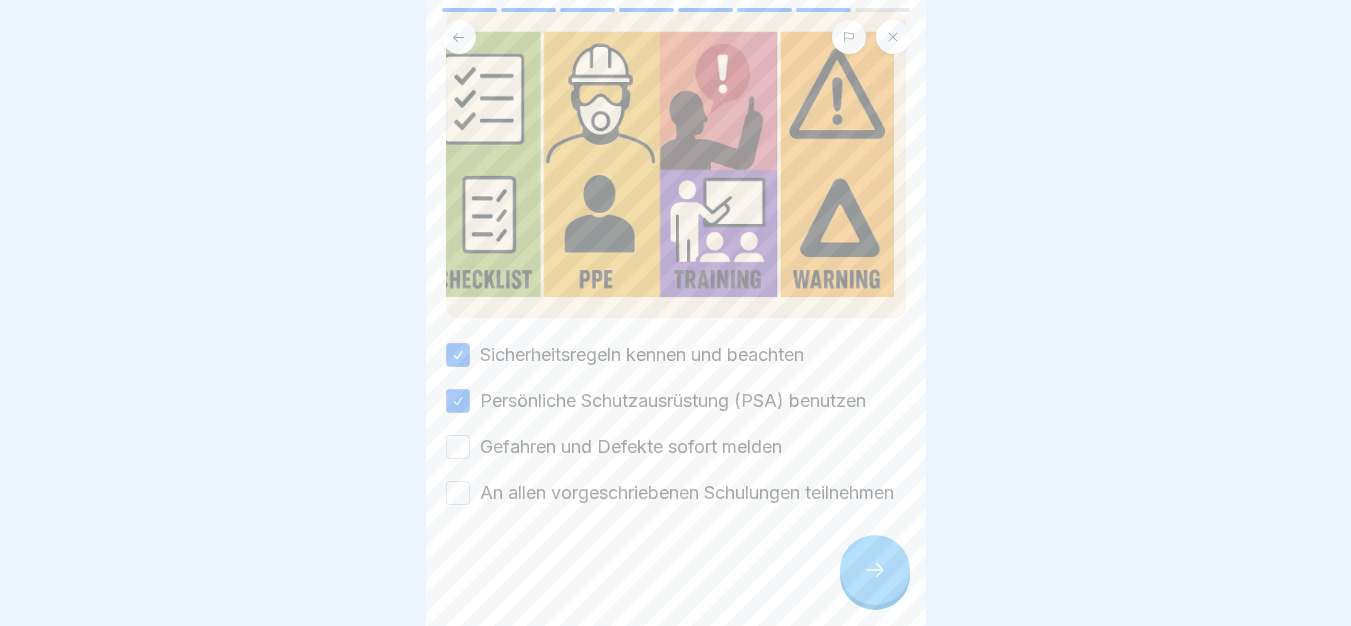 click on "Gefahren und Defekte sofort melden" at bounding box center [631, 447] 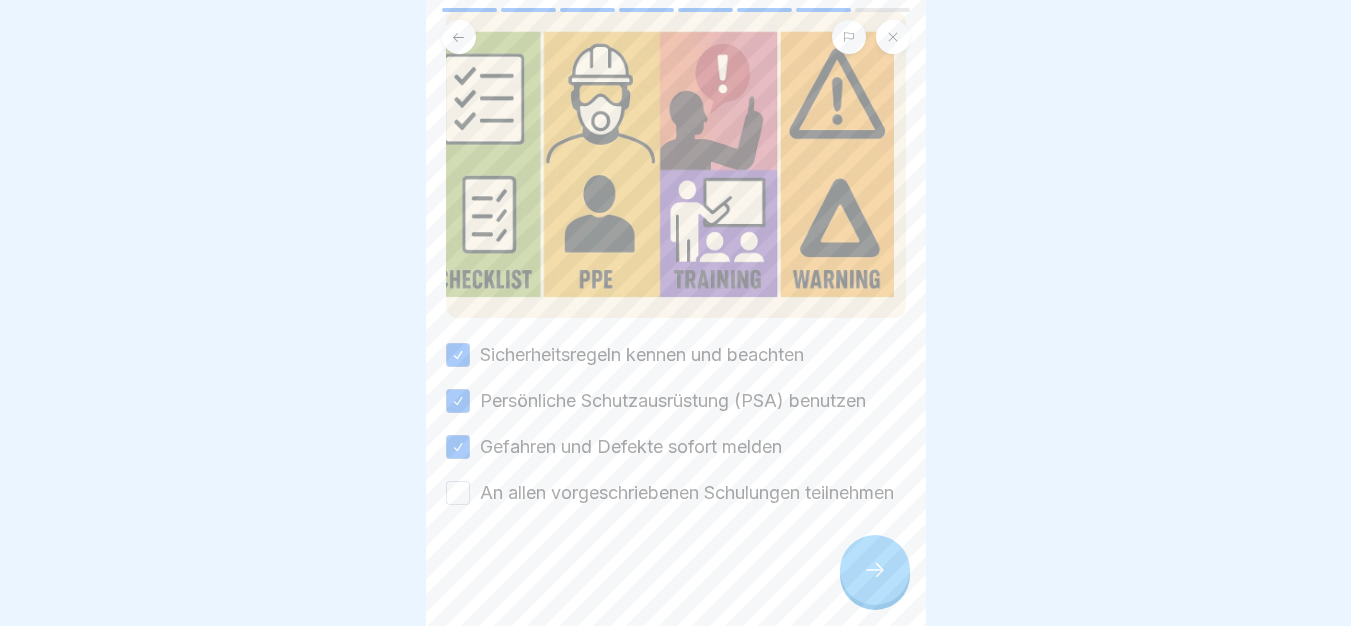 click on "An allen vorgeschriebenen Schulungen teilnehmen" at bounding box center [687, 493] 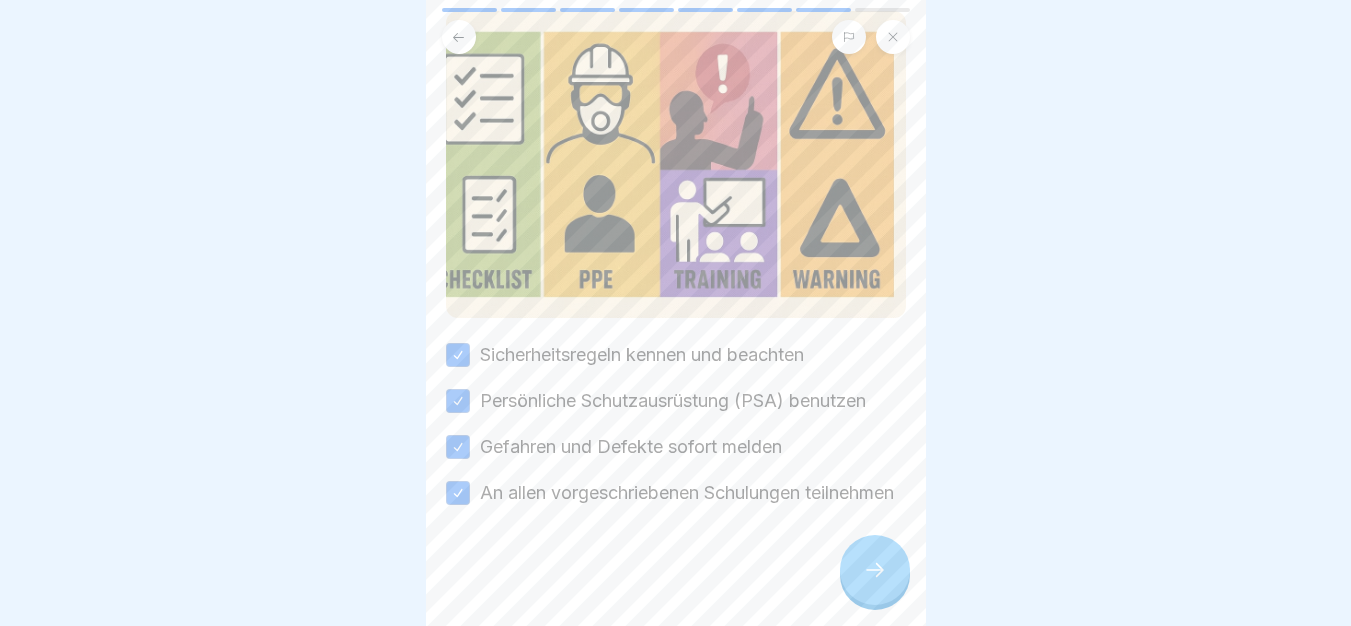 click at bounding box center (875, 570) 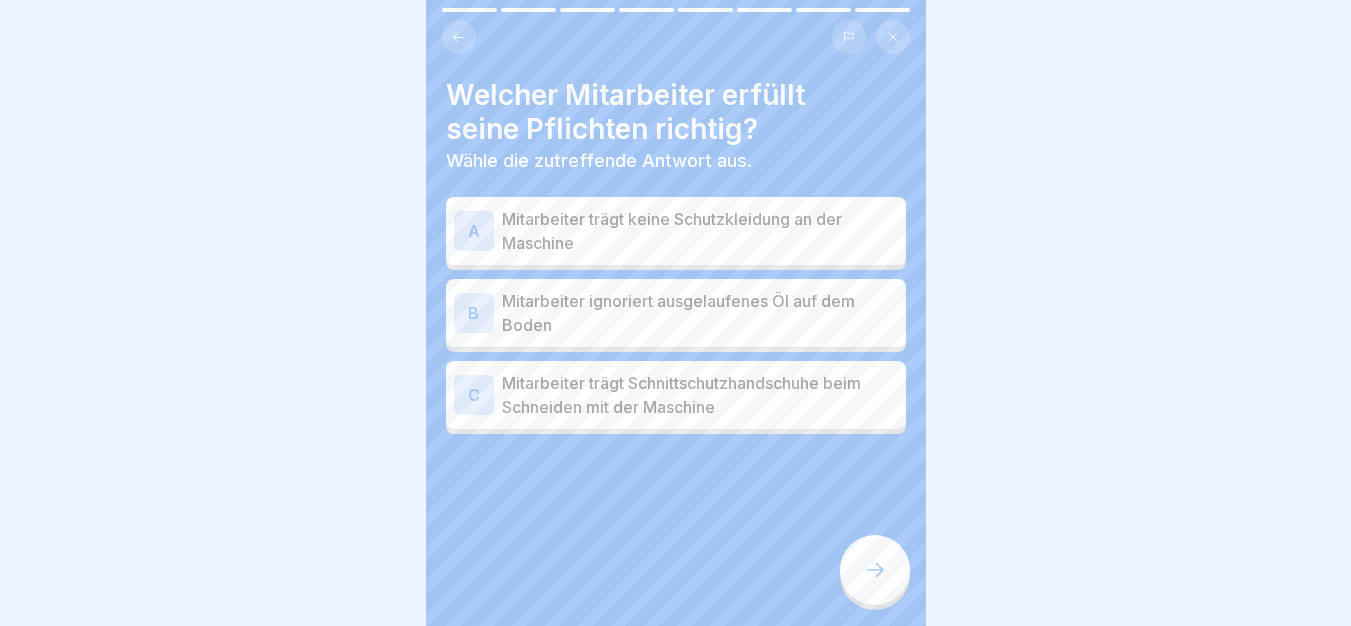 click on "Mitarbeiter trägt Schnittschutzhandschuhe beim Schneiden mit der Maschine" at bounding box center [700, 395] 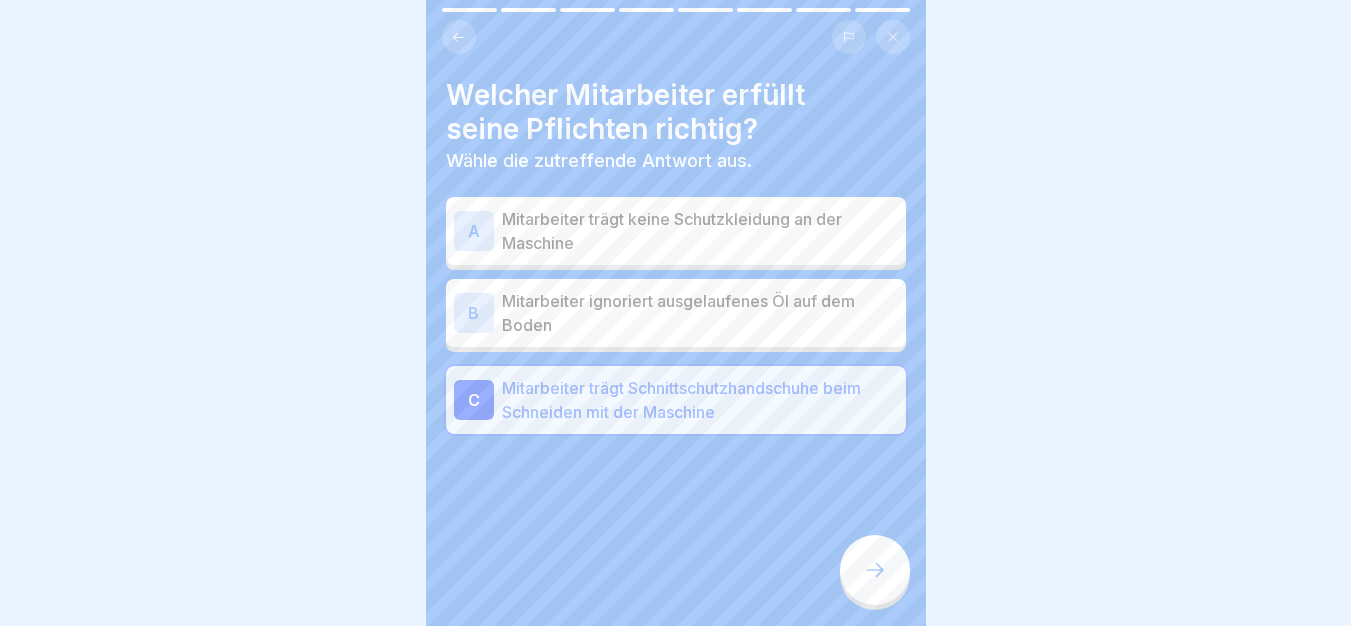 click at bounding box center (875, 570) 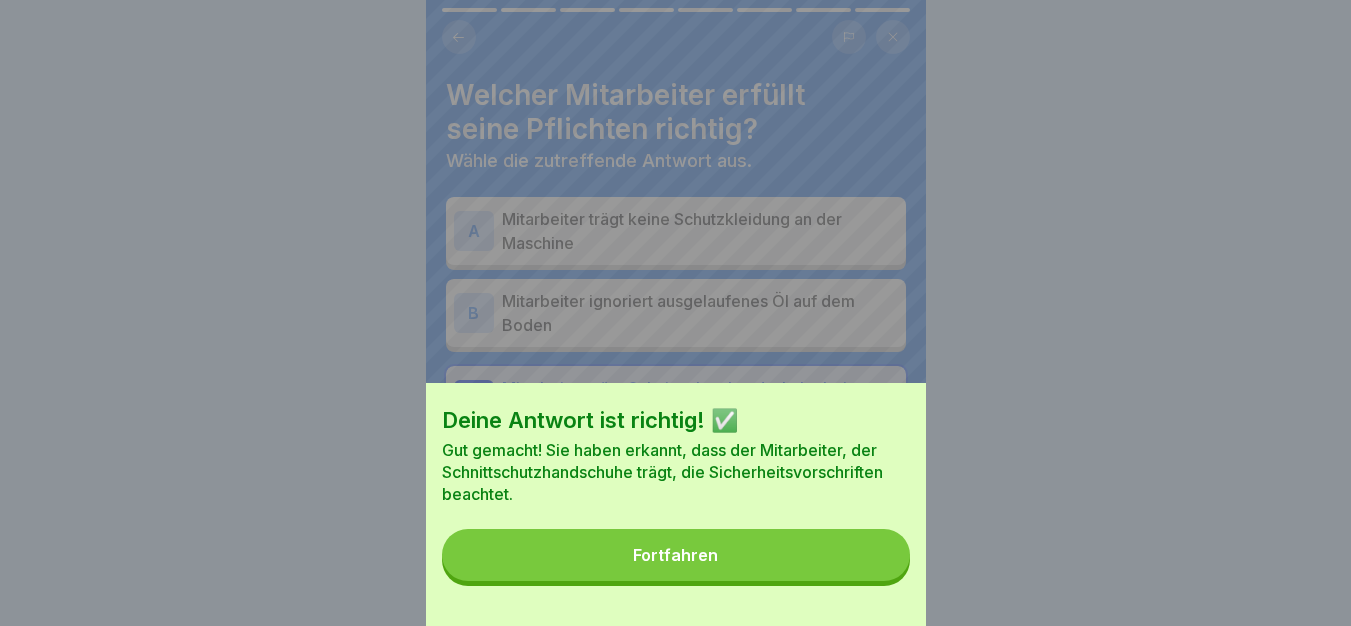 click on "Fortfahren" at bounding box center (676, 555) 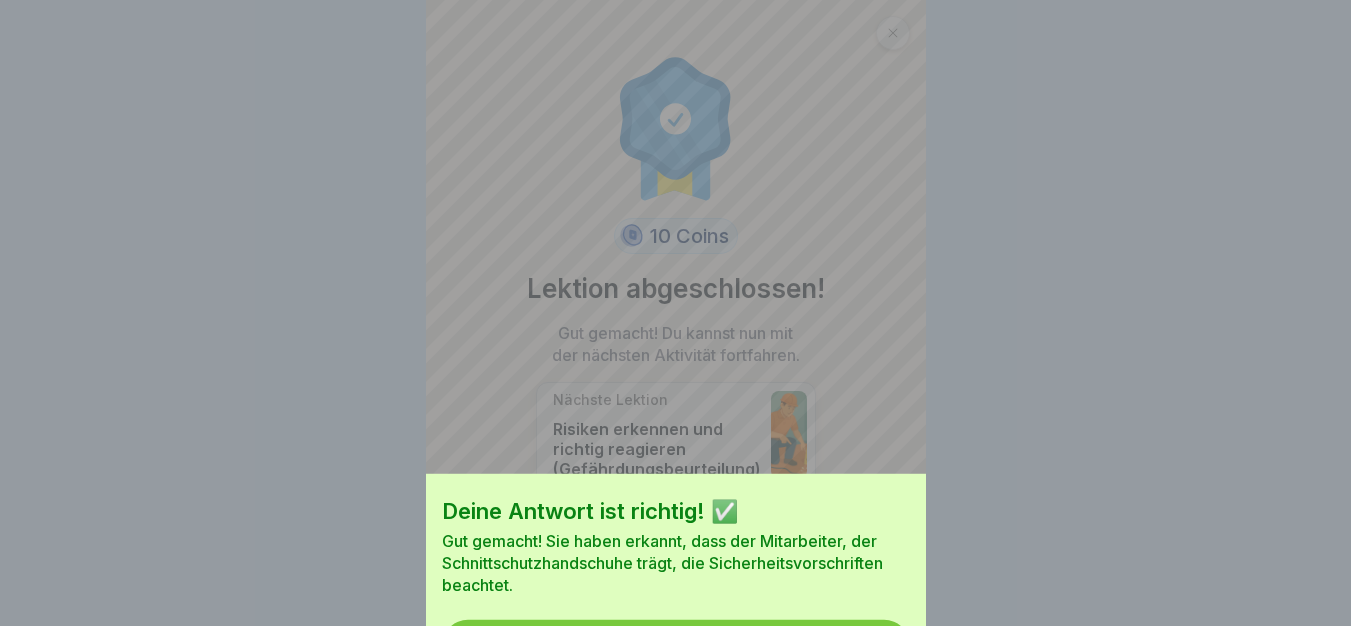 click on "Deine Antwort ist richtig!
✅ Gut gemacht! Sie haben erkannt, dass der Mitarbeiter, der Schnittschutzhandschuhe trägt, die Sicherheitsvorschriften beachtet.   Fortfahren" at bounding box center [676, 404] 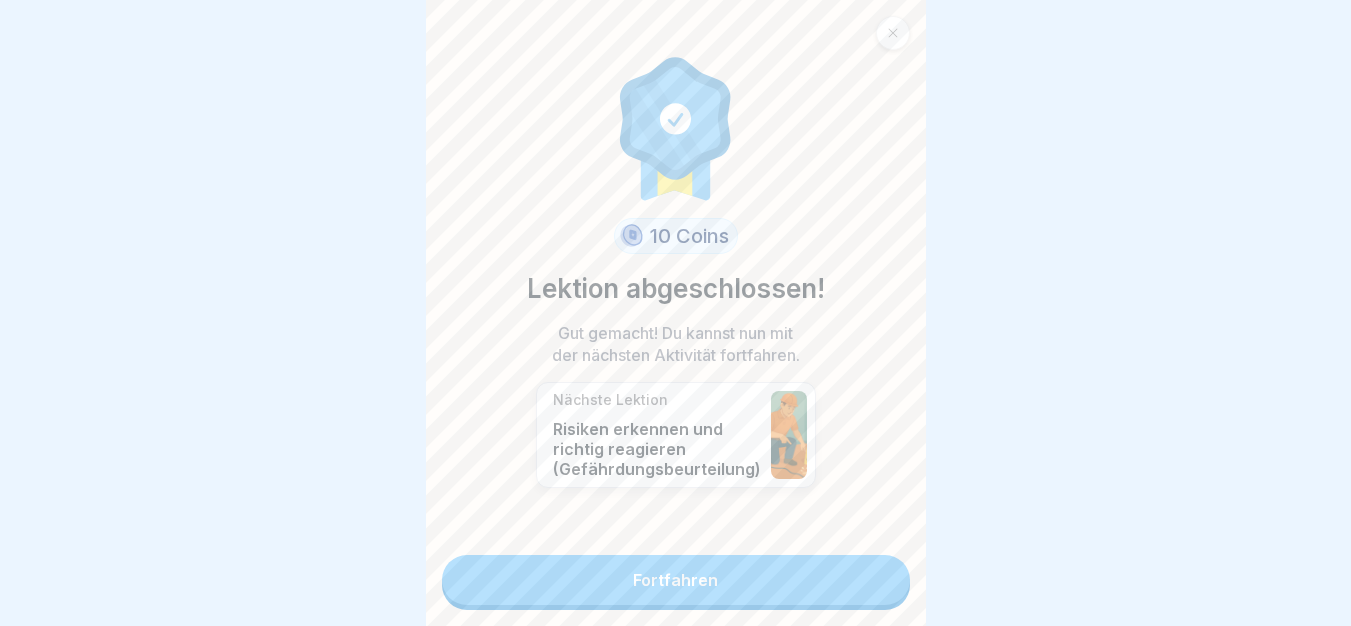 click on "Fortfahren" at bounding box center [676, 580] 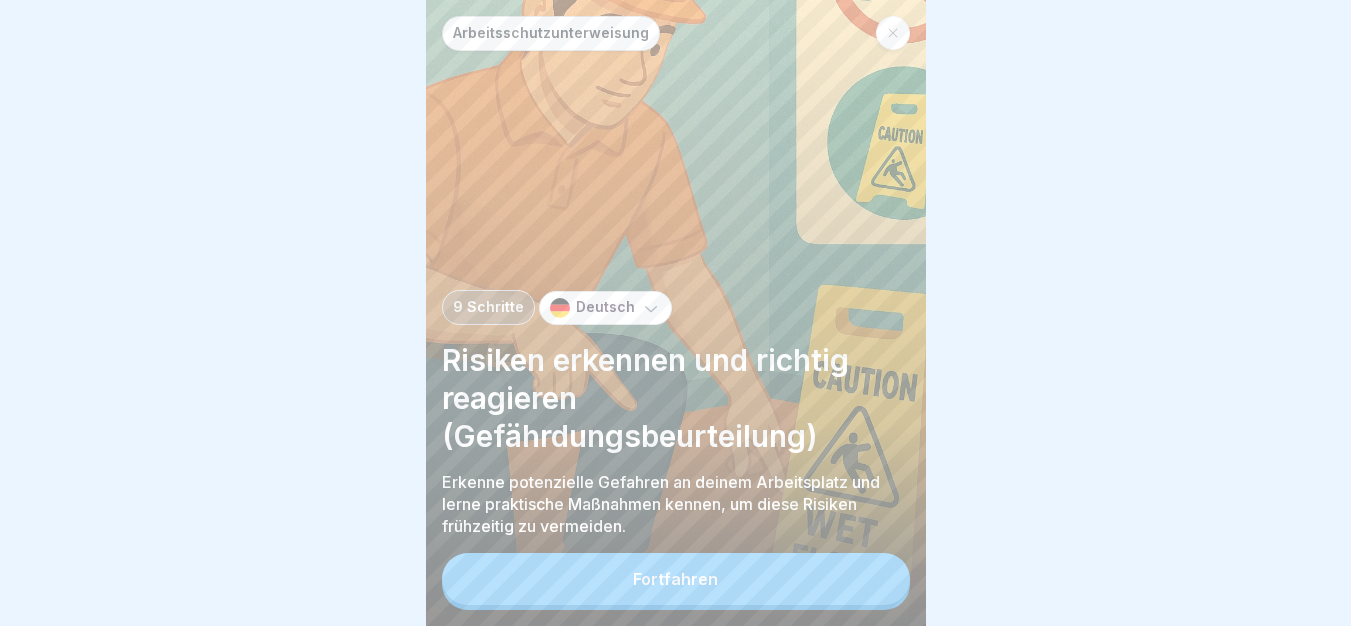 click on "Fortfahren" at bounding box center (676, 579) 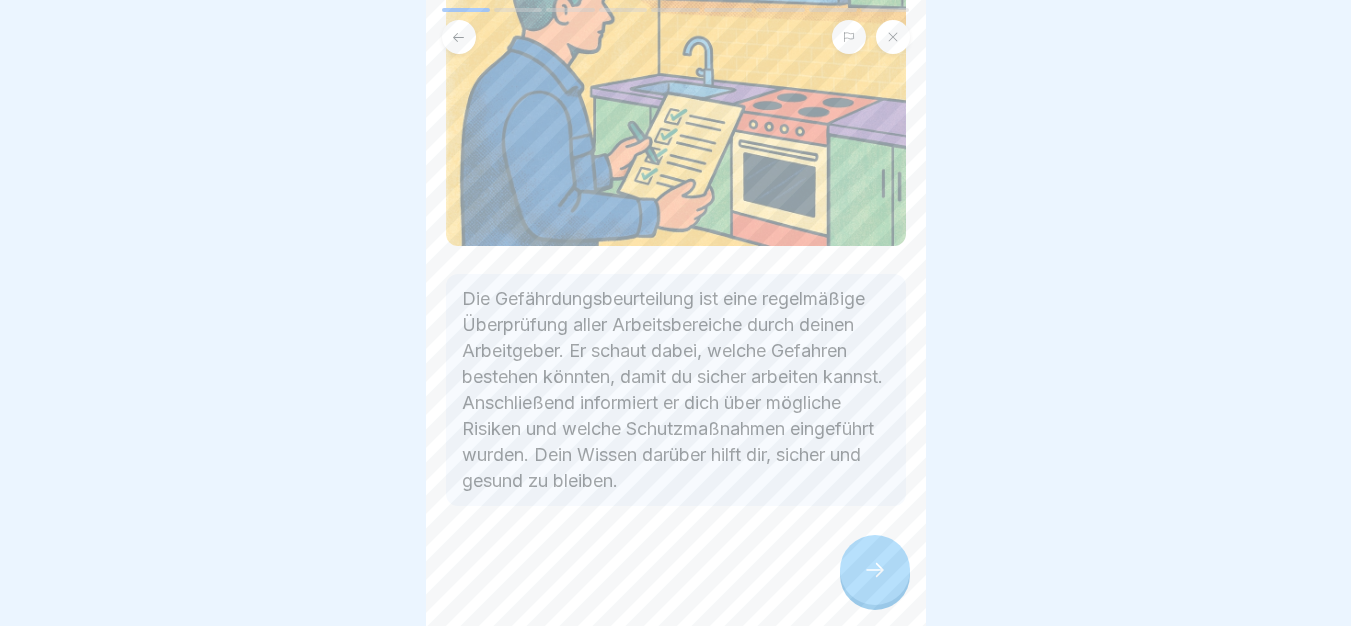 scroll, scrollTop: 284, scrollLeft: 0, axis: vertical 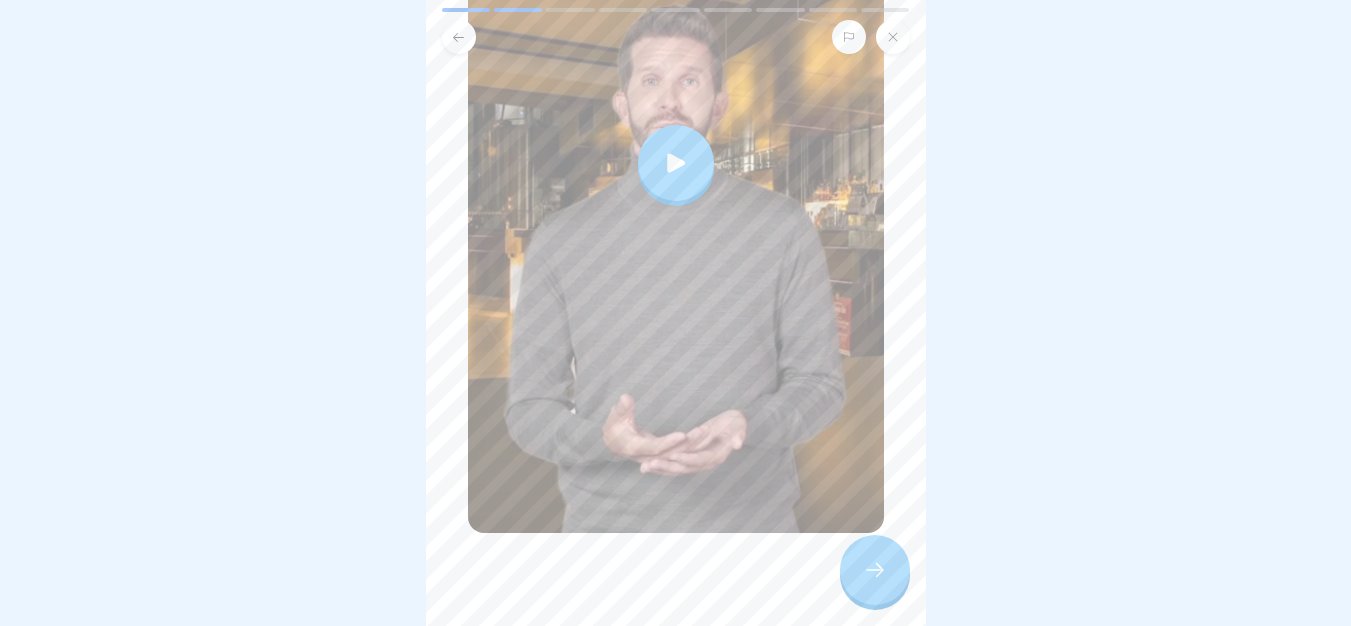 click at bounding box center (676, 163) 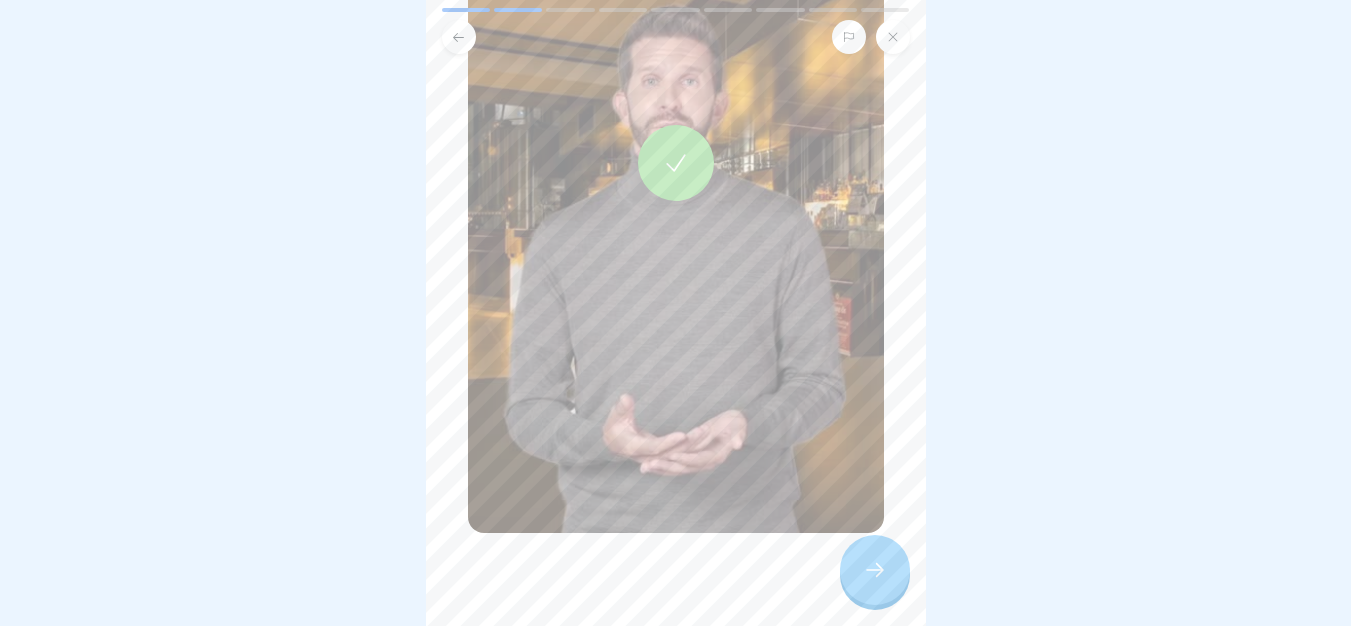 click at bounding box center [875, 570] 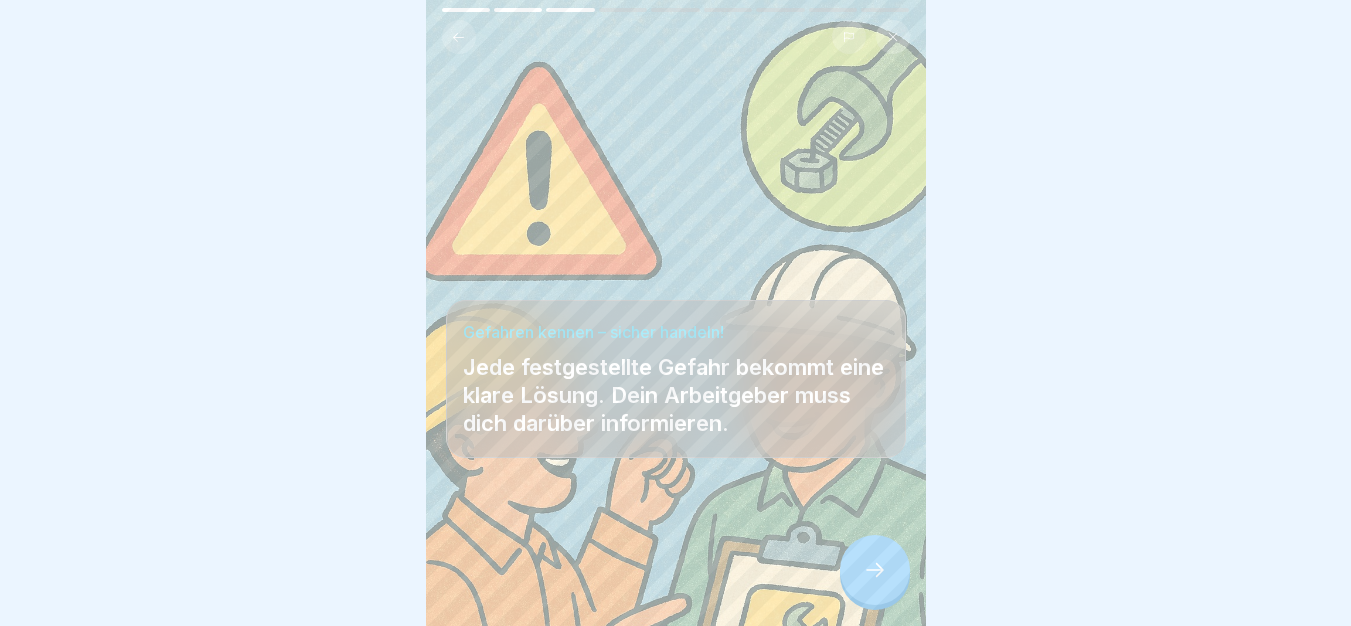 click at bounding box center [875, 570] 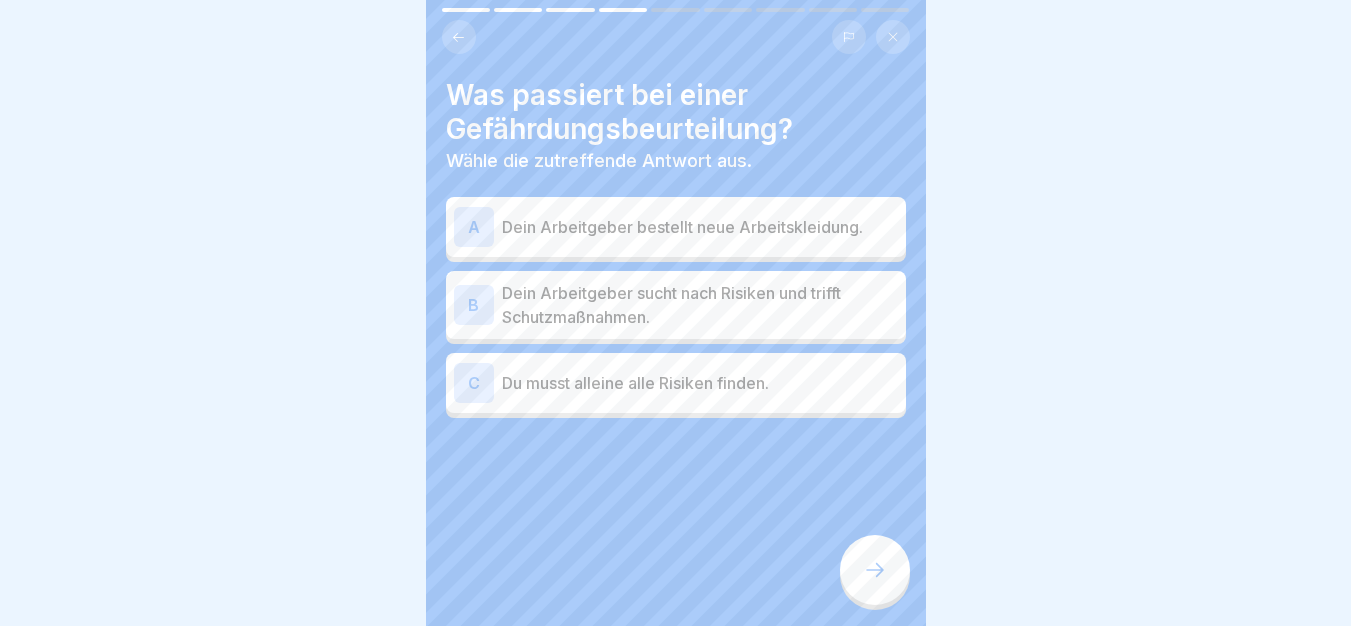 click on "Dein Arbeitgeber sucht nach Risiken und trifft Schutzmaßnahmen." at bounding box center [700, 305] 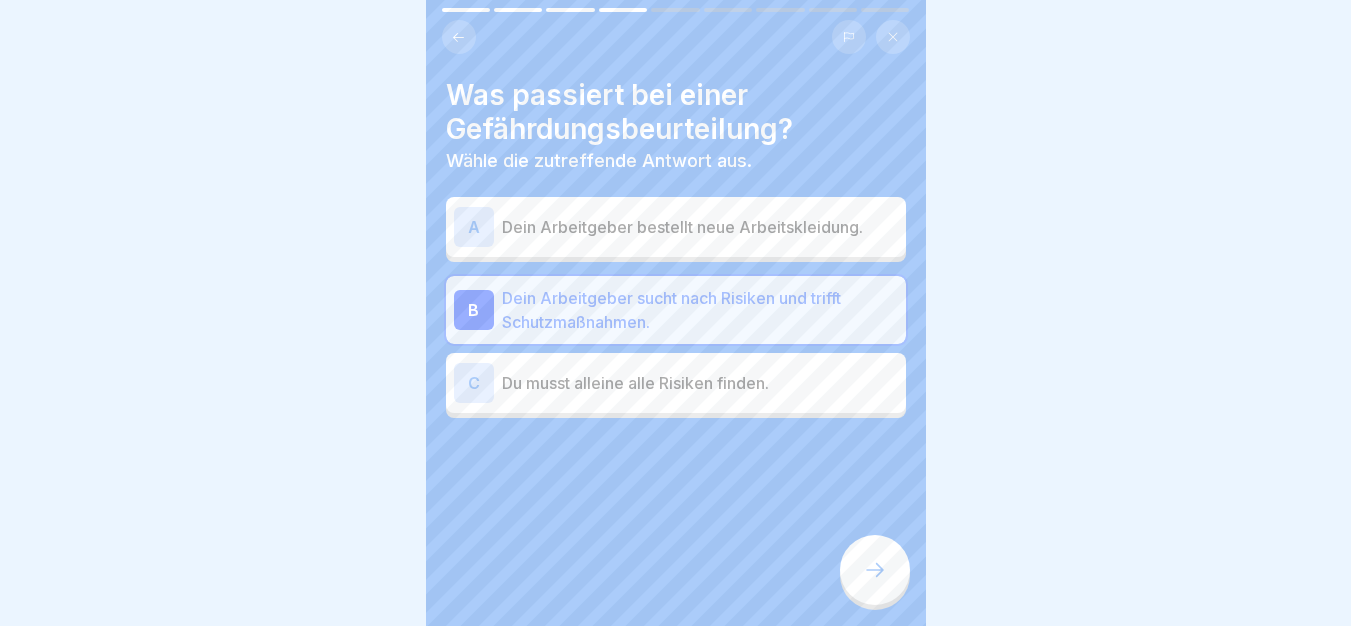 click at bounding box center [875, 570] 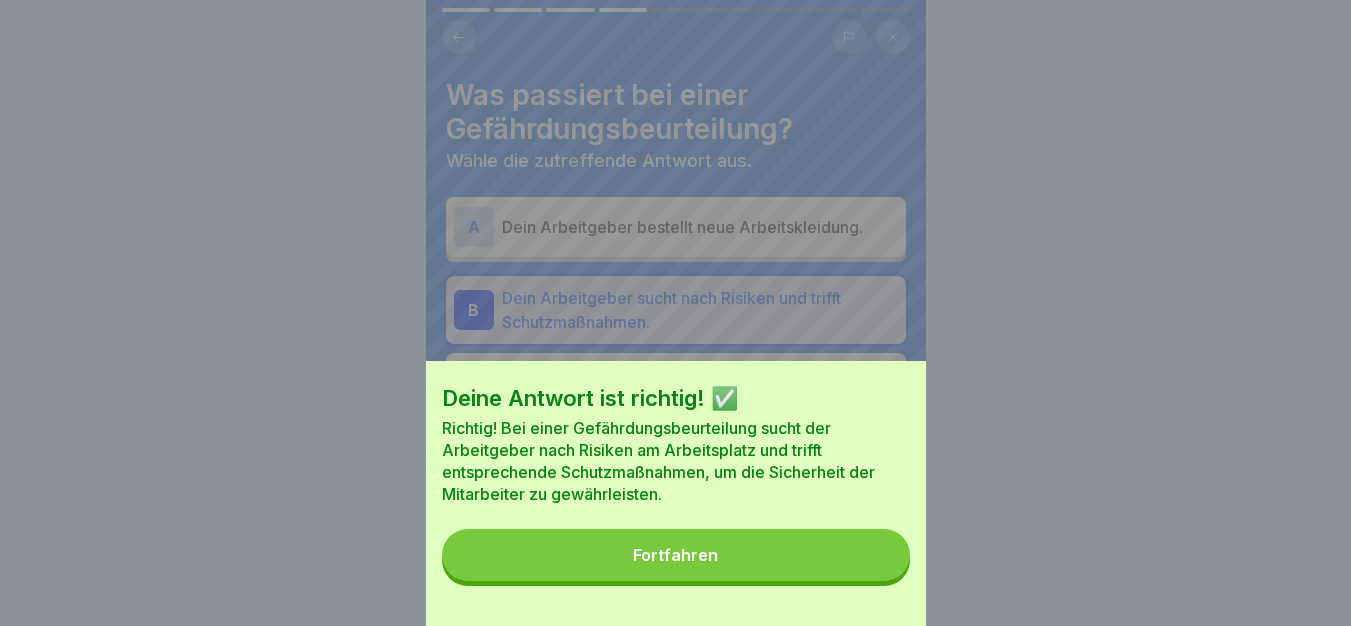 click on "Fortfahren" at bounding box center [676, 555] 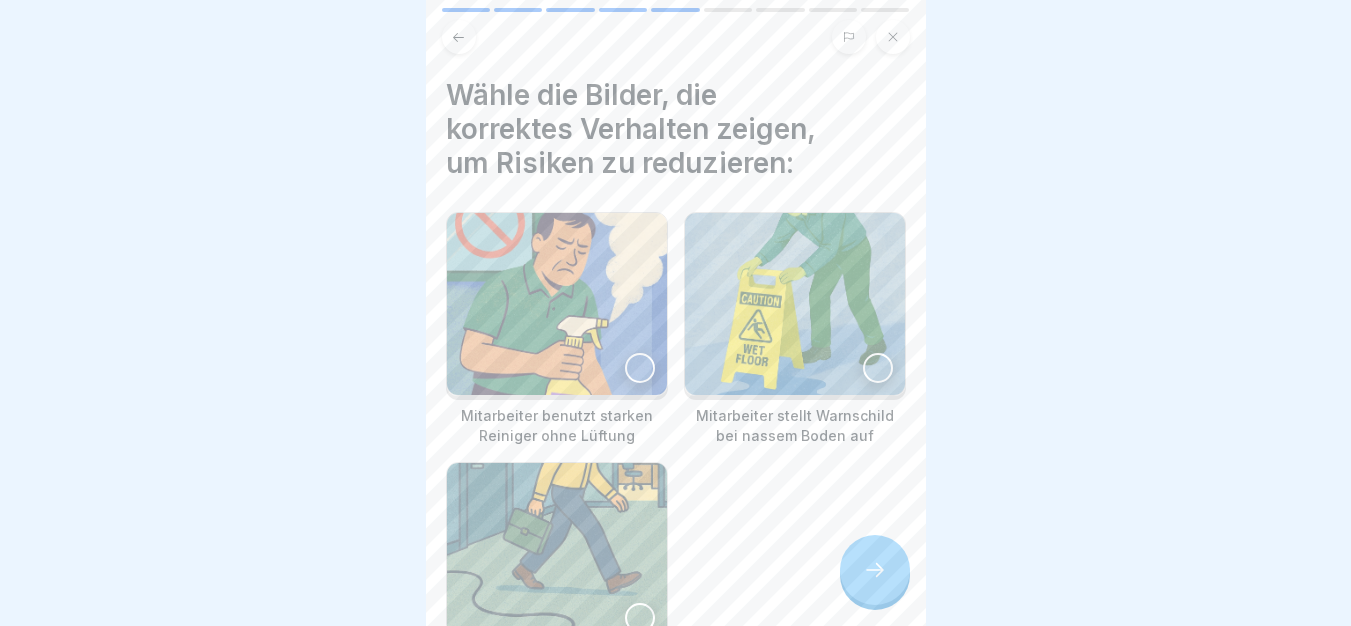 click at bounding box center [795, 304] 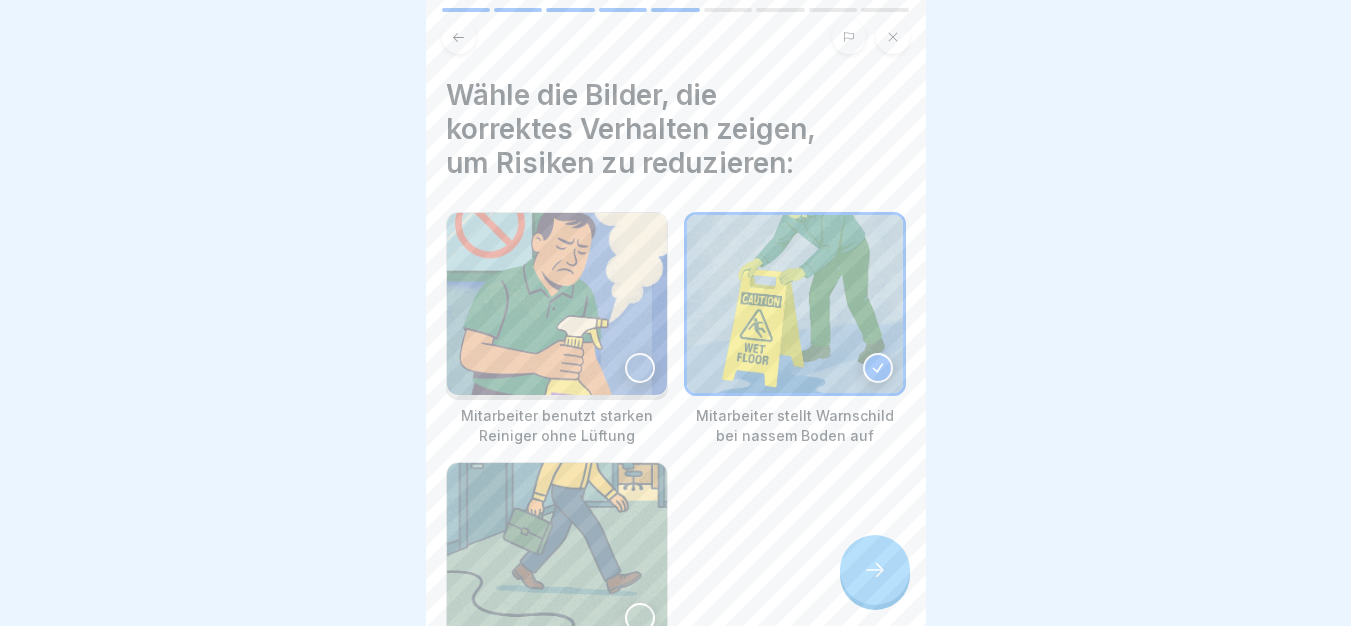 click at bounding box center [875, 570] 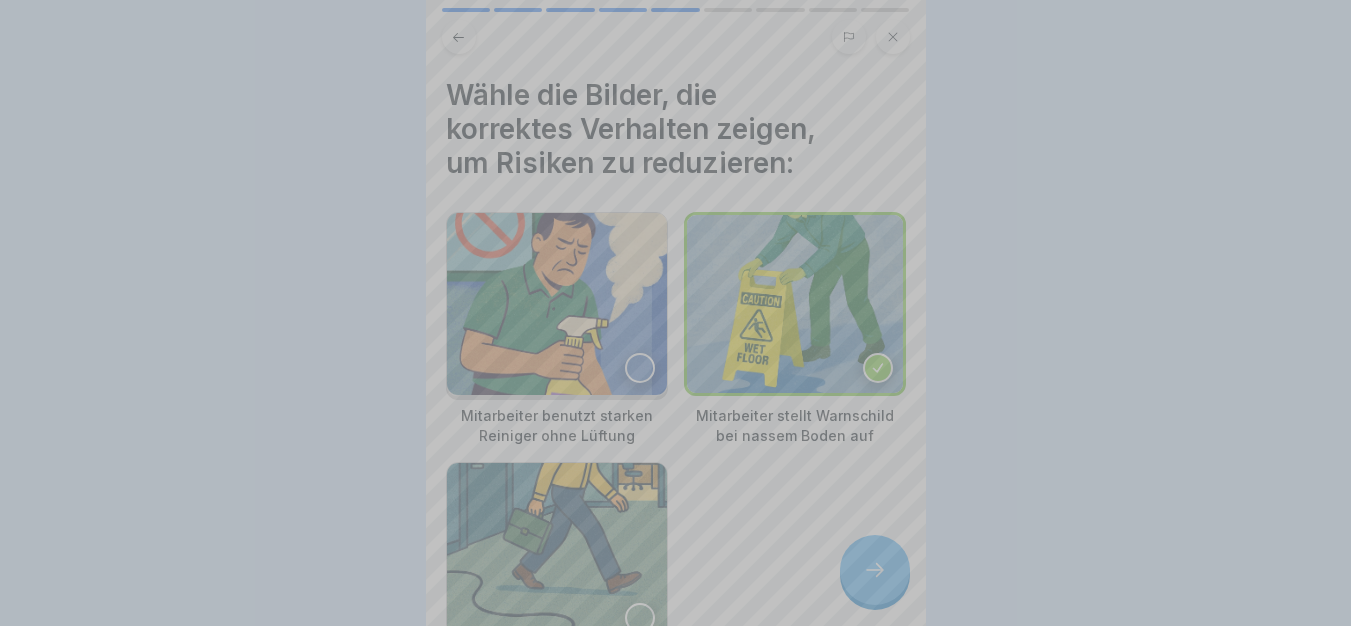 click on "Fortfahren" at bounding box center (676, 815) 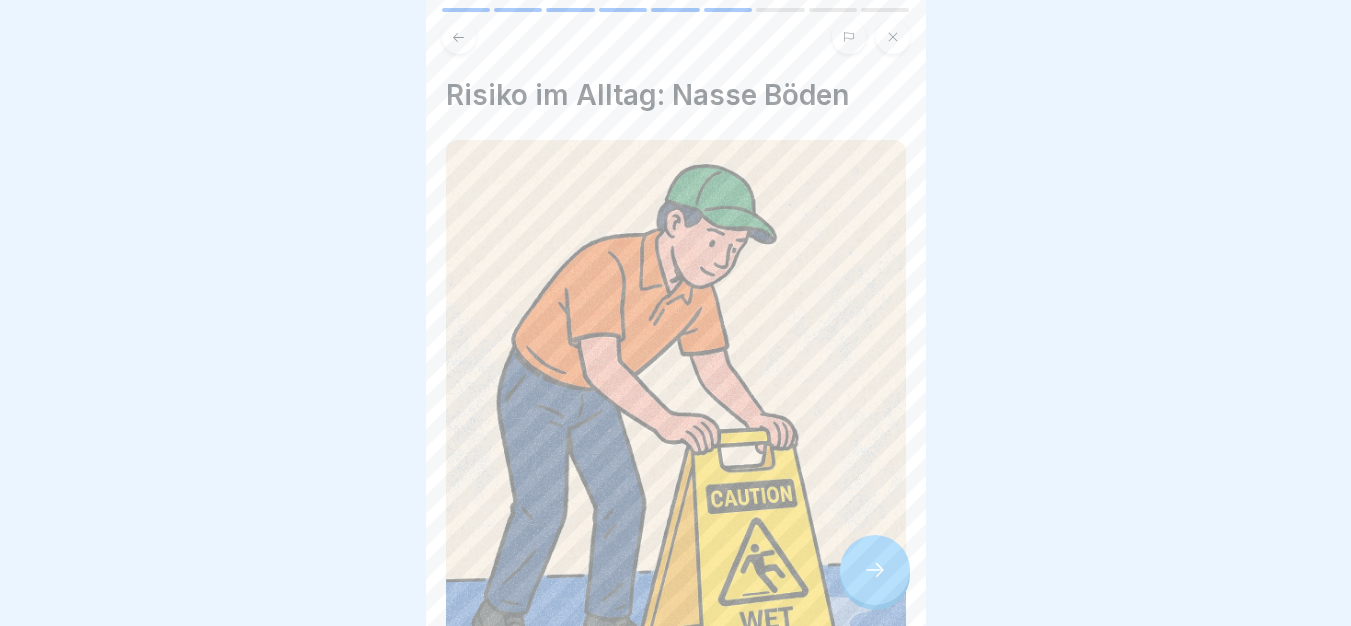 click at bounding box center (875, 570) 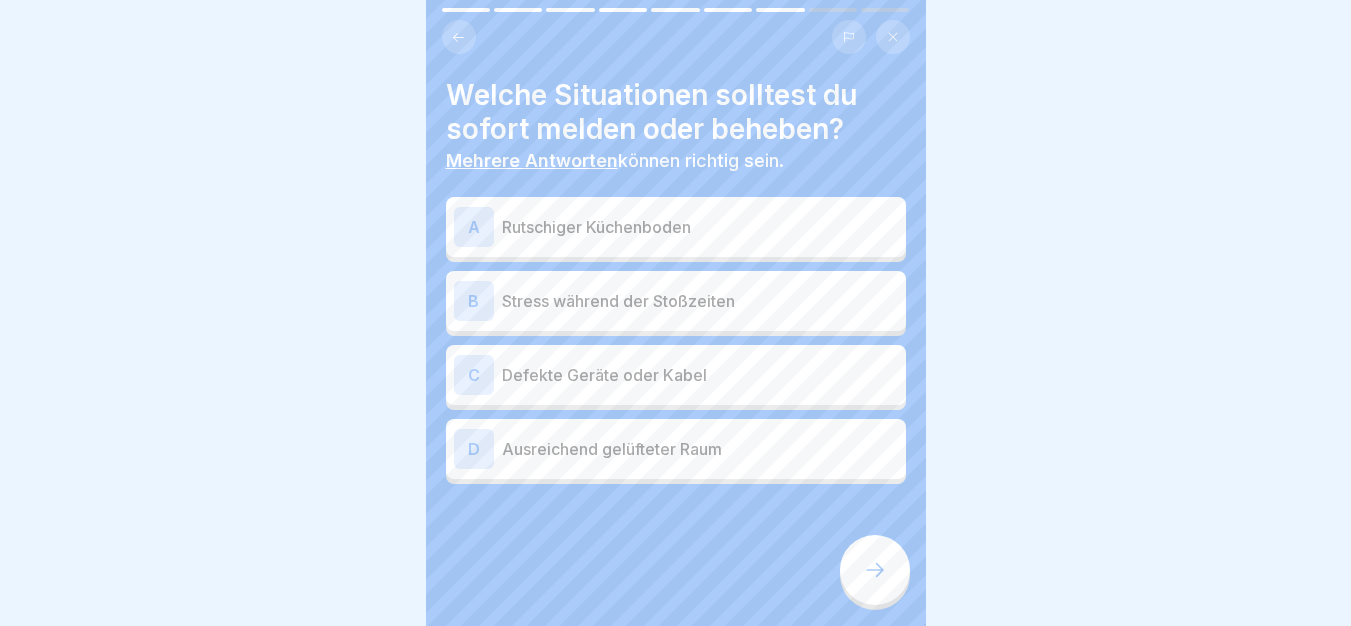 click on "A Rutschiger Küchenboden" at bounding box center [676, 227] 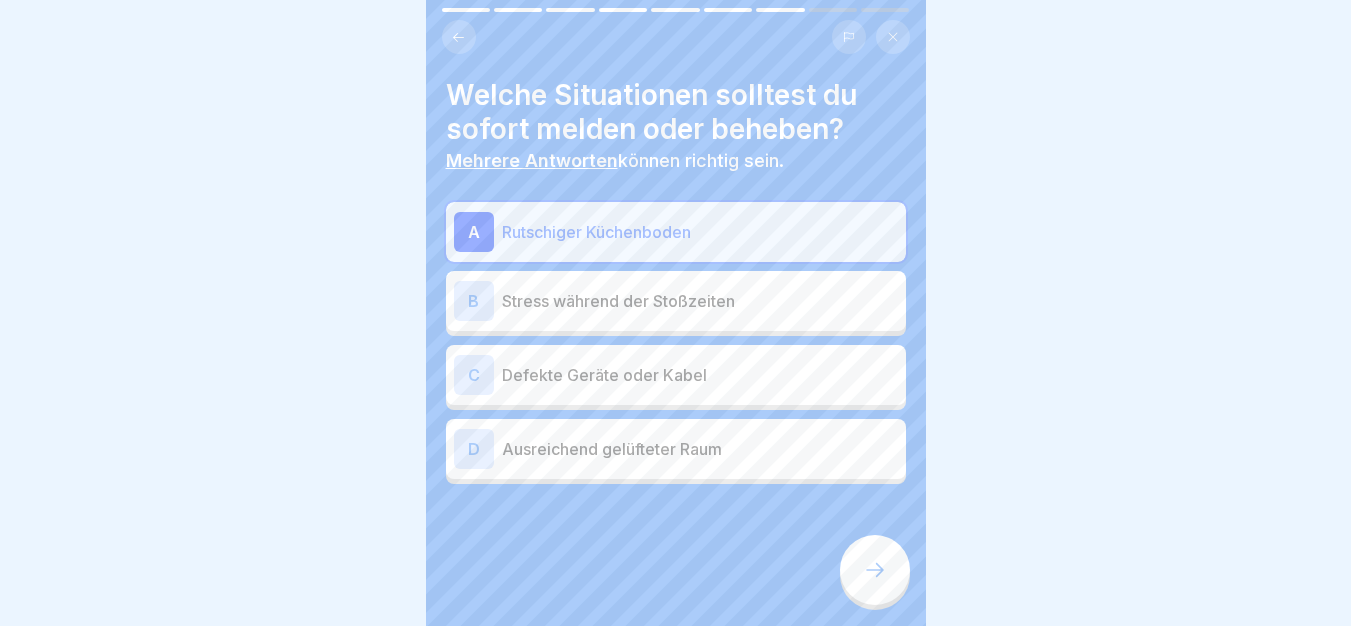 click on "Defekte Geräte oder Kabel" at bounding box center [700, 375] 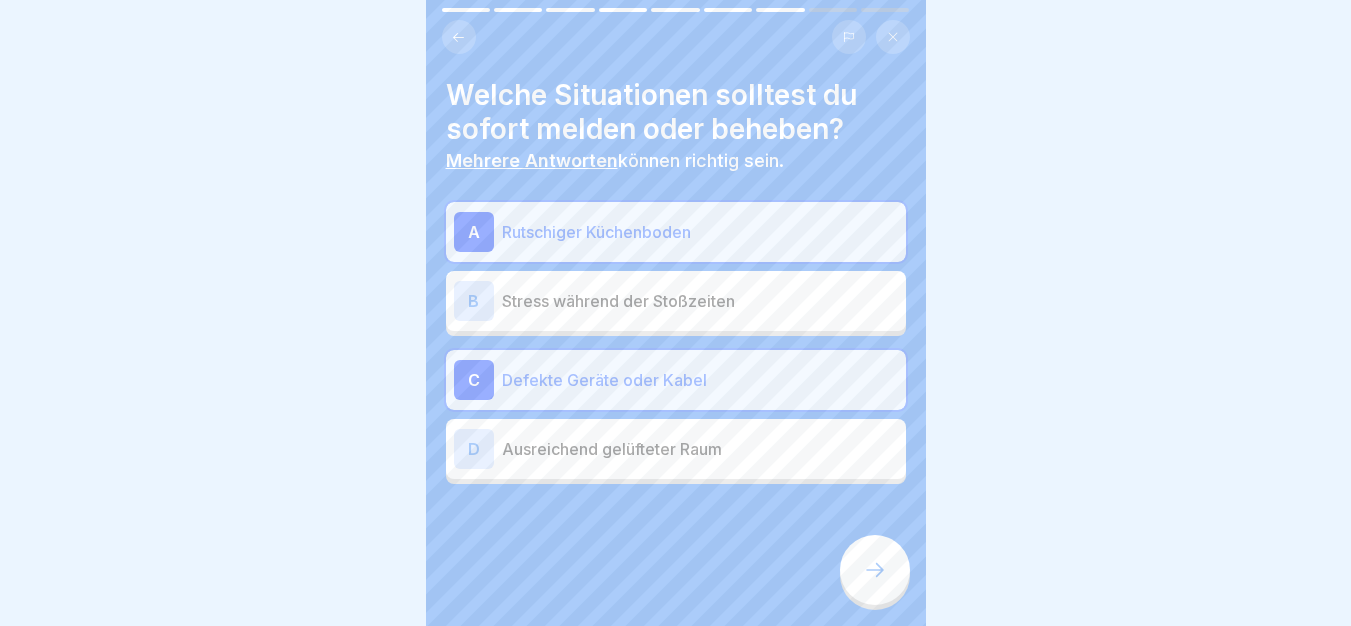 click at bounding box center (875, 570) 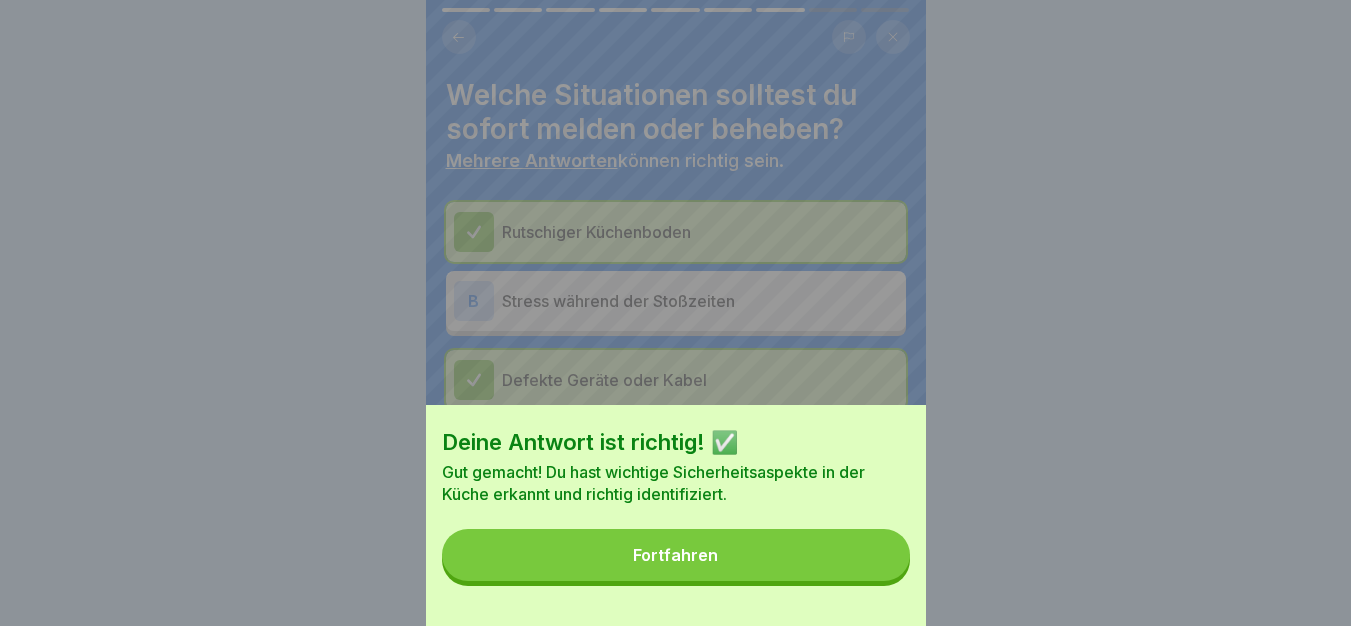 click on "Fortfahren" at bounding box center [676, 555] 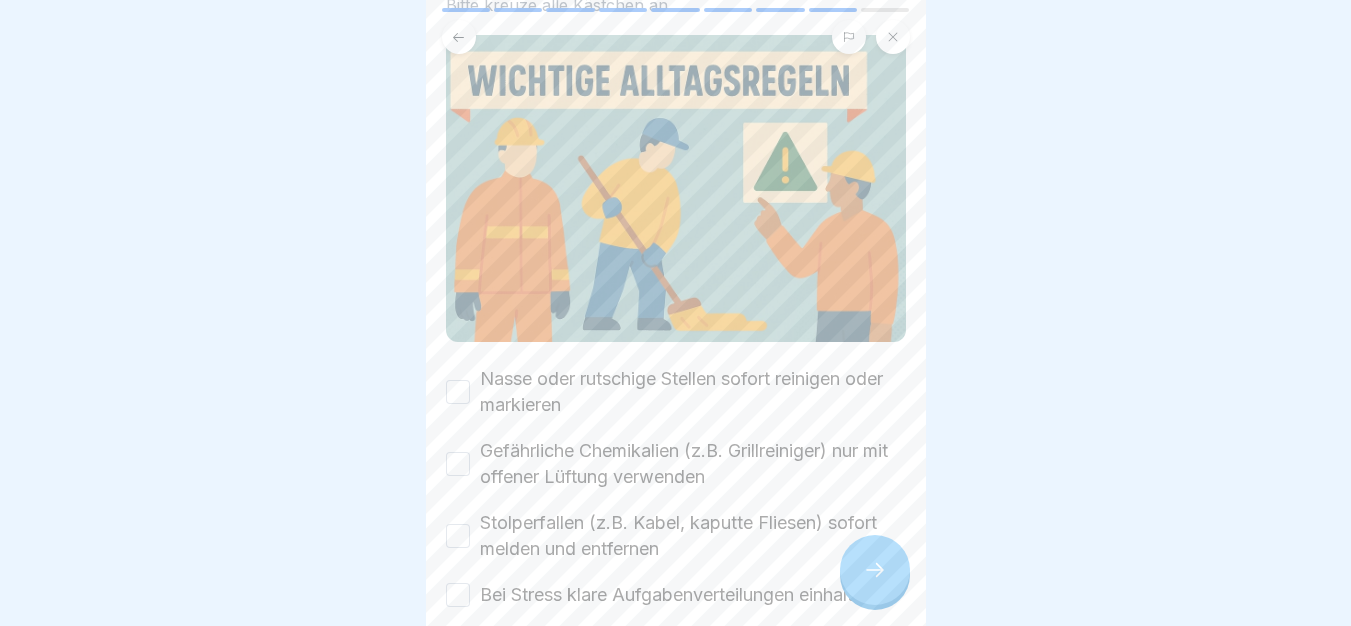 scroll, scrollTop: 266, scrollLeft: 0, axis: vertical 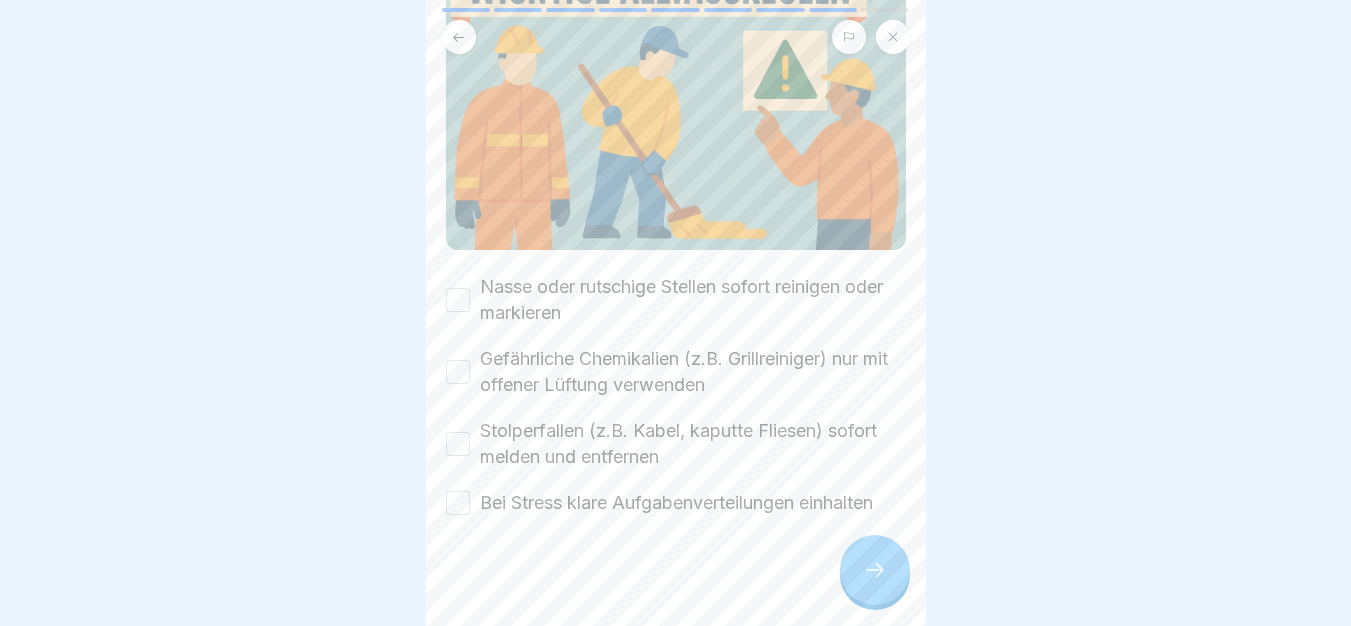 click on "Nasse oder rutschige Stellen sofort reinigen oder markieren" at bounding box center [693, 300] 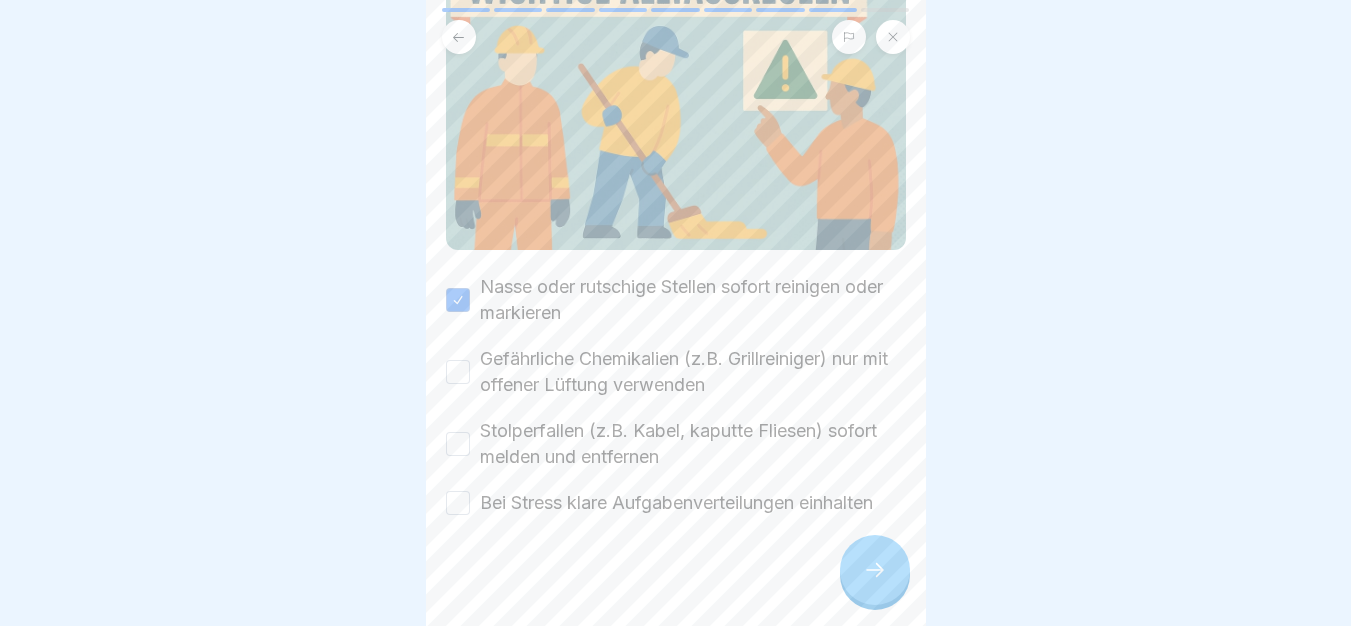 click on "Gefährliche Chemikalien (z.B. Grillreiniger) nur mit offener Lüftung verwenden" at bounding box center [693, 372] 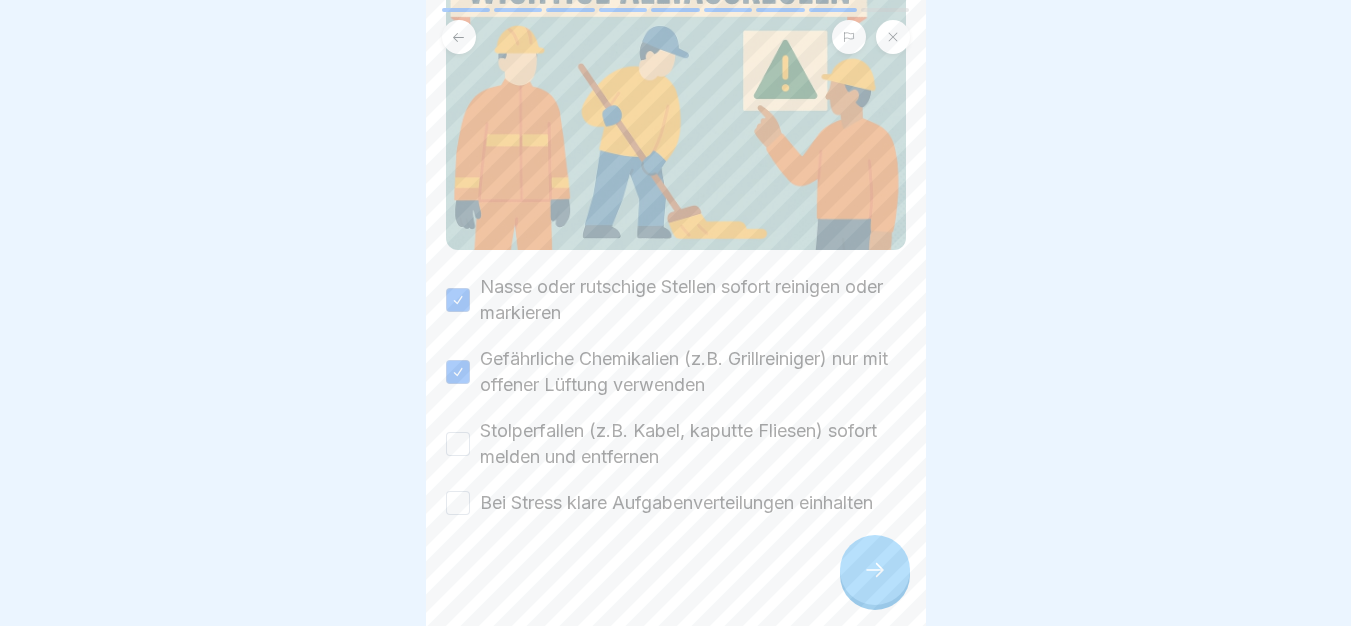 click on "Stolperfallen (z.B. Kabel, kaputte Fliesen) sofort melden und entfernen" at bounding box center [693, 444] 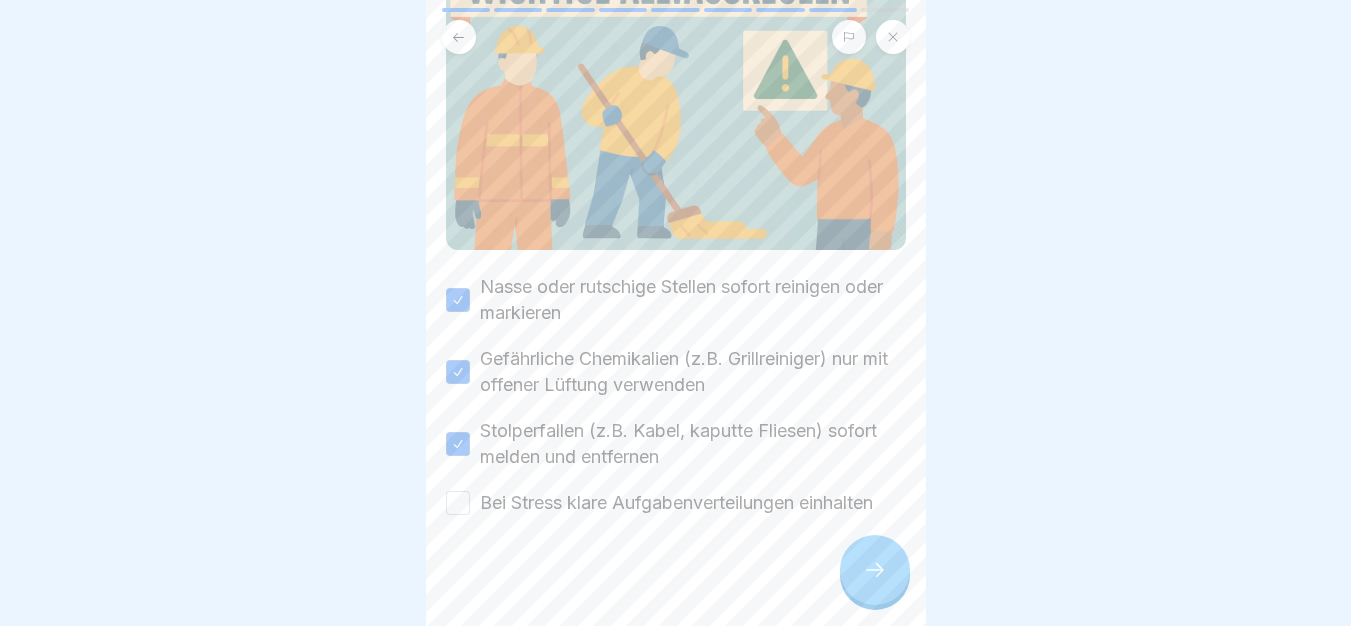 click on "Bei Stress klare Aufgabenverteilungen einhalten" at bounding box center (676, 503) 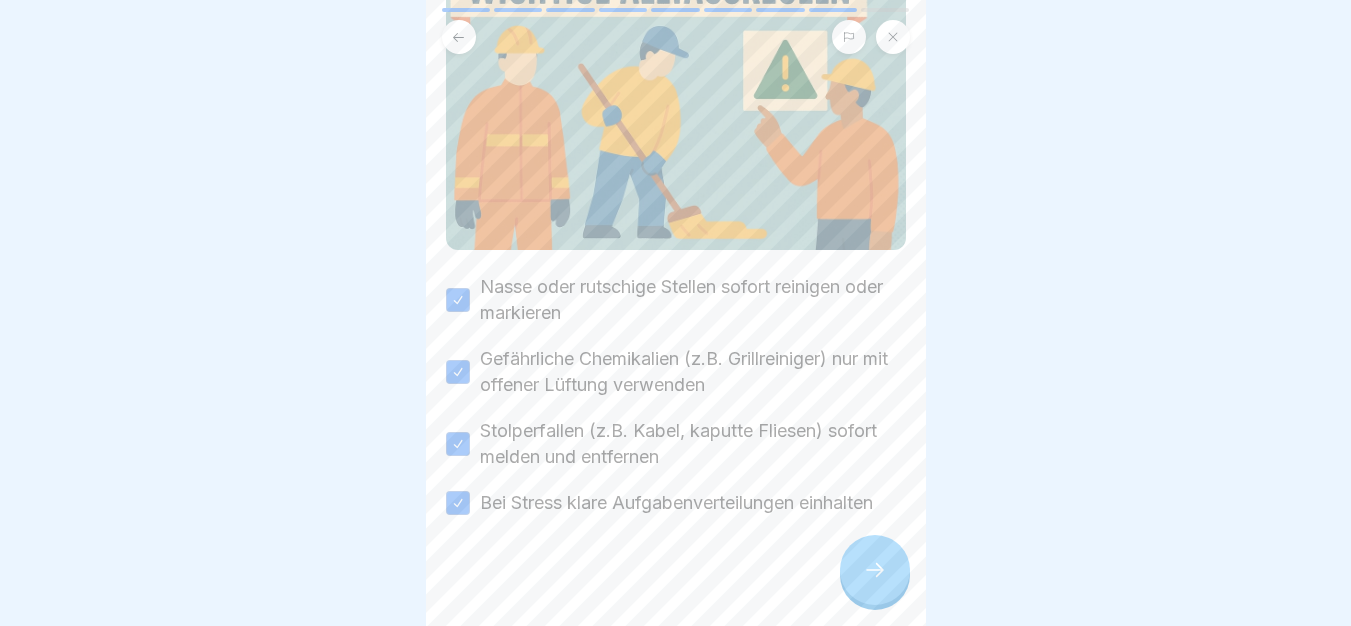 click at bounding box center (875, 570) 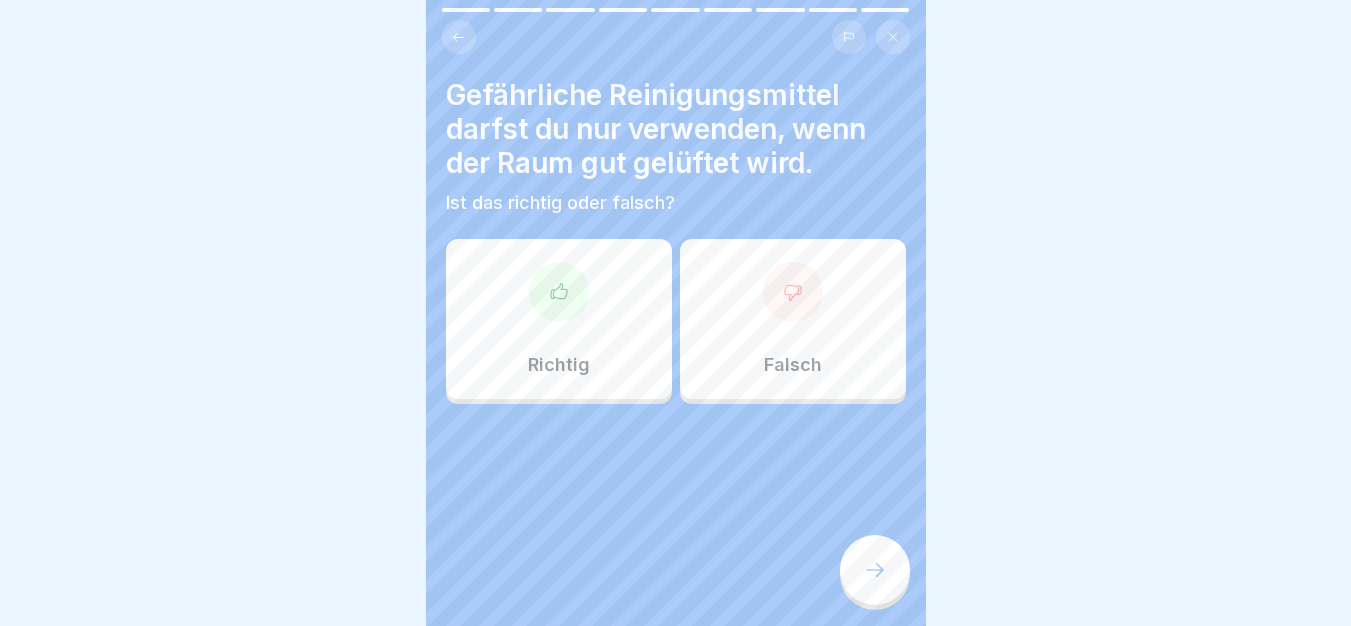 click on "Richtig" at bounding box center [559, 319] 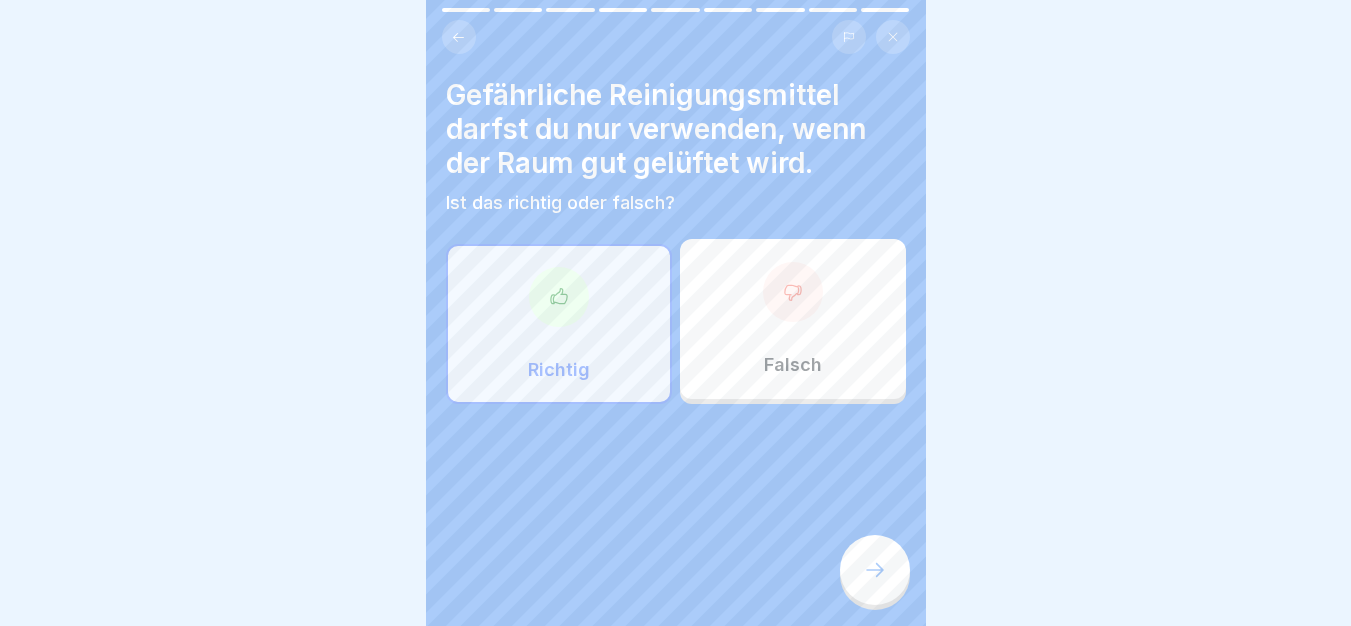 click at bounding box center (875, 570) 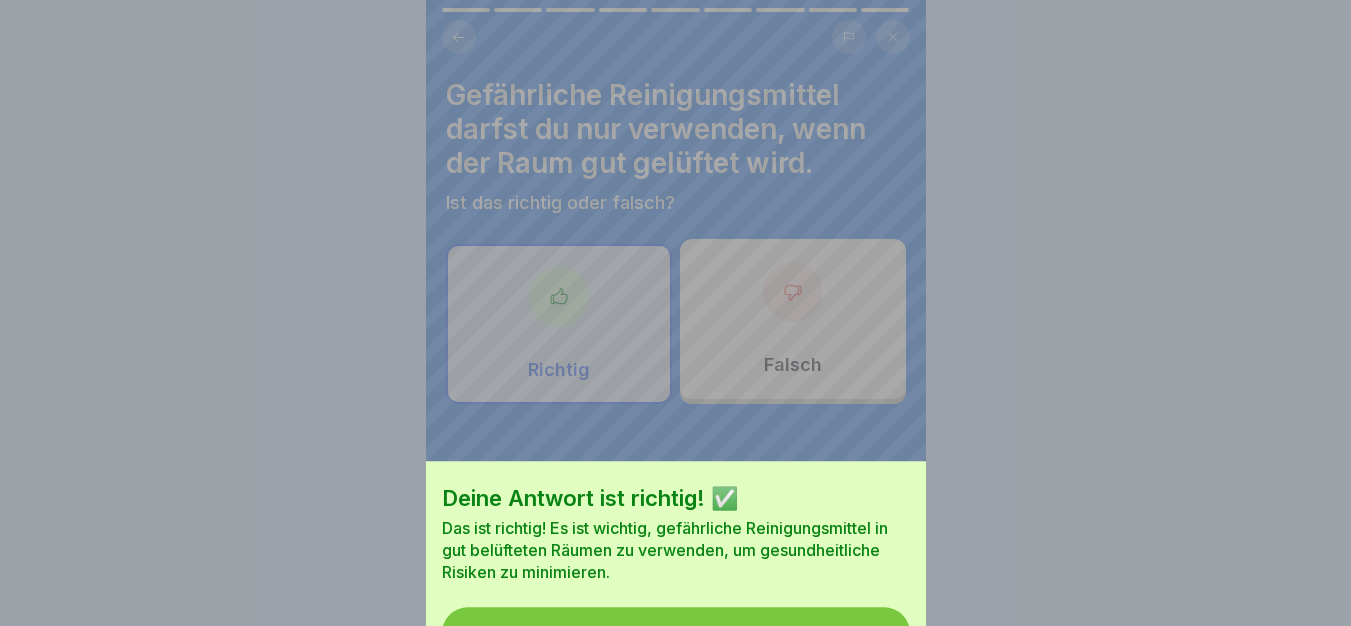 click on "Fortfahren" at bounding box center [676, 633] 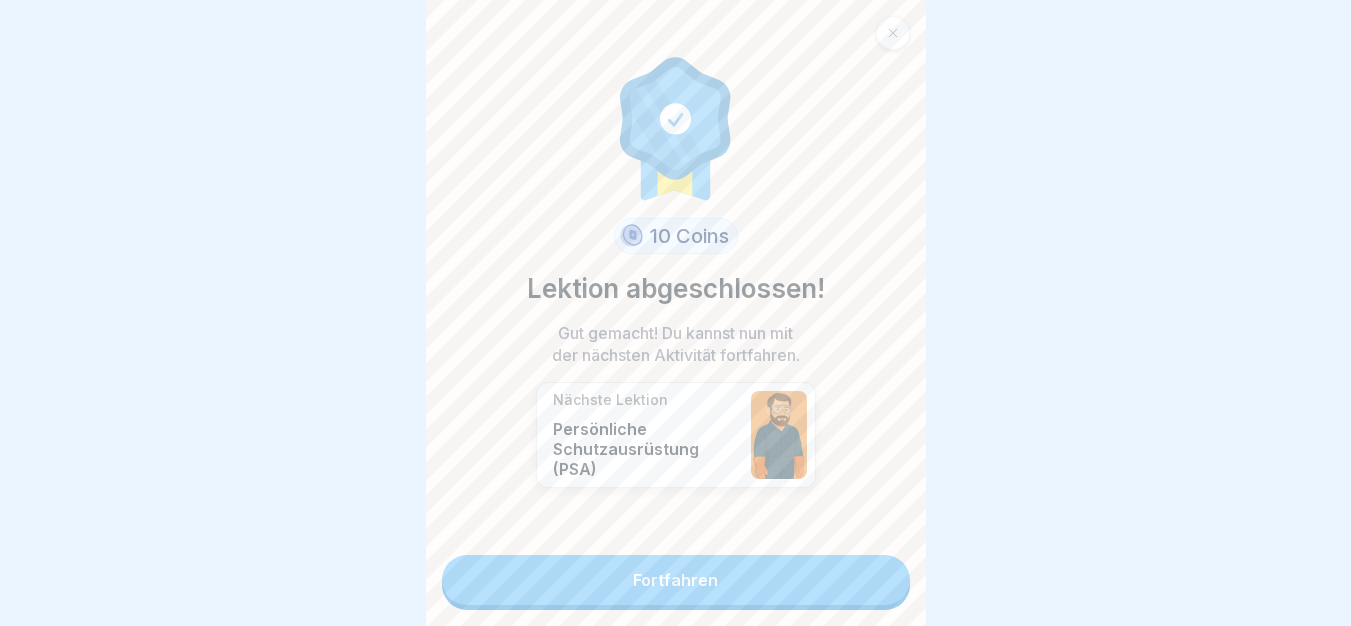 click on "Fortfahren" at bounding box center (676, 580) 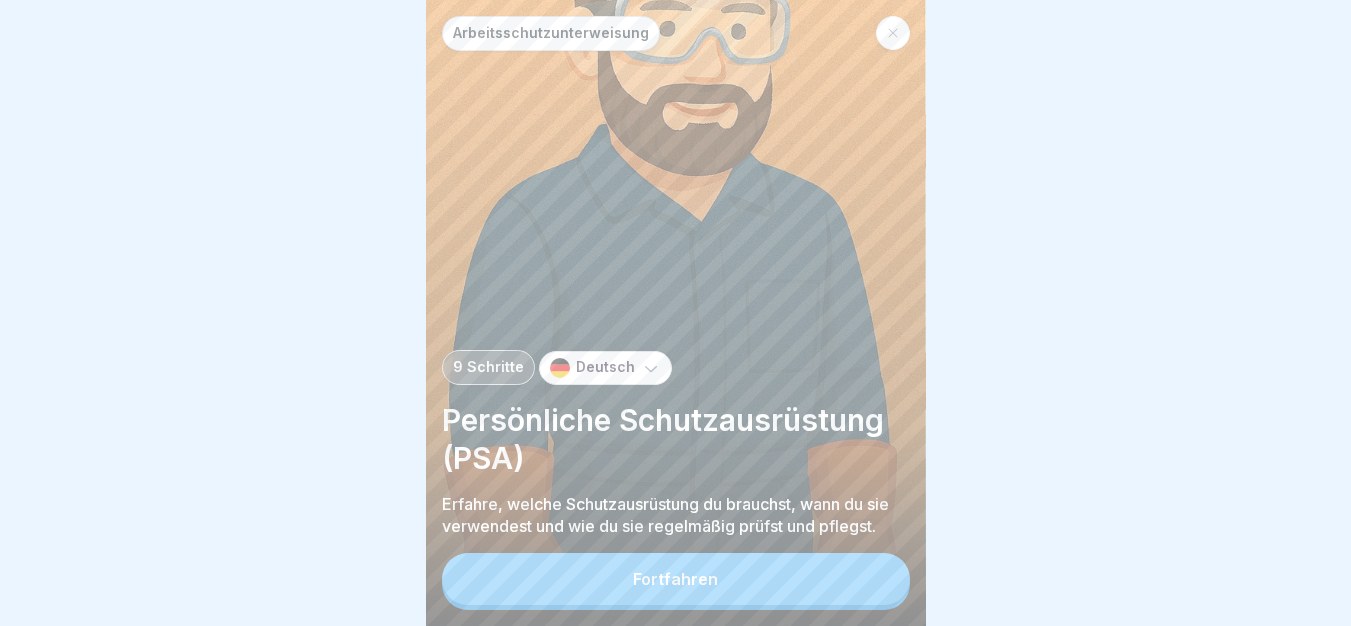 click on "Fortfahren" at bounding box center (676, 579) 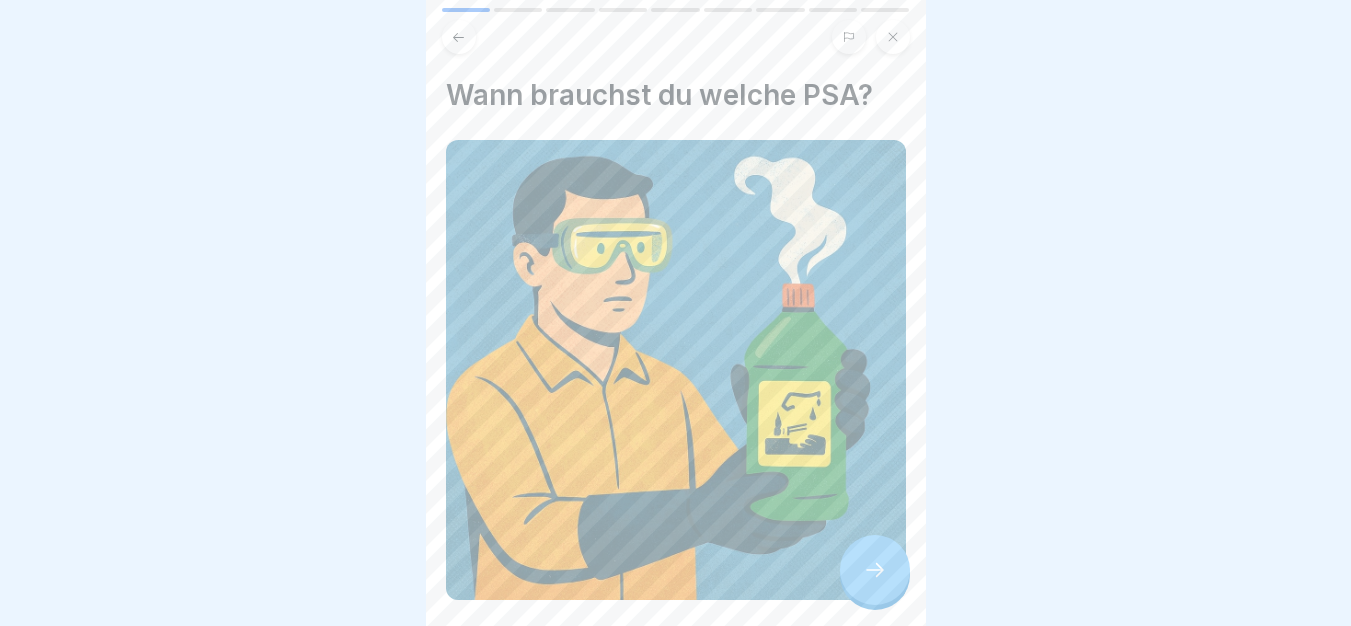 click 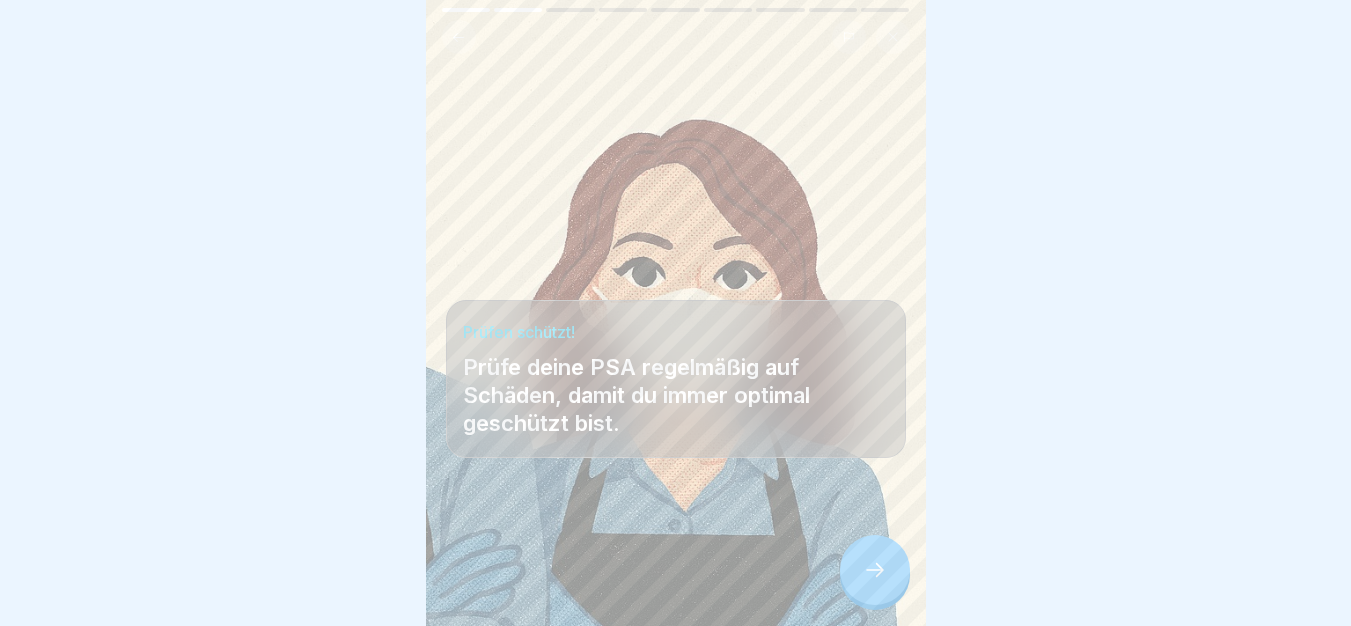 click 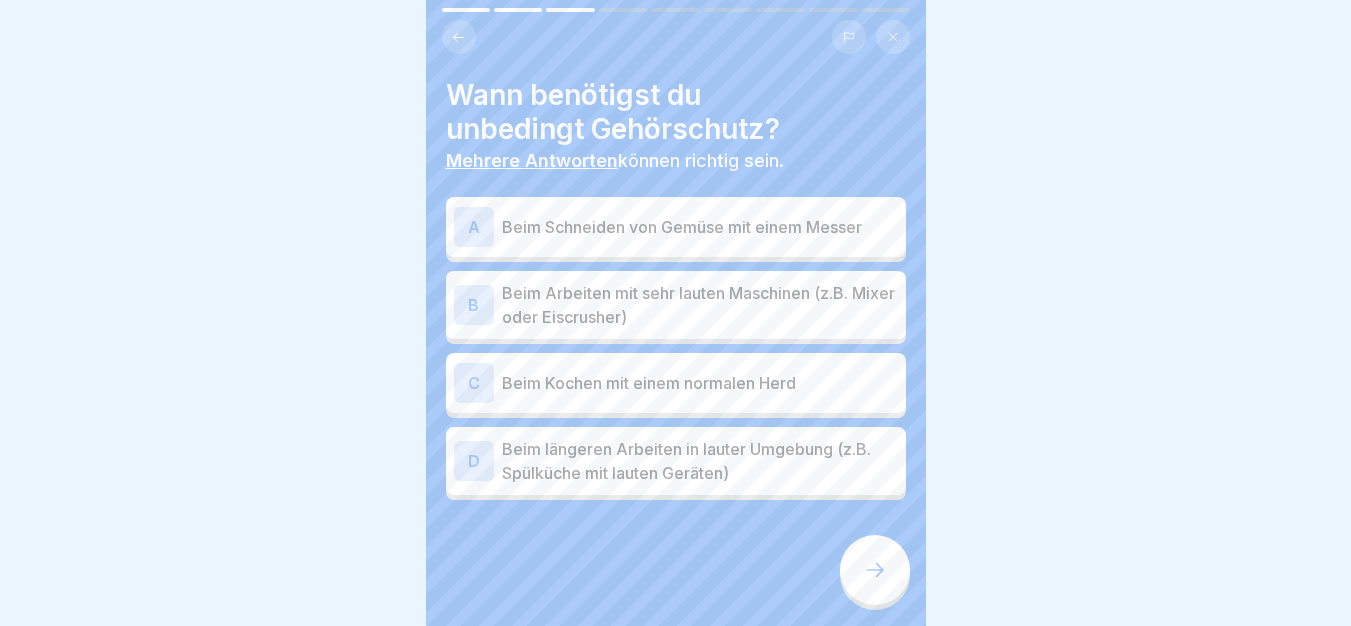 click on "Beim längeren Arbeiten in lauter Umgebung (z.B. Spülküche mit lauten Geräten)" at bounding box center [700, 461] 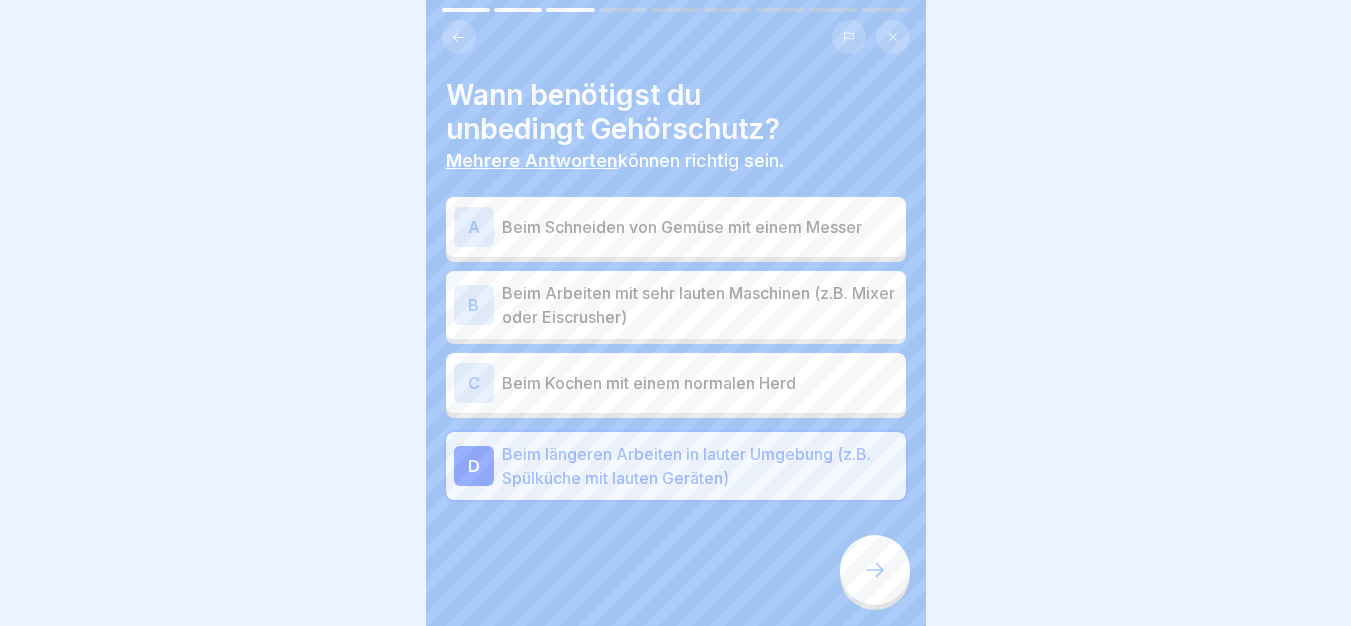 click on "Beim Arbeiten mit sehr lauten Maschinen (z.B. Mixer oder Eiscrusher)" at bounding box center (700, 305) 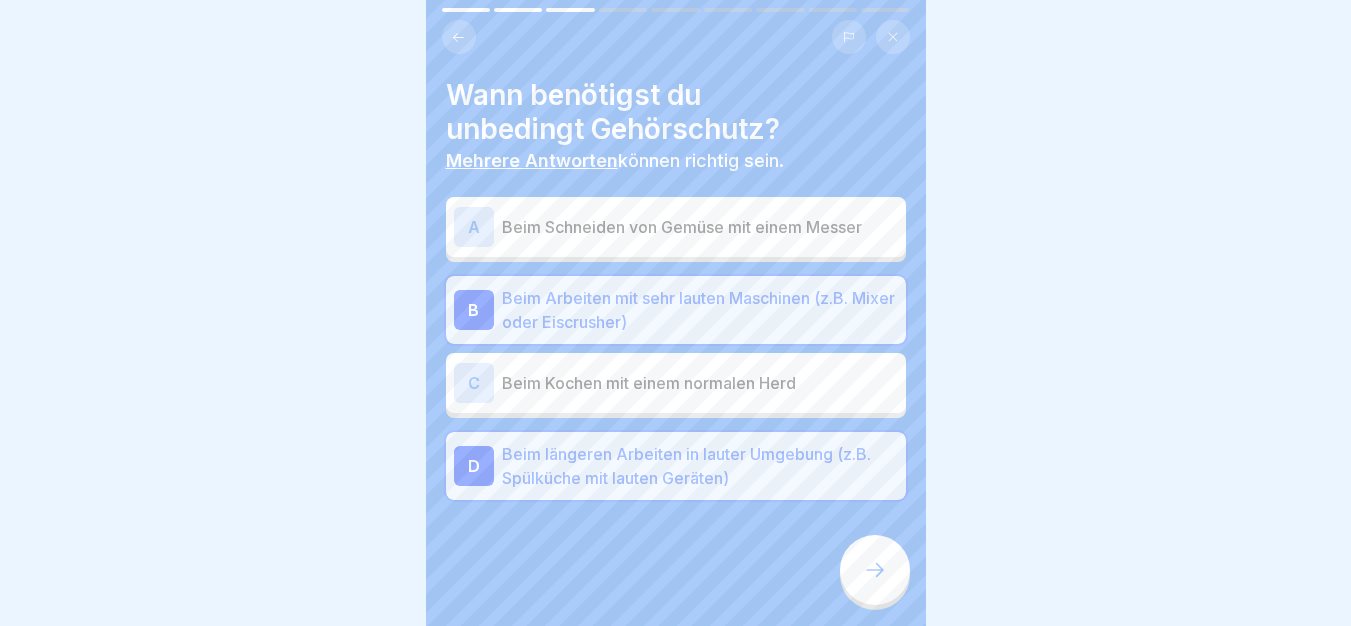 click at bounding box center (875, 570) 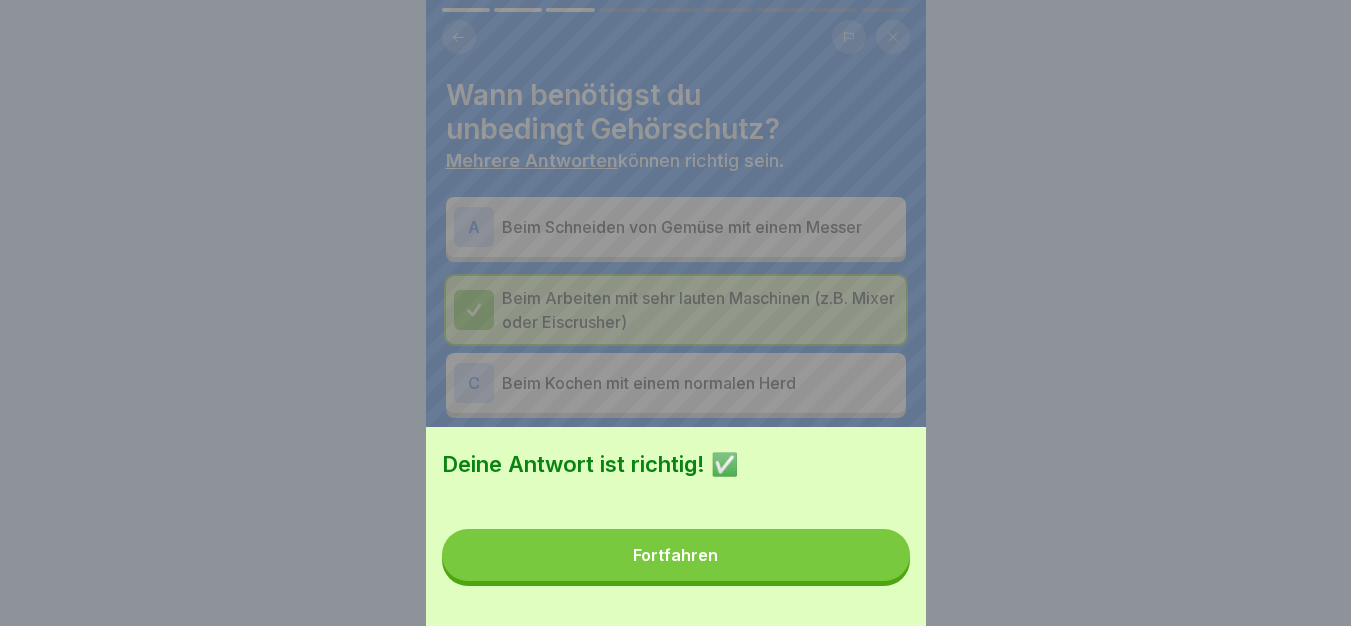 click on "Deine Antwort ist richtig!
✅   Fortfahren" at bounding box center (676, 526) 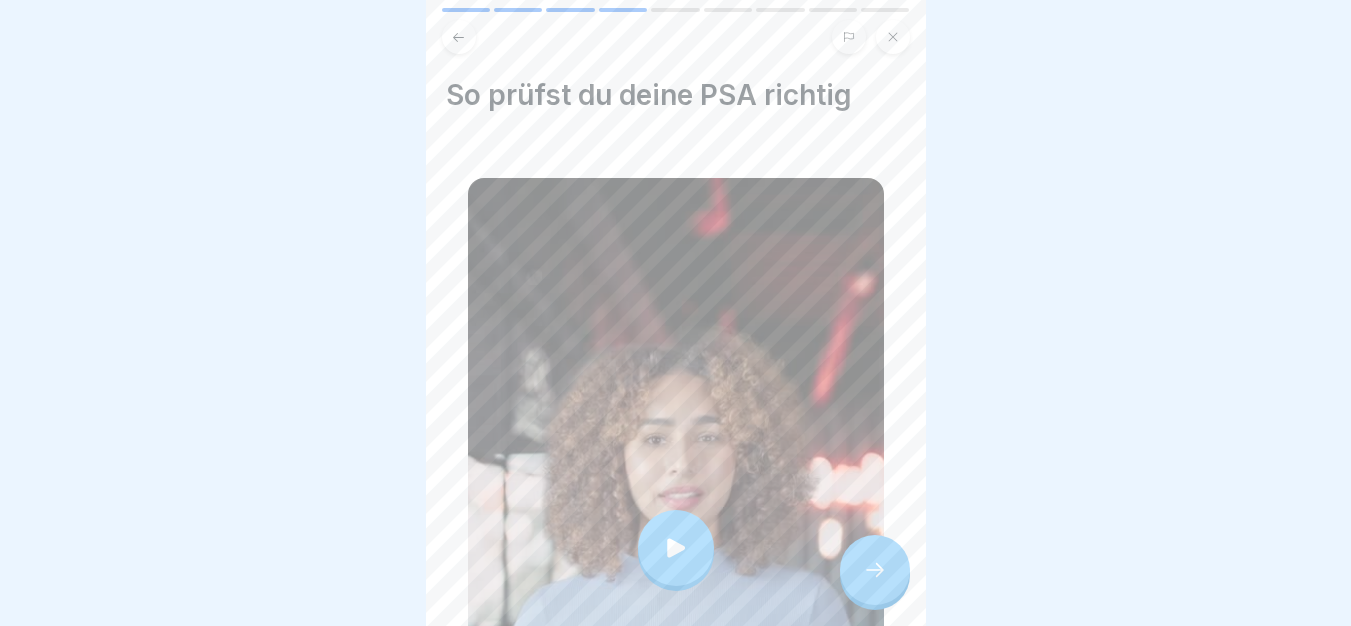 click at bounding box center [676, 548] 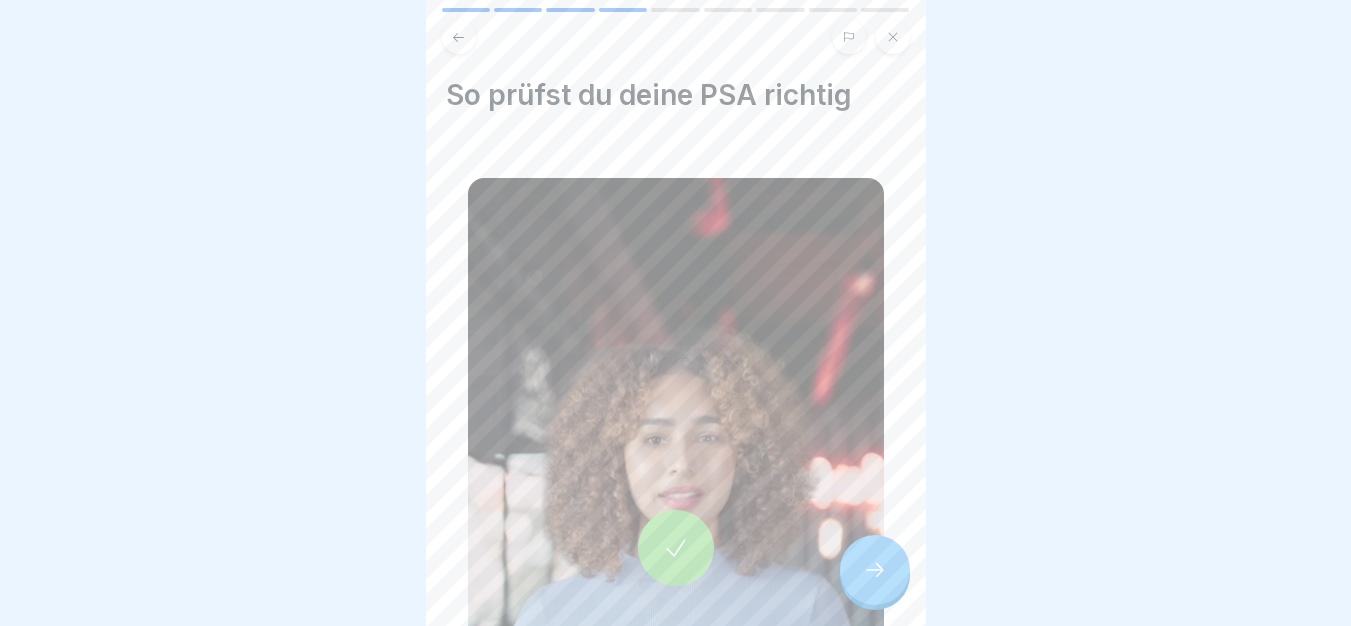 click 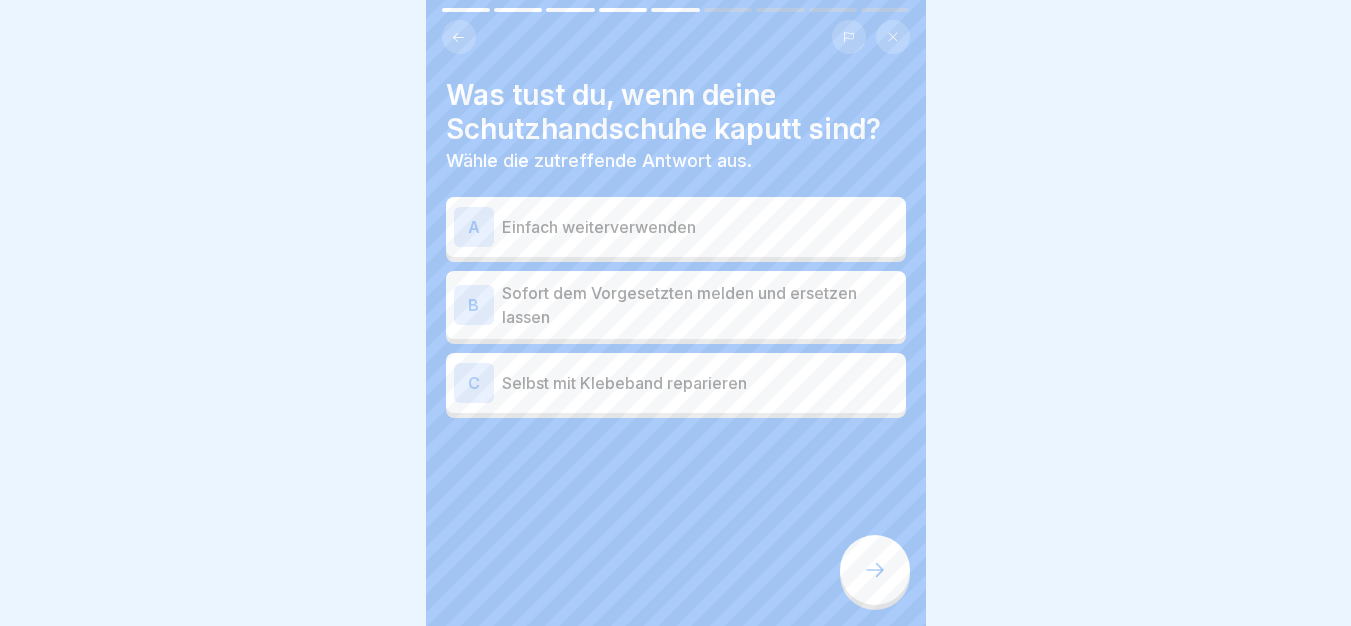 click on "Sofort dem Vorgesetzten melden und ersetzen lassen" at bounding box center (700, 305) 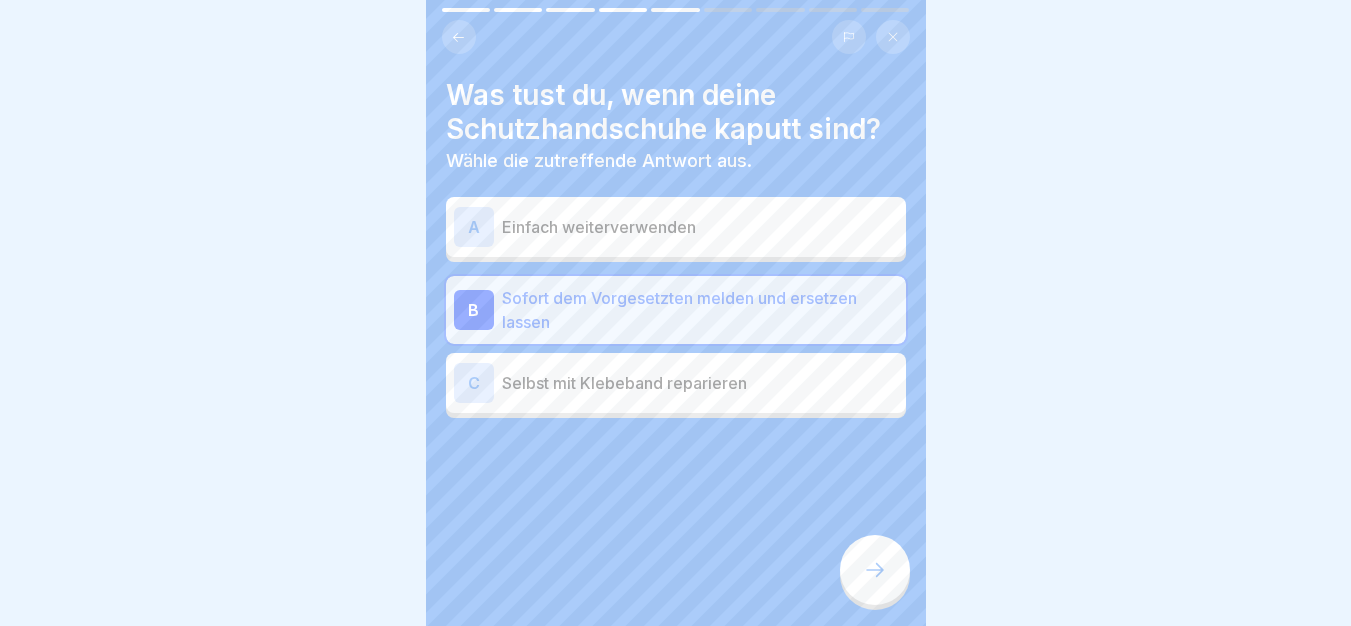 click at bounding box center (875, 570) 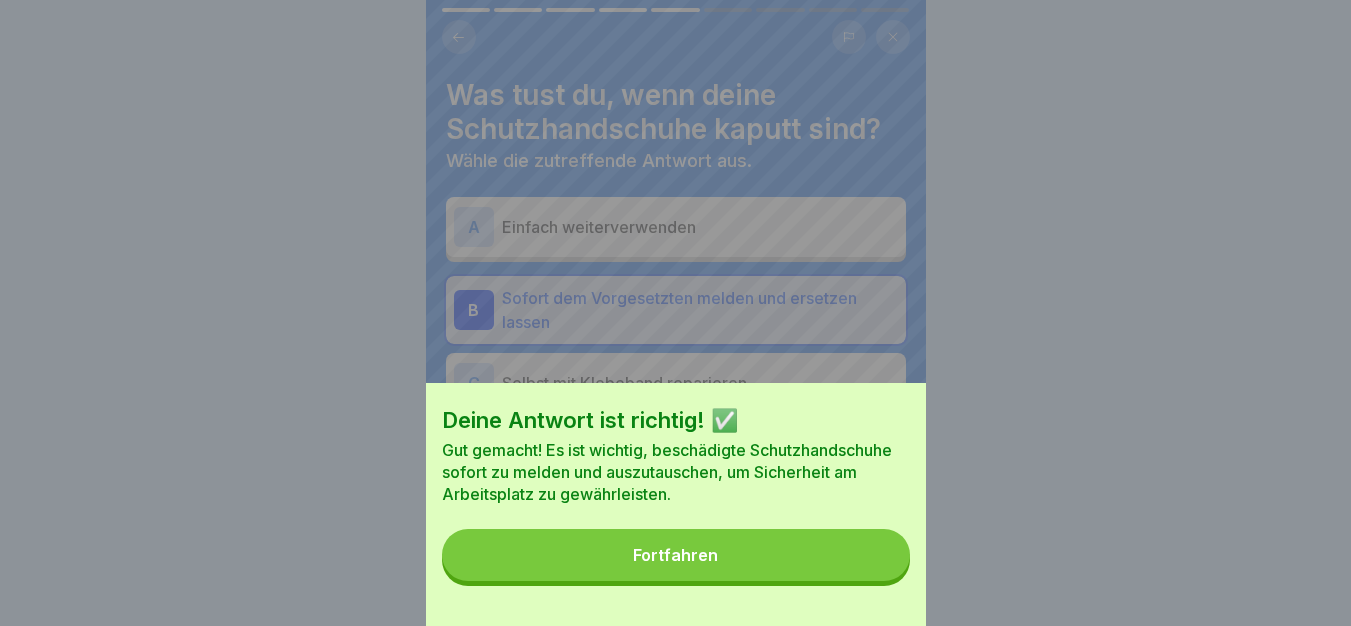 click on "Fortfahren" at bounding box center (676, 555) 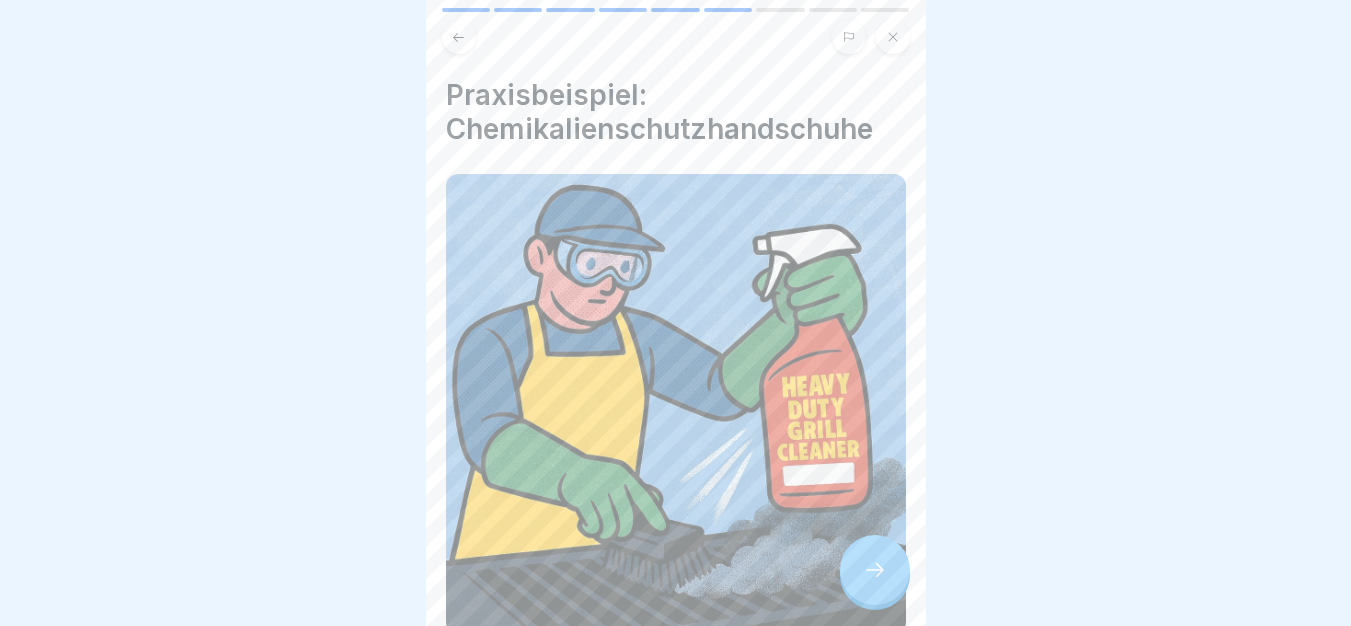 click at bounding box center (875, 570) 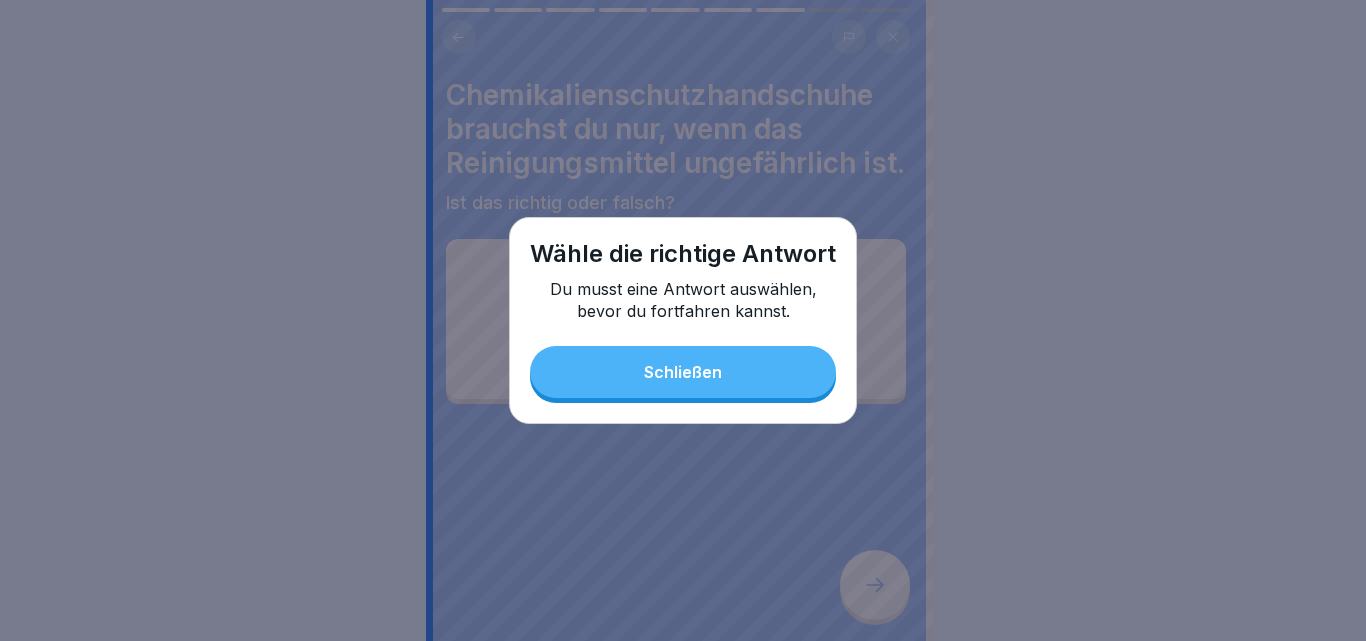 click on "Schließen" at bounding box center [683, 372] 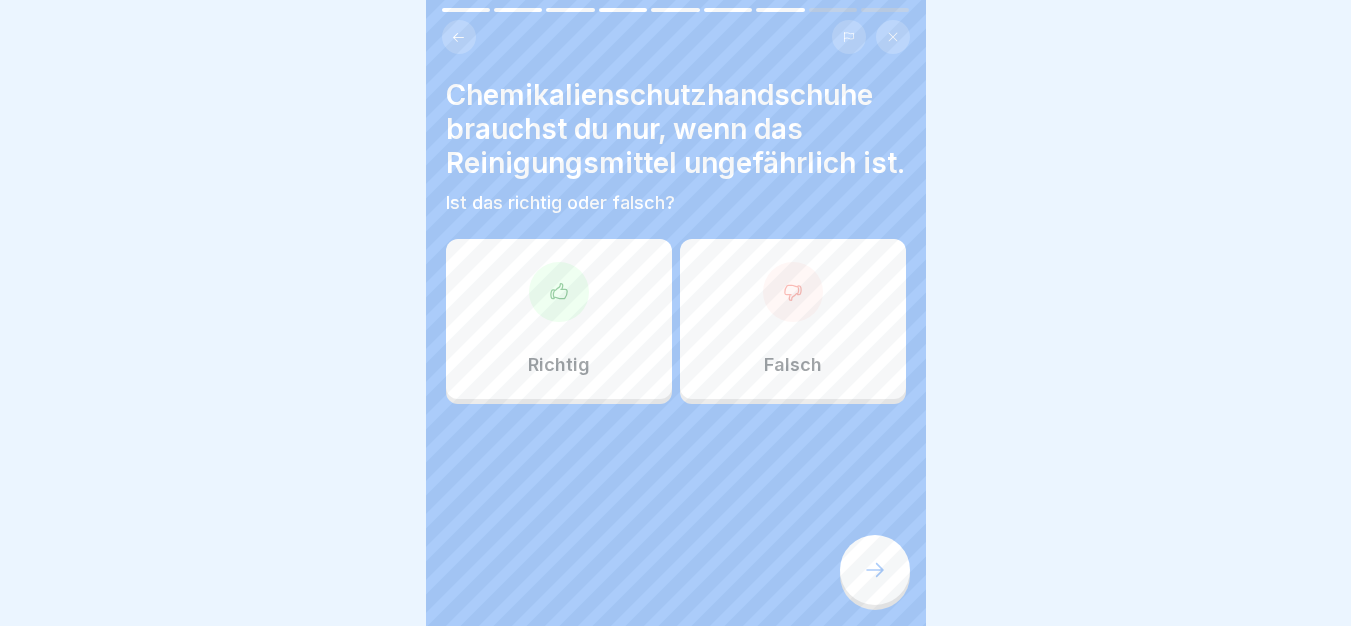 click on "Falsch" at bounding box center (793, 365) 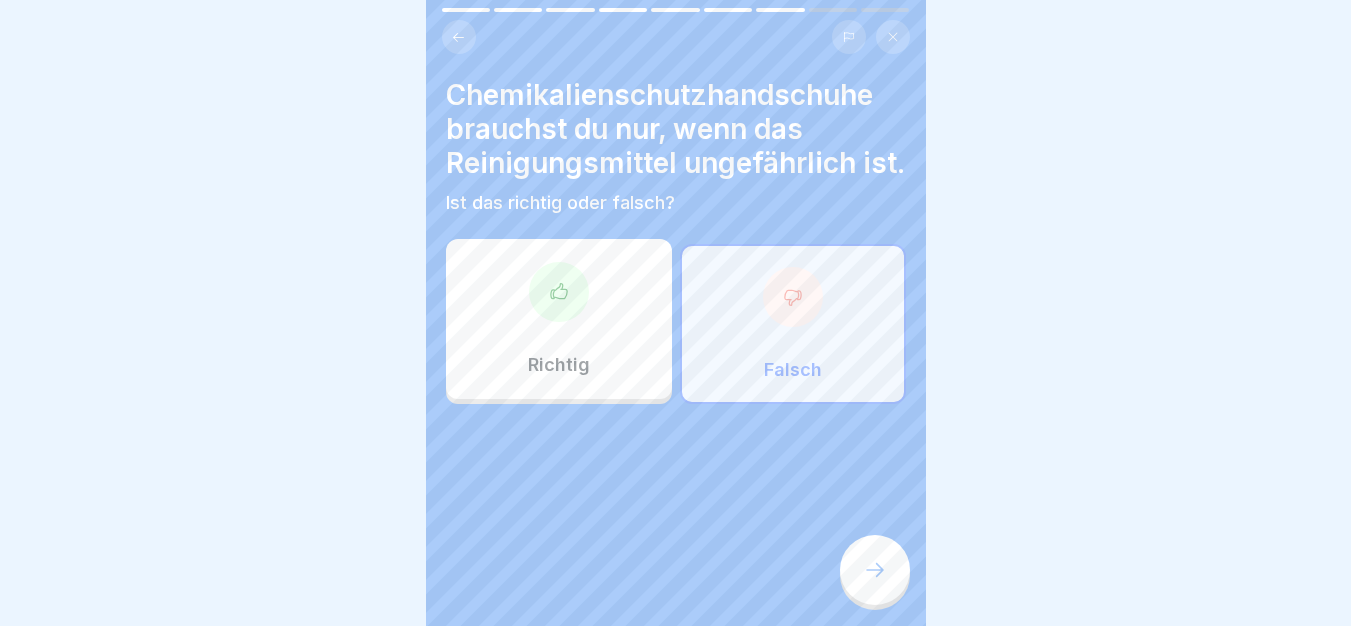 click at bounding box center [875, 570] 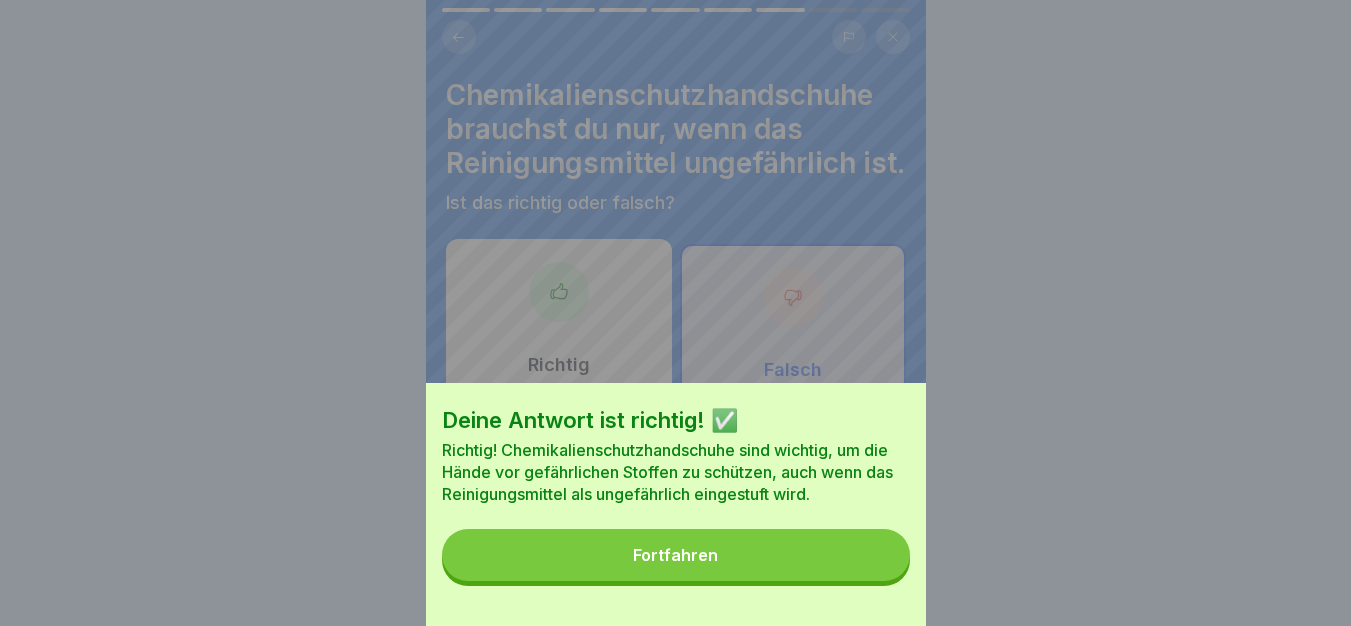 click on "Fortfahren" at bounding box center (676, 555) 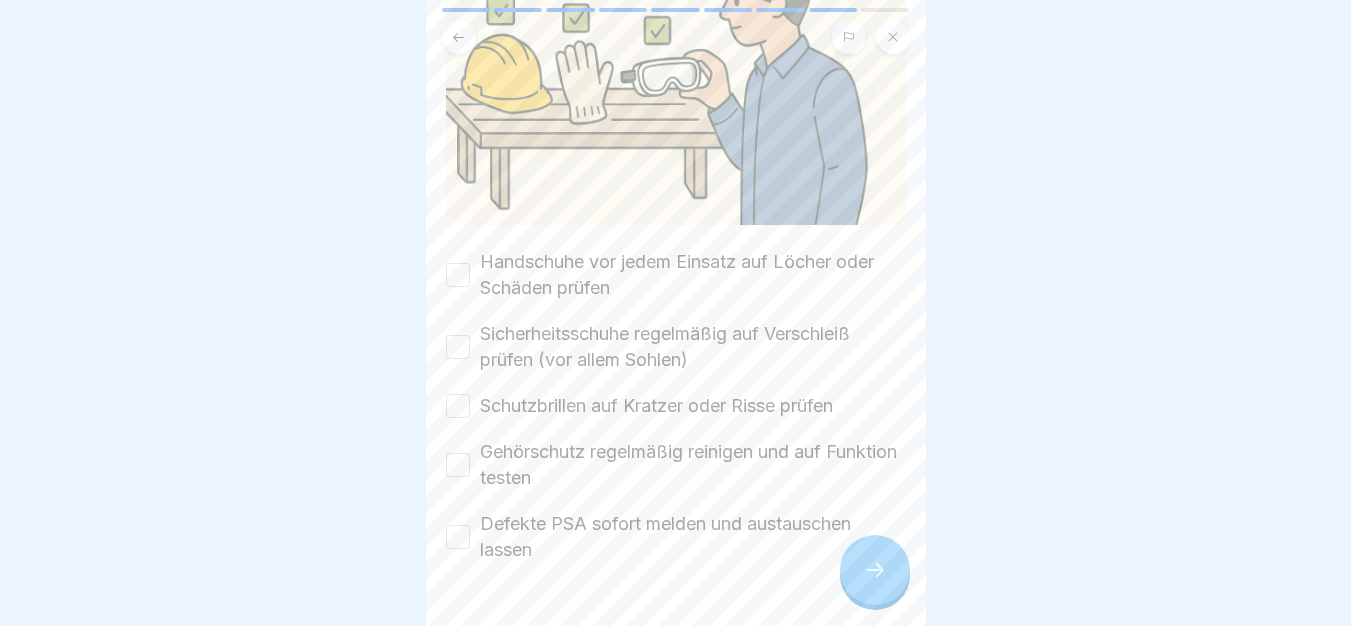 scroll, scrollTop: 338, scrollLeft: 0, axis: vertical 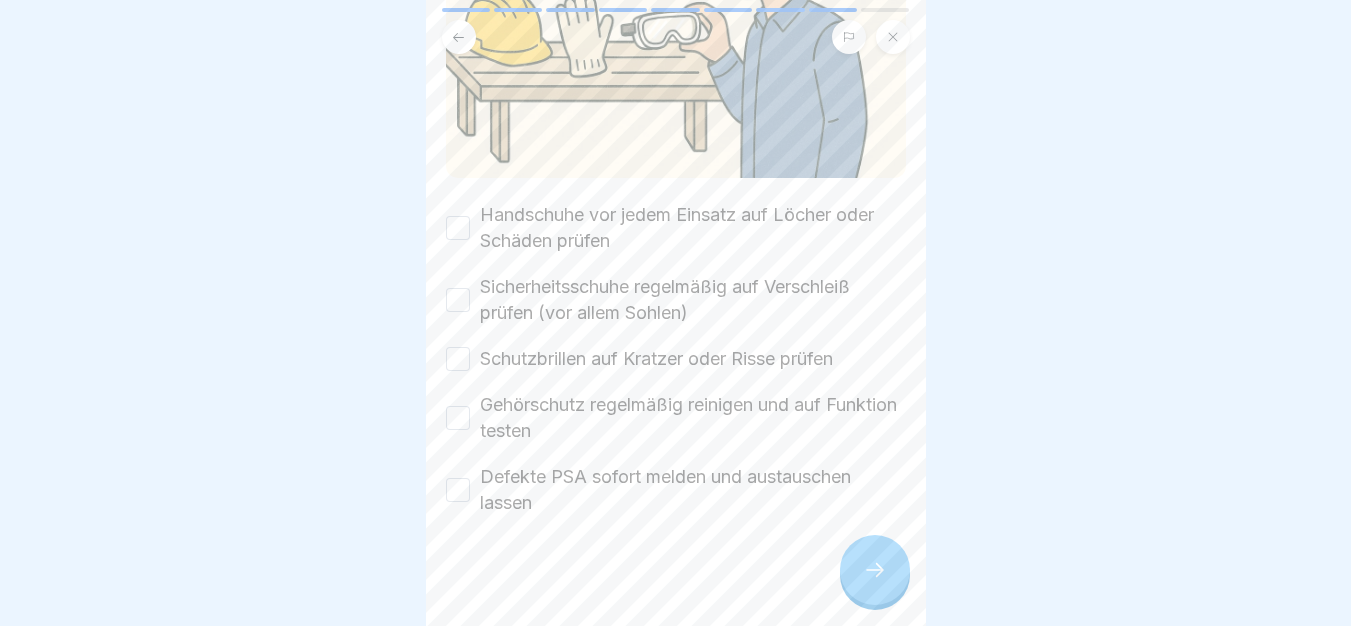 click on "Handschuhe vor jedem Einsatz auf Löcher oder Schäden prüfen" at bounding box center (693, 228) 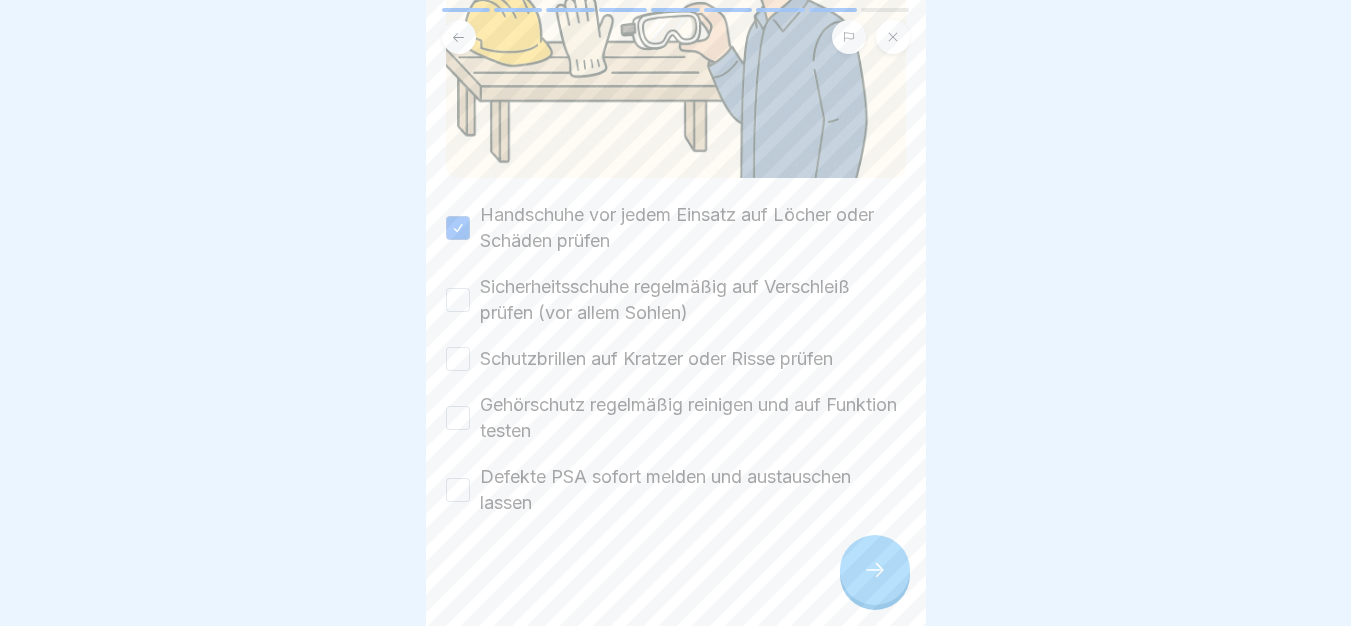 click on "Sicherheitsschuhe regelmäßig auf Verschleiß prüfen (vor allem Sohlen)" at bounding box center (693, 300) 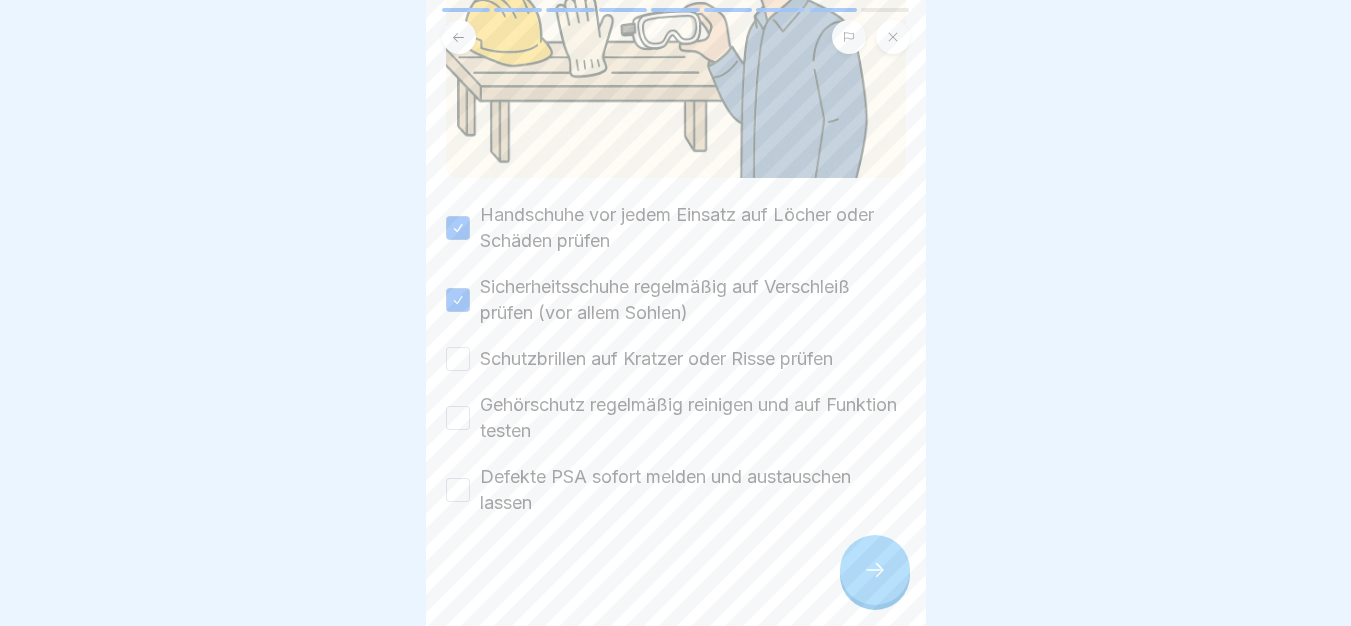 click on "Schutzbrillen auf Kratzer oder Risse prüfen" at bounding box center (656, 359) 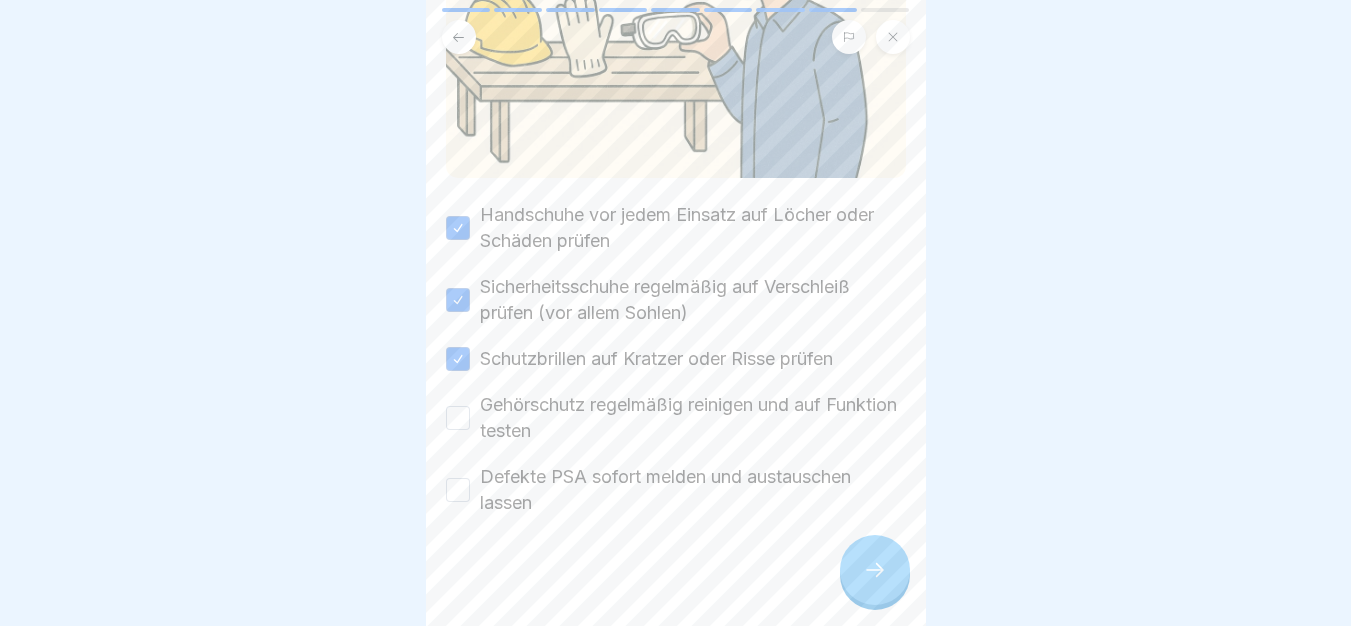 click on "Gehörschutz regelmäßig reinigen und auf Funktion testen" at bounding box center (693, 418) 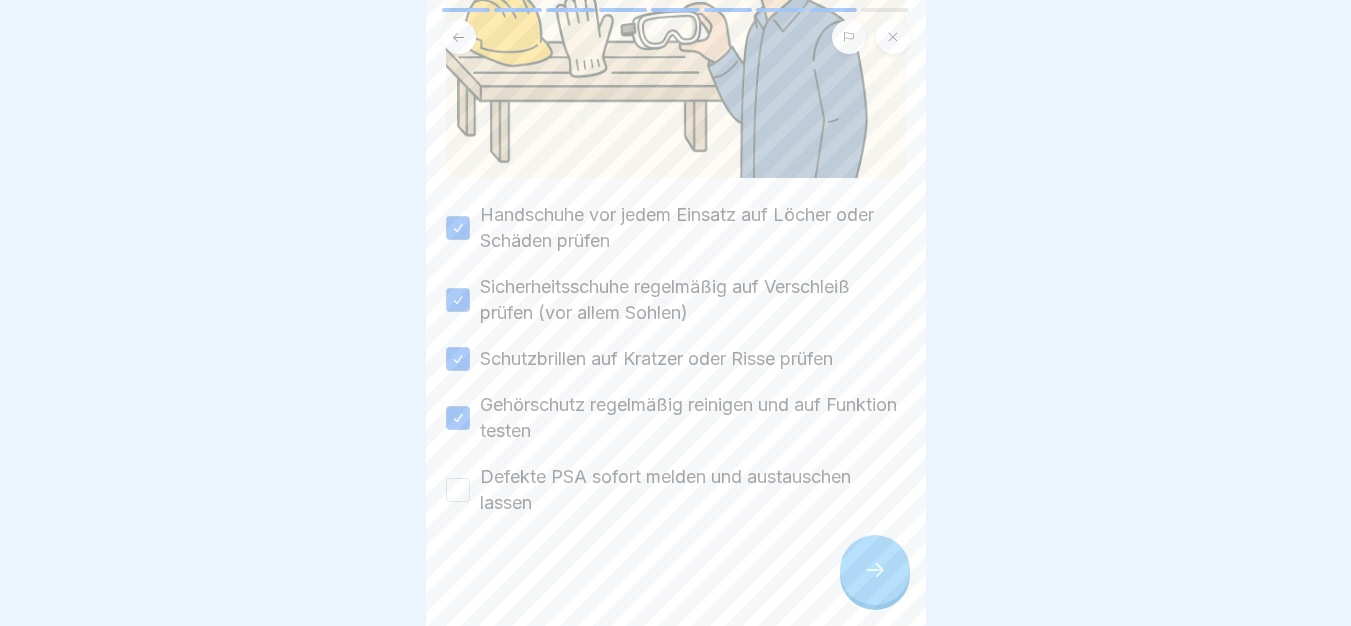 click on "Defekte PSA sofort melden und austauschen lassen" at bounding box center (693, 490) 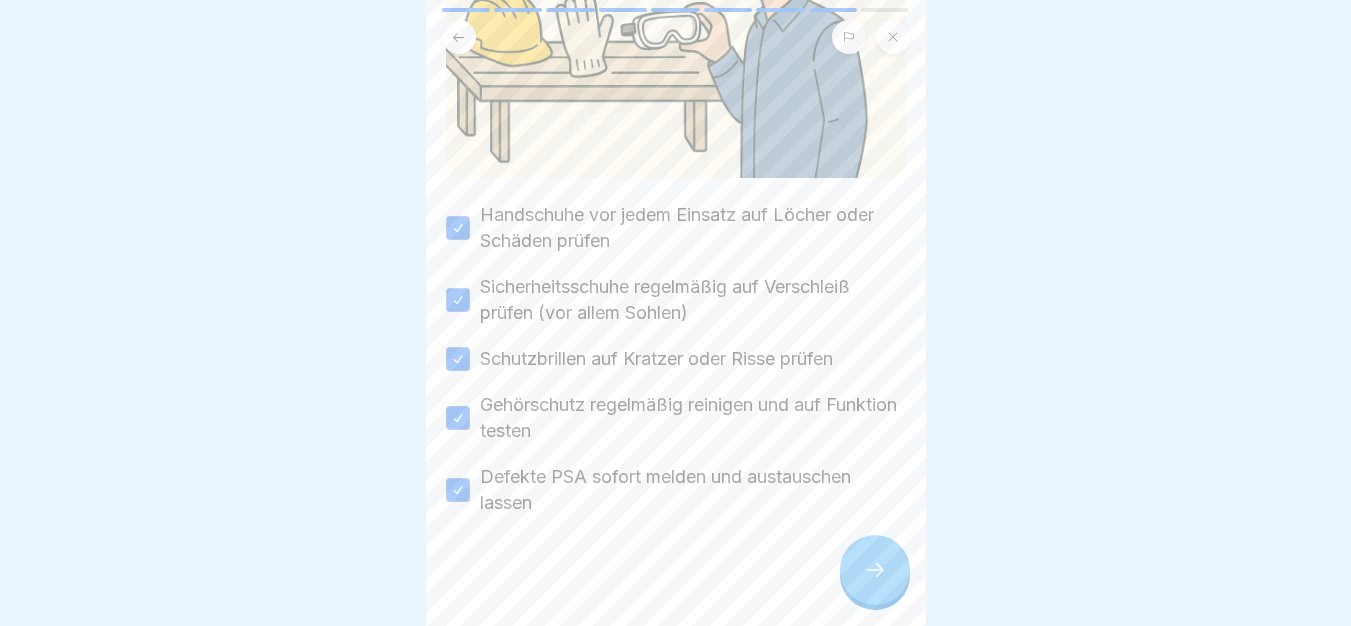 click at bounding box center (875, 570) 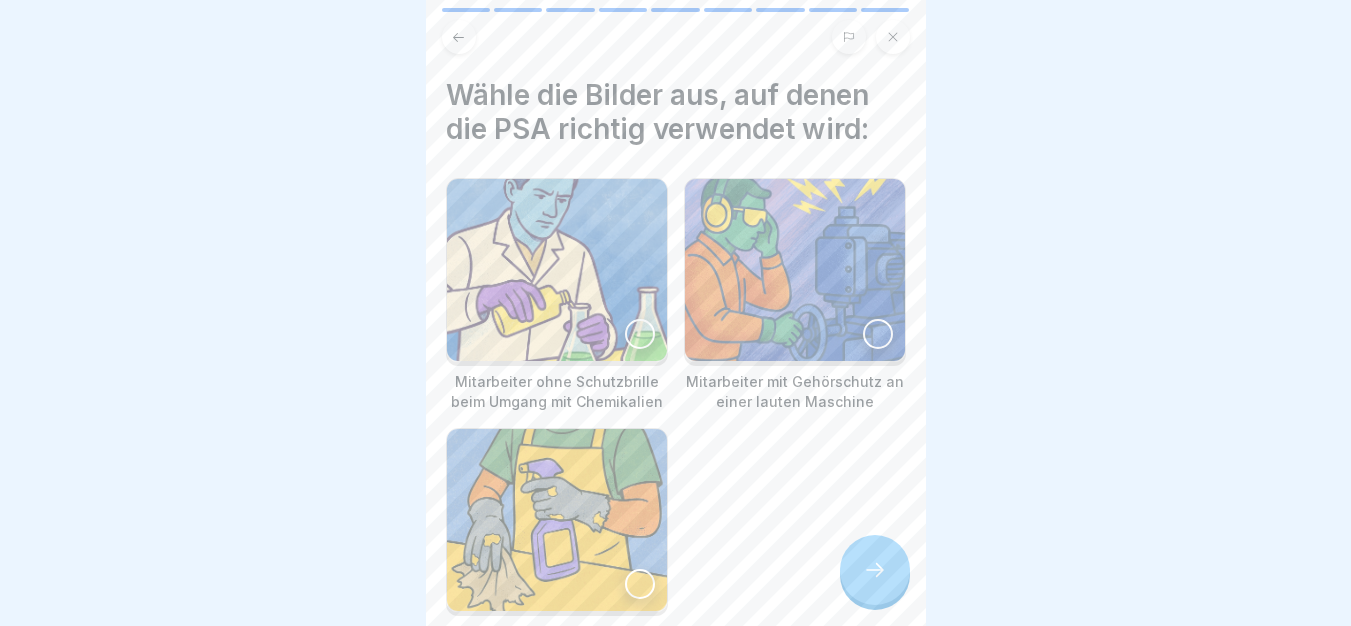 click at bounding box center [795, 270] 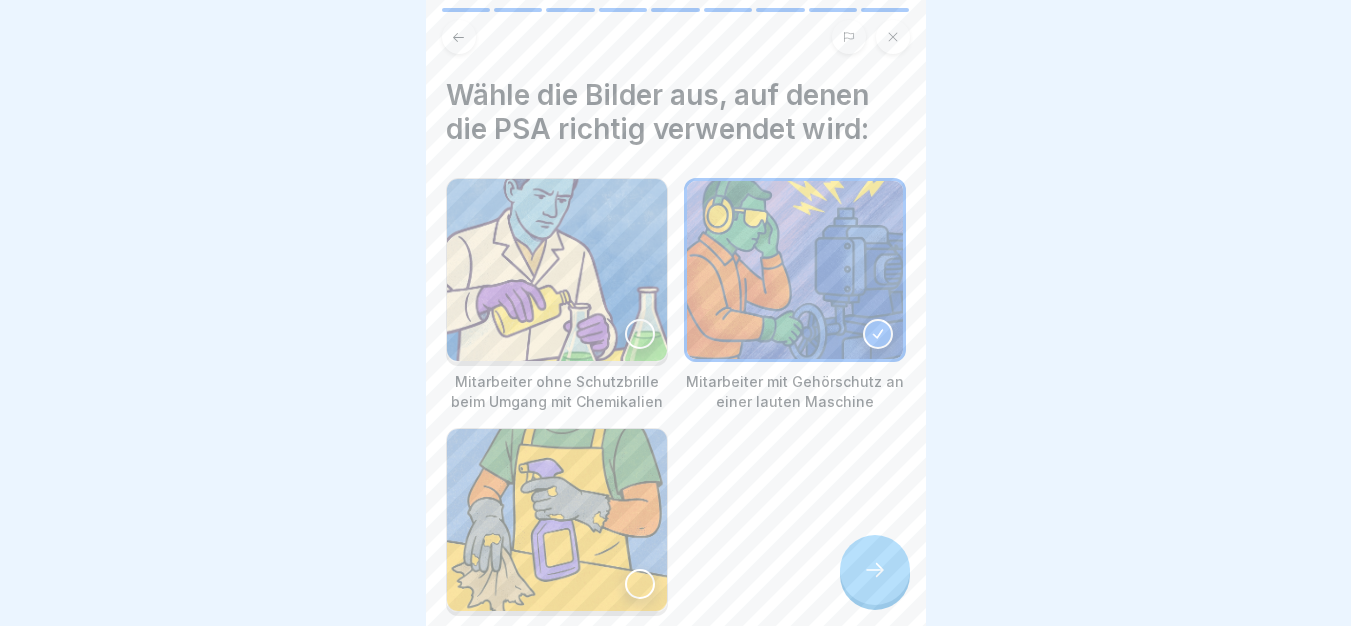 click at bounding box center (875, 570) 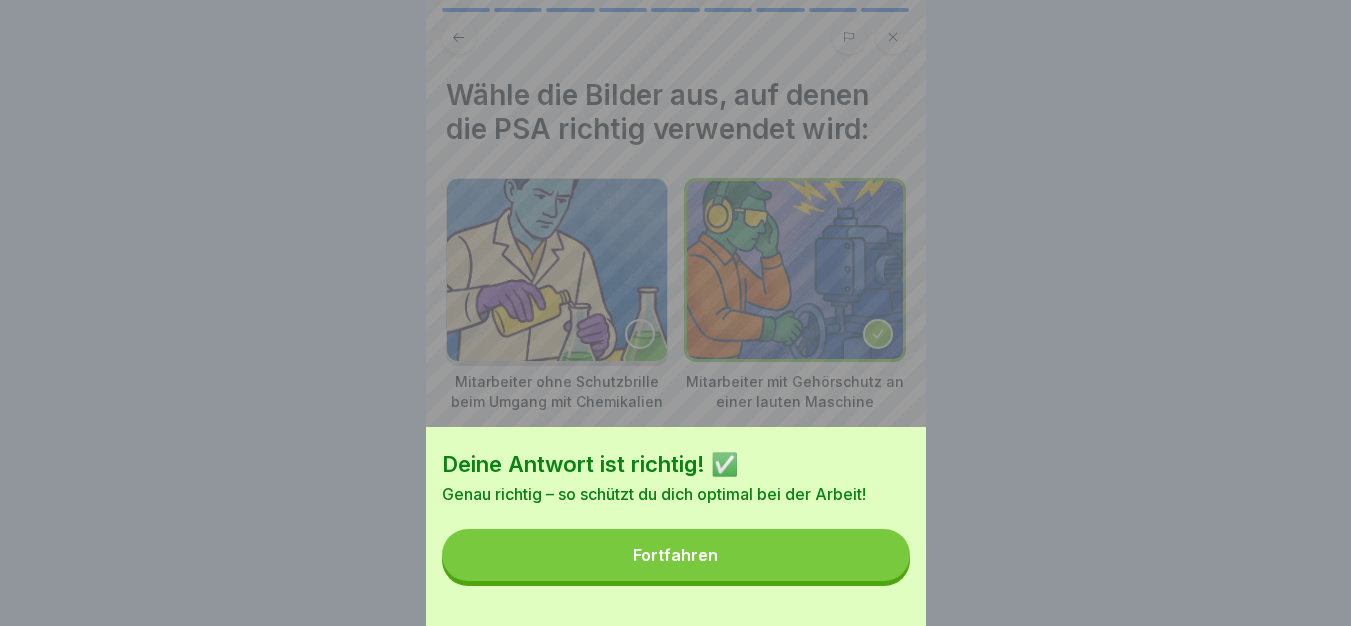click on "Fortfahren" at bounding box center (676, 555) 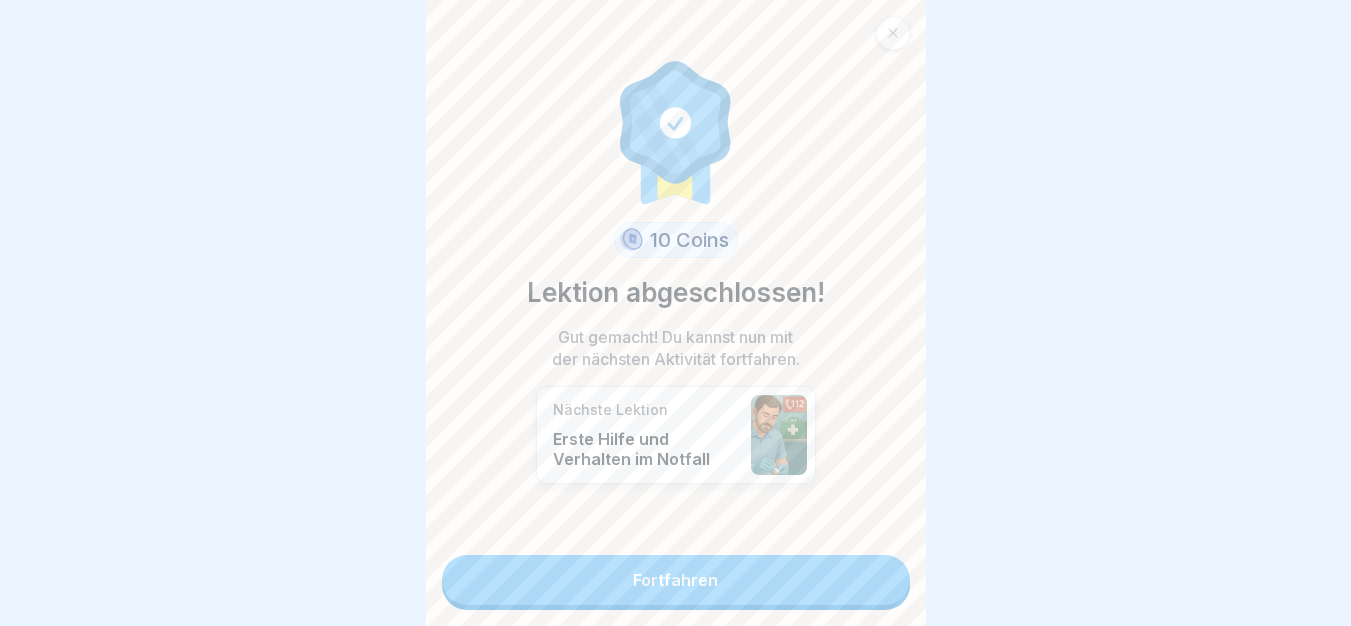 click on "Fortfahren" at bounding box center [676, 580] 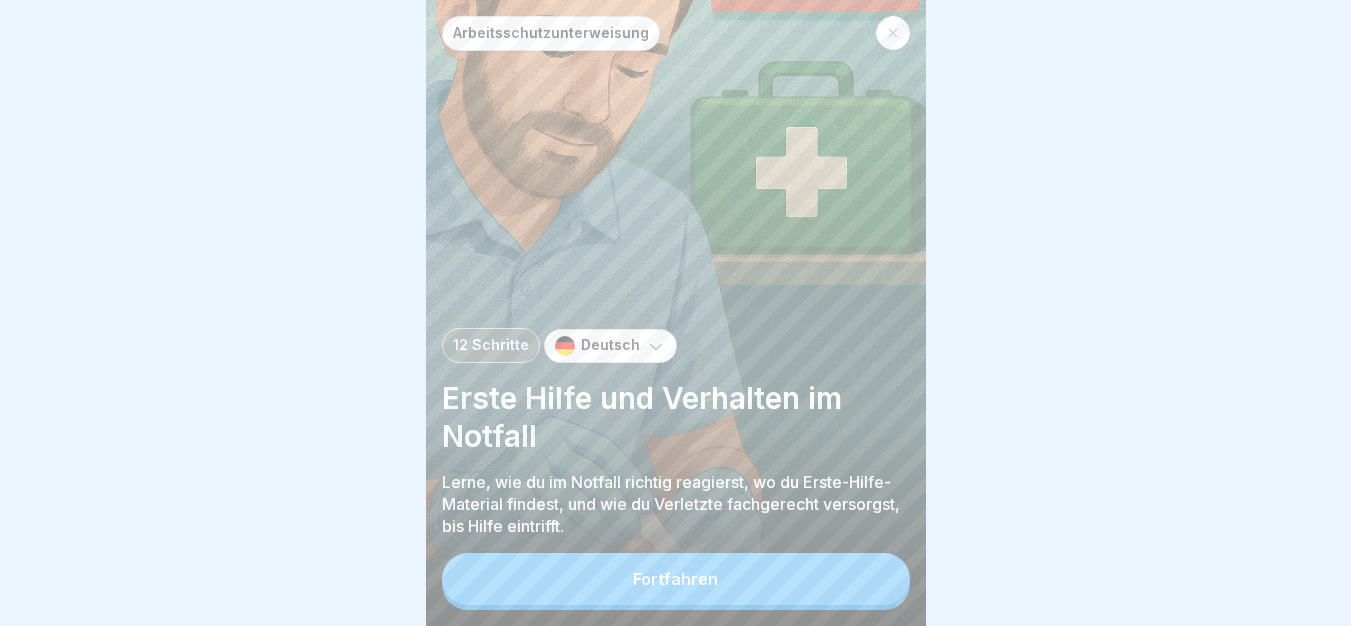 click on "Fortfahren" at bounding box center (676, 579) 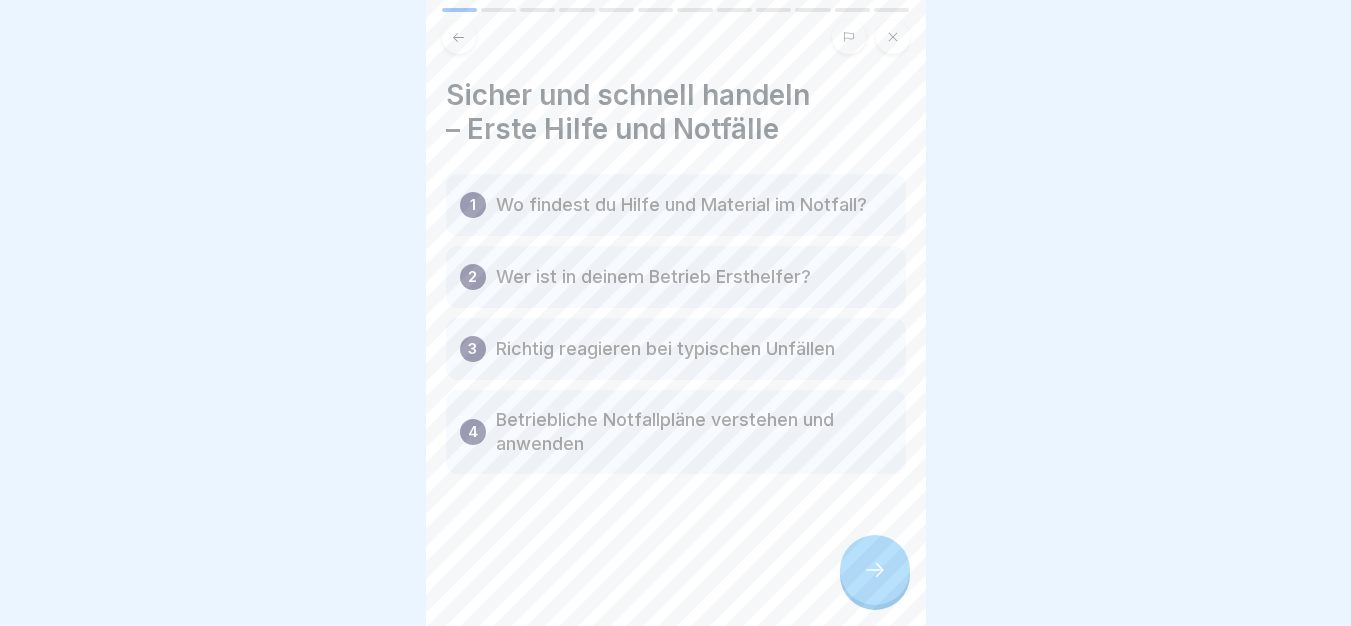 click at bounding box center [875, 570] 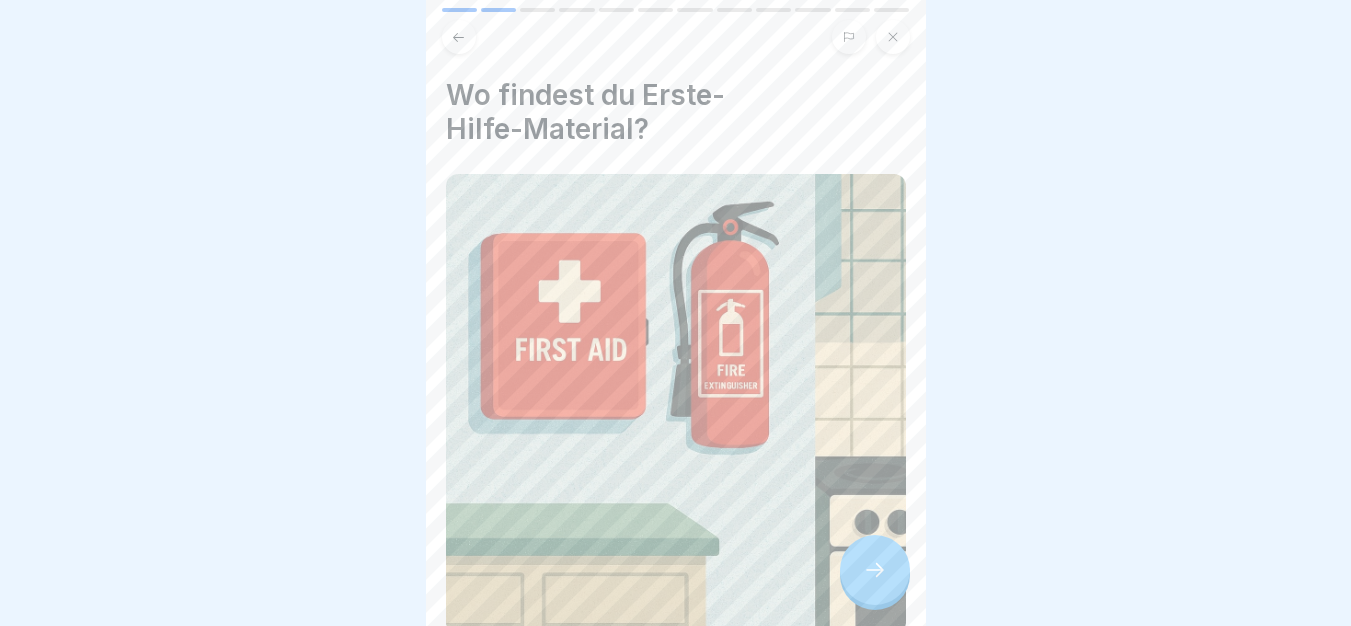 click at bounding box center (875, 570) 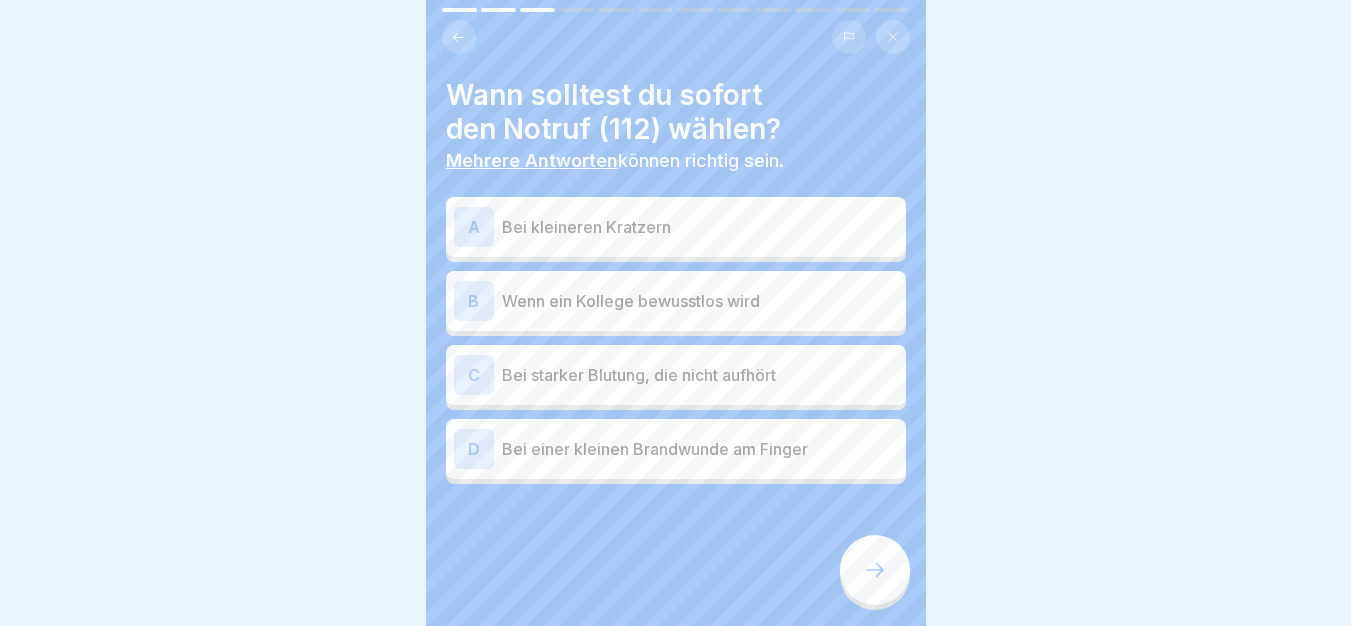 click on "B Wenn ein Kollege bewusstlos wird" at bounding box center (676, 301) 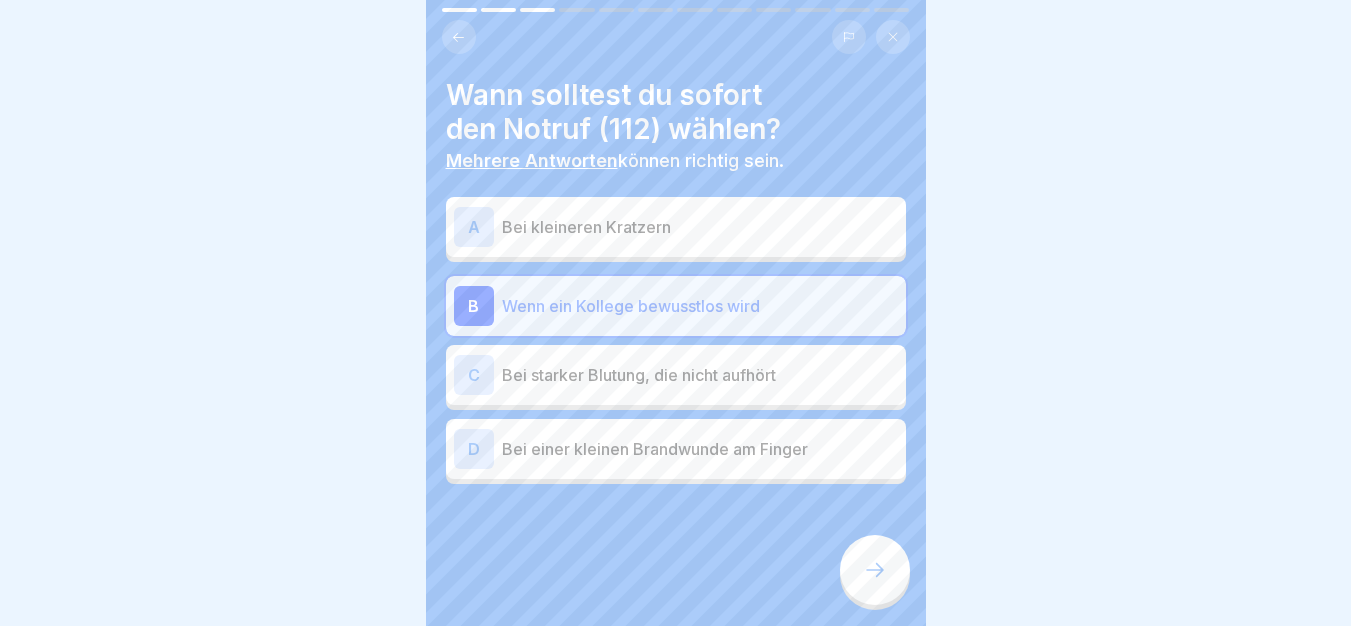 click on "Bei starker Blutung, die nicht aufhört" at bounding box center [700, 375] 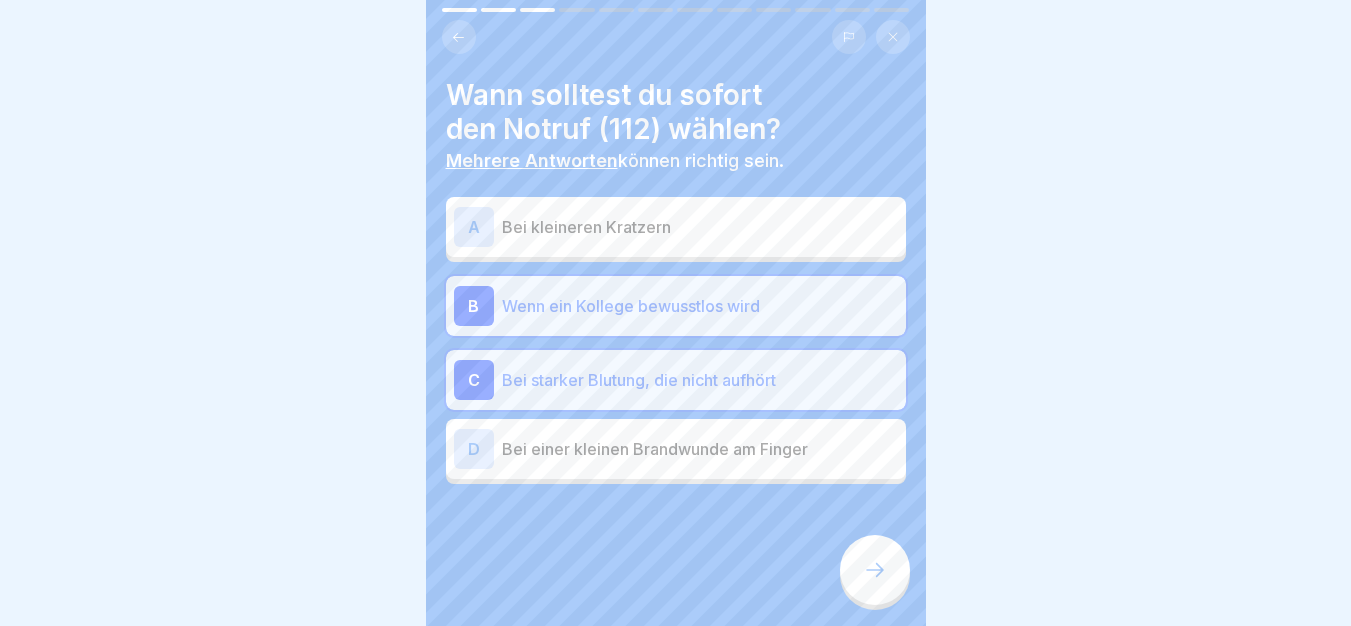 click at bounding box center (875, 570) 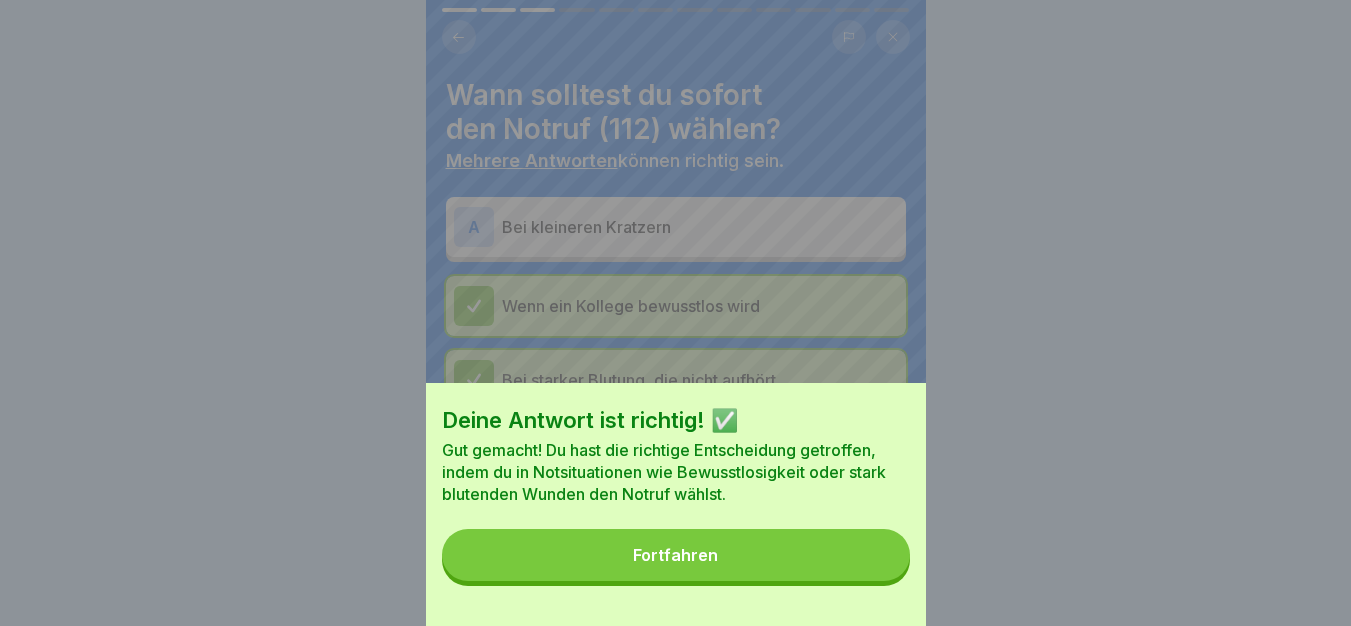 click on "Fortfahren" at bounding box center [676, 555] 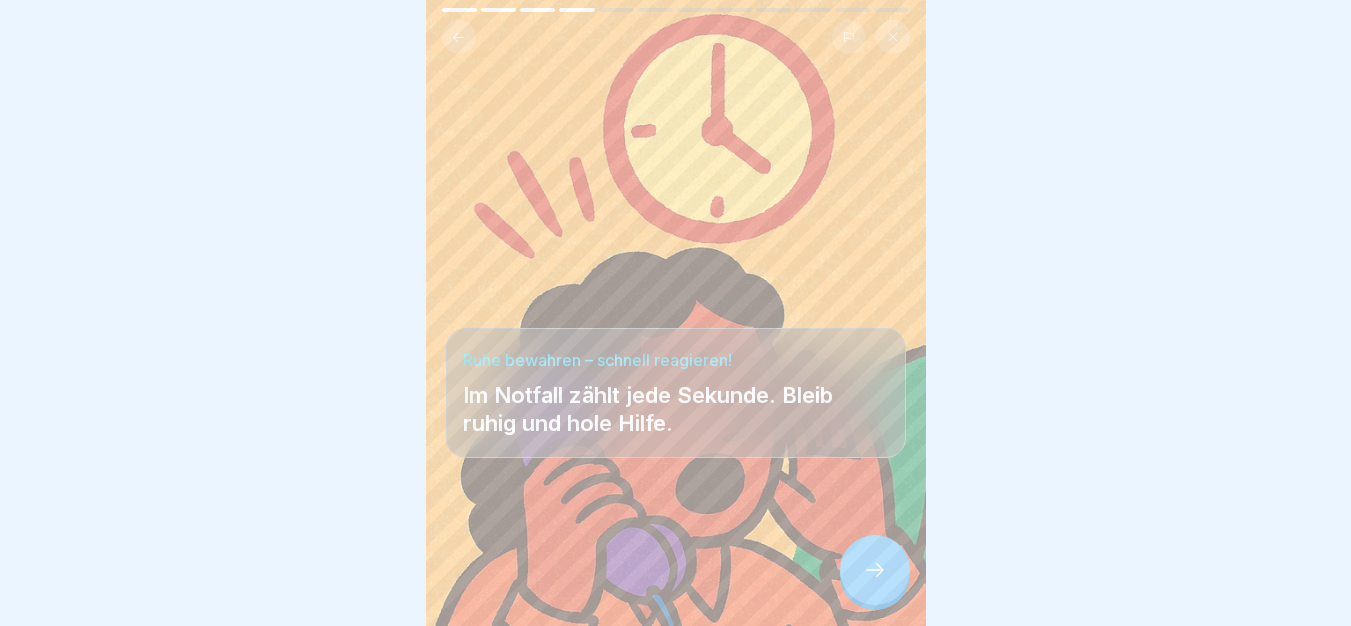 scroll, scrollTop: 15, scrollLeft: 0, axis: vertical 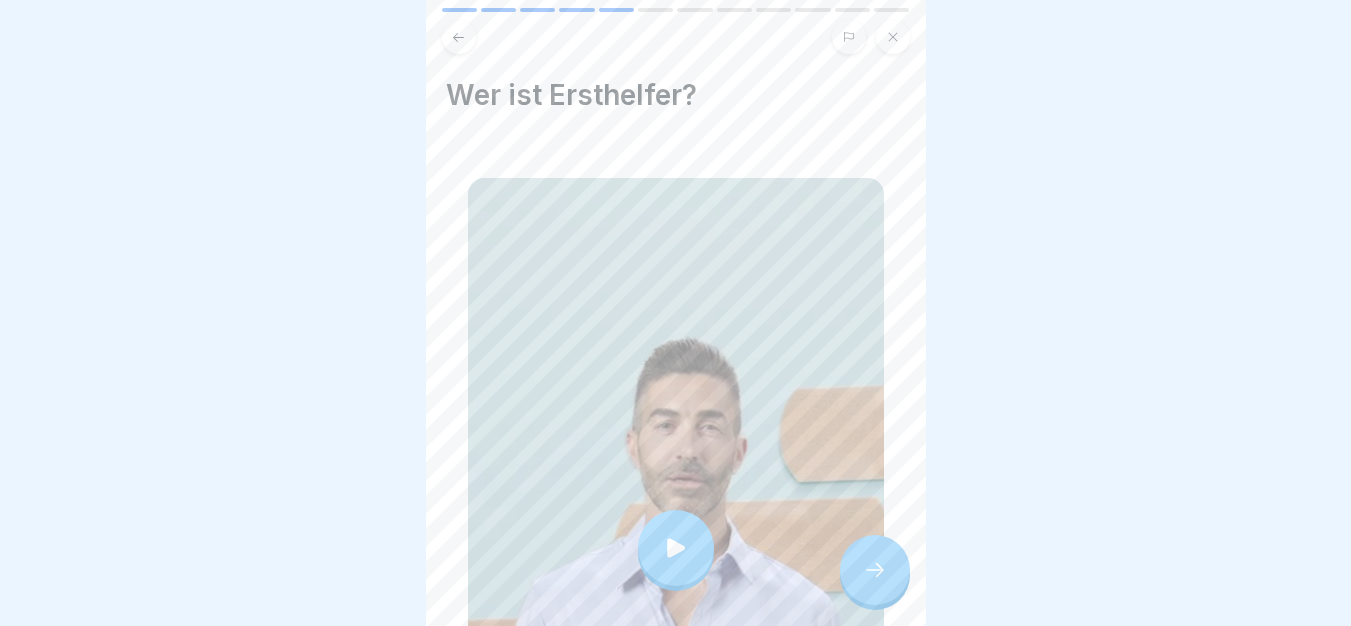 click at bounding box center [676, 548] 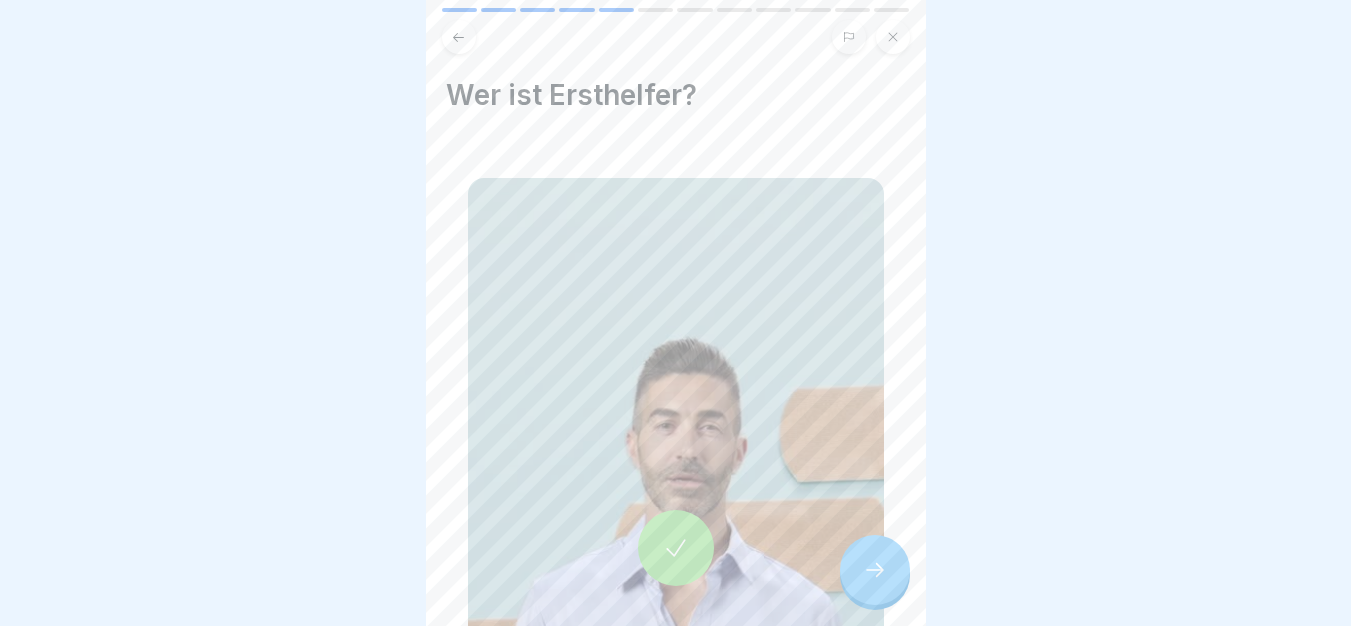 click at bounding box center (875, 570) 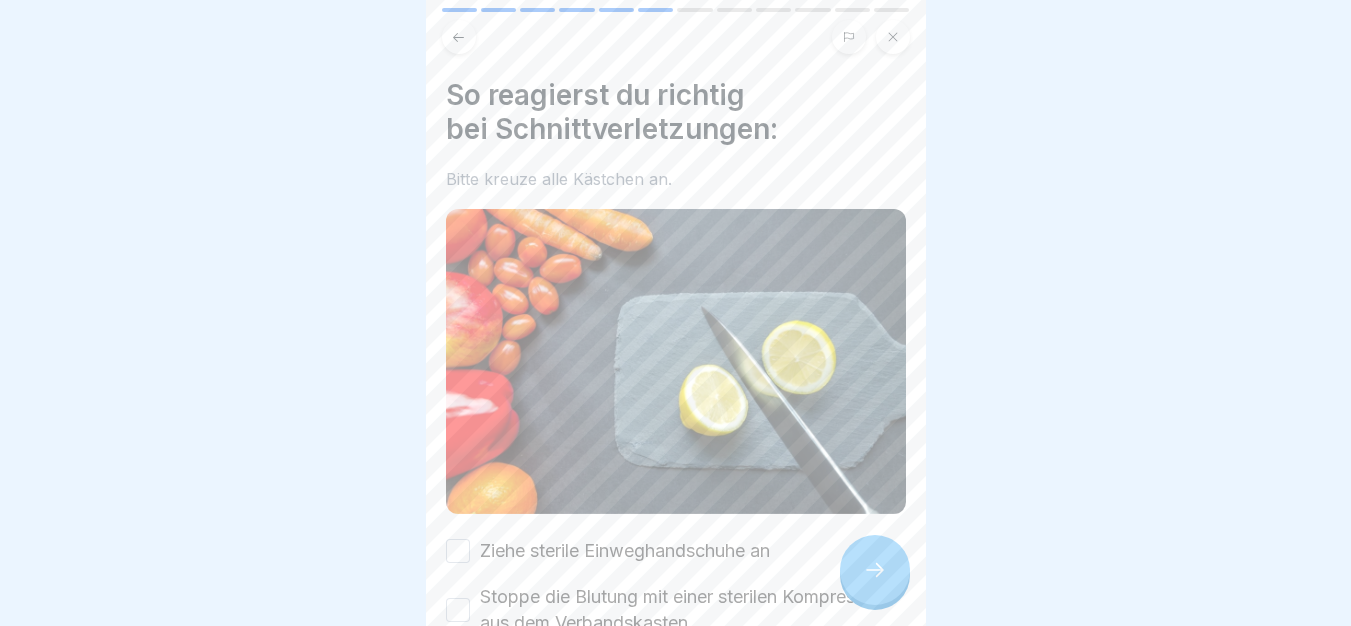 scroll, scrollTop: 238, scrollLeft: 0, axis: vertical 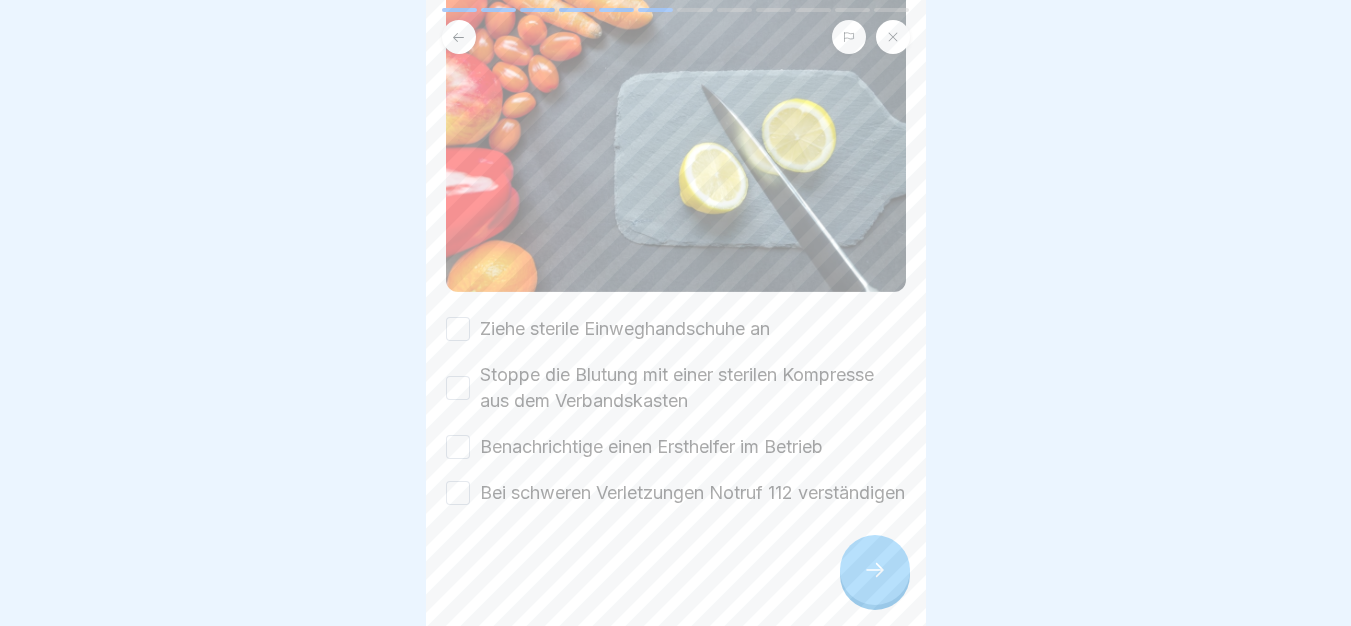 click on "Ziehe sterile Einweghandschuhe an" at bounding box center (625, 329) 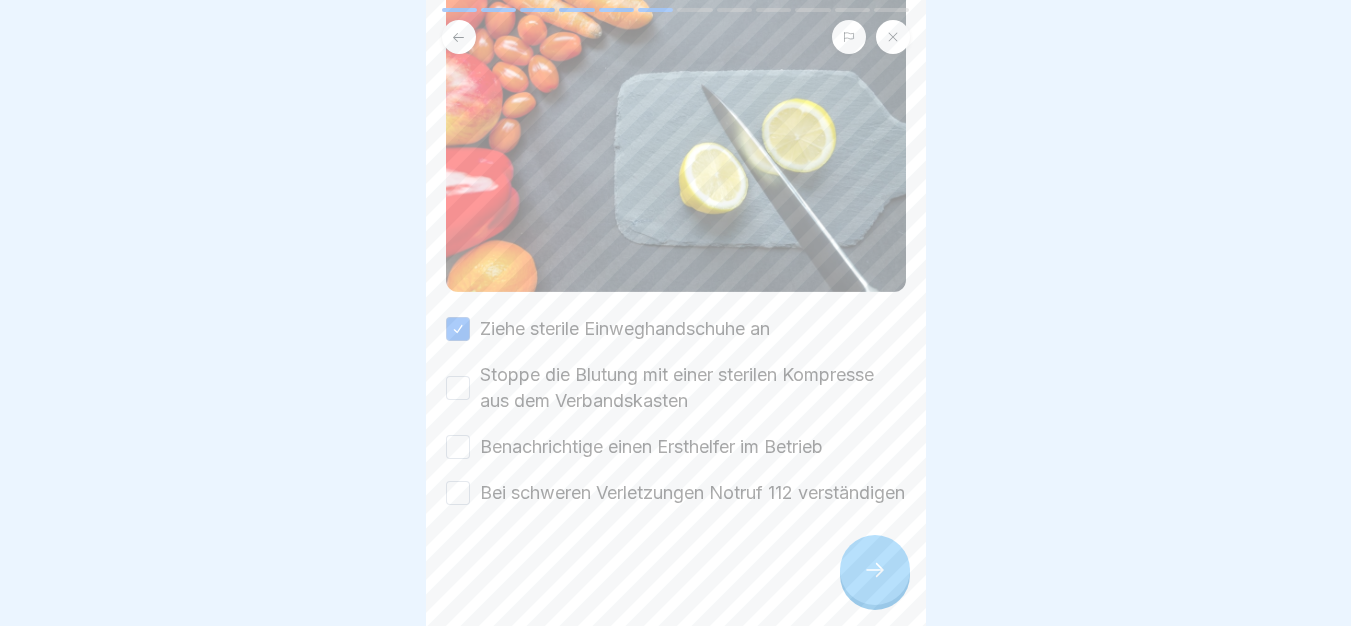click on "Stoppe die Blutung mit einer sterilen Kompresse aus dem Verbandskasten" at bounding box center [693, 388] 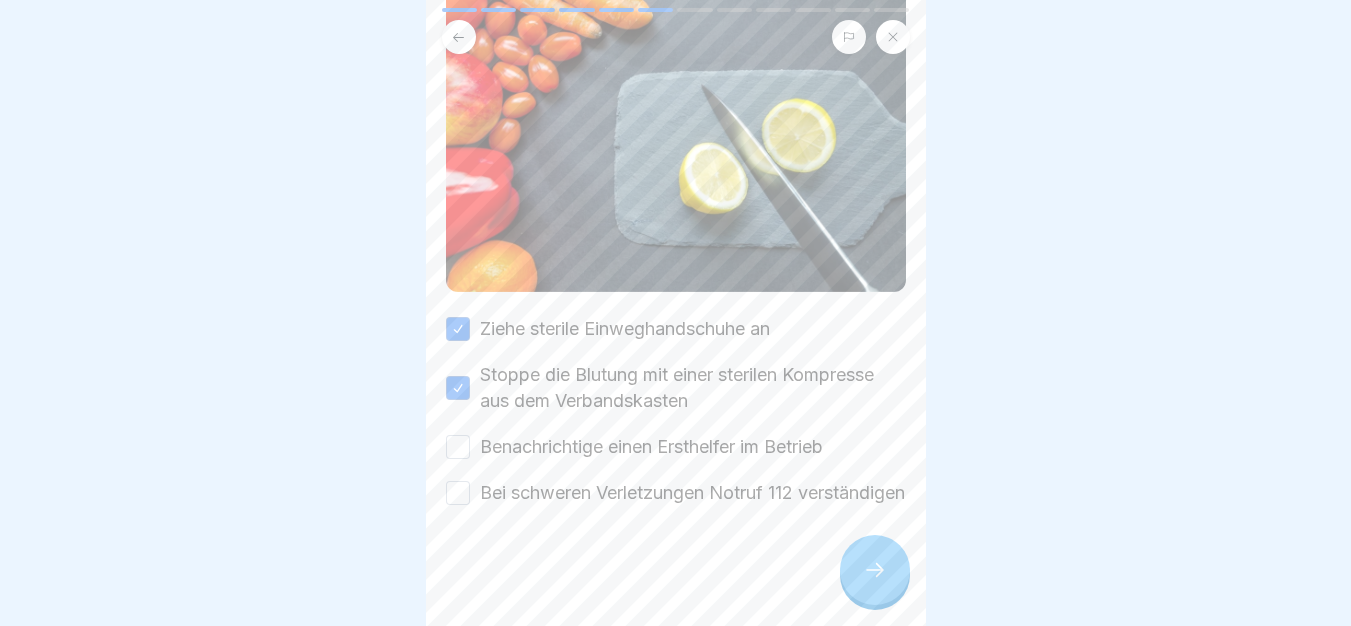 click on "Benachrichtige einen Ersthelfer im Betrieb" at bounding box center (651, 447) 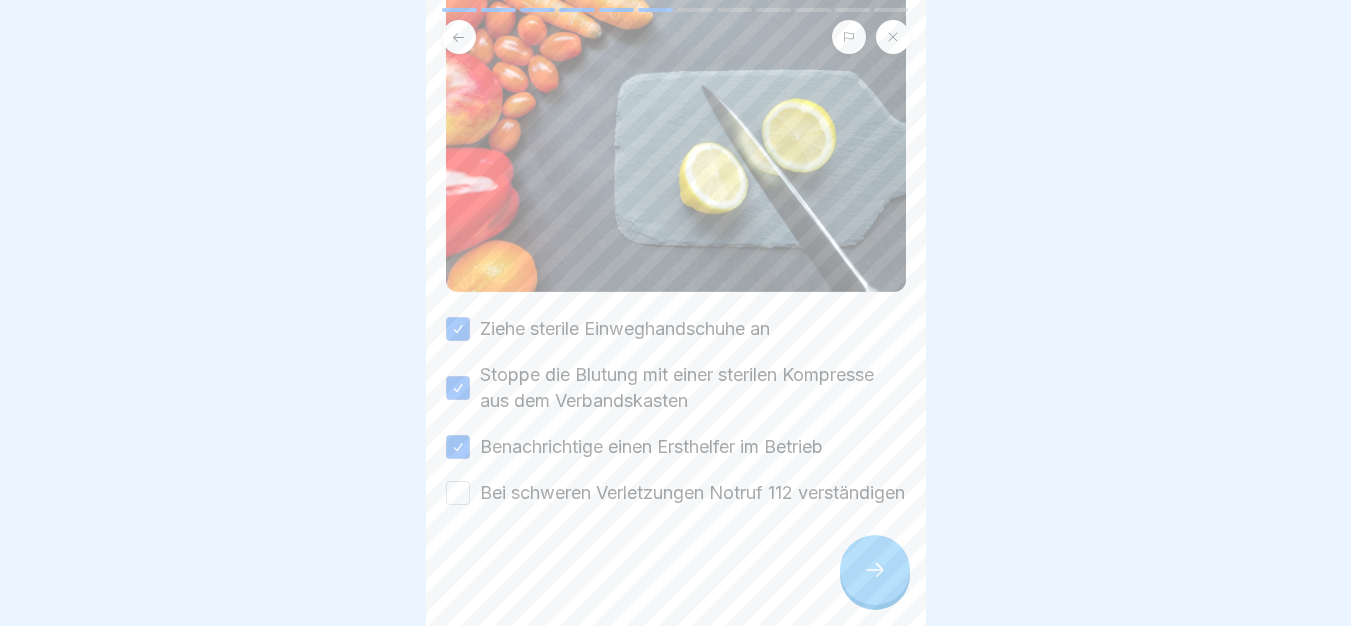 click on "Bei schweren Verletzungen Notruf 112 verständigen" at bounding box center [692, 493] 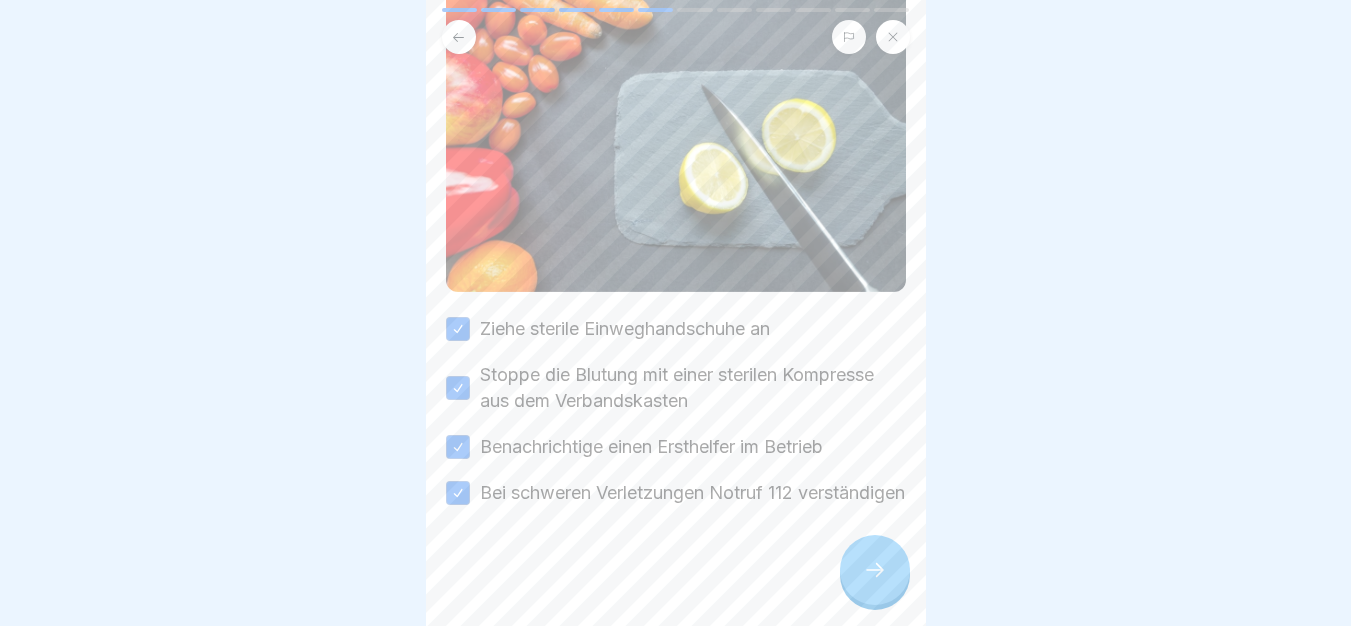 click 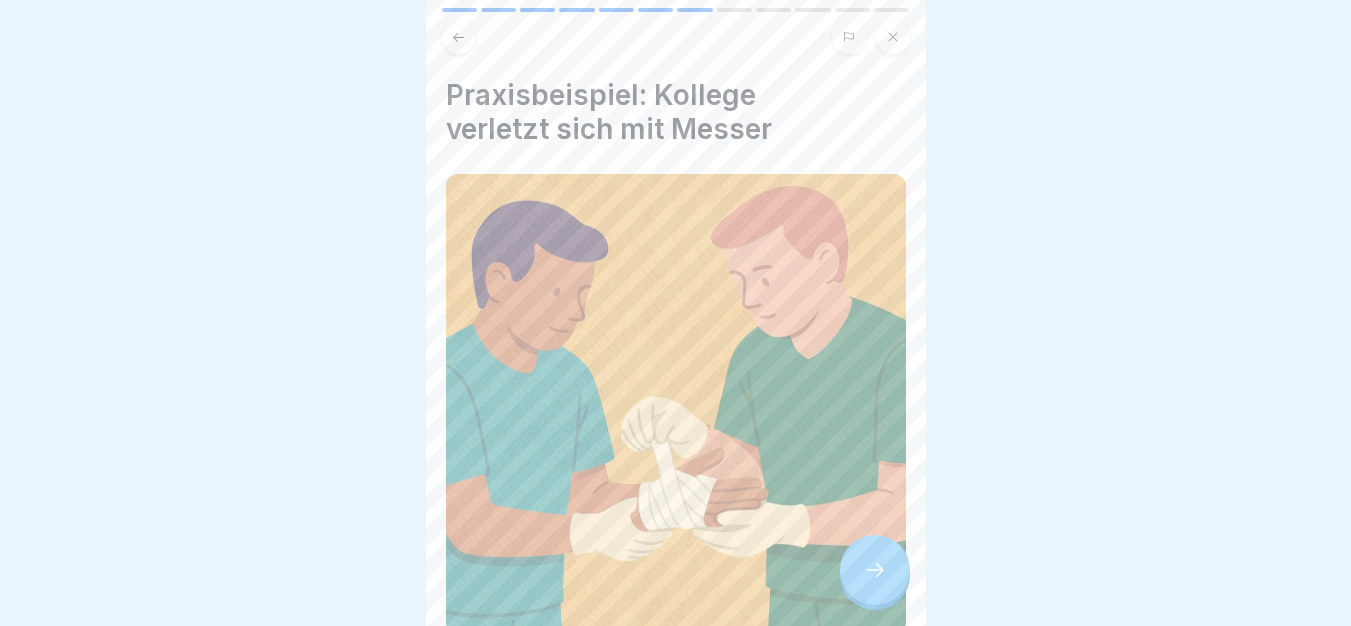 click 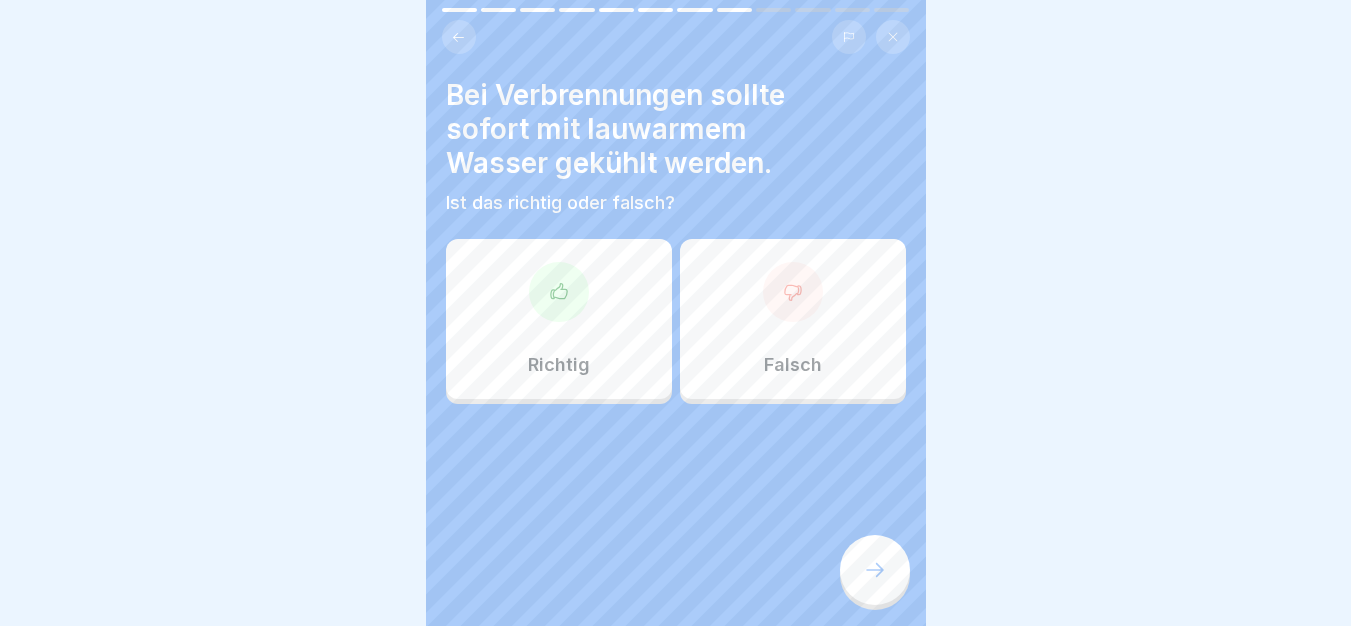 click on "Richtig" at bounding box center (559, 319) 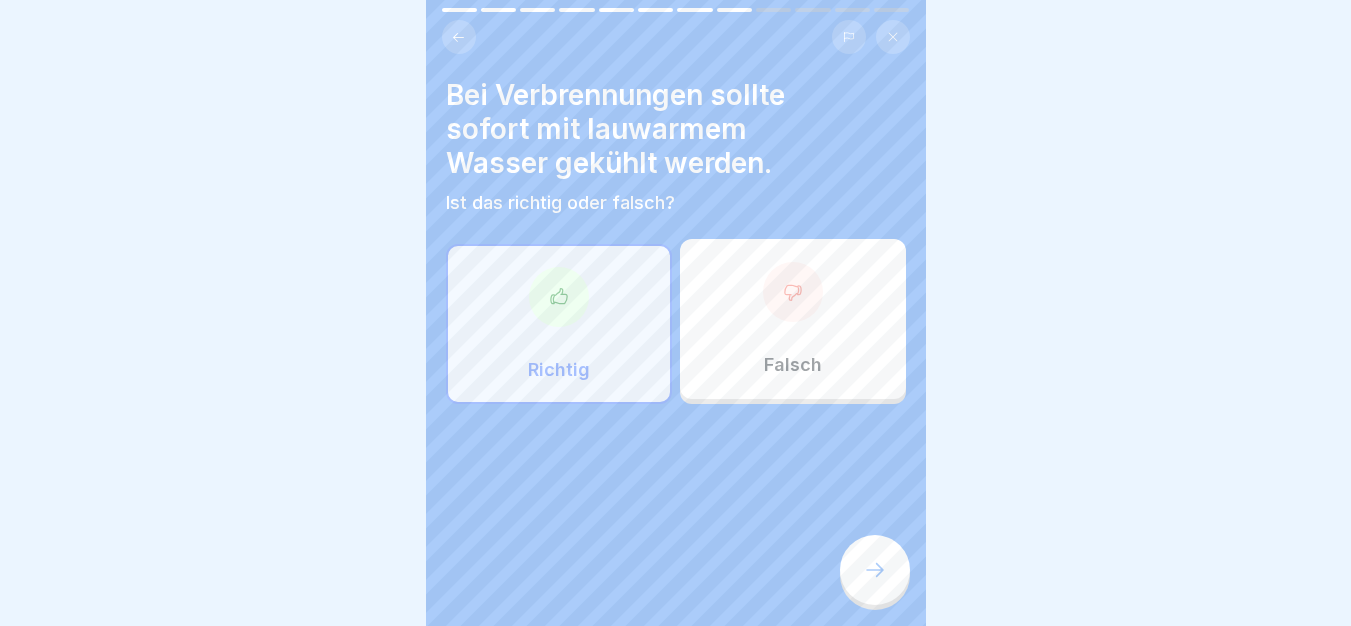 click 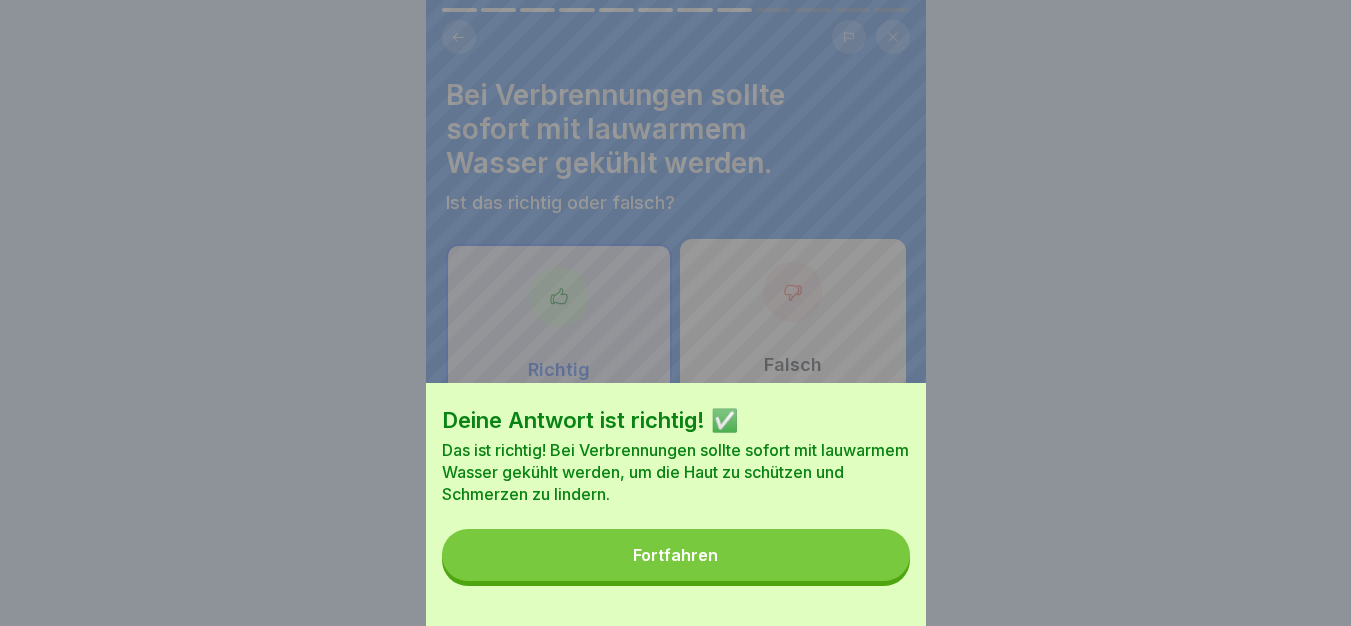 click on "Fortfahren" at bounding box center (676, 555) 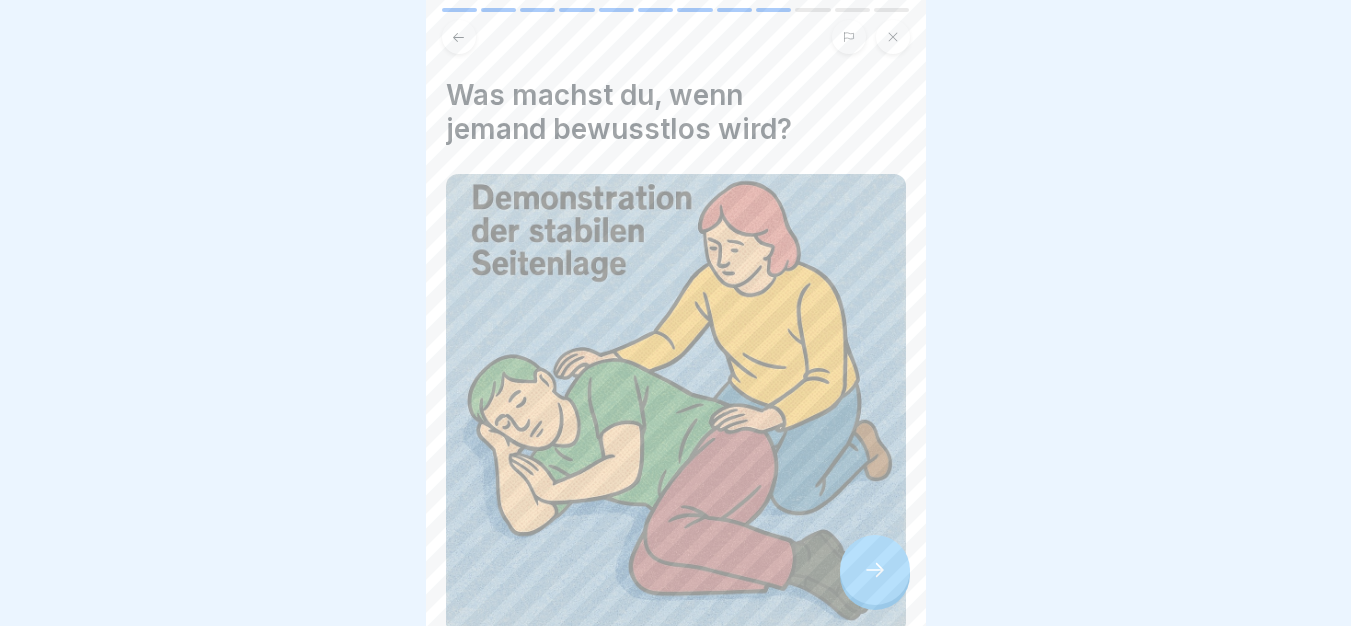 click 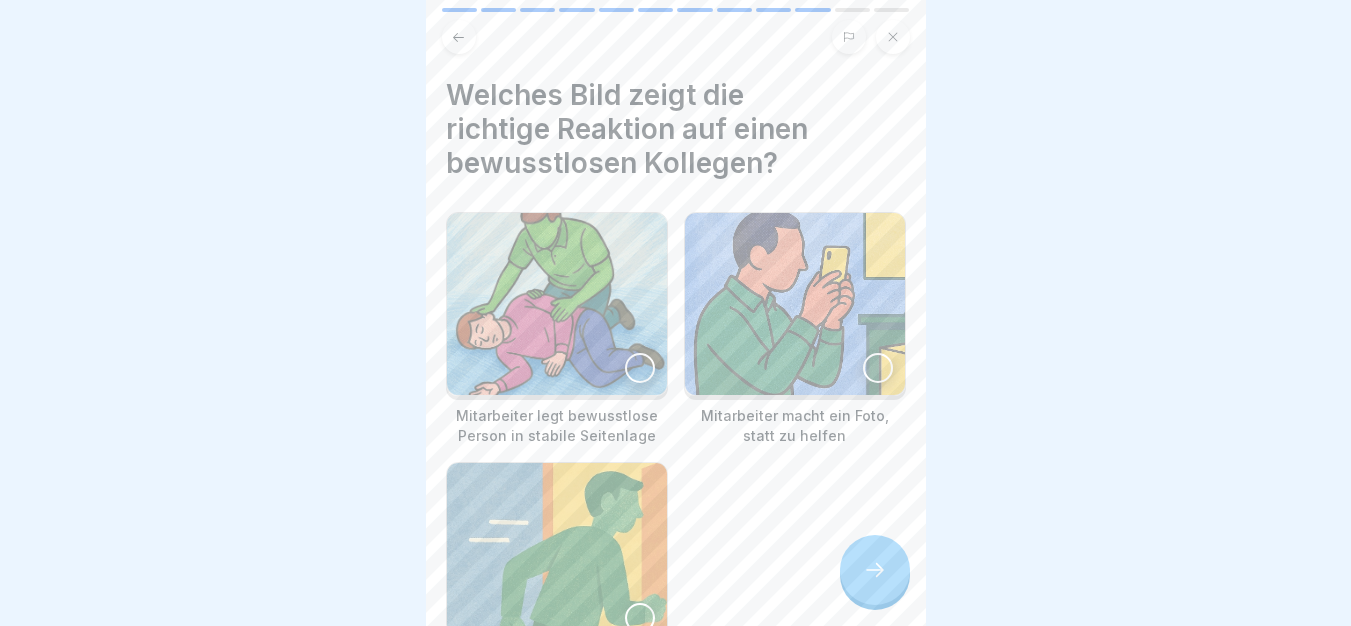 click at bounding box center (557, 304) 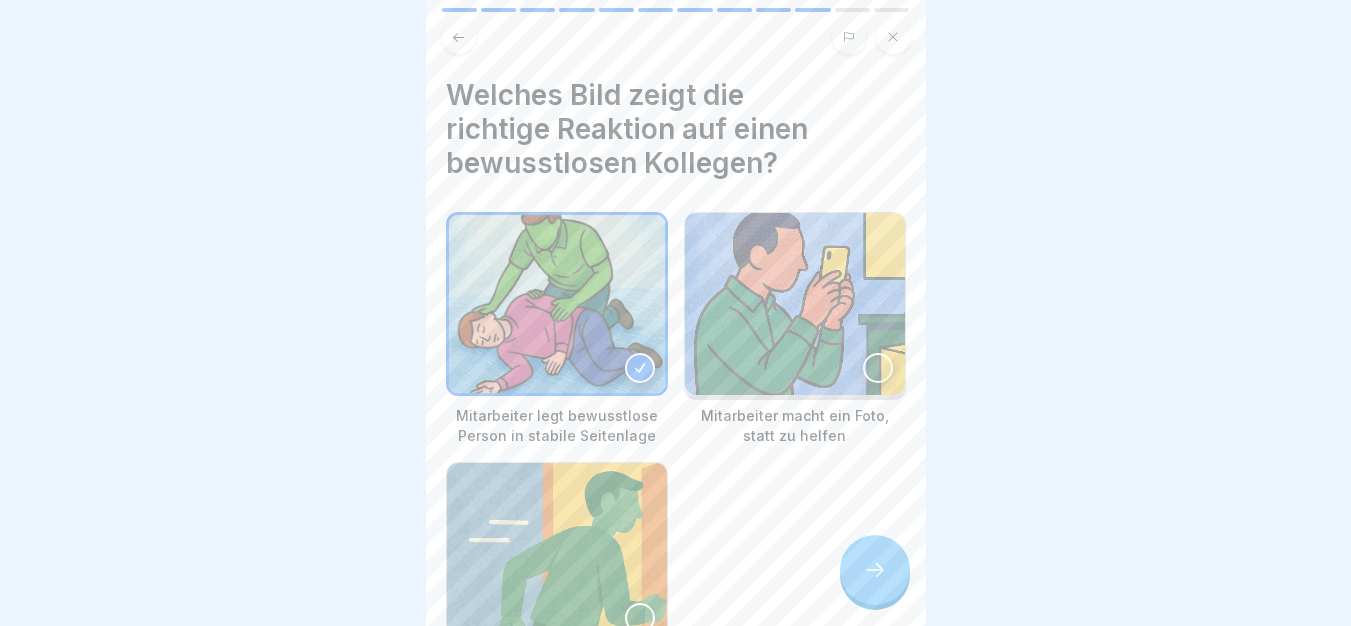 click at bounding box center [875, 570] 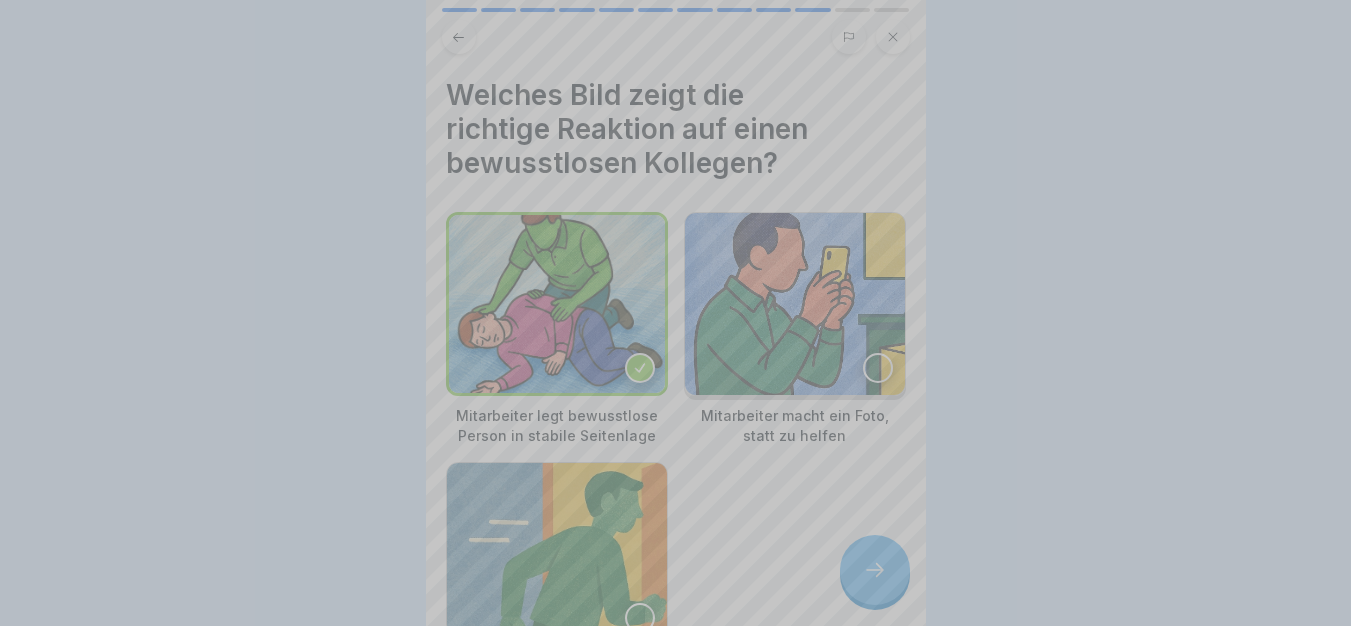 click on "Fortfahren" at bounding box center [676, 837] 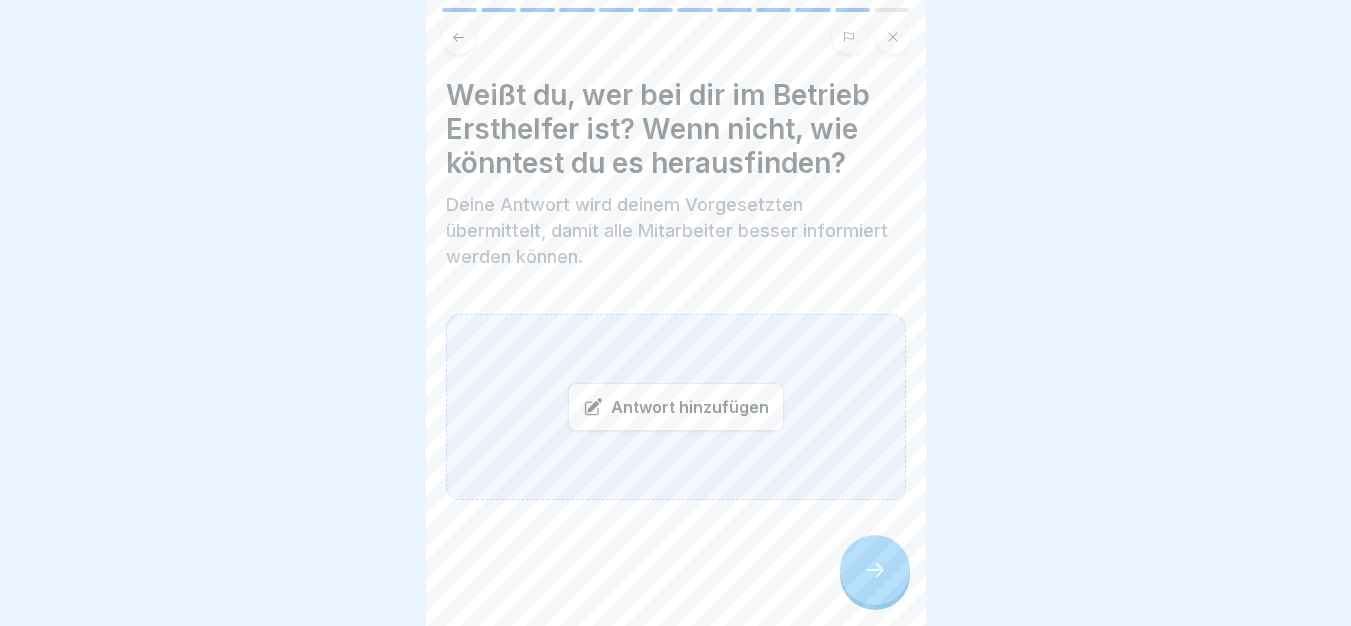 click on "Antwort hinzufügen" at bounding box center (676, 407) 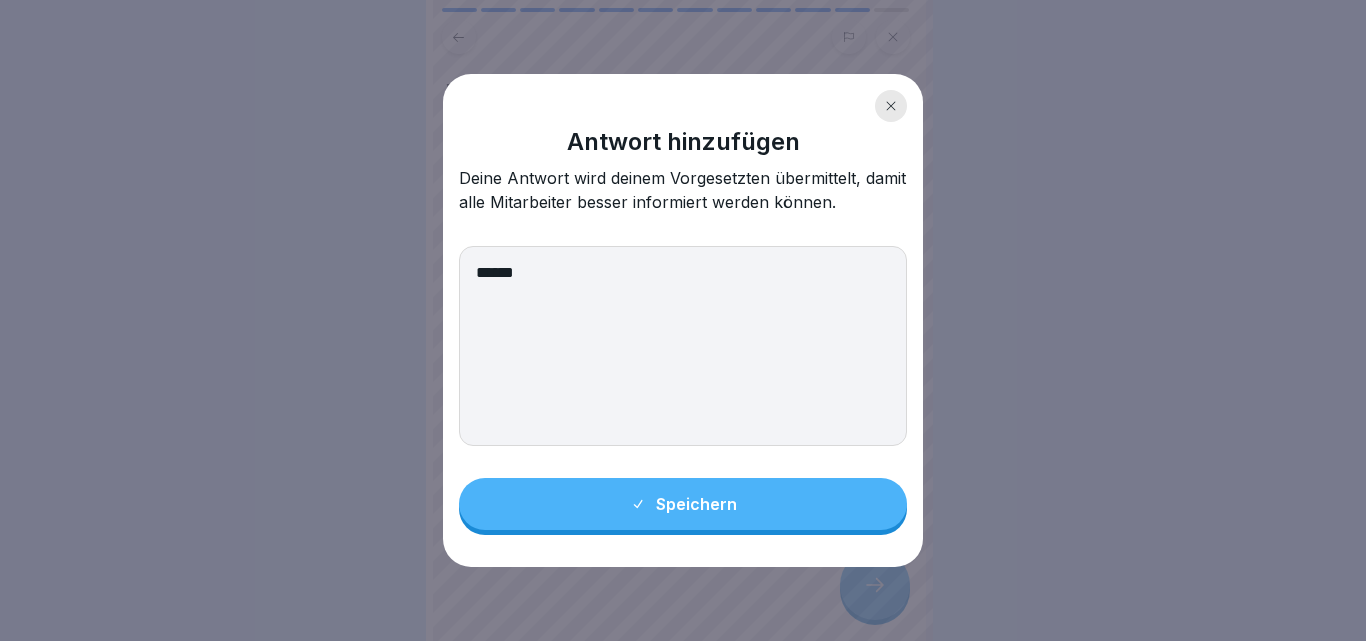 type on "******" 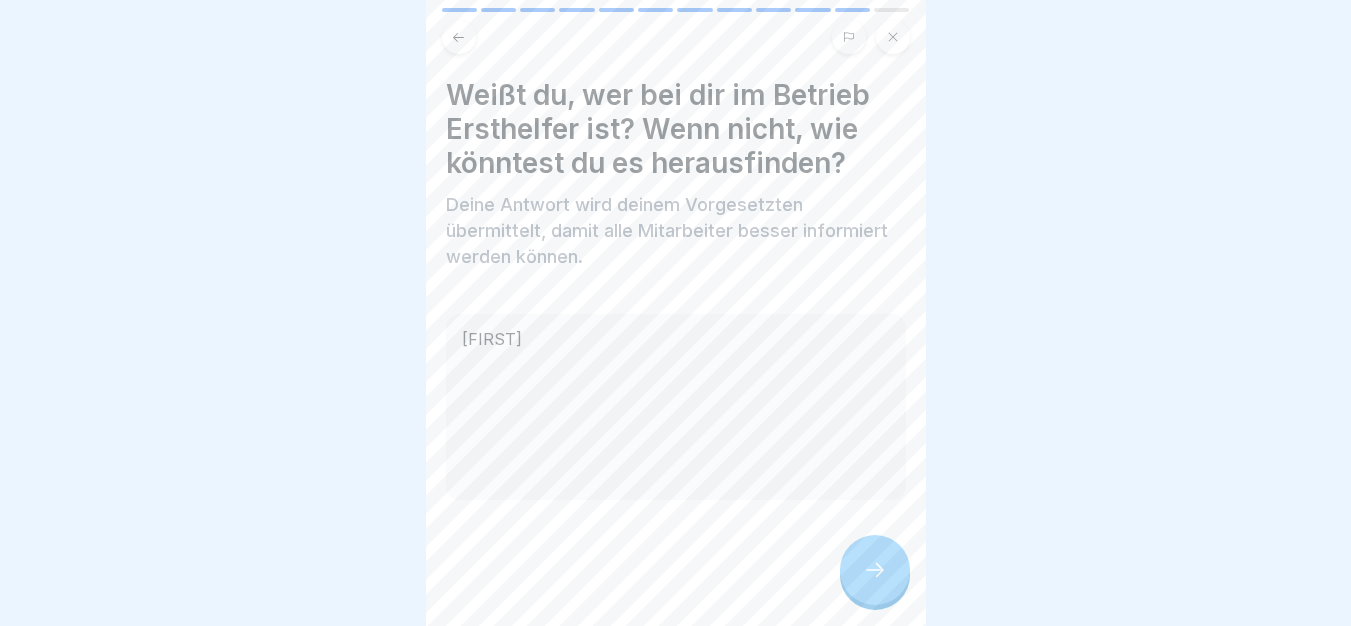 click at bounding box center (875, 570) 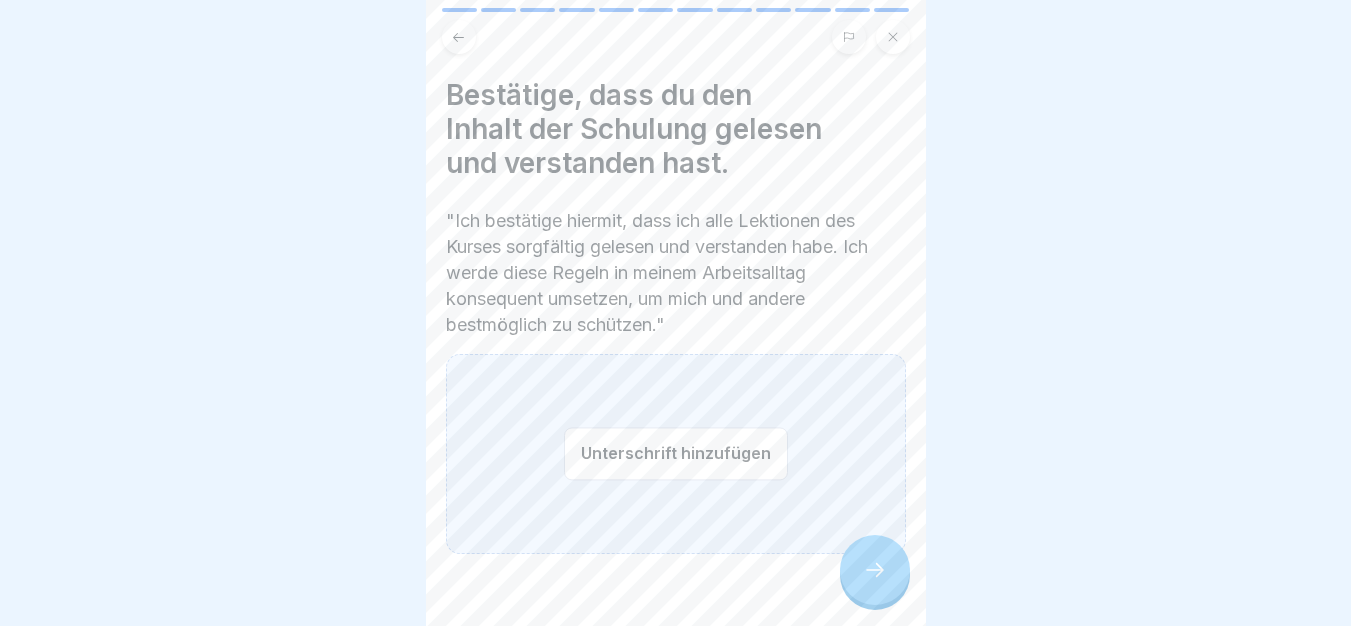 click on "Unterschrift hinzufügen" at bounding box center (676, 453) 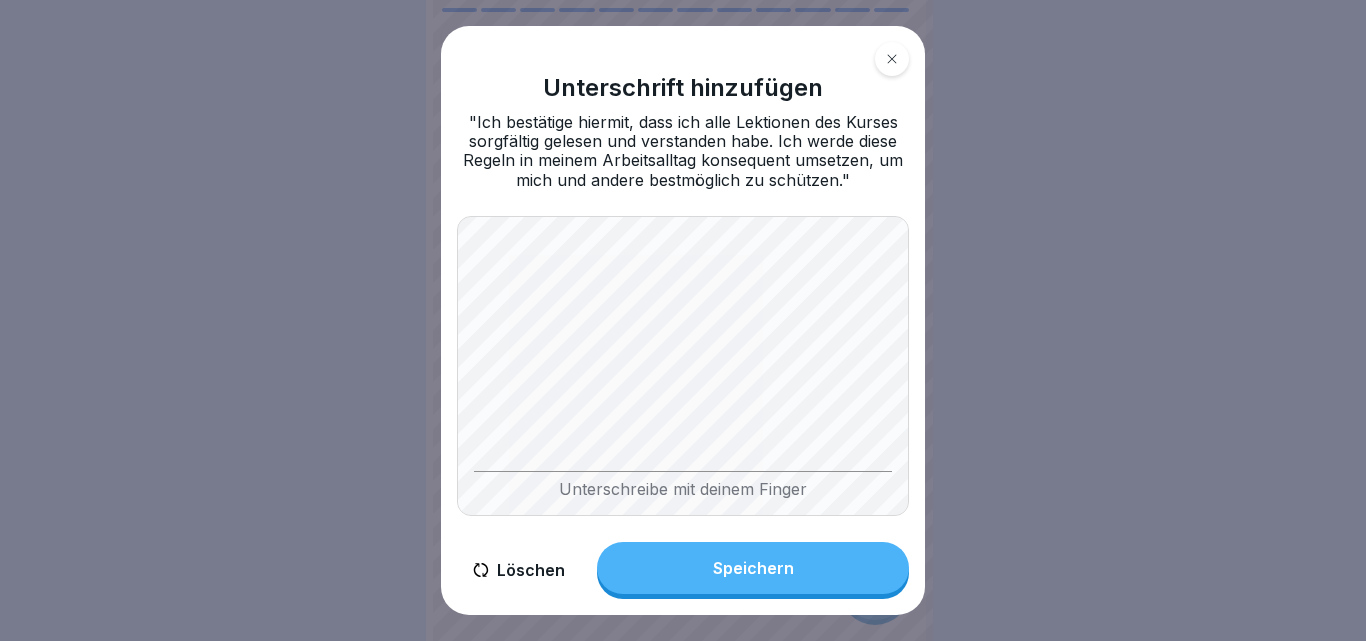 click on "Speichern" at bounding box center (753, 568) 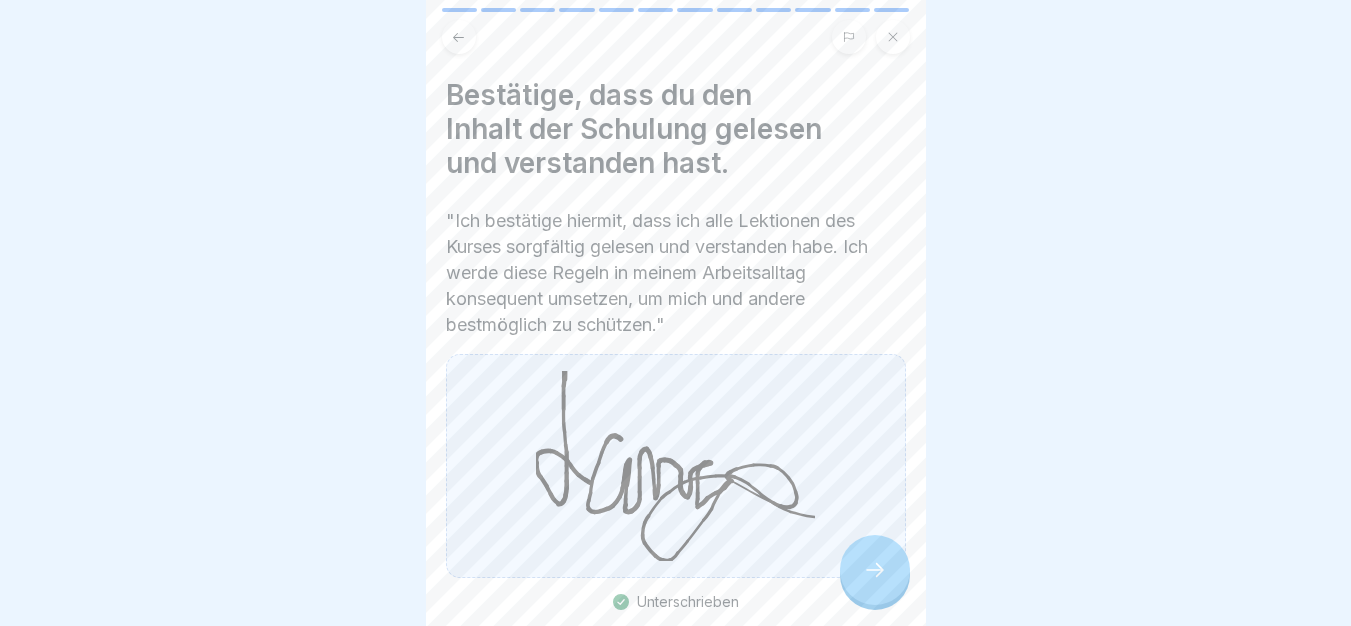 click at bounding box center (875, 570) 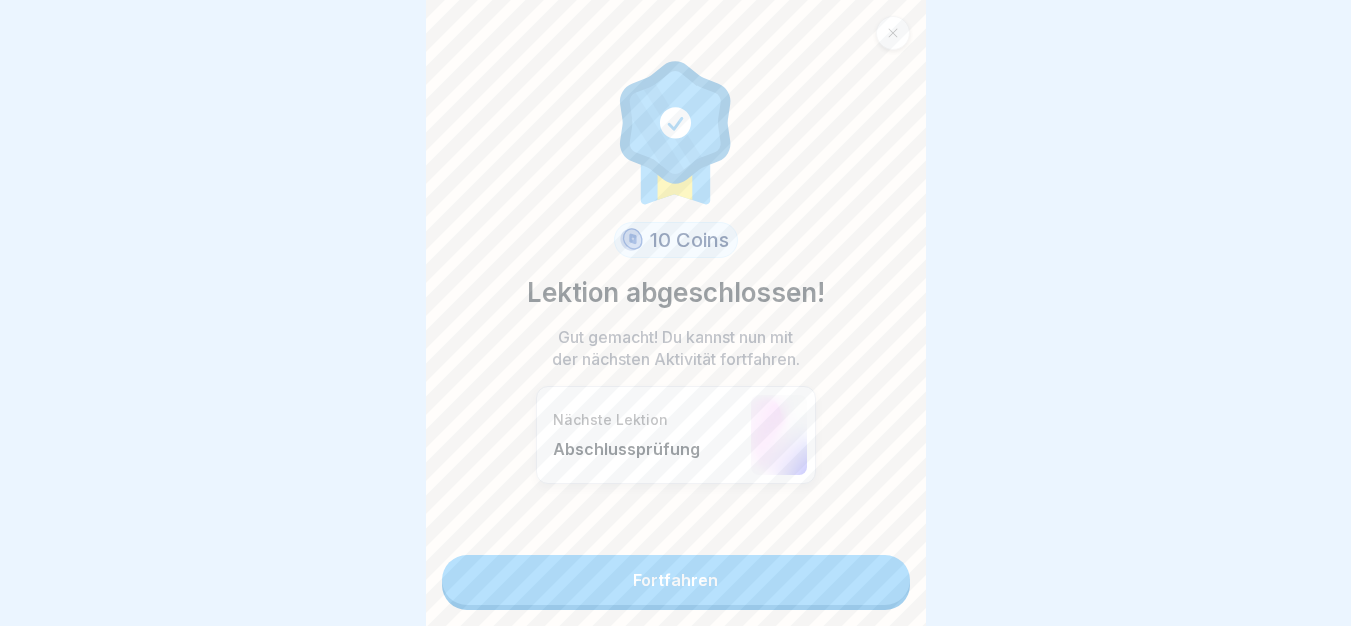 click on "Fortfahren" at bounding box center [676, 580] 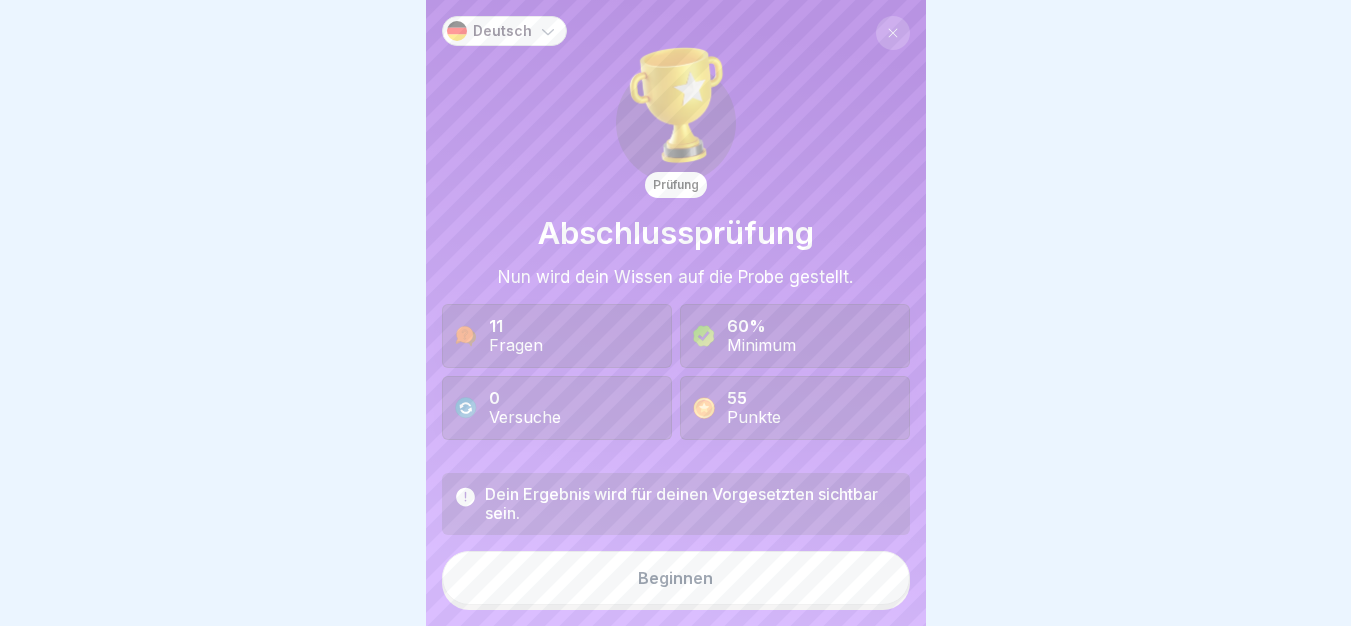 click on "Beginnen" at bounding box center [676, 578] 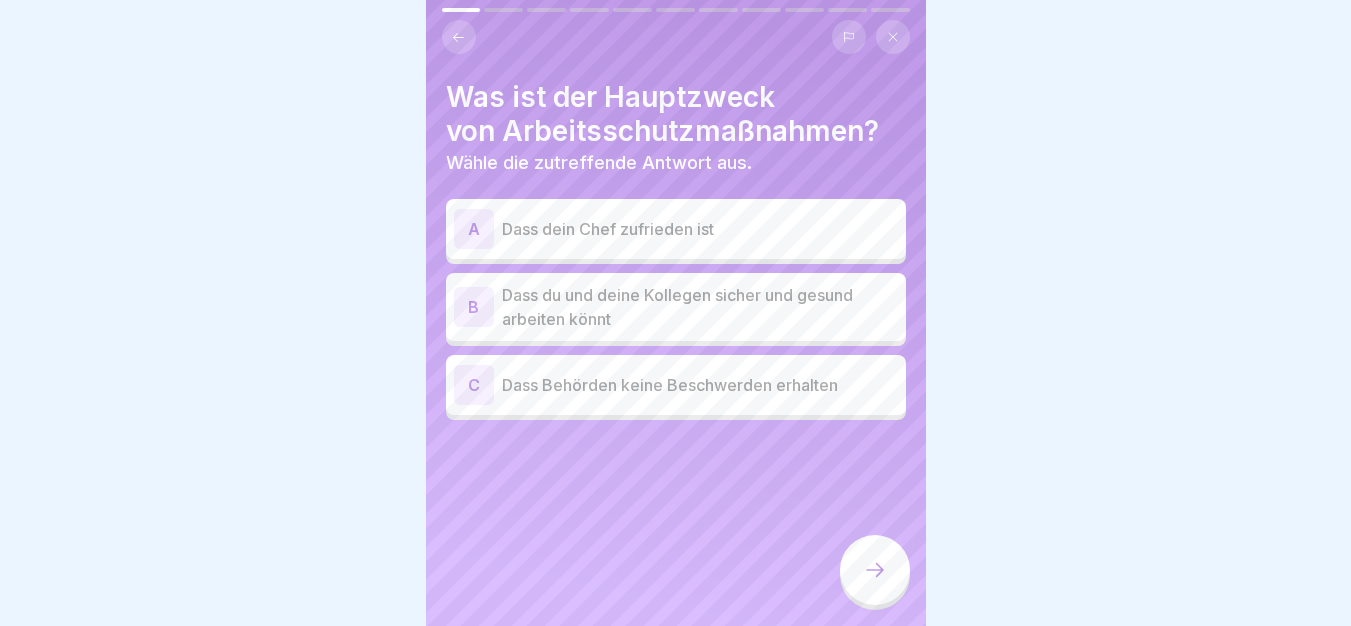 click on "Dass du und deine Kollegen sicher und gesund arbeiten könnt" at bounding box center (700, 307) 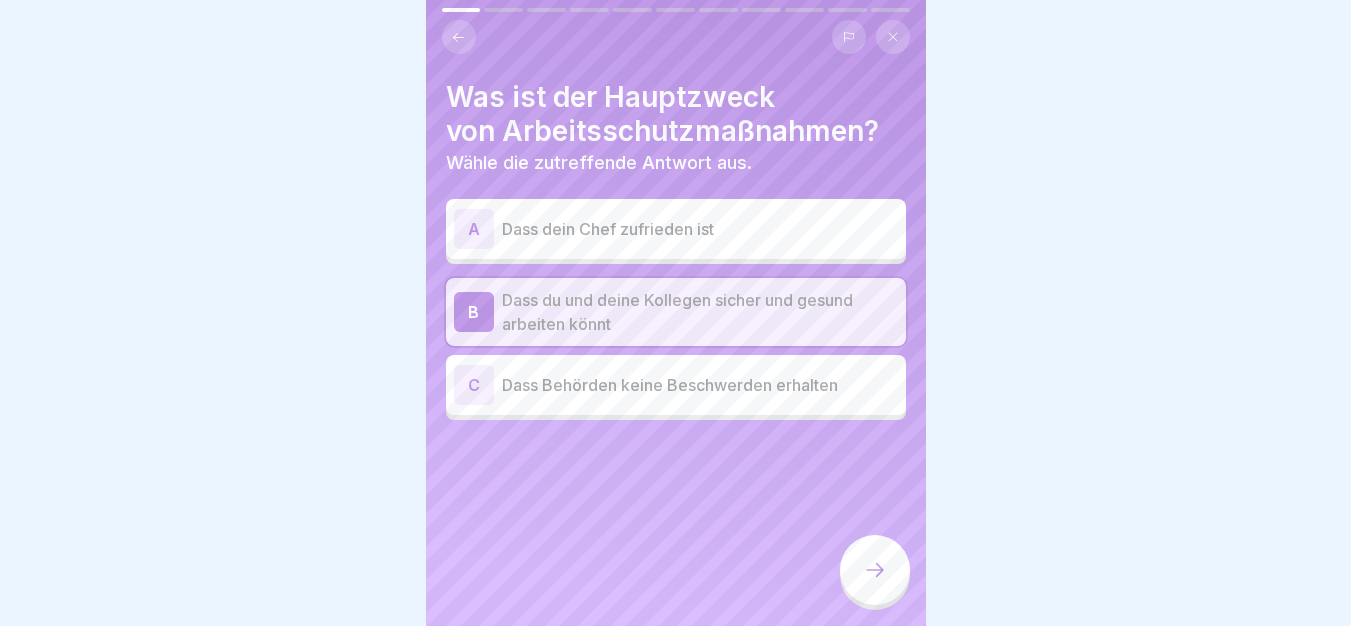 click at bounding box center (875, 570) 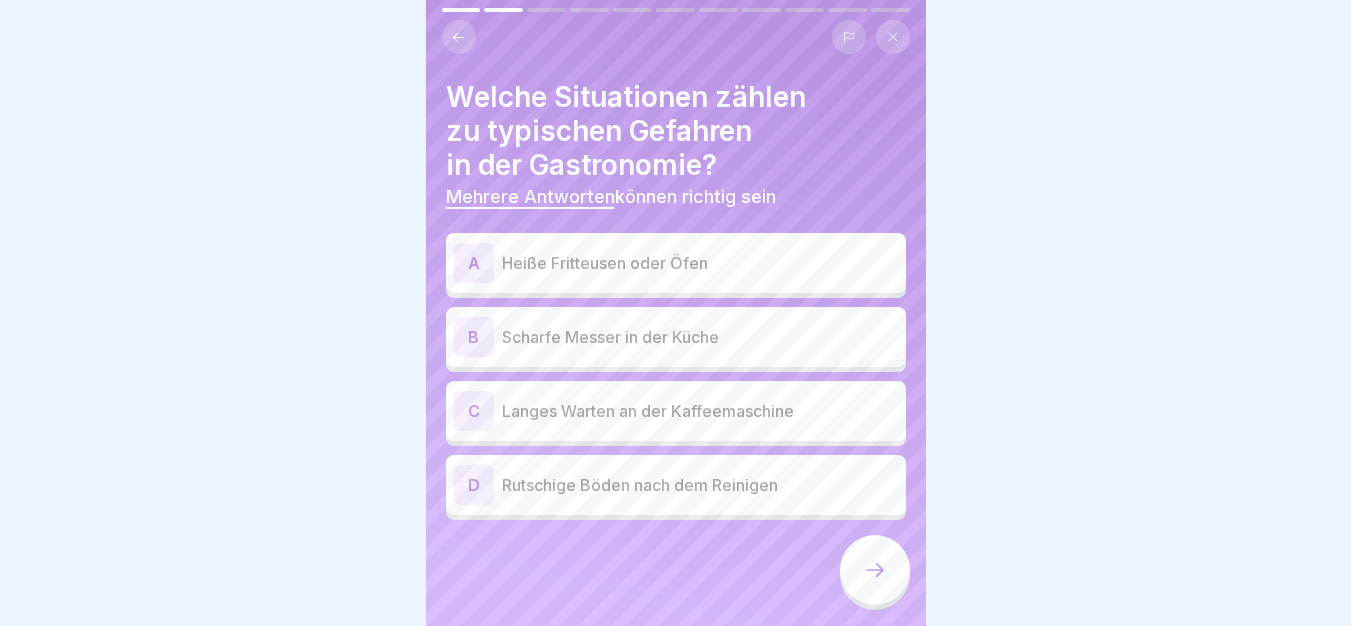 click at bounding box center (875, 570) 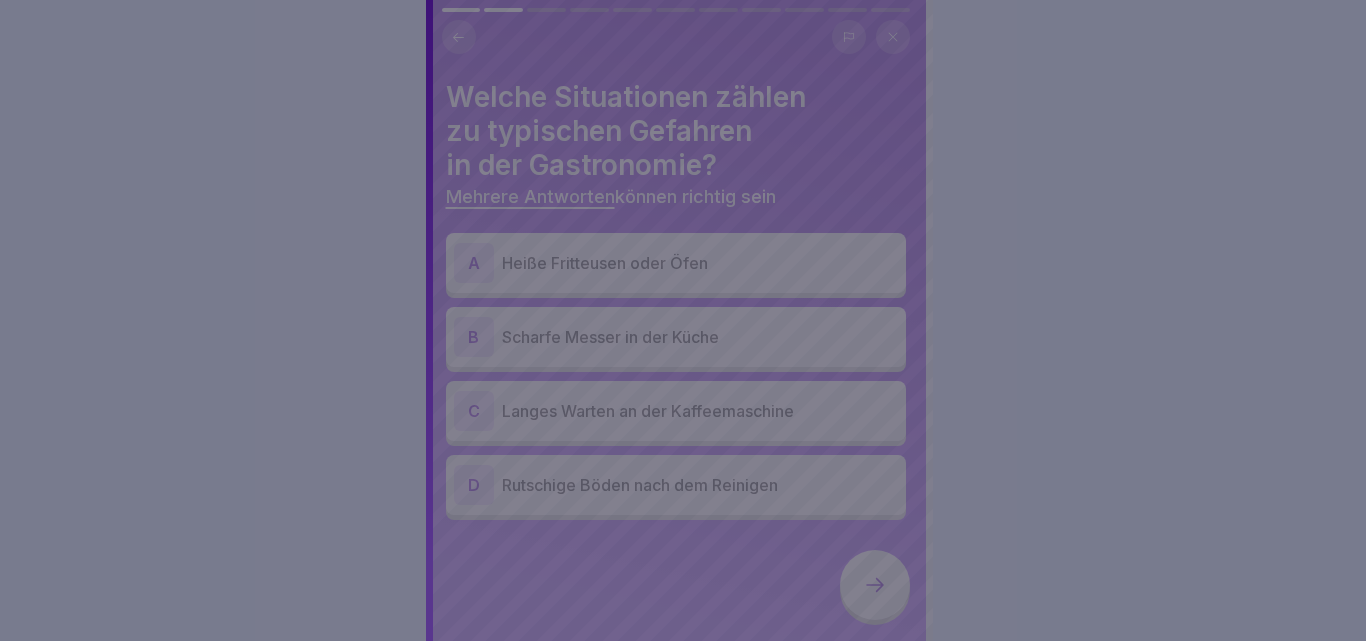 click at bounding box center (683, 320) 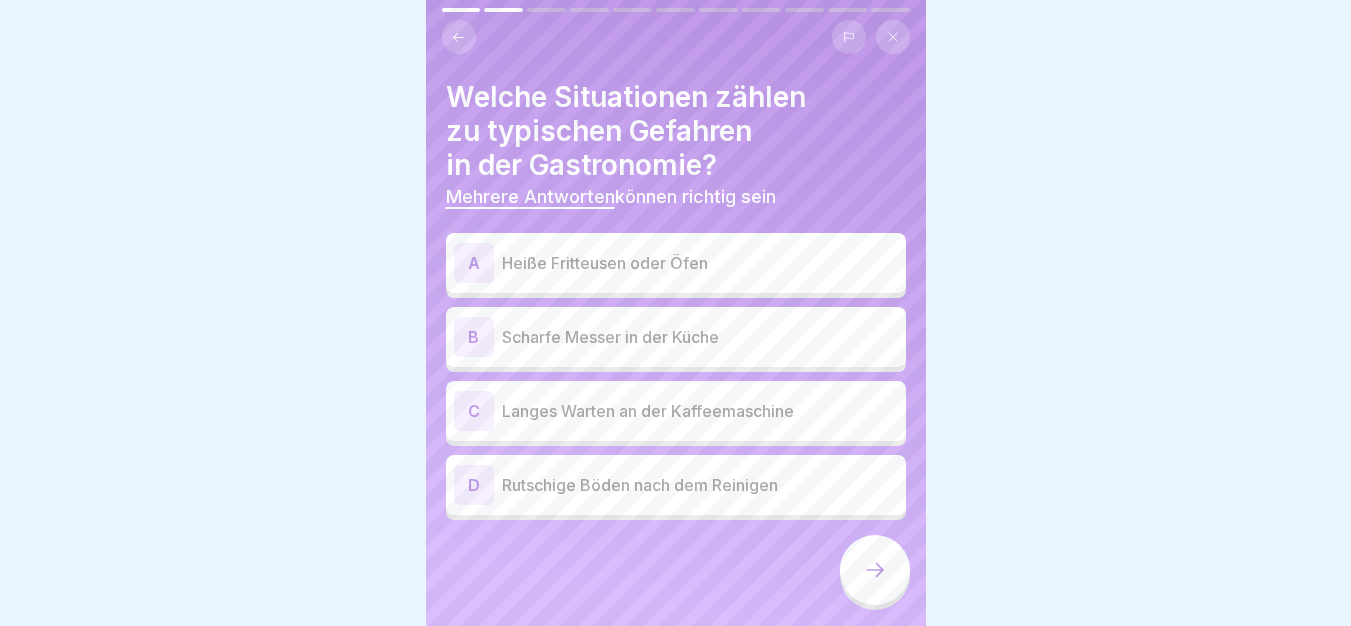 click on "A Heiße Fritteusen oder Öfen" at bounding box center [676, 263] 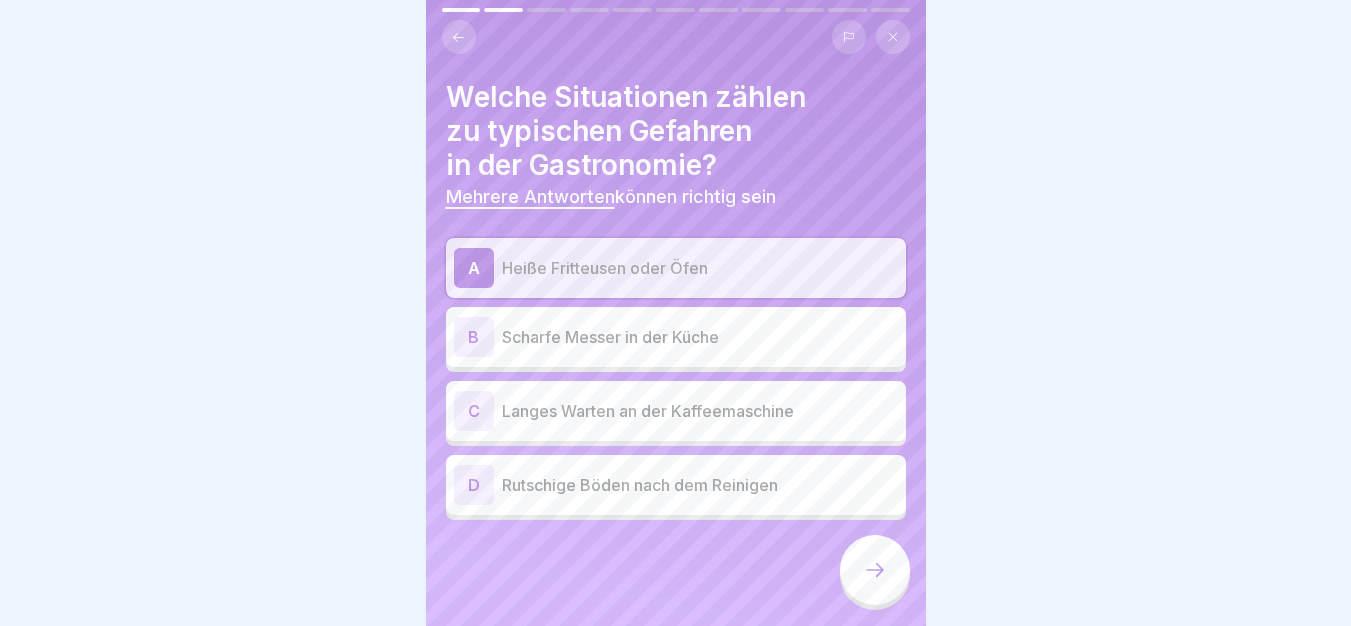 click 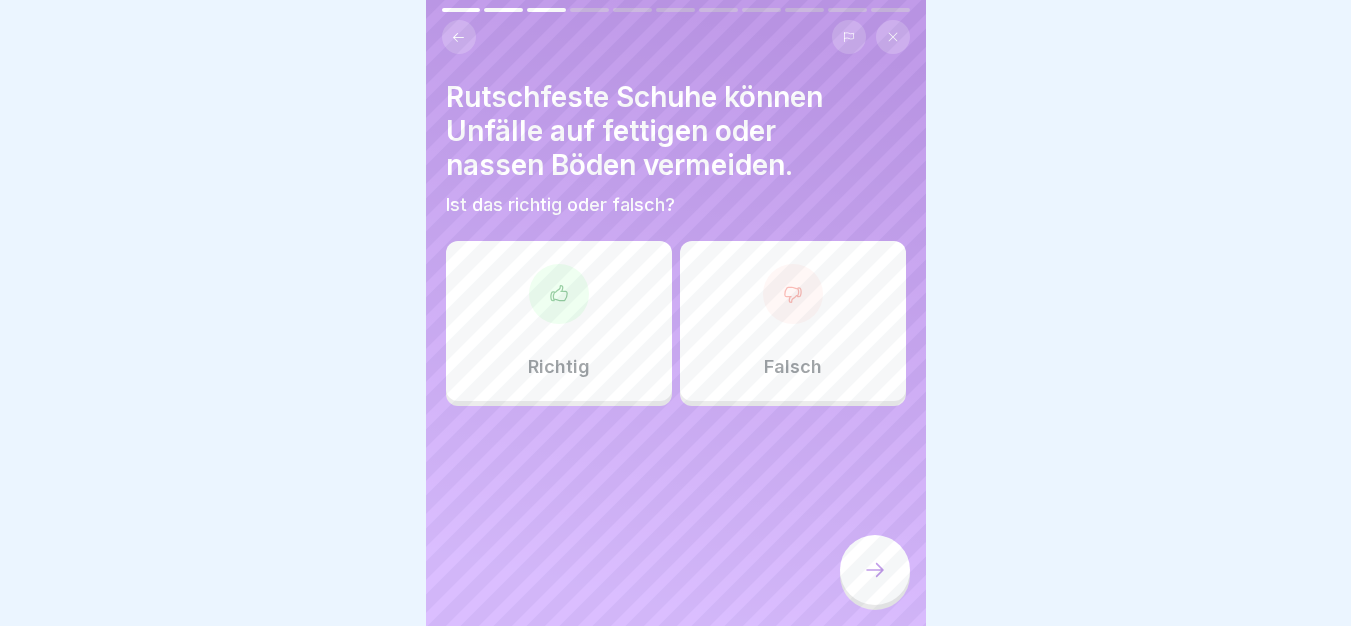 click on "Richtig" at bounding box center [559, 321] 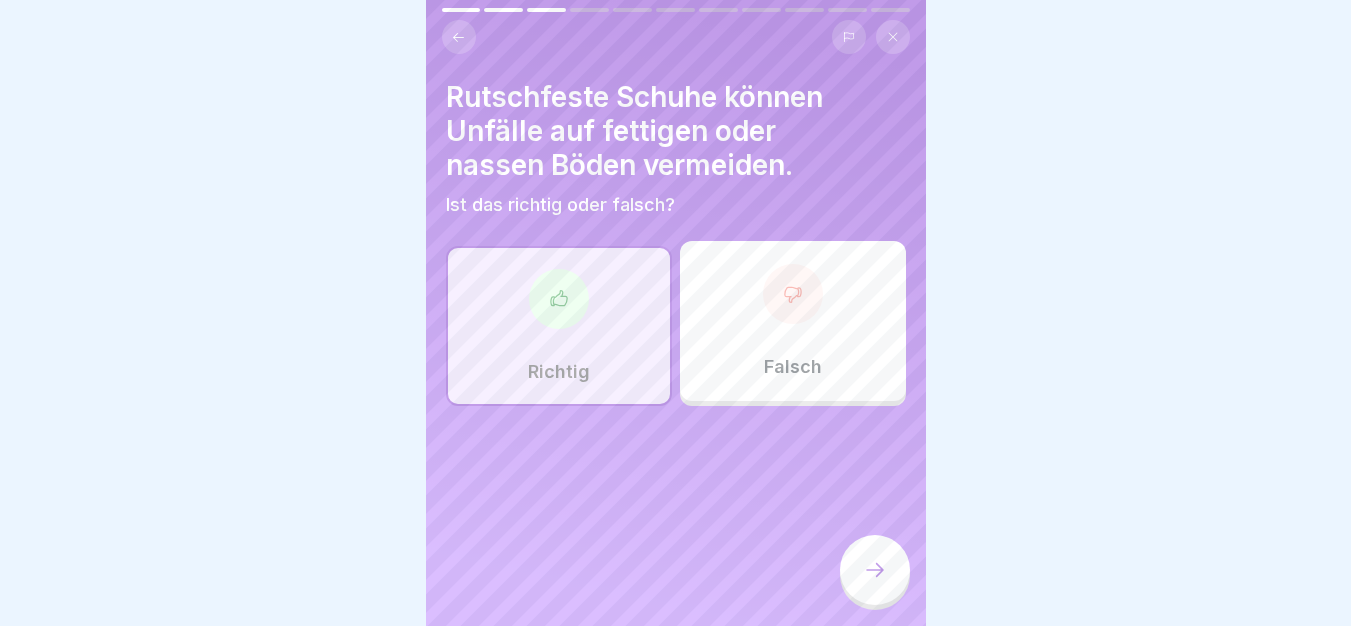 click at bounding box center [875, 570] 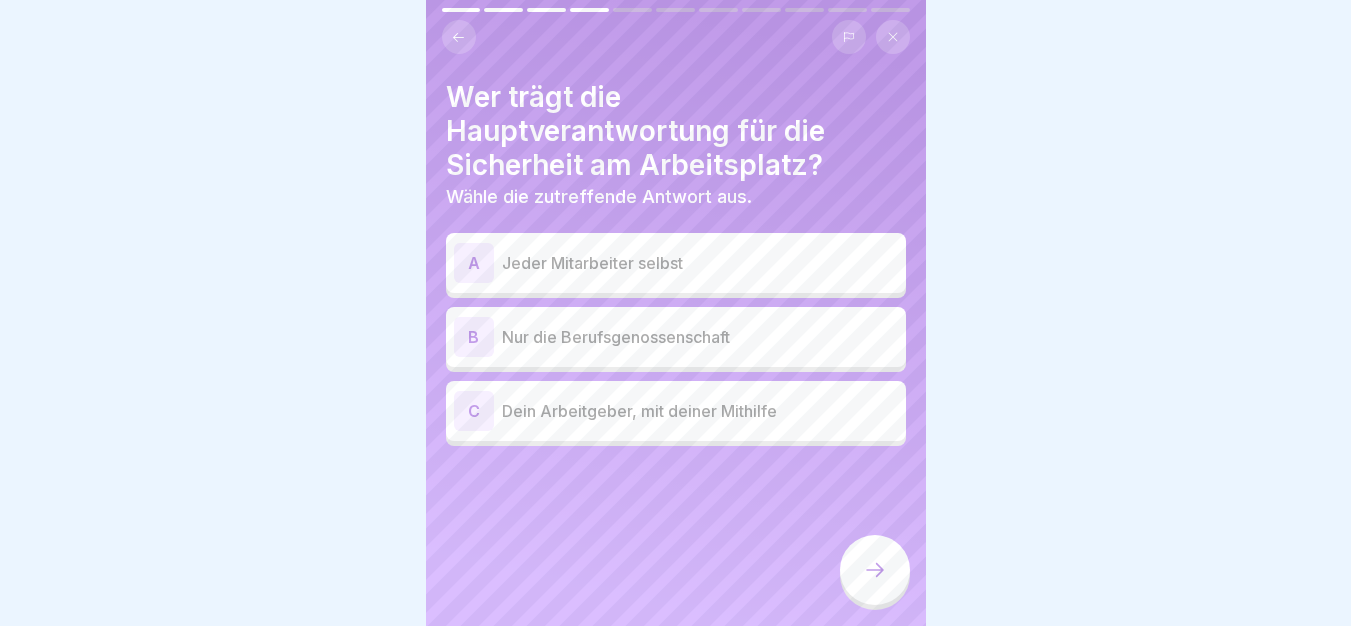 click on "Dein Arbeitgeber, mit deiner Mithilfe" at bounding box center [700, 411] 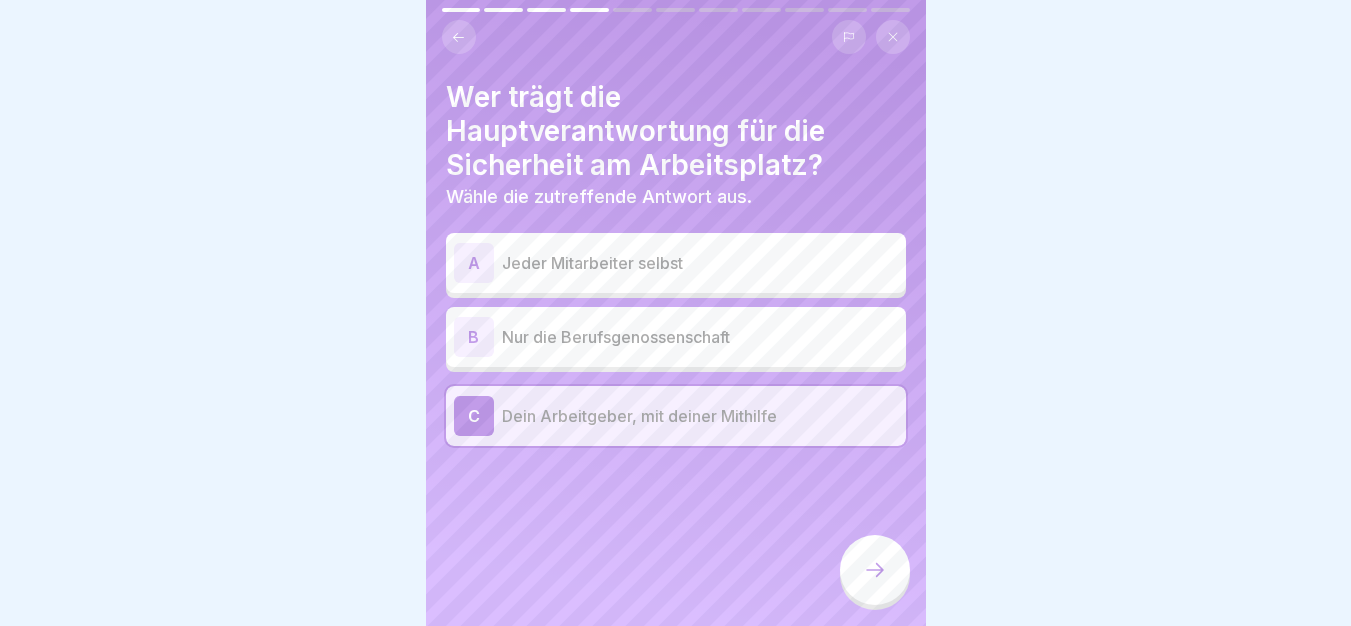 click at bounding box center [875, 570] 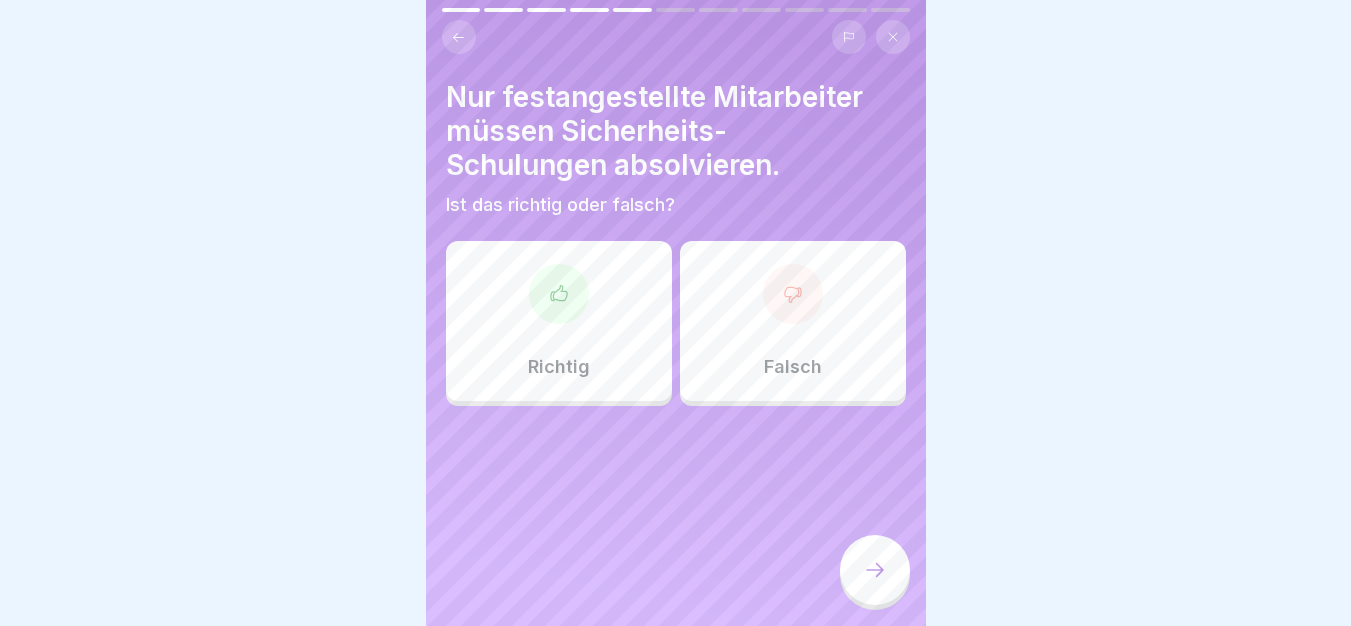 click on "Falsch" at bounding box center (793, 321) 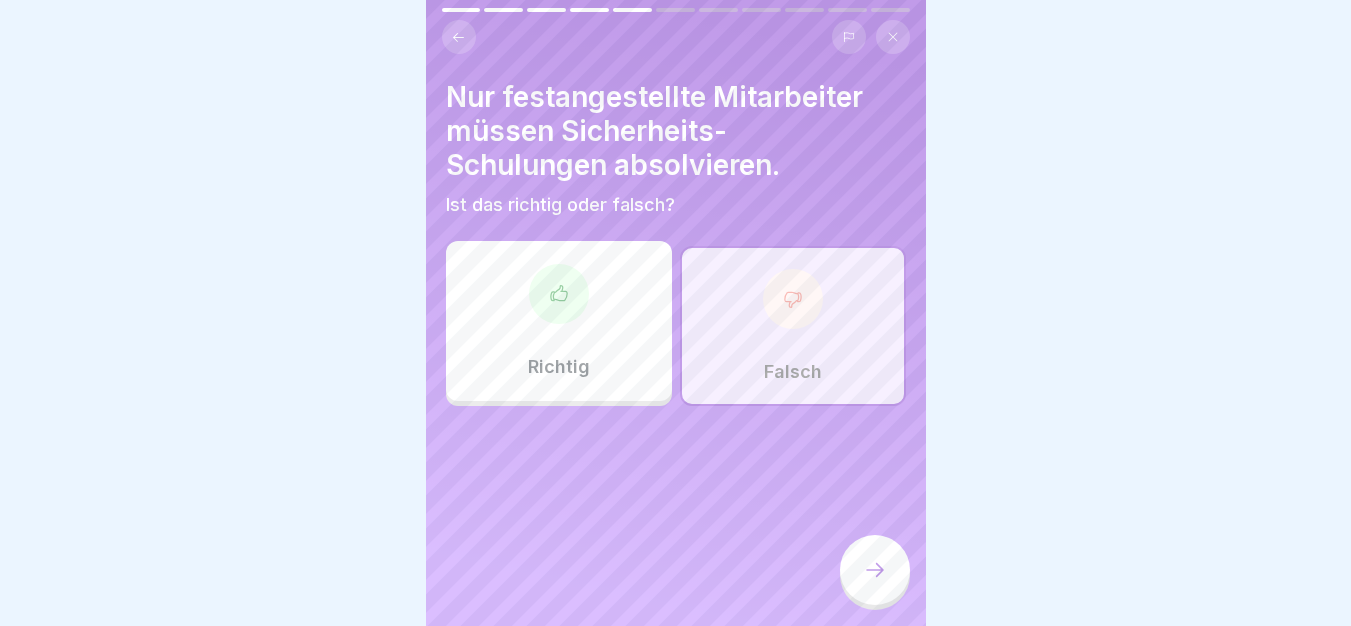 click at bounding box center [875, 570] 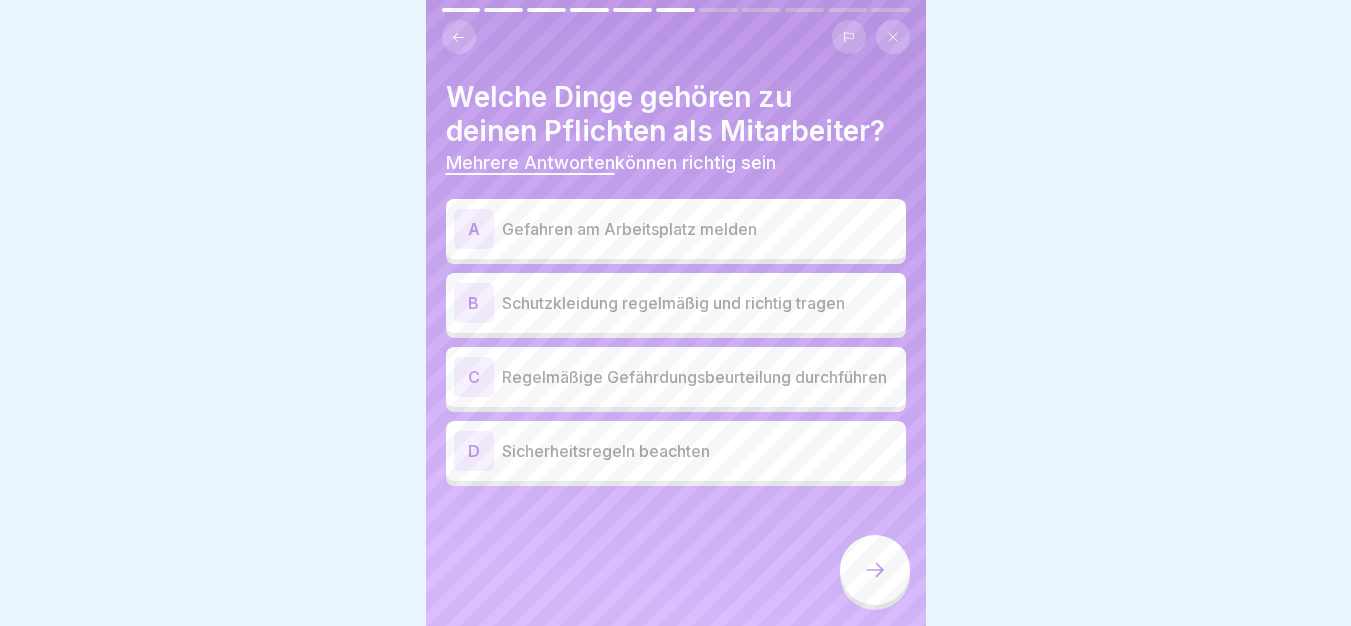 click on "Gefahren am Arbeitsplatz melden" at bounding box center [700, 229] 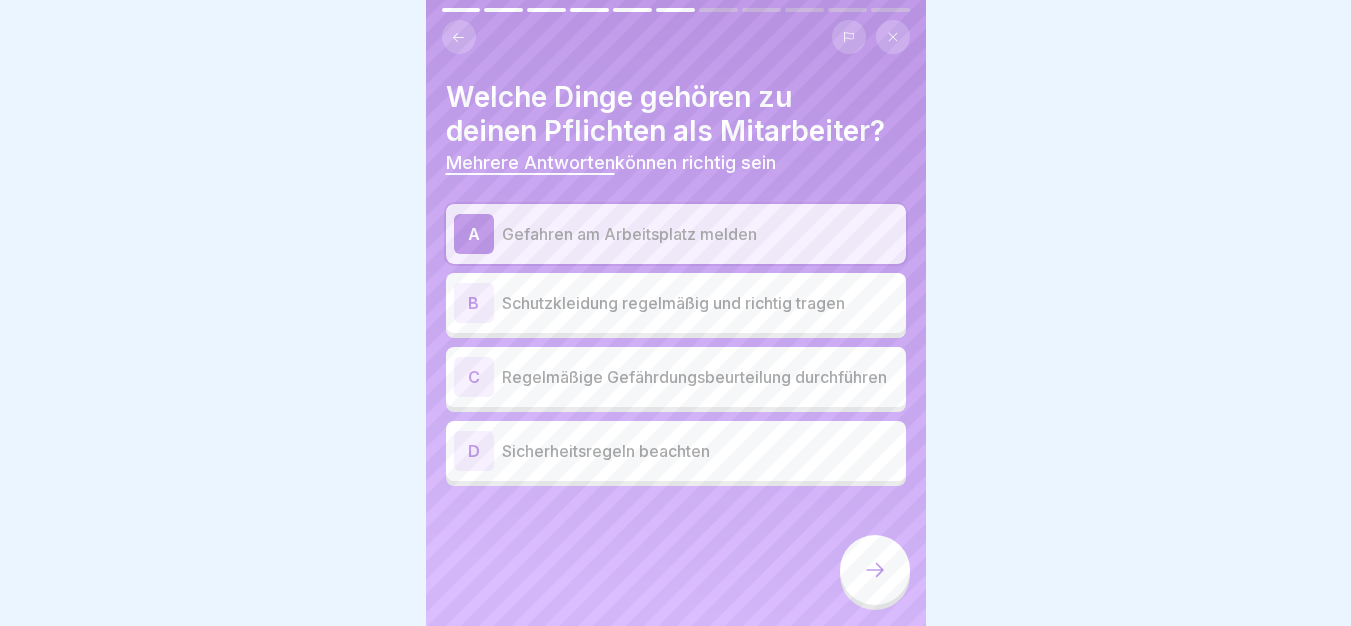 click on "Regelmäßige Gefährdungsbeurteilung durchführen" at bounding box center [700, 377] 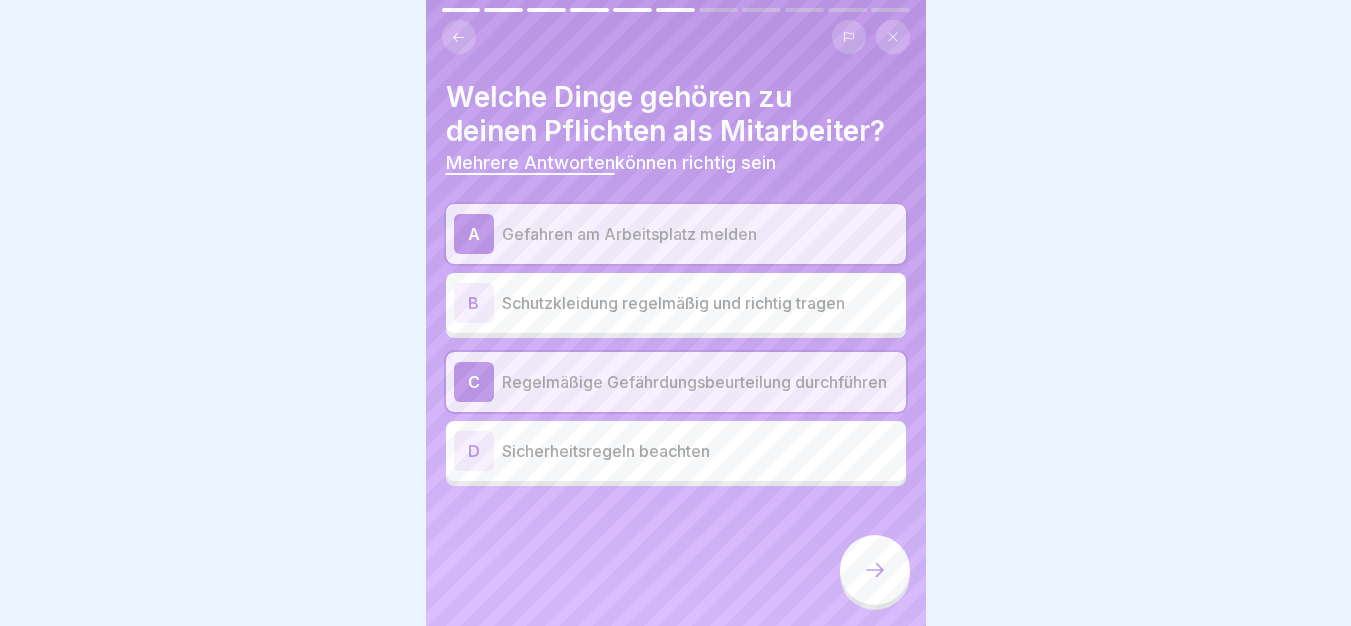 click on "D Sicherheitsregeln beachten" at bounding box center [676, 451] 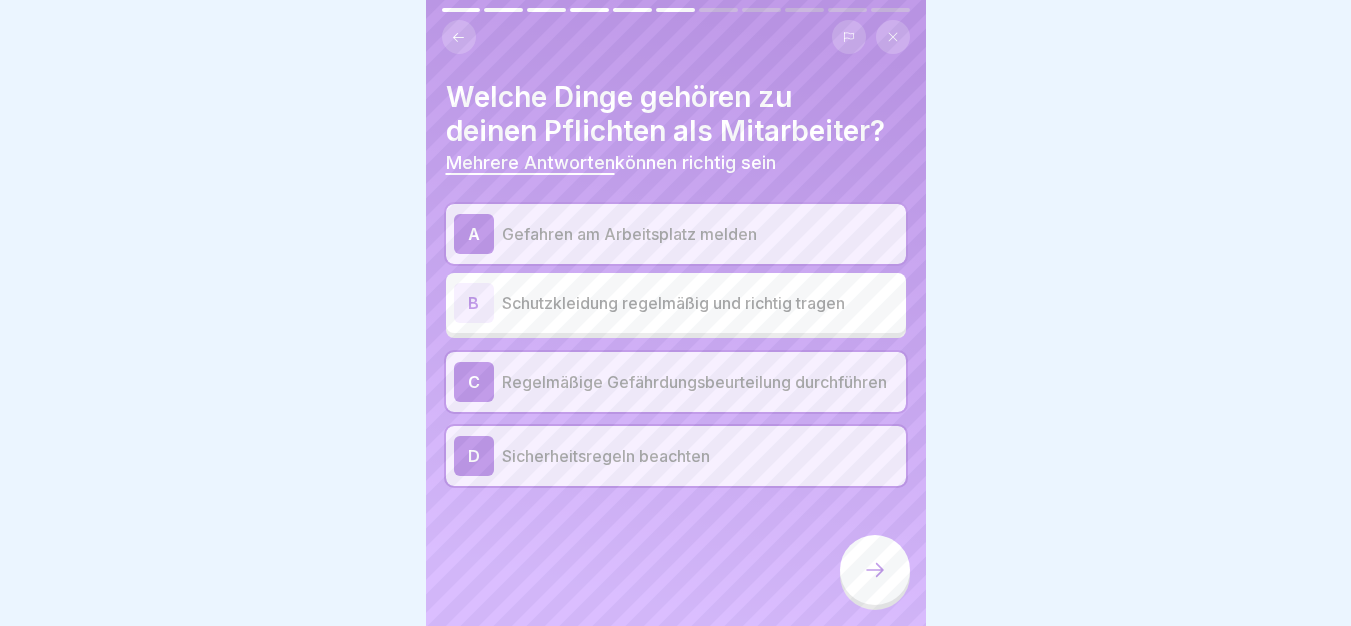click at bounding box center [875, 570] 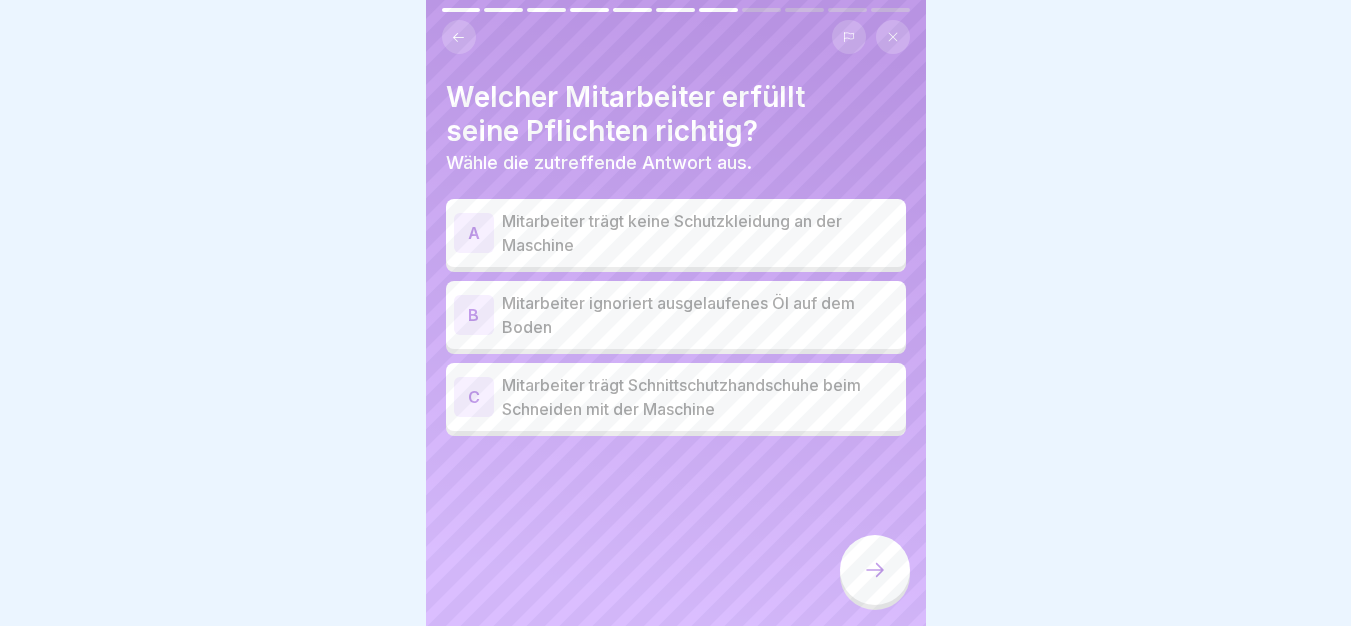 click on "Mitarbeiter trägt Schnittschutzhandschuhe beim Schneiden mit der Maschine" at bounding box center [700, 397] 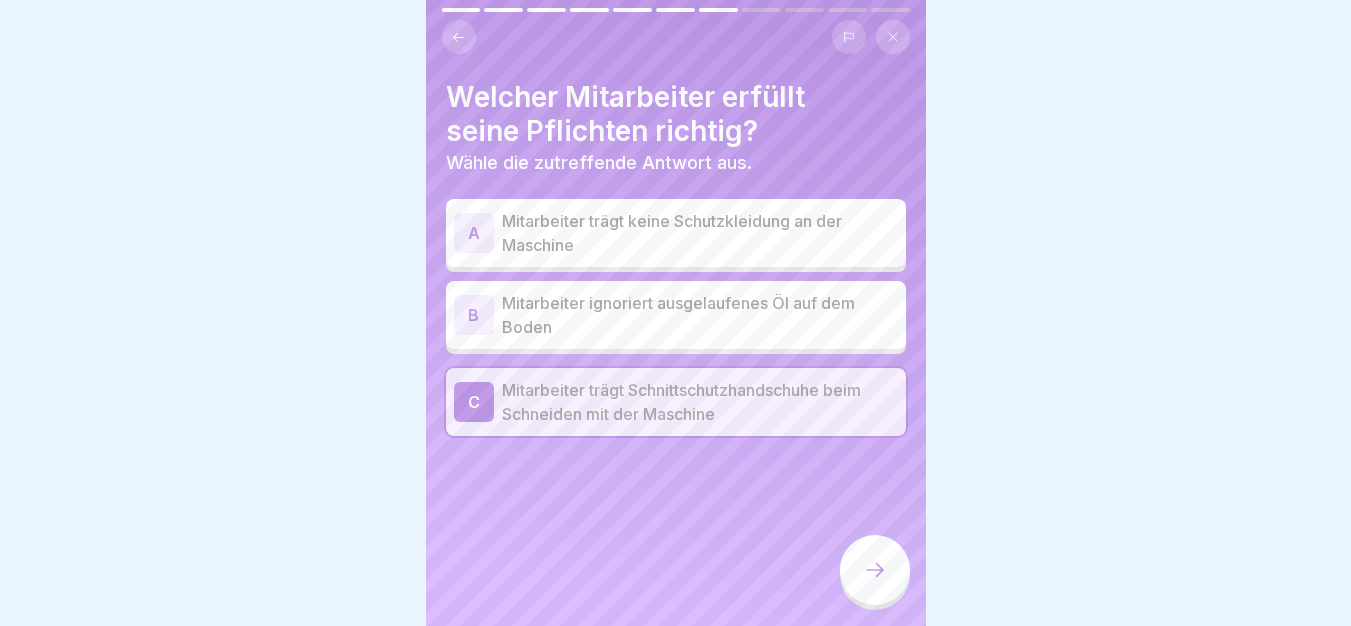 click 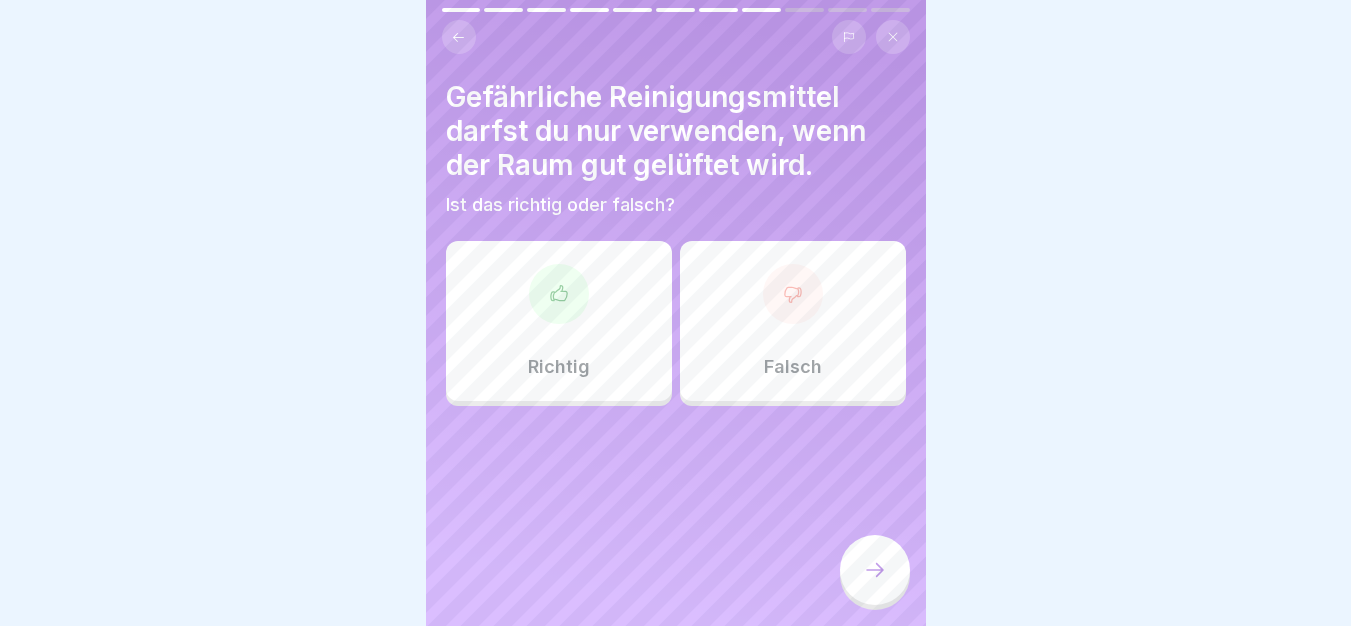 click on "Richtig" at bounding box center (559, 321) 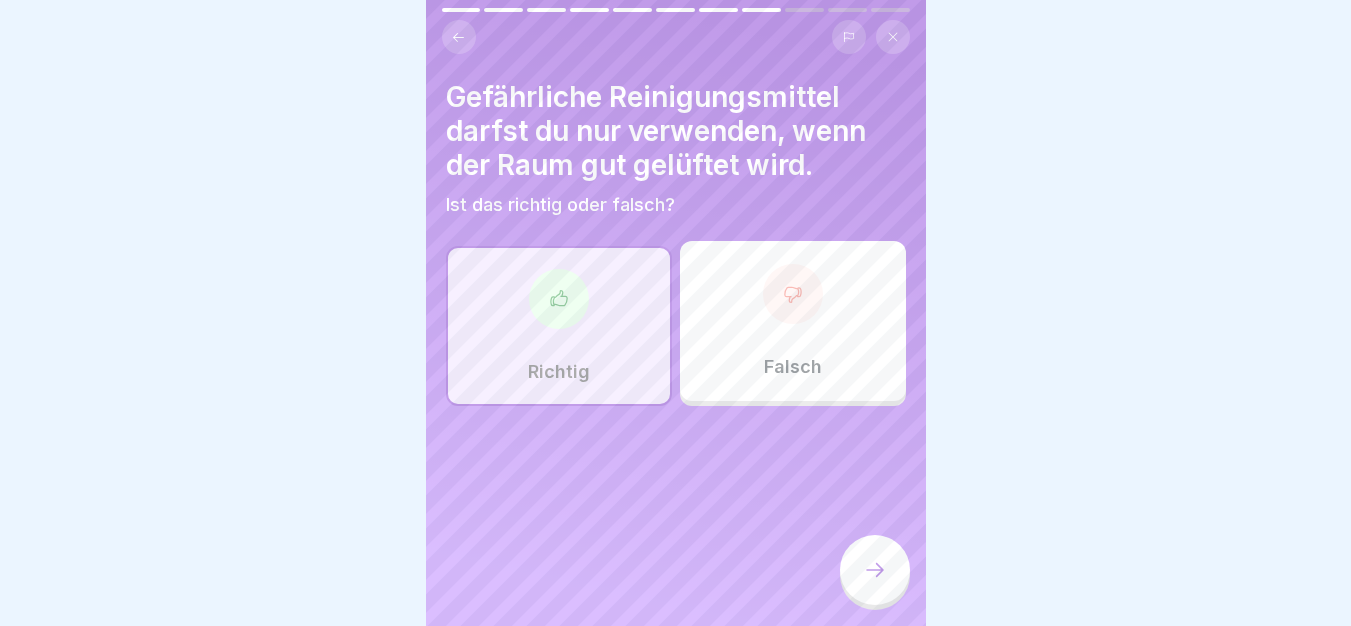 click at bounding box center (875, 570) 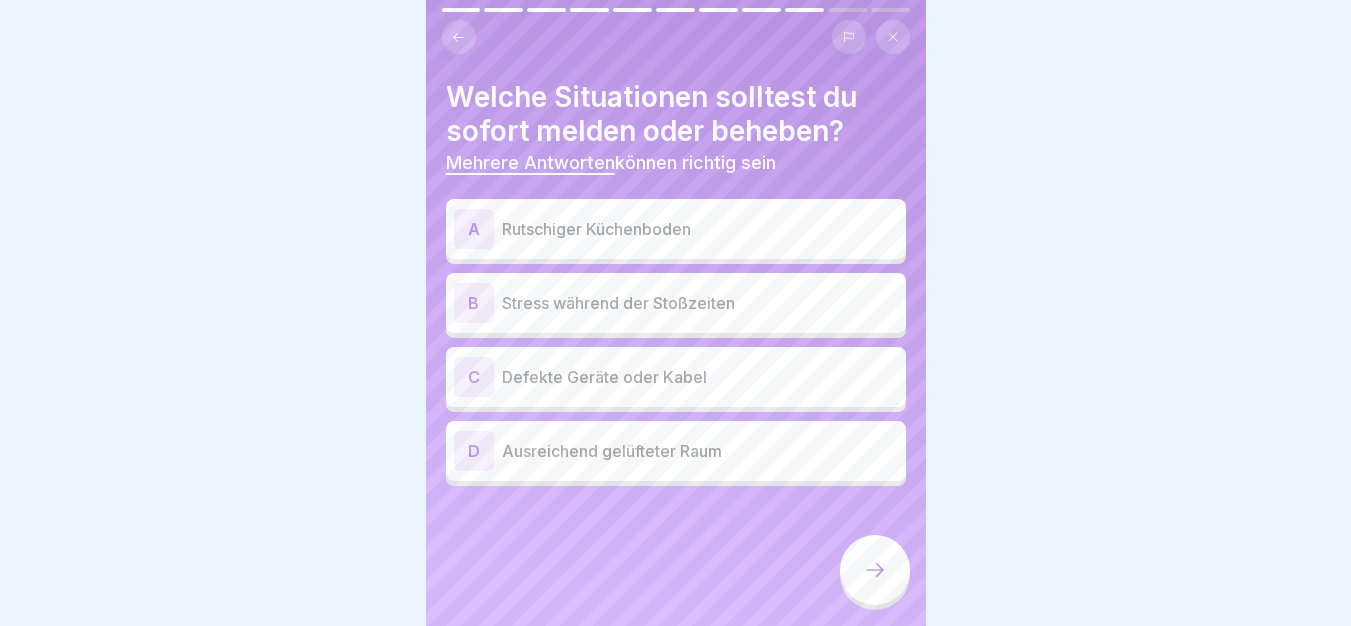 click on "A Rutschiger Küchenboden" at bounding box center [676, 229] 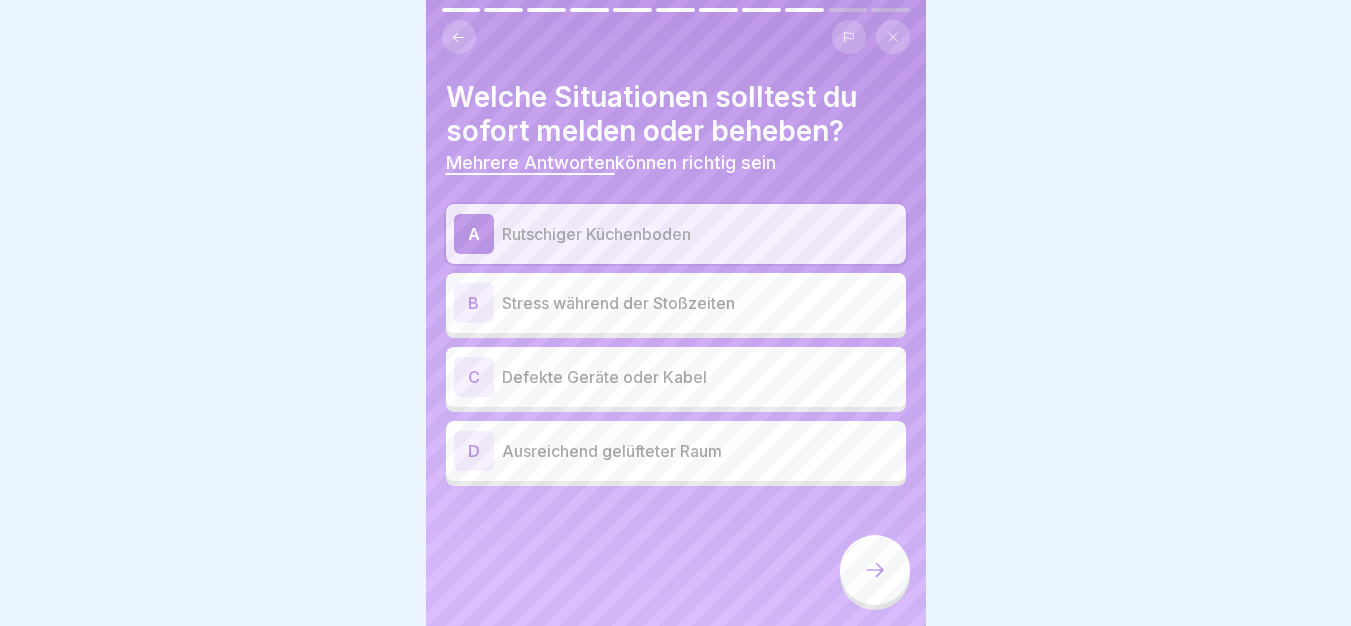 click on "Defekte Geräte oder Kabel" at bounding box center (700, 377) 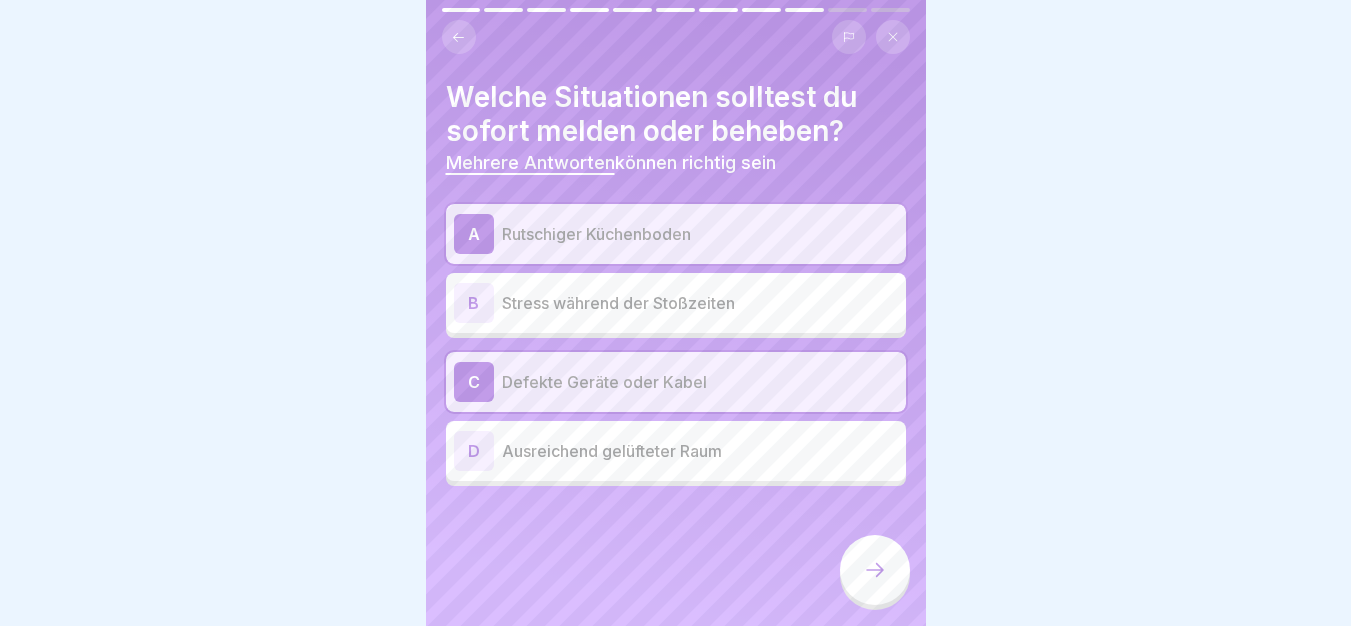 click at bounding box center [875, 570] 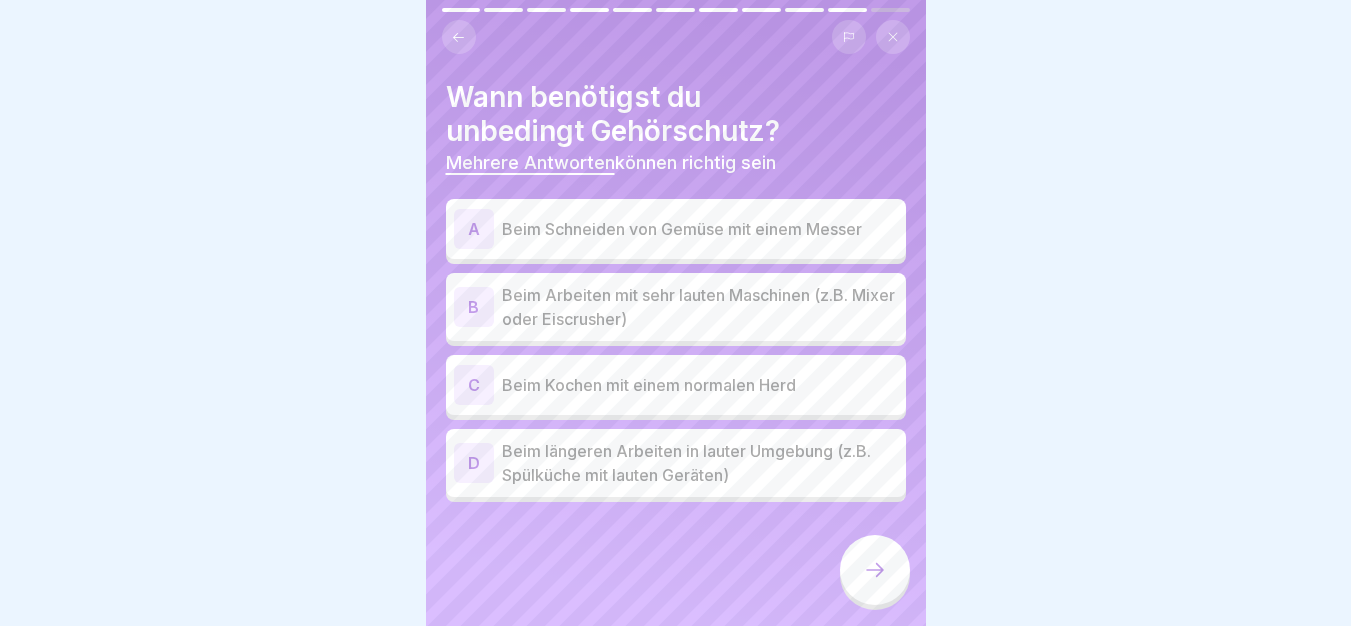 click on "Beim Arbeiten mit sehr lauten Maschinen (z.B. Mixer oder Eiscrusher)" at bounding box center (700, 307) 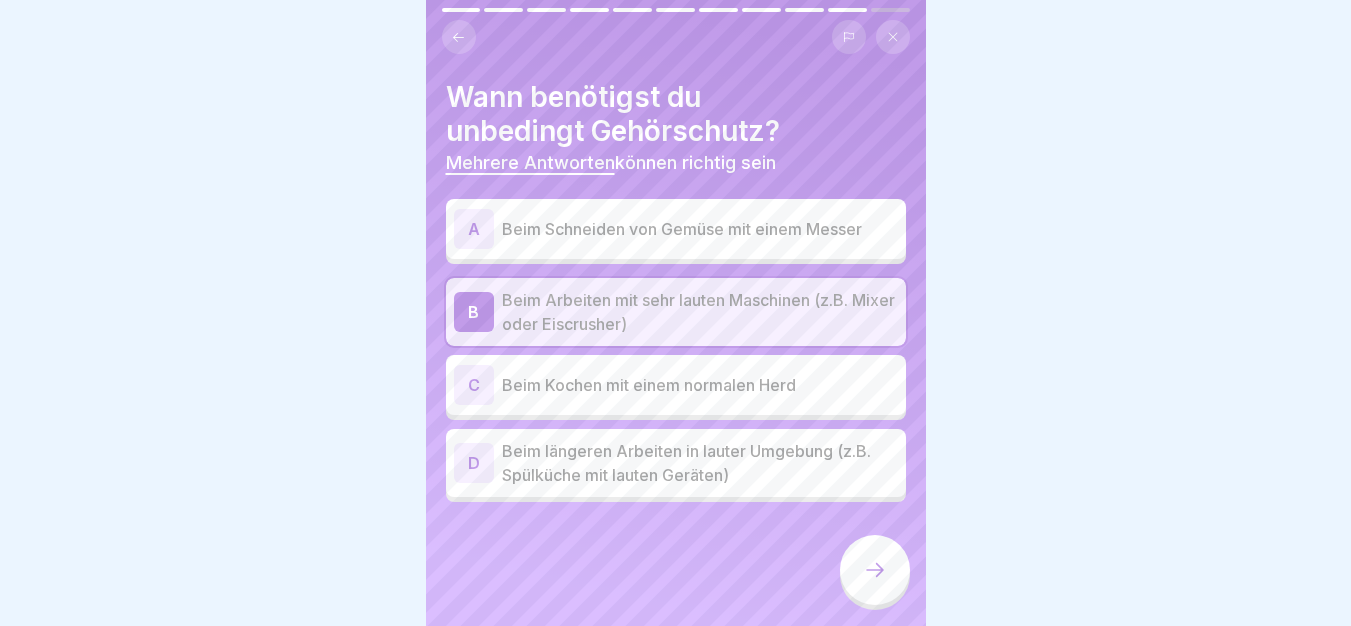 click on "Beim längeren Arbeiten in lauter Umgebung (z.B. Spülküche mit lauten Geräten)" at bounding box center [700, 463] 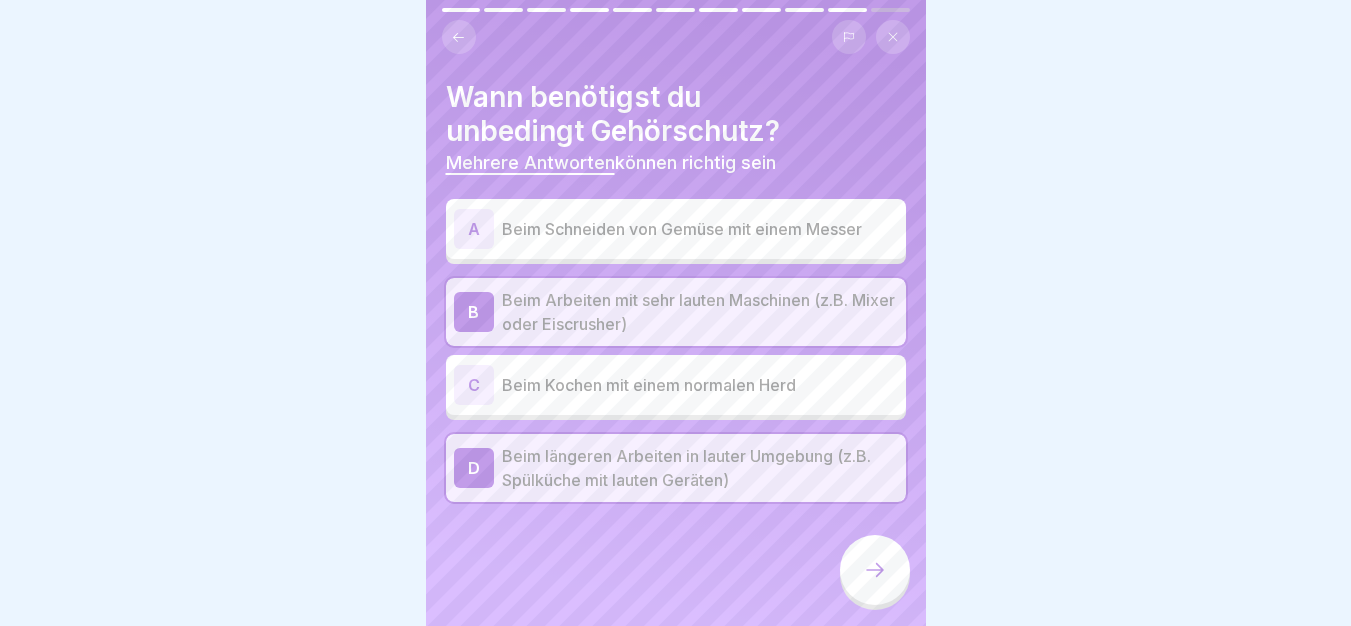 click on "Wann benötigst du unbedingt Gehörschutz?  Mehrere Antworten  können richtig sein A Beim Schneiden von Gemüse mit einem Messer B Beim Arbeiten mit sehr lauten Maschinen (z.B. Mixer oder Eiscrusher) C Beim Kochen mit einem normalen Herd D Beim längeren Arbeiten in lauter Umgebung (z.B. Spülküche mit lauten Geräten)" at bounding box center [676, 313] 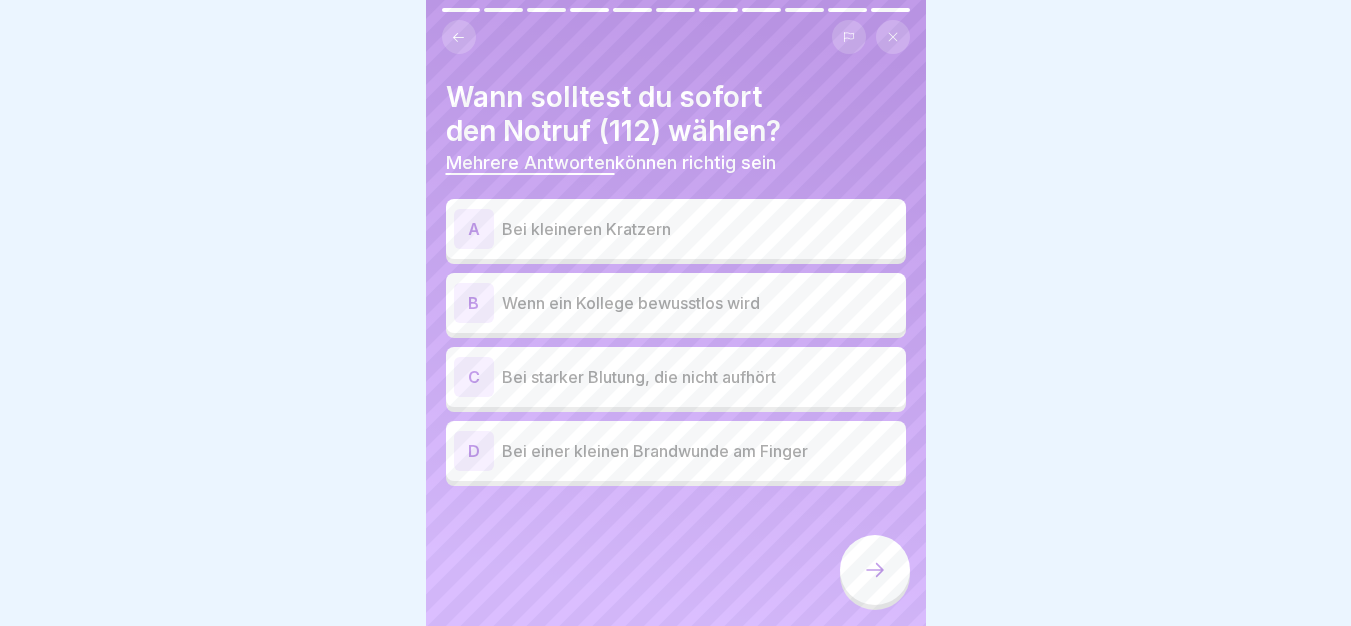 click on "A Bei kleineren Kratzern B Wenn ein Kollege bewusstlos wird C Bei starker Blutung, die nicht aufhört D Bei einer kleinen Brandwunde am Finger" at bounding box center [676, 345] 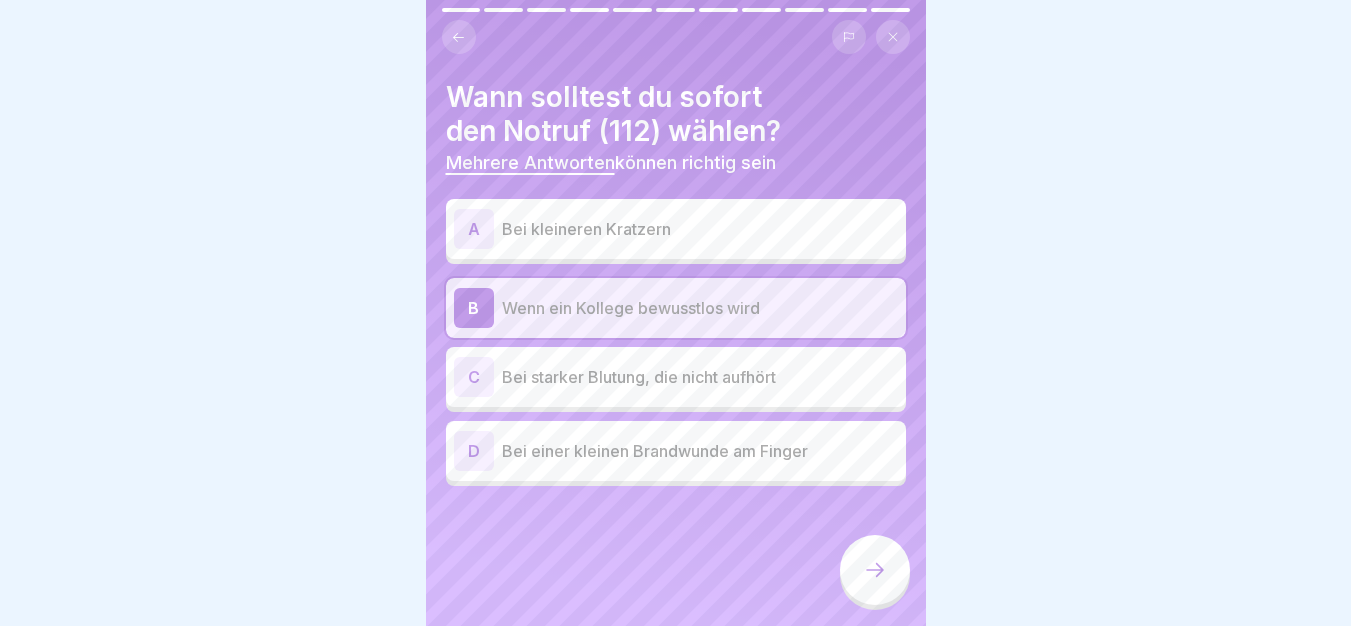 click on "Bei starker Blutung, die nicht aufhört" at bounding box center (700, 377) 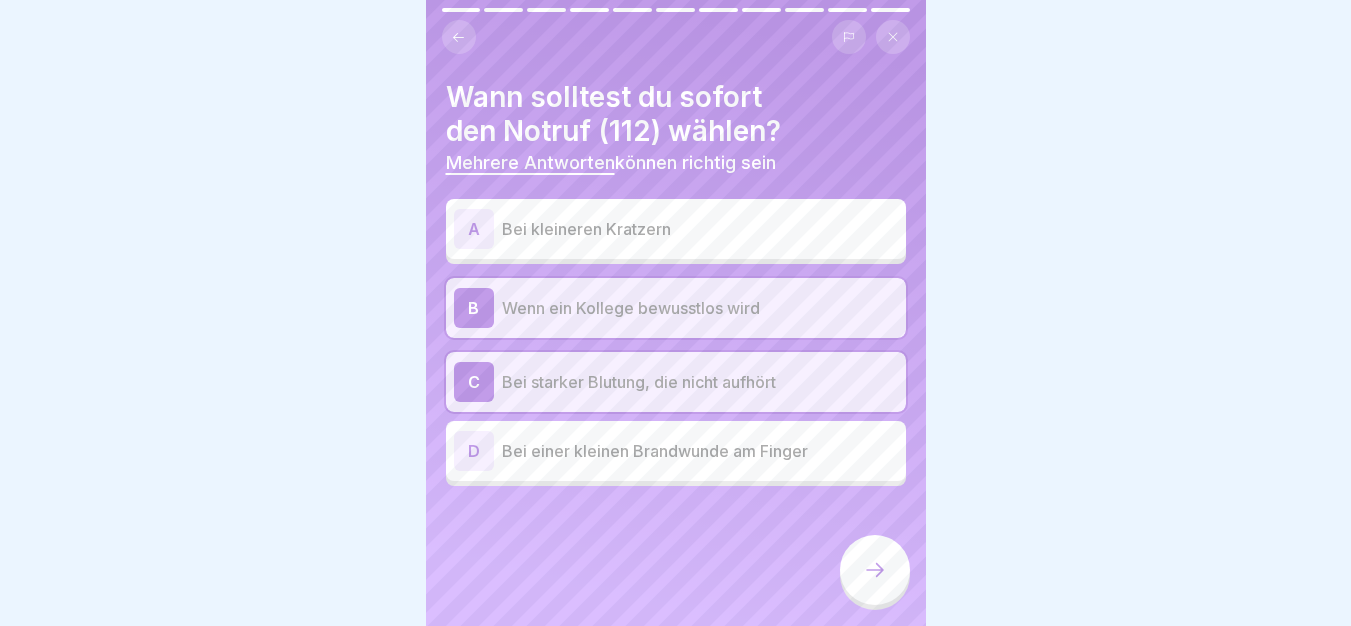 click 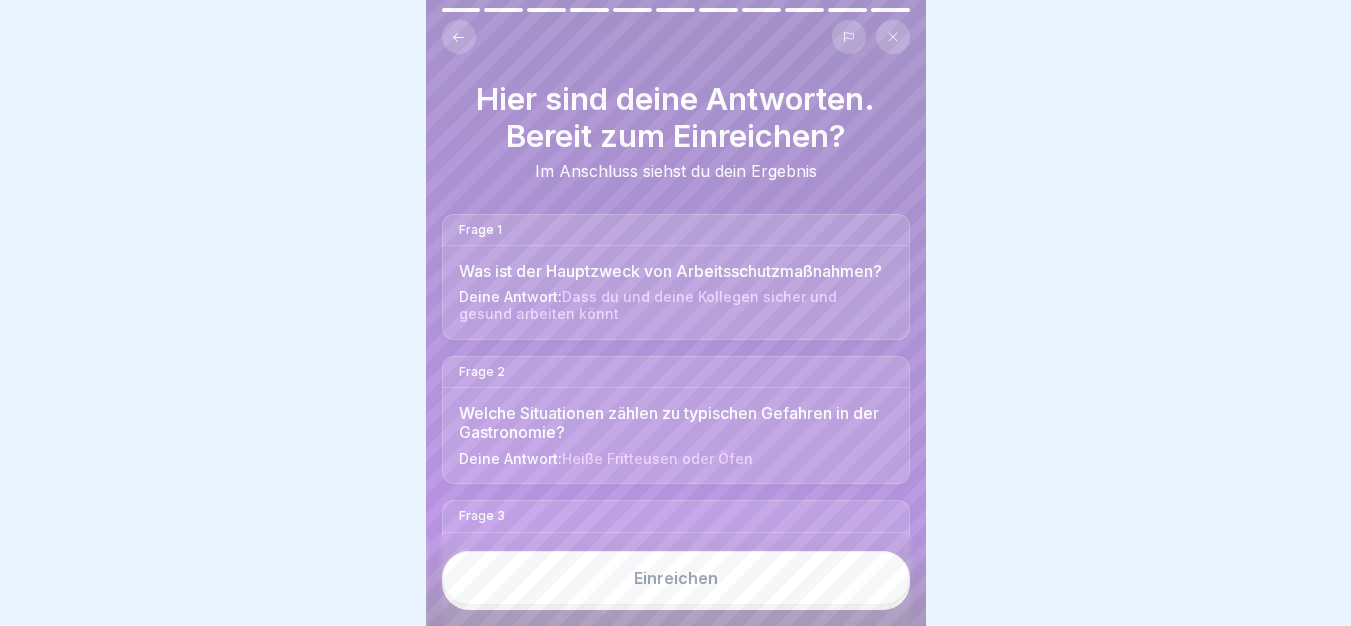 click on "Einreichen" at bounding box center (676, 578) 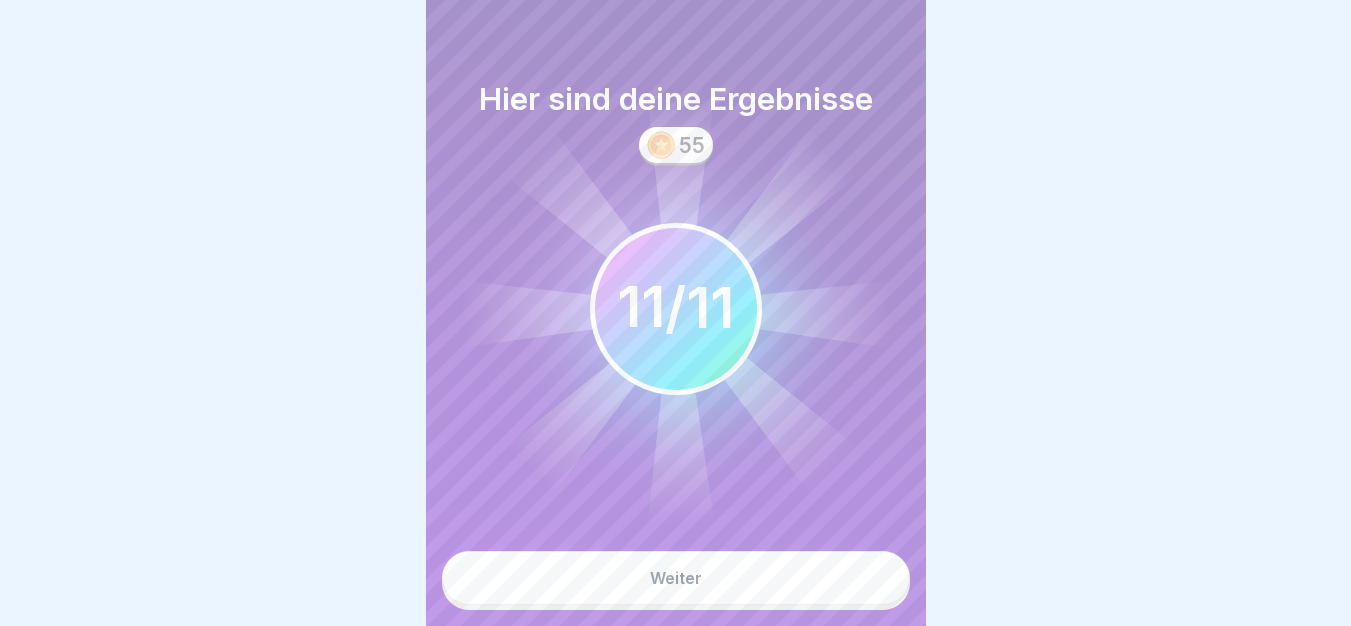 click on "Weiter" at bounding box center [676, 578] 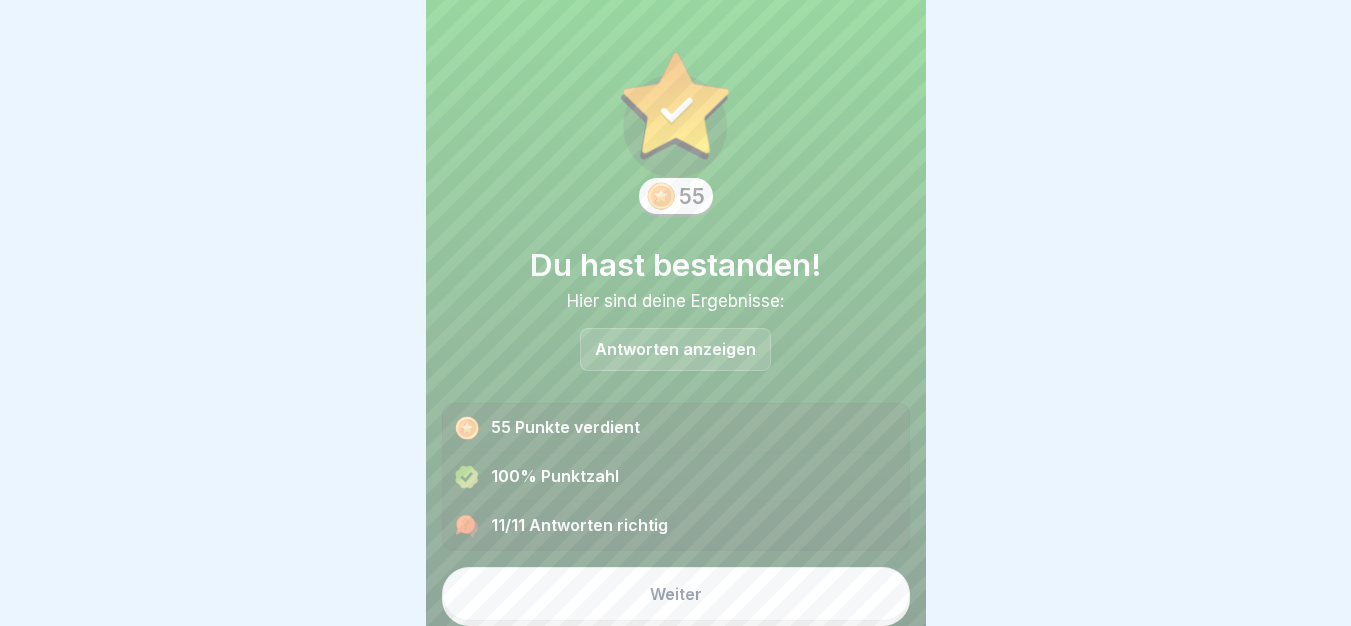 click on "Weiter" at bounding box center [676, 594] 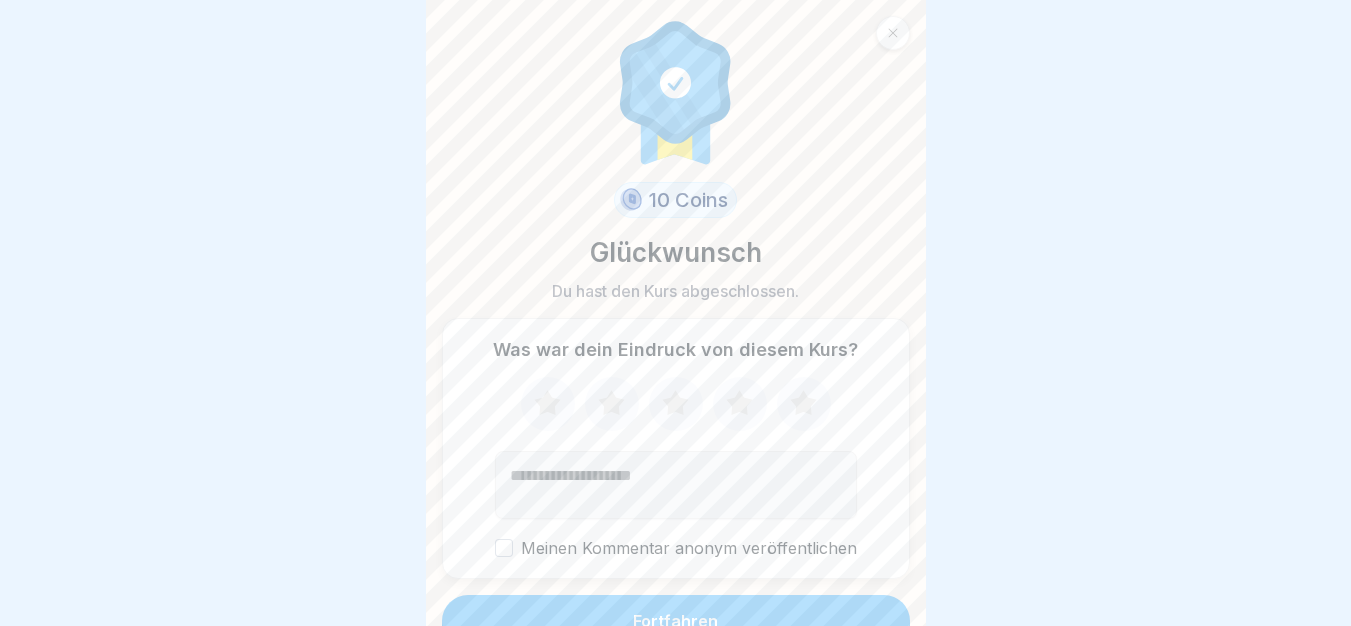 click on "Fortfahren" at bounding box center (676, 621) 